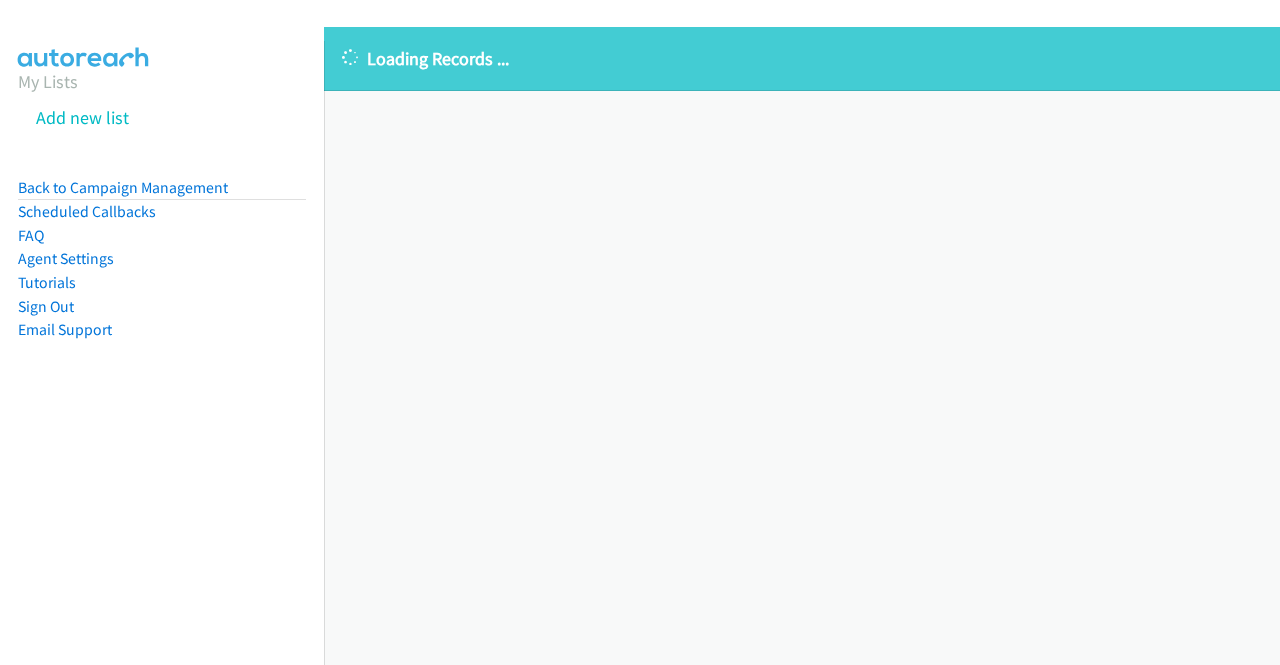 scroll, scrollTop: 0, scrollLeft: 0, axis: both 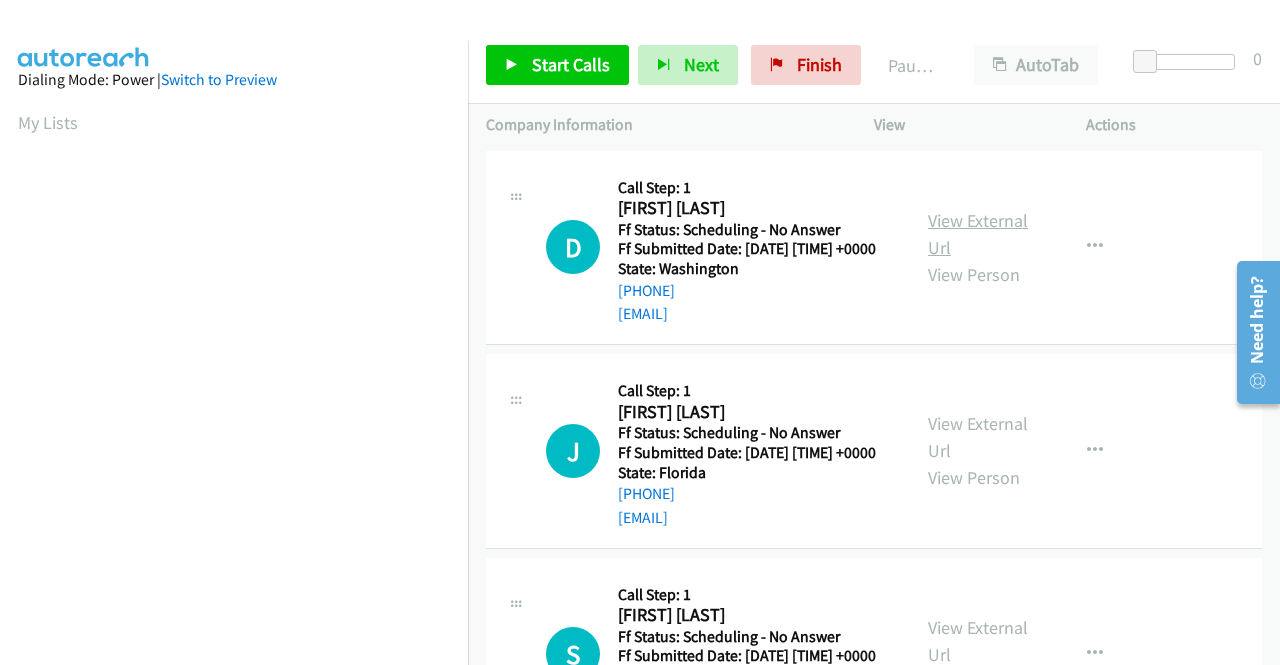 click on "View External Url" at bounding box center [978, 234] 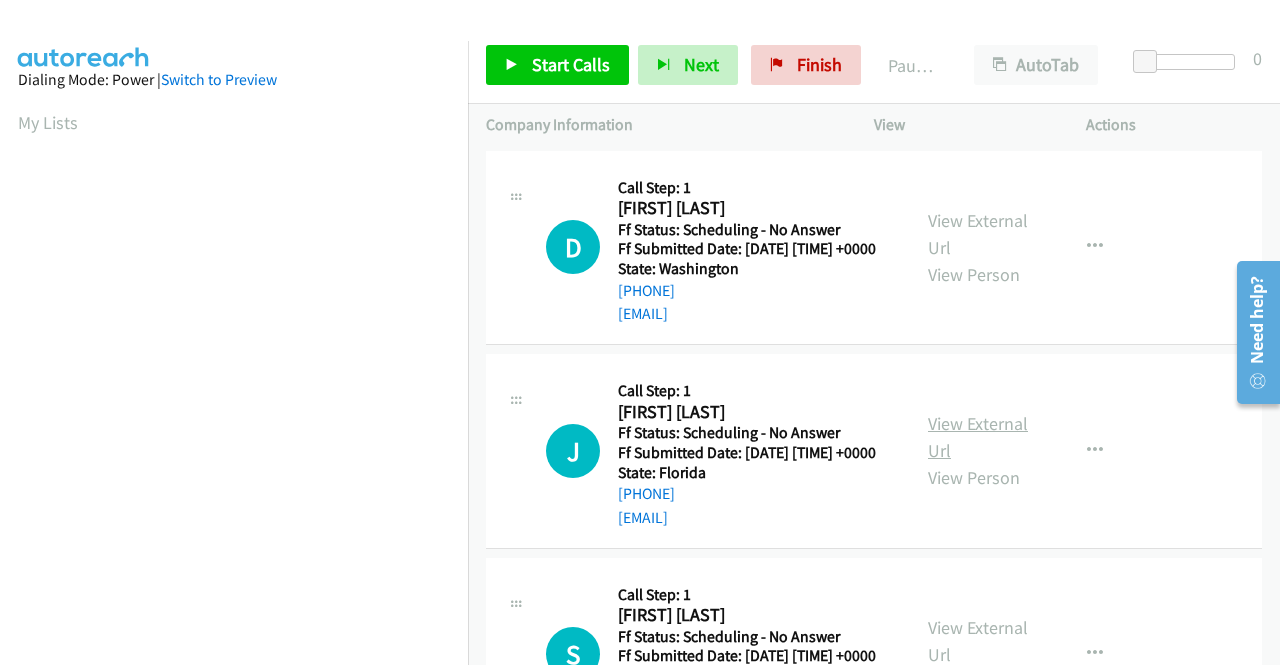 click on "View External Url" at bounding box center [978, 437] 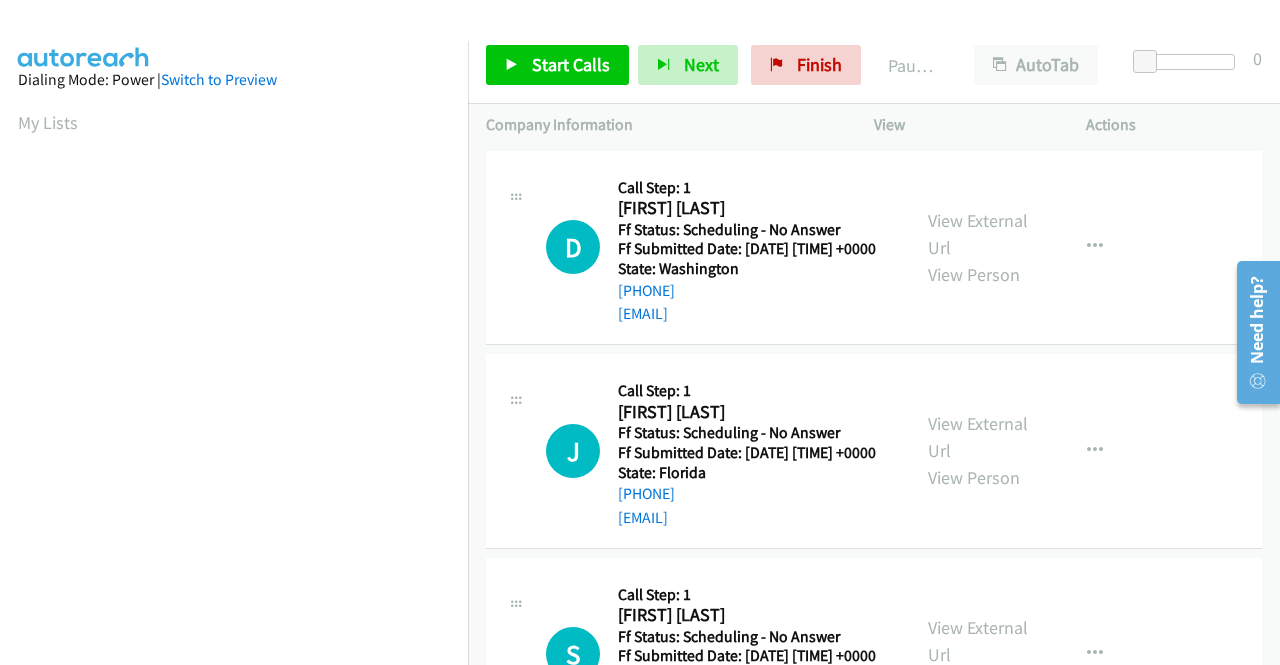 scroll, scrollTop: 200, scrollLeft: 0, axis: vertical 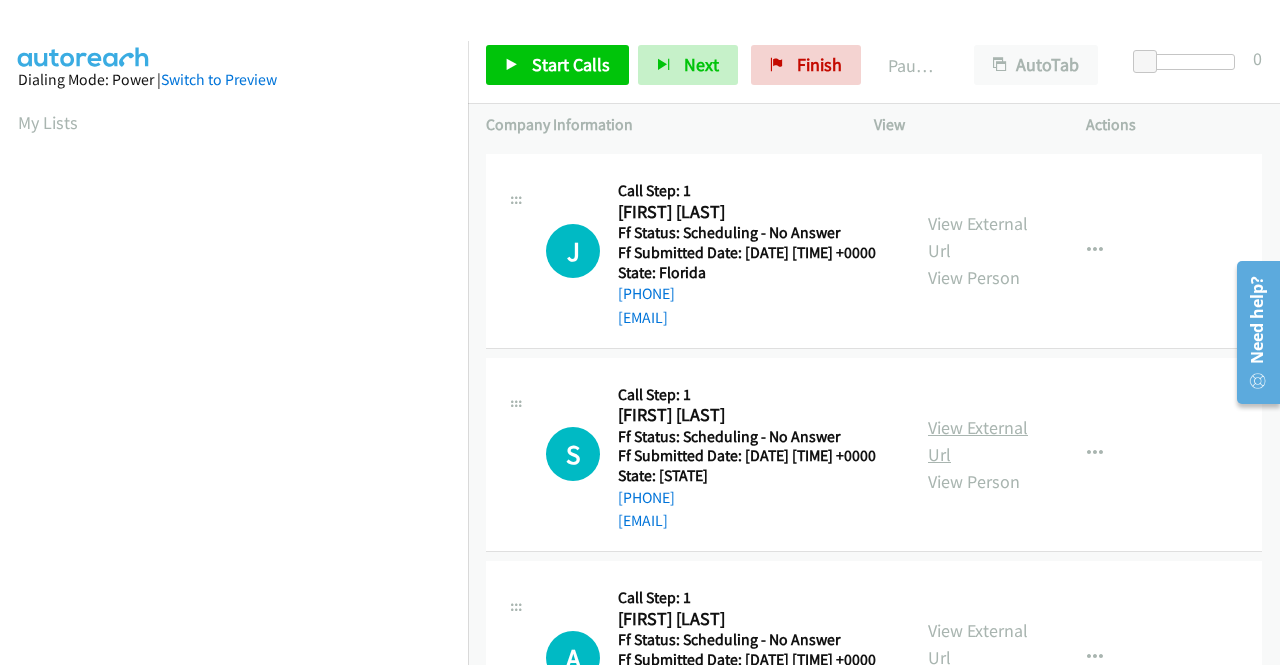 click on "View External Url" at bounding box center [978, 441] 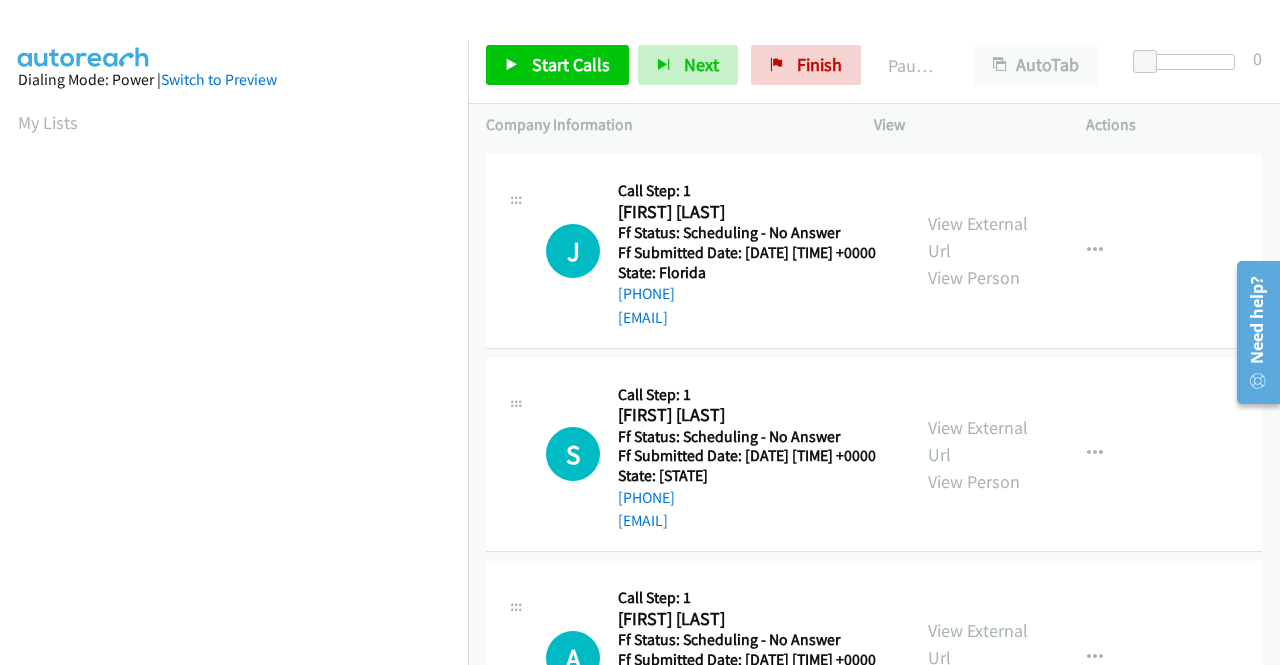 scroll, scrollTop: 400, scrollLeft: 0, axis: vertical 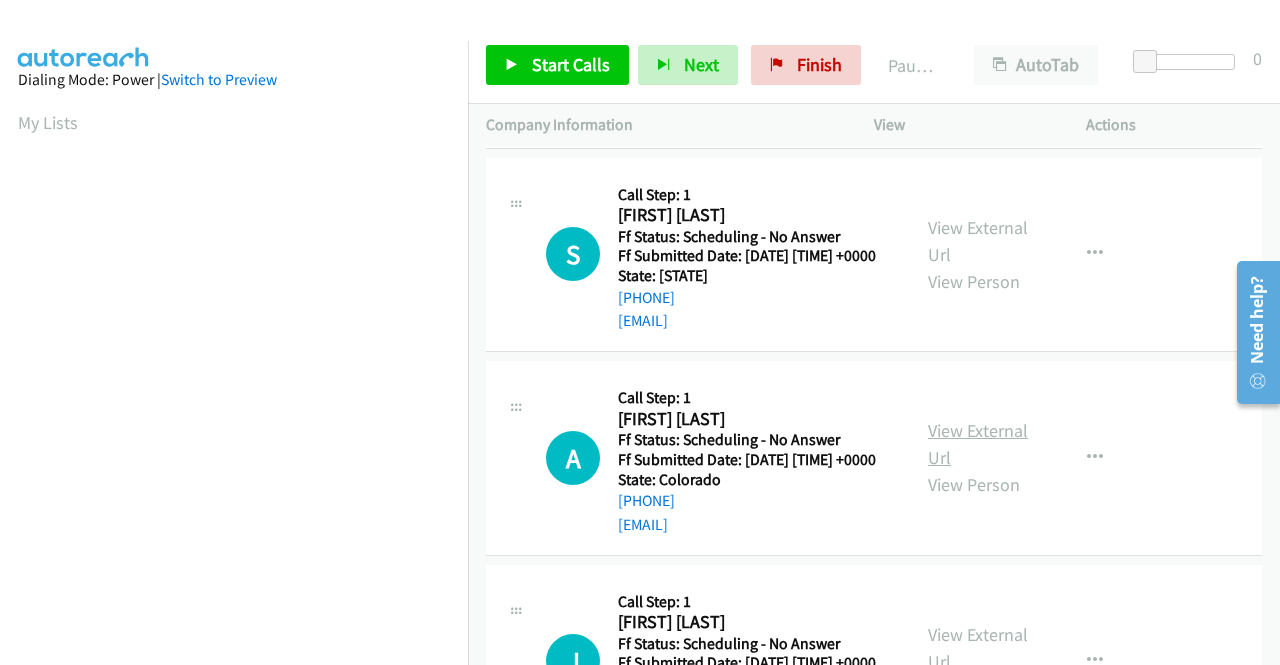 click on "View External Url" at bounding box center [978, 444] 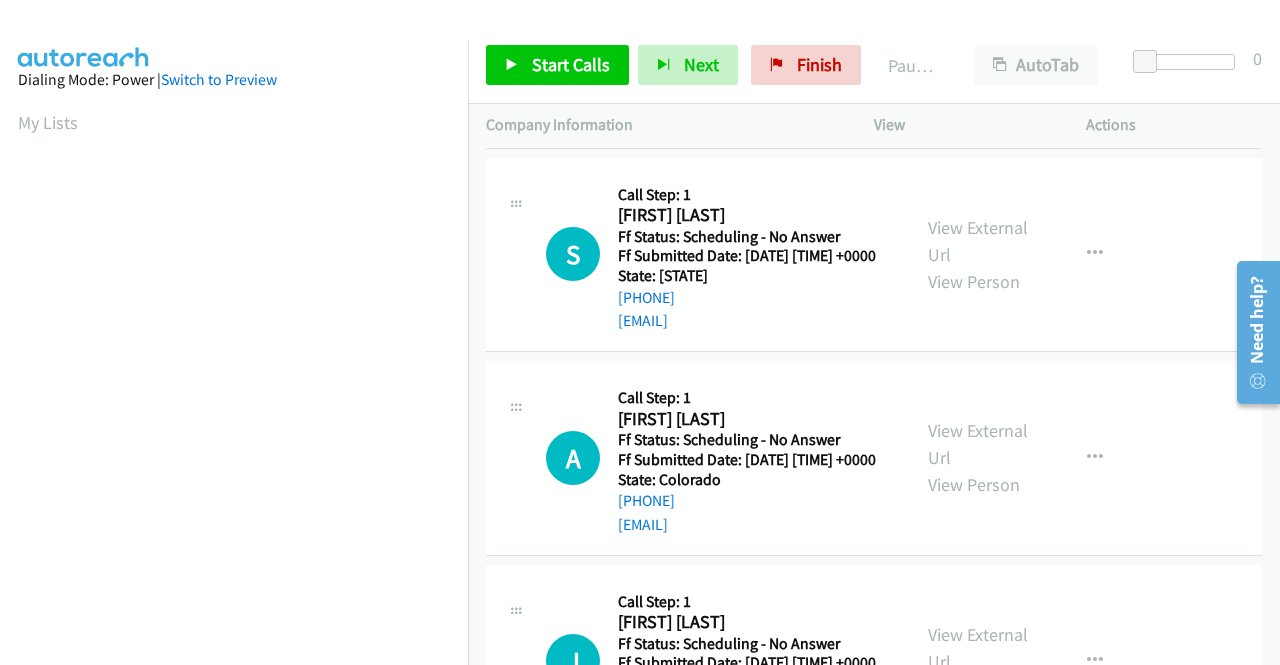 scroll, scrollTop: 600, scrollLeft: 0, axis: vertical 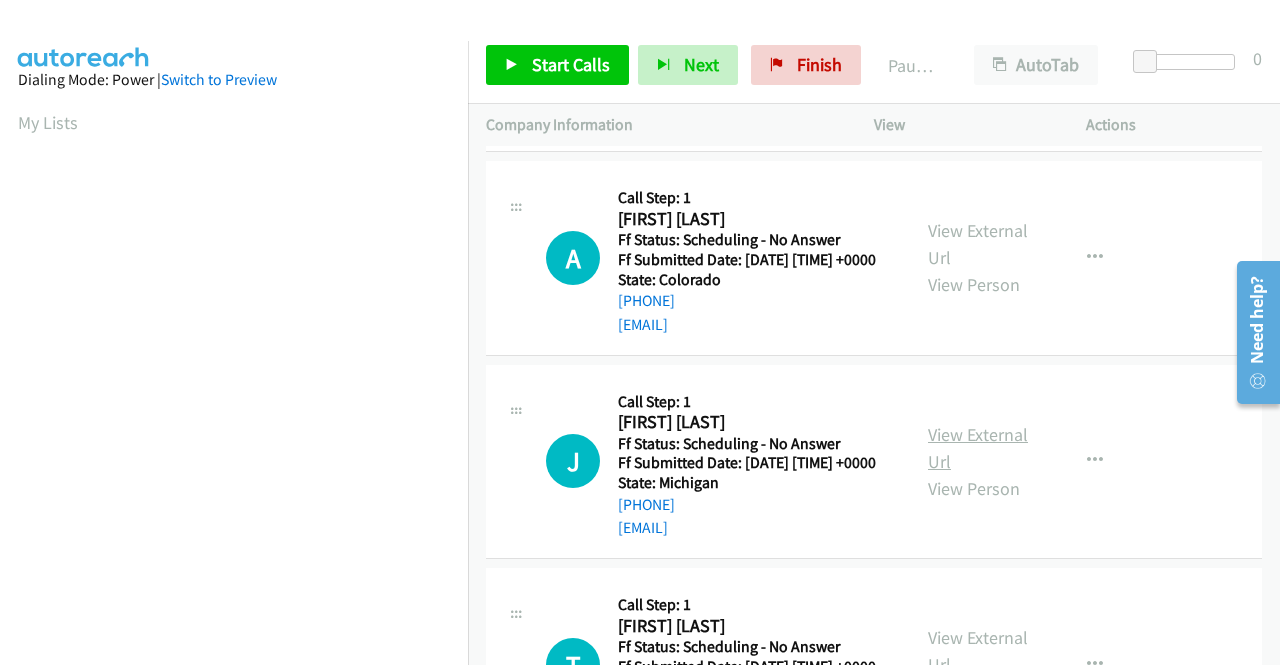 click on "View External Url" at bounding box center (978, 448) 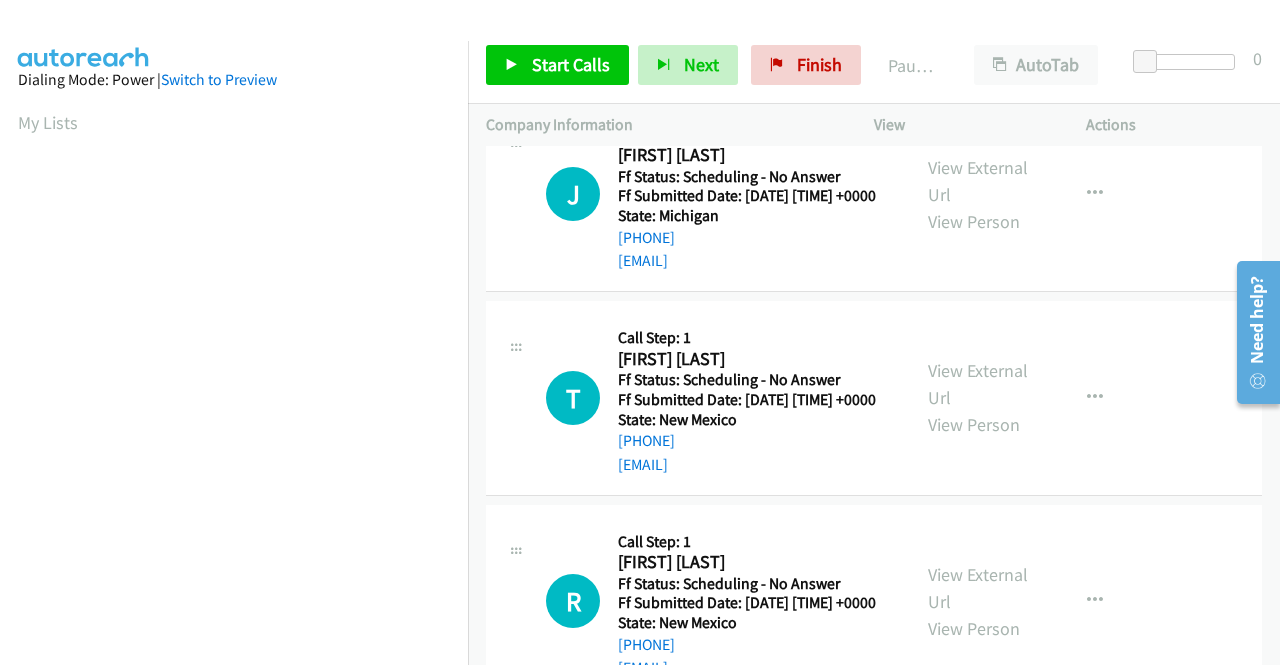 scroll, scrollTop: 900, scrollLeft: 0, axis: vertical 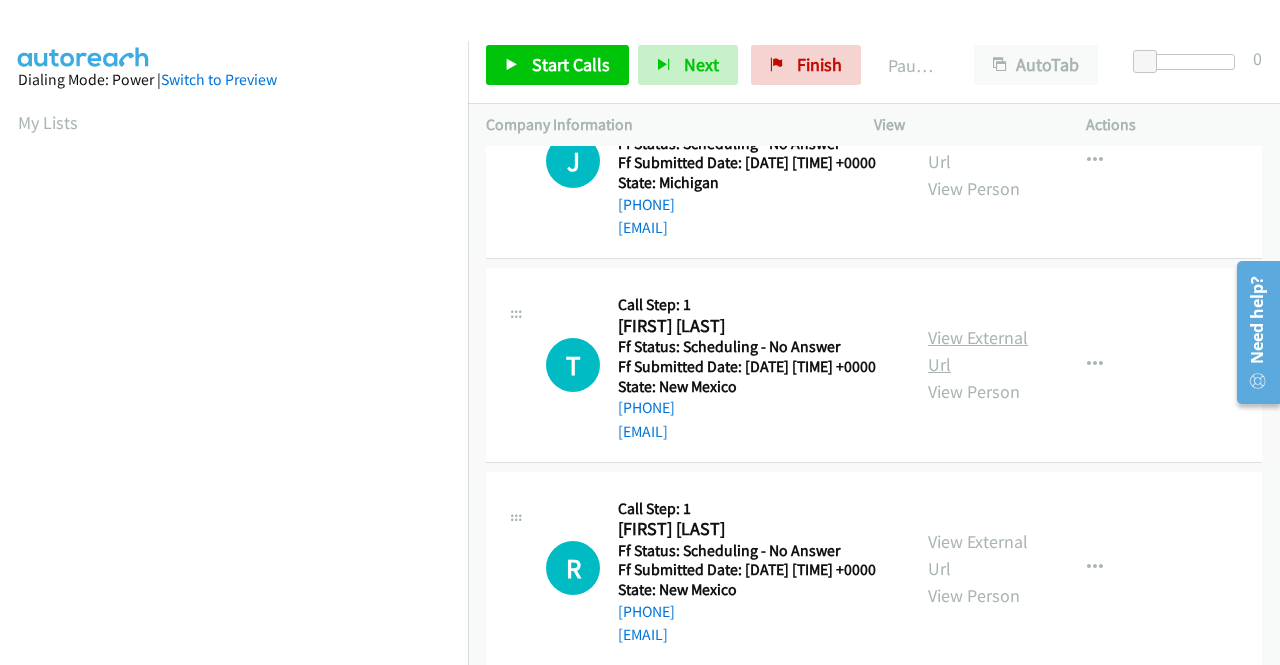 click on "View External Url" at bounding box center [978, 351] 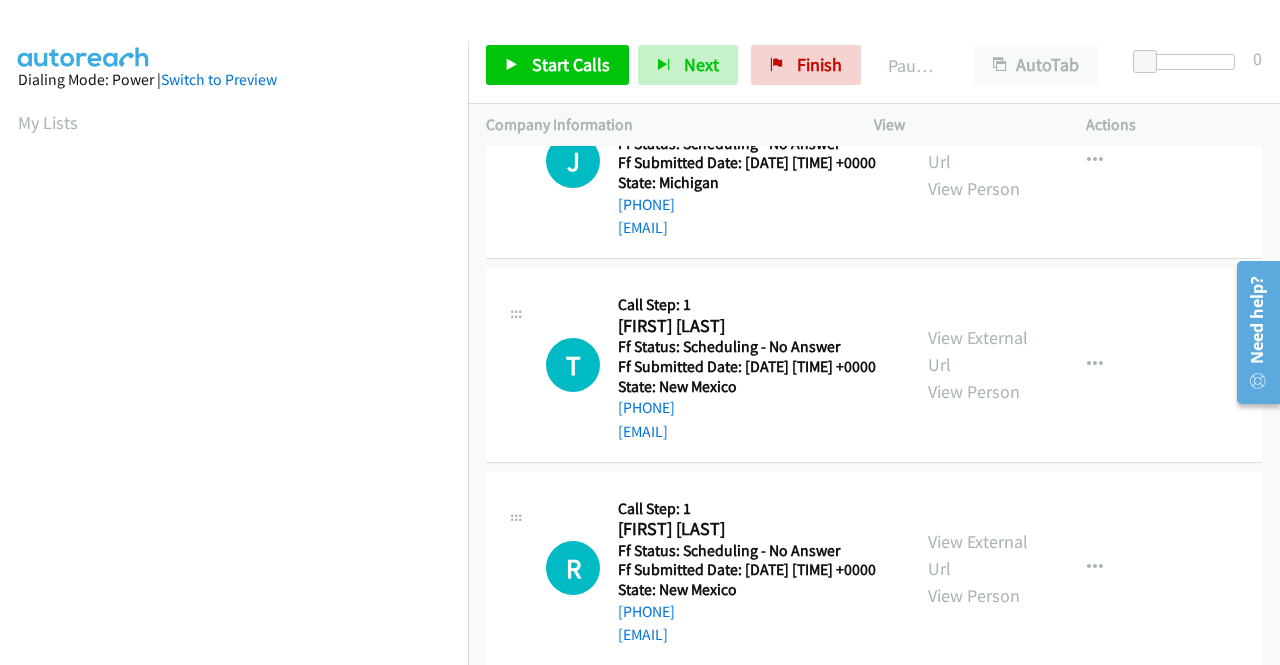 scroll, scrollTop: 1100, scrollLeft: 0, axis: vertical 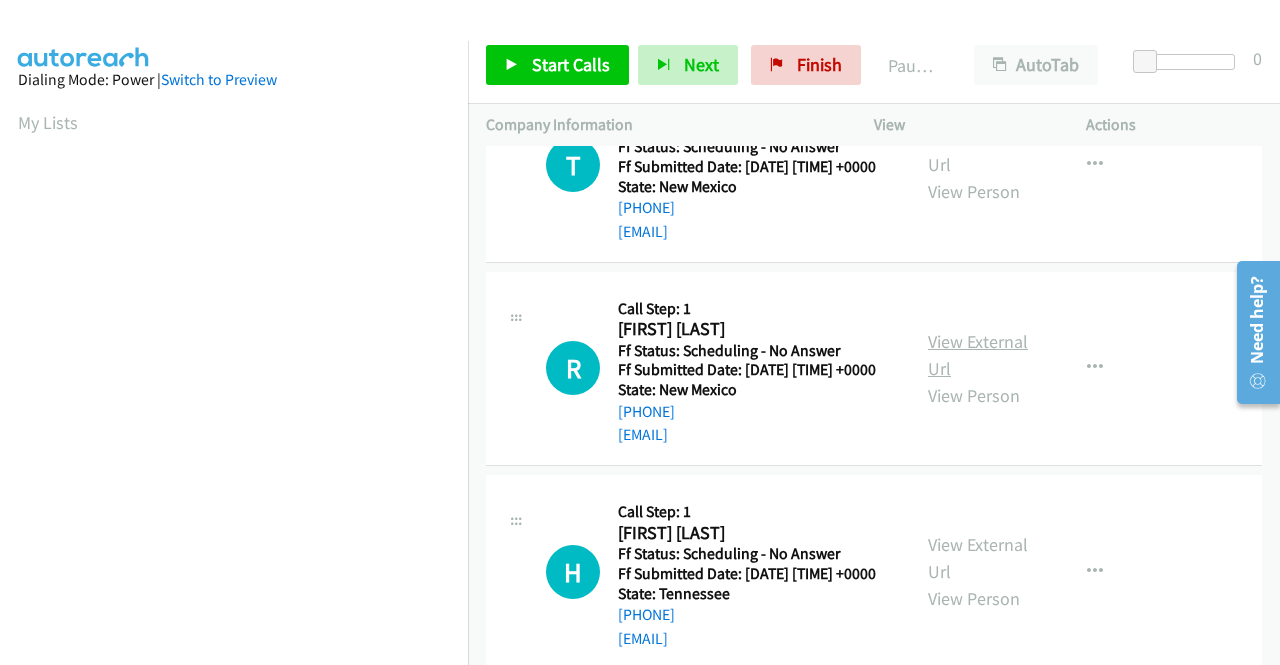 click on "View External Url" at bounding box center (978, 355) 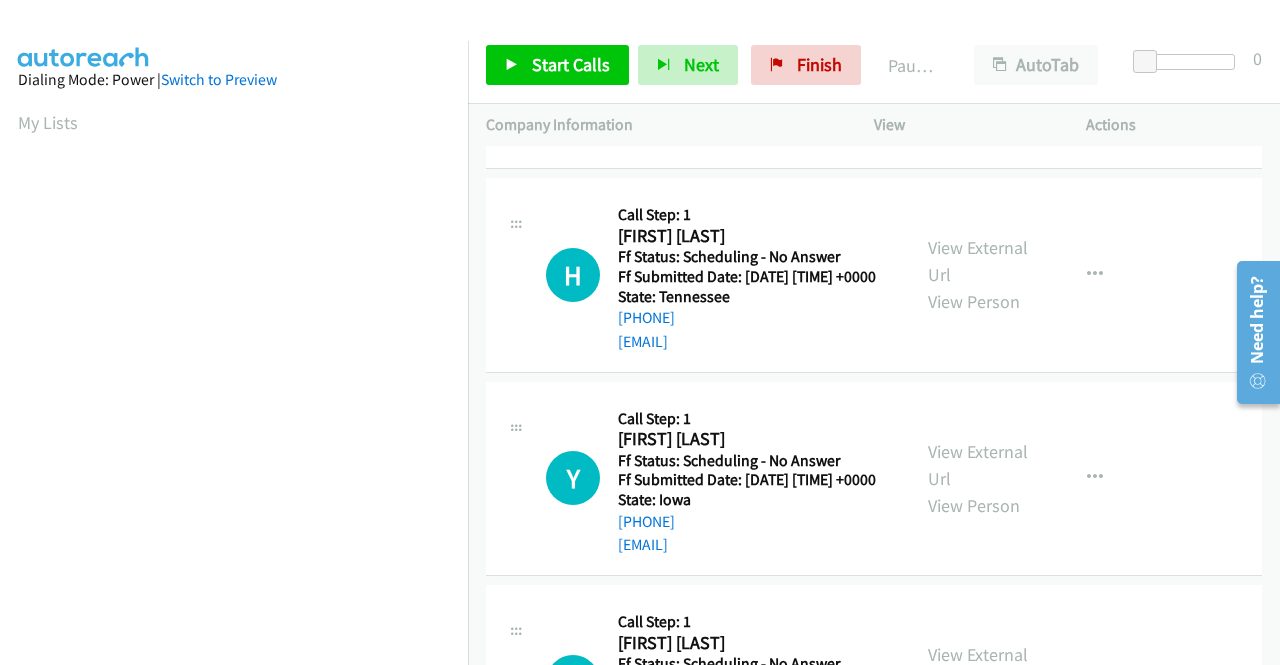 scroll, scrollTop: 1400, scrollLeft: 0, axis: vertical 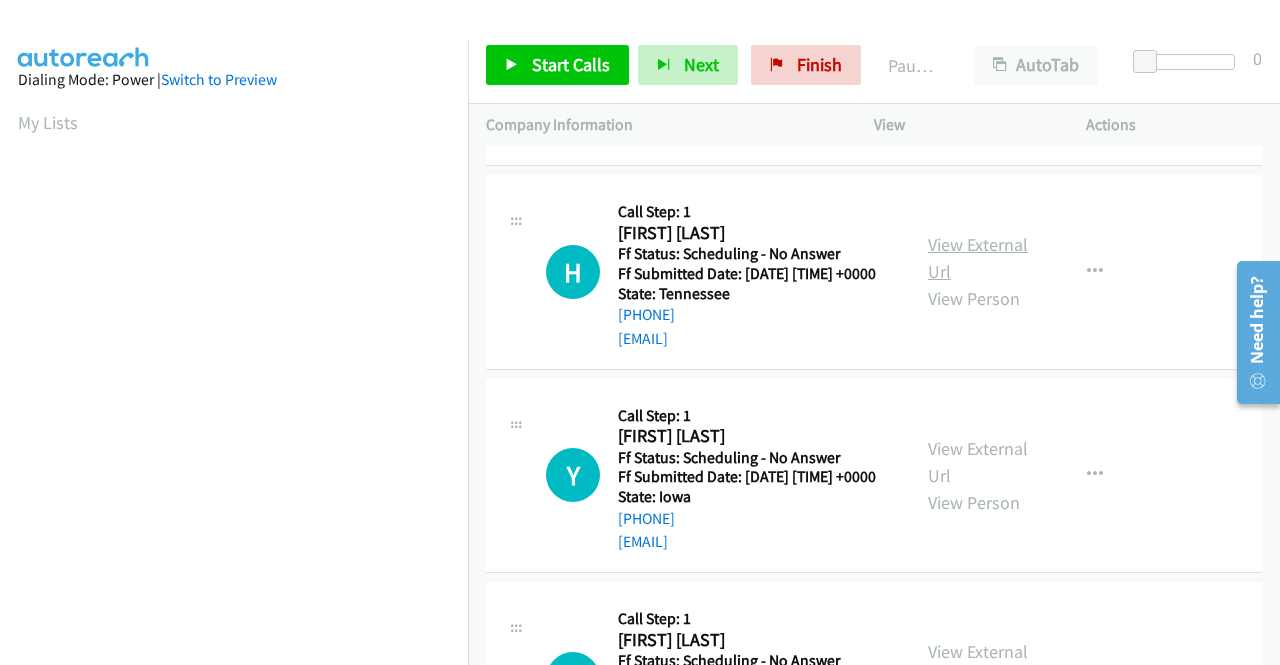 click on "View External Url" at bounding box center [978, 258] 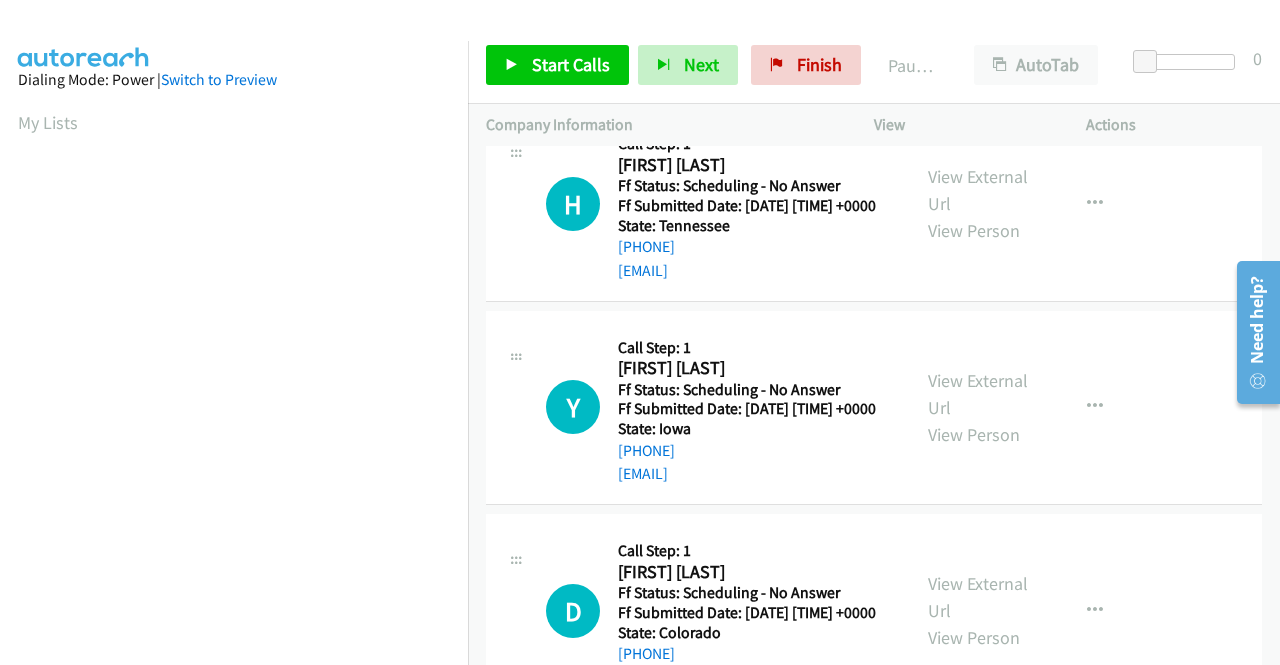 scroll, scrollTop: 1500, scrollLeft: 0, axis: vertical 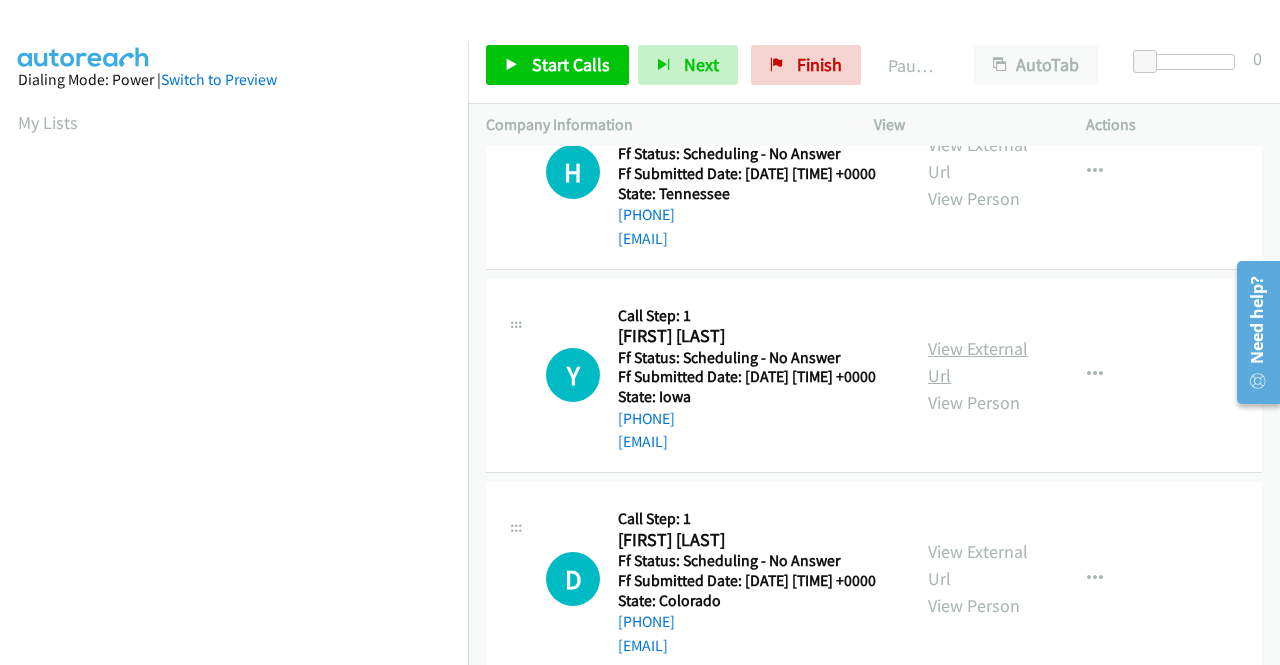 click on "View External Url" at bounding box center [978, 362] 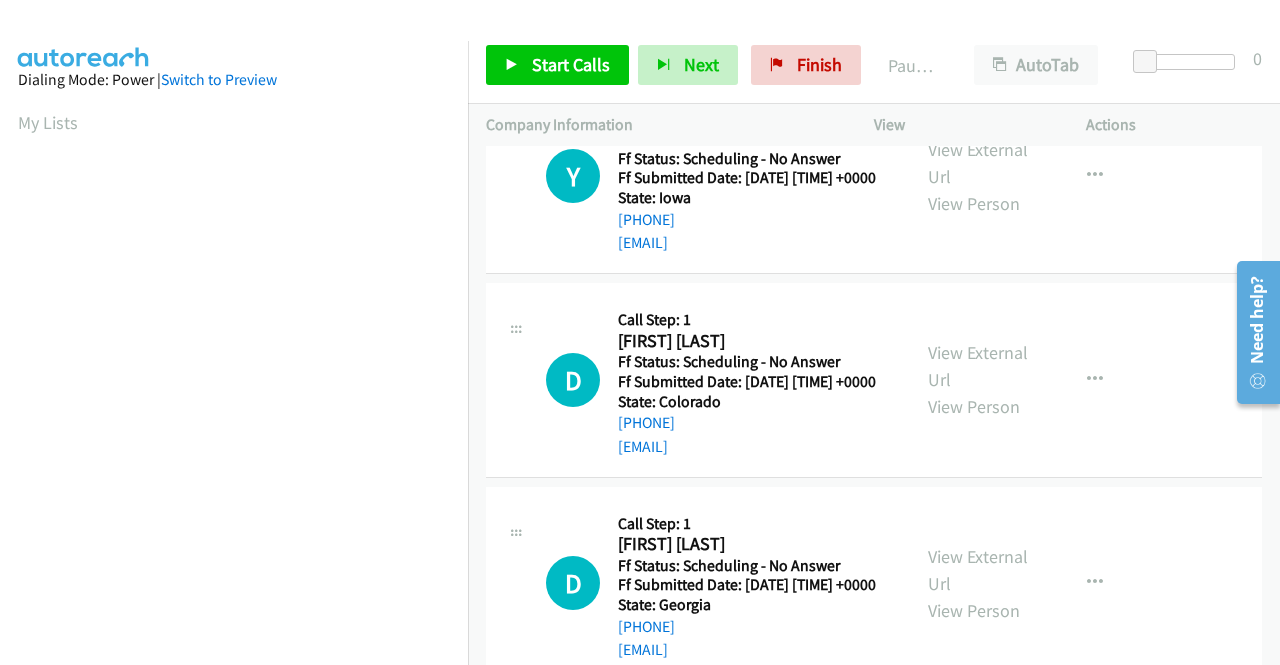scroll, scrollTop: 1700, scrollLeft: 0, axis: vertical 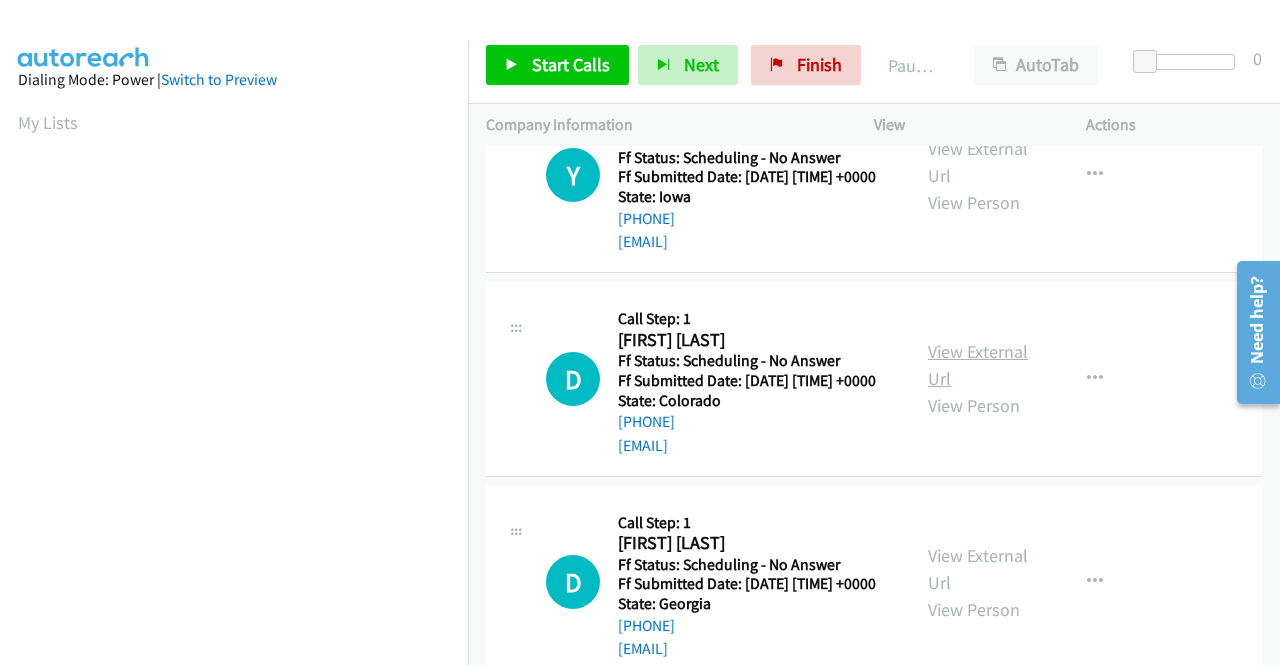 click on "View External Url" at bounding box center [978, 365] 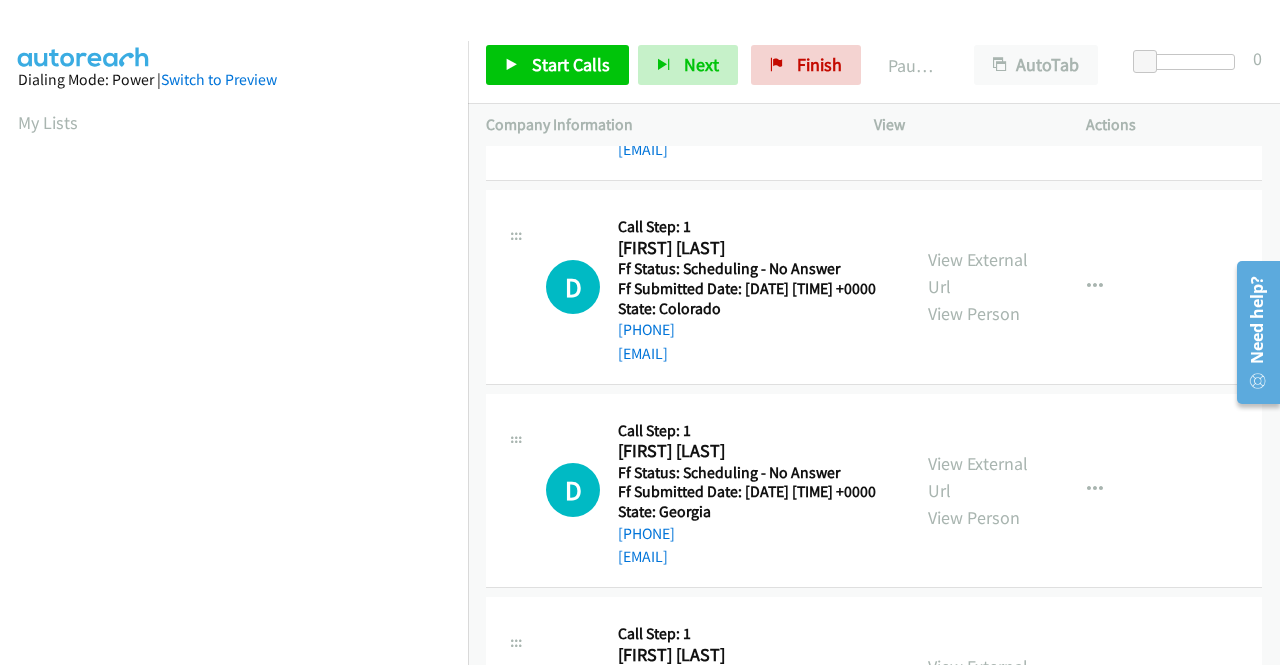 scroll, scrollTop: 1900, scrollLeft: 0, axis: vertical 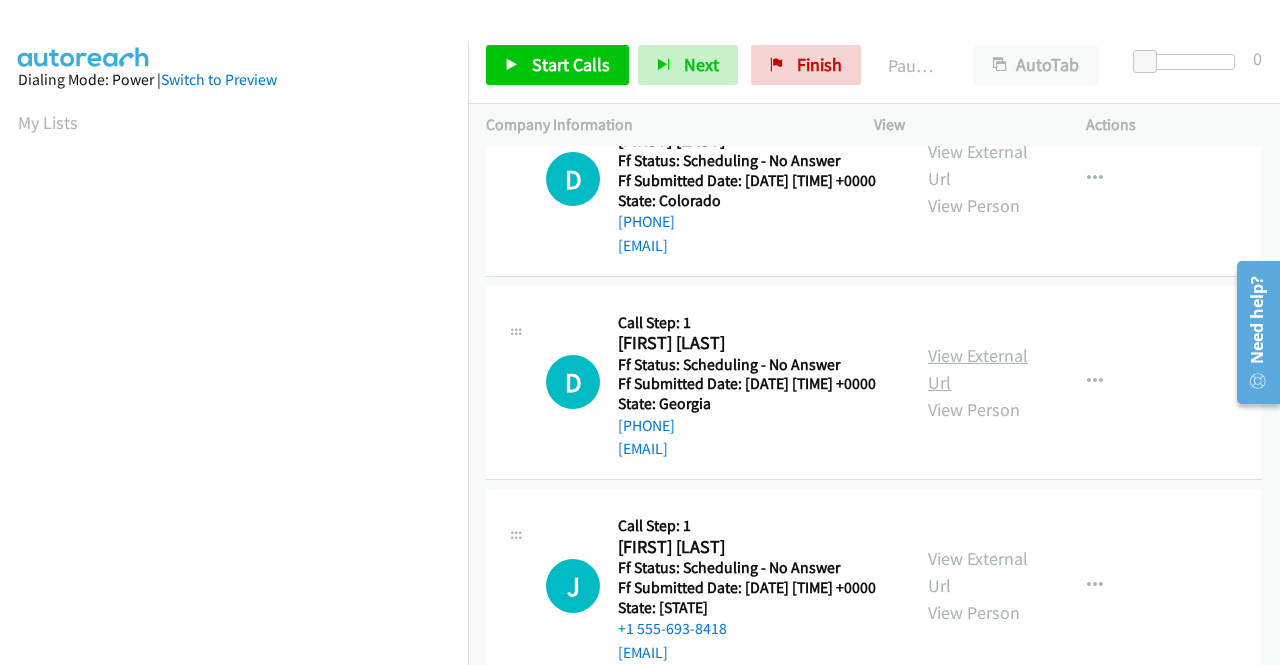 click on "View External Url" at bounding box center [978, 369] 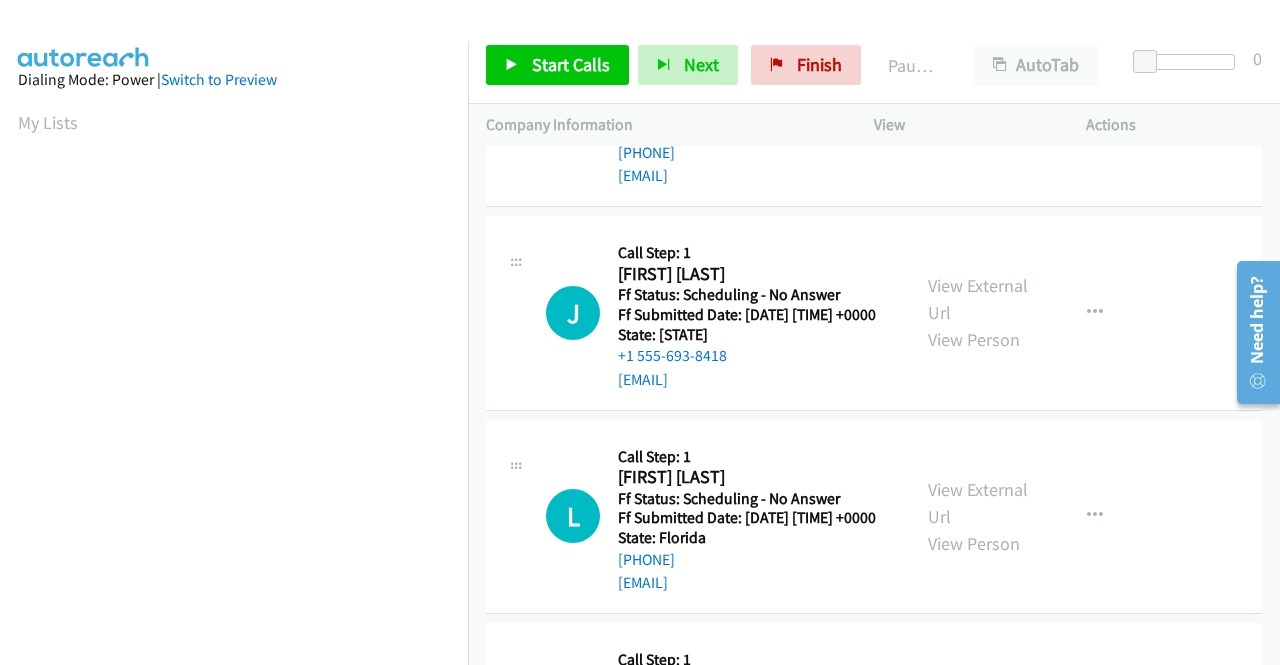 scroll, scrollTop: 2200, scrollLeft: 0, axis: vertical 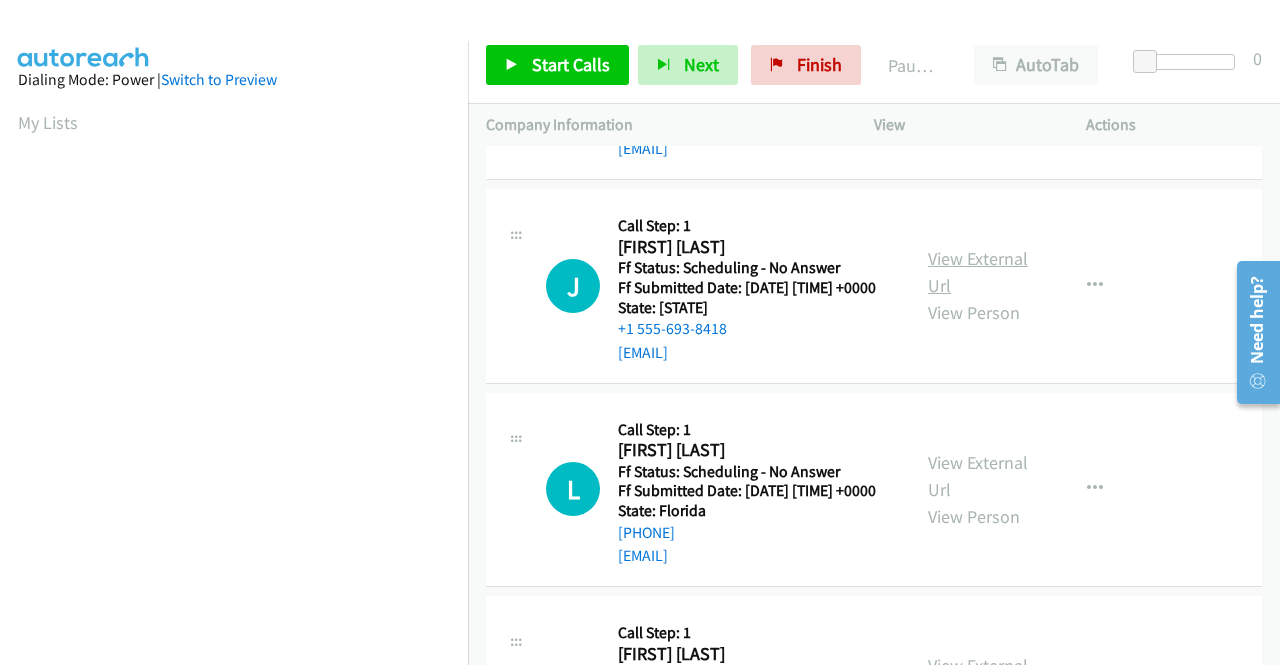 click on "View External Url" at bounding box center [978, 272] 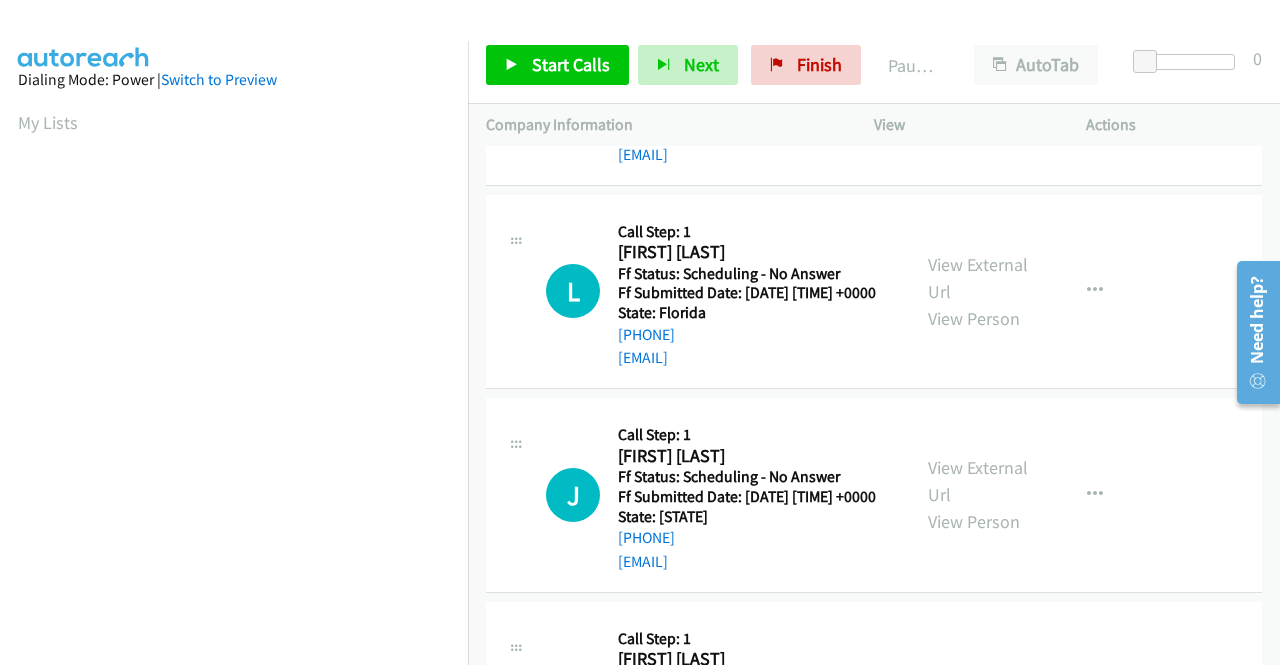 scroll, scrollTop: 2400, scrollLeft: 0, axis: vertical 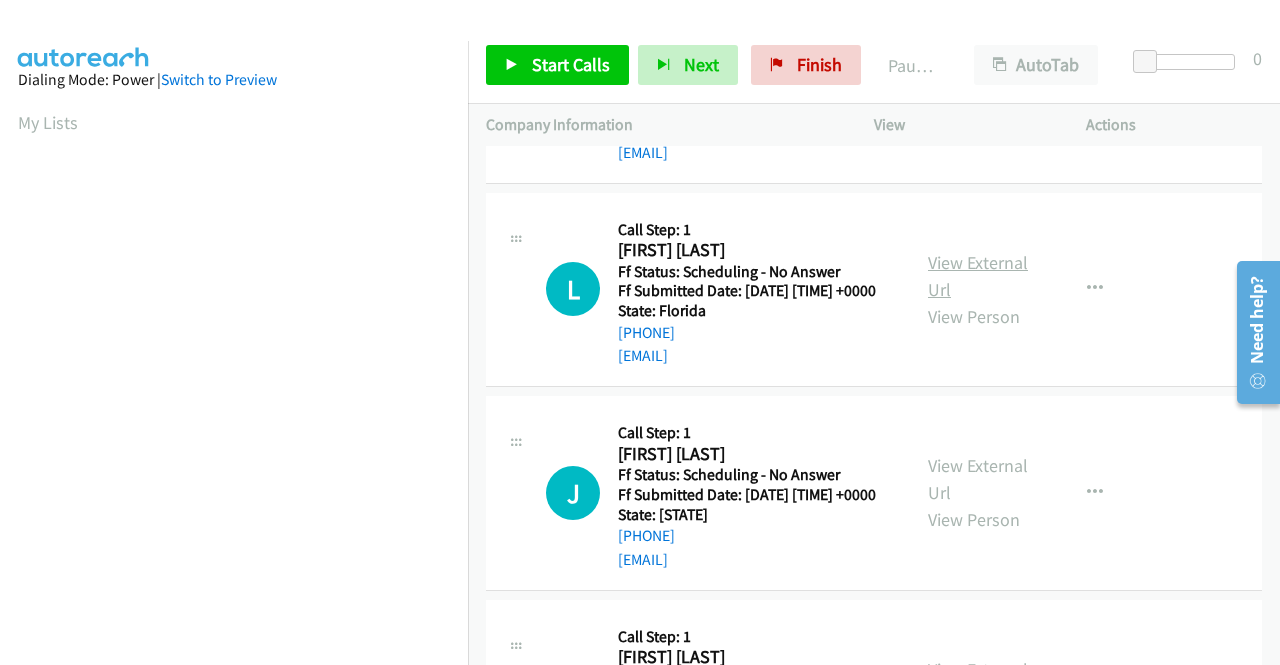 click on "View External Url" at bounding box center (978, 276) 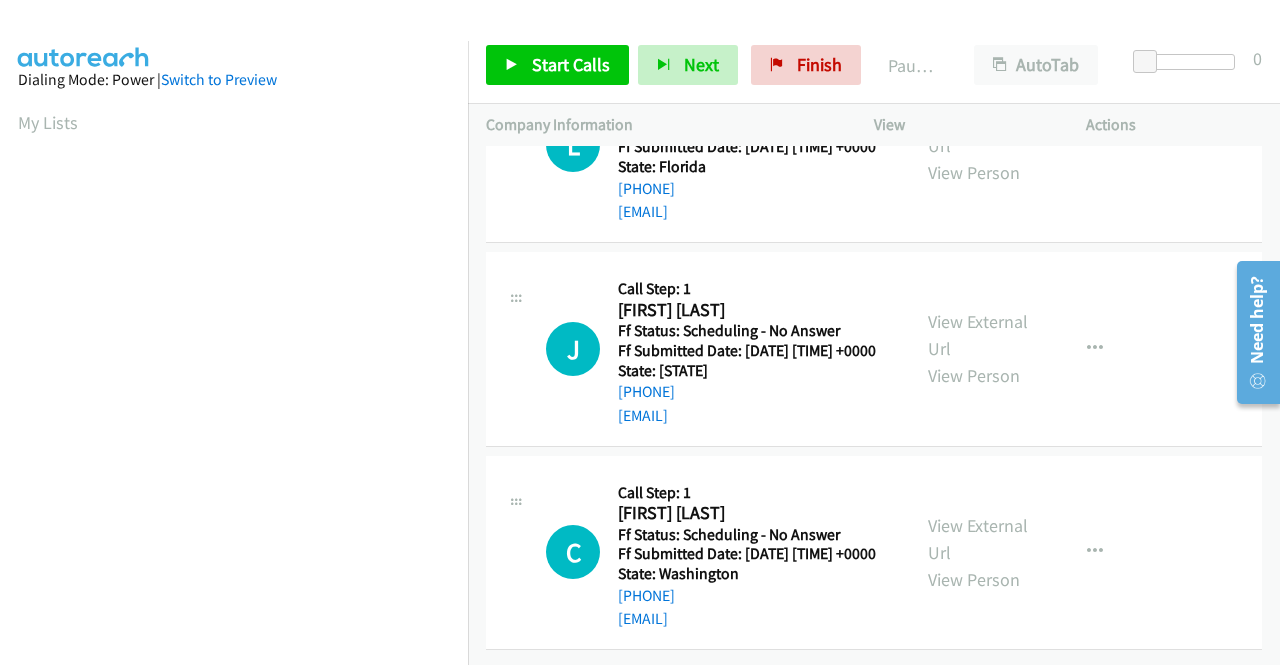 scroll, scrollTop: 2600, scrollLeft: 0, axis: vertical 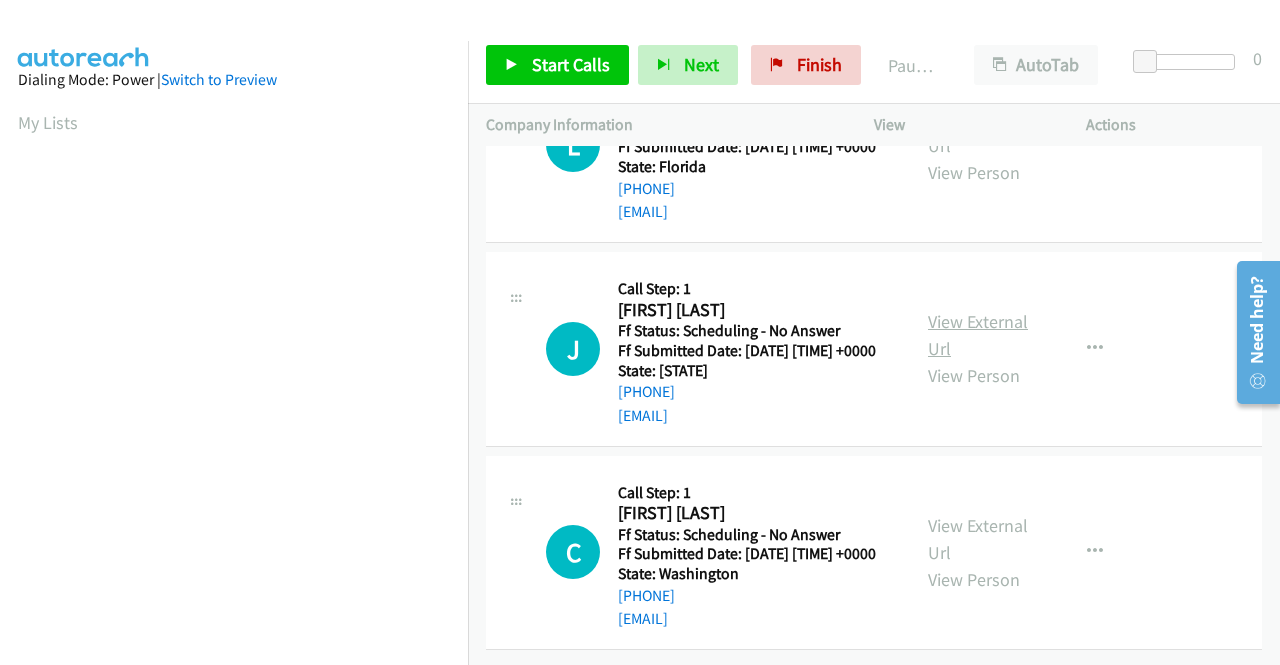 click on "View External Url" at bounding box center (978, 335) 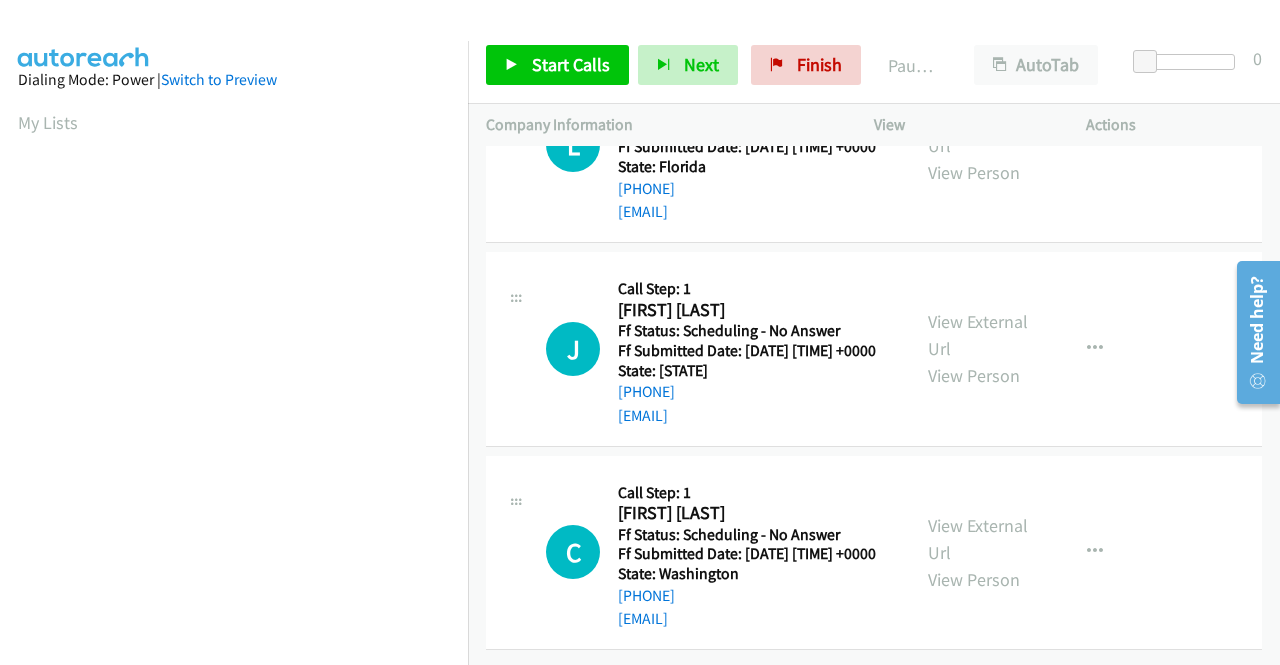 scroll, scrollTop: 2800, scrollLeft: 0, axis: vertical 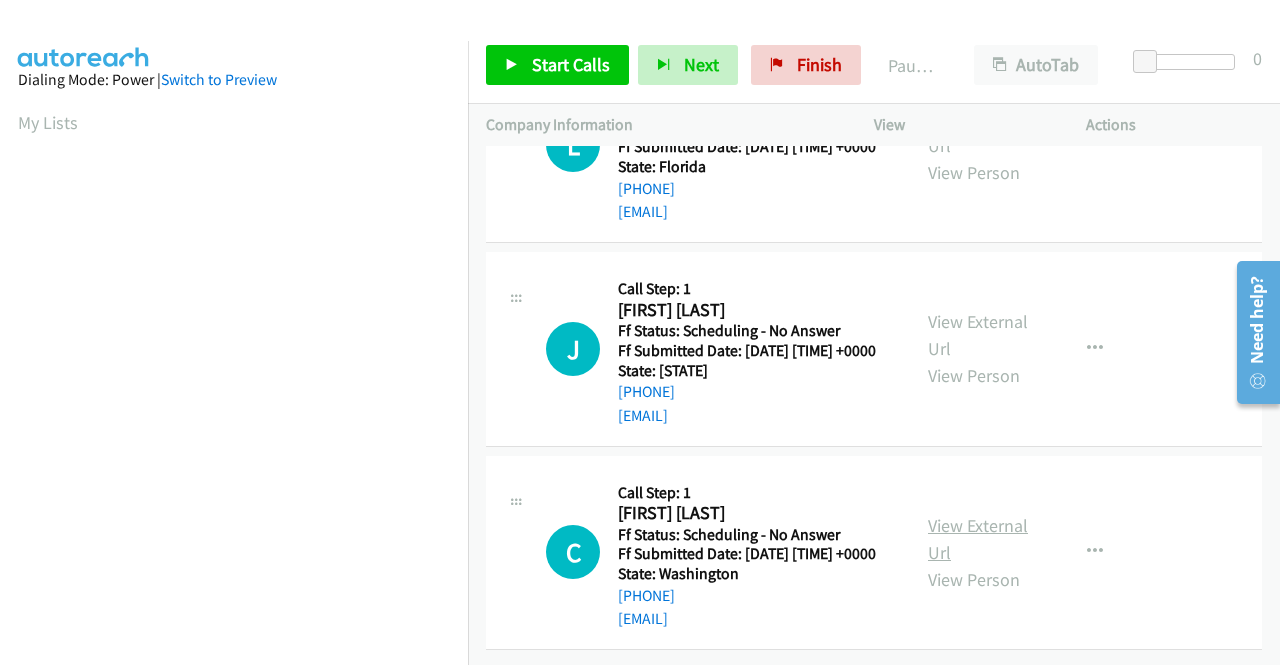 click on "View External Url" at bounding box center [978, 539] 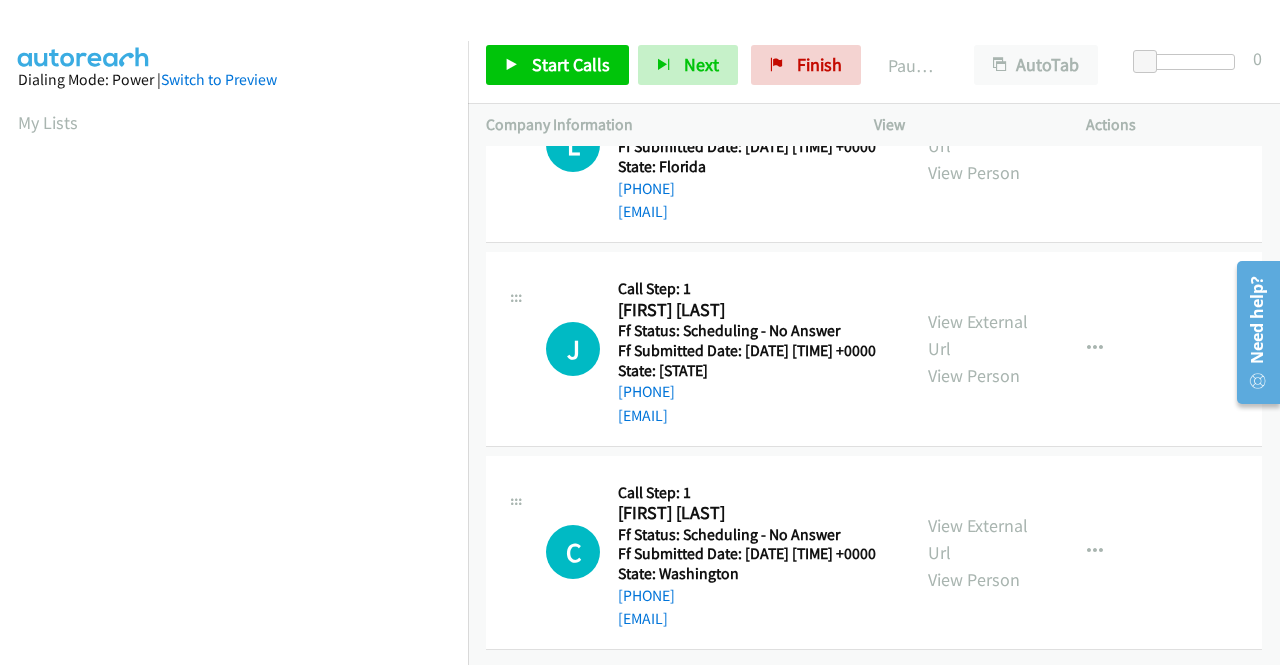 scroll, scrollTop: 0, scrollLeft: 0, axis: both 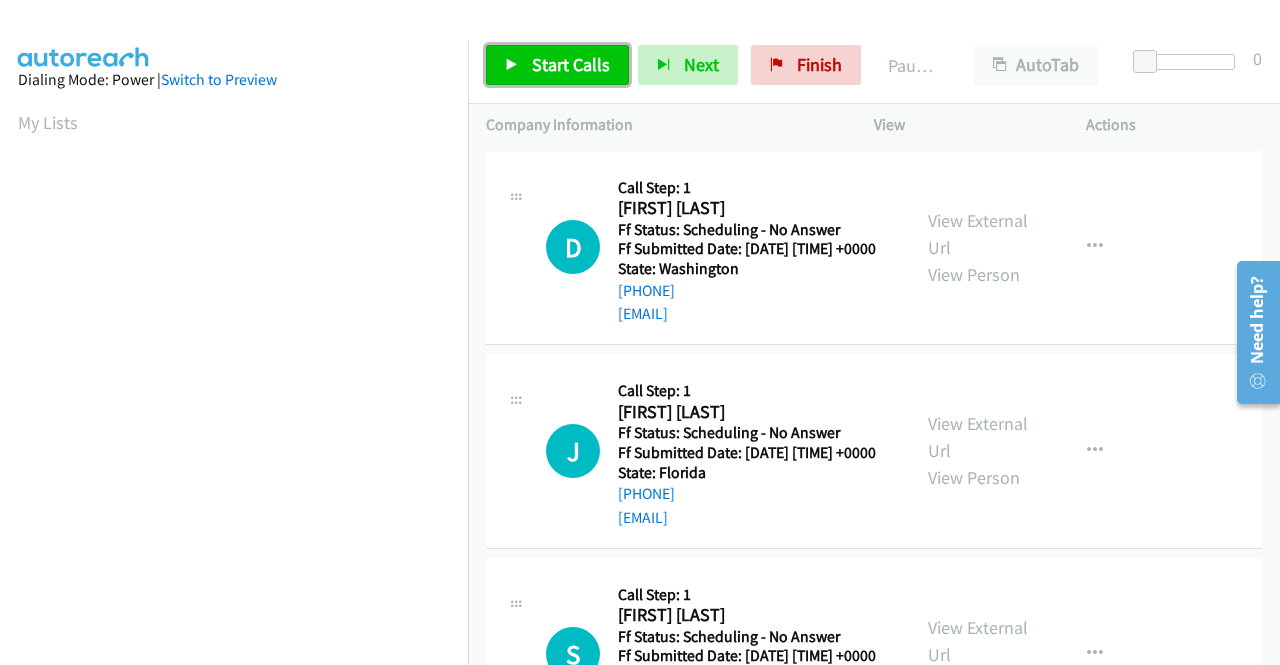 click on "Start Calls" at bounding box center (571, 64) 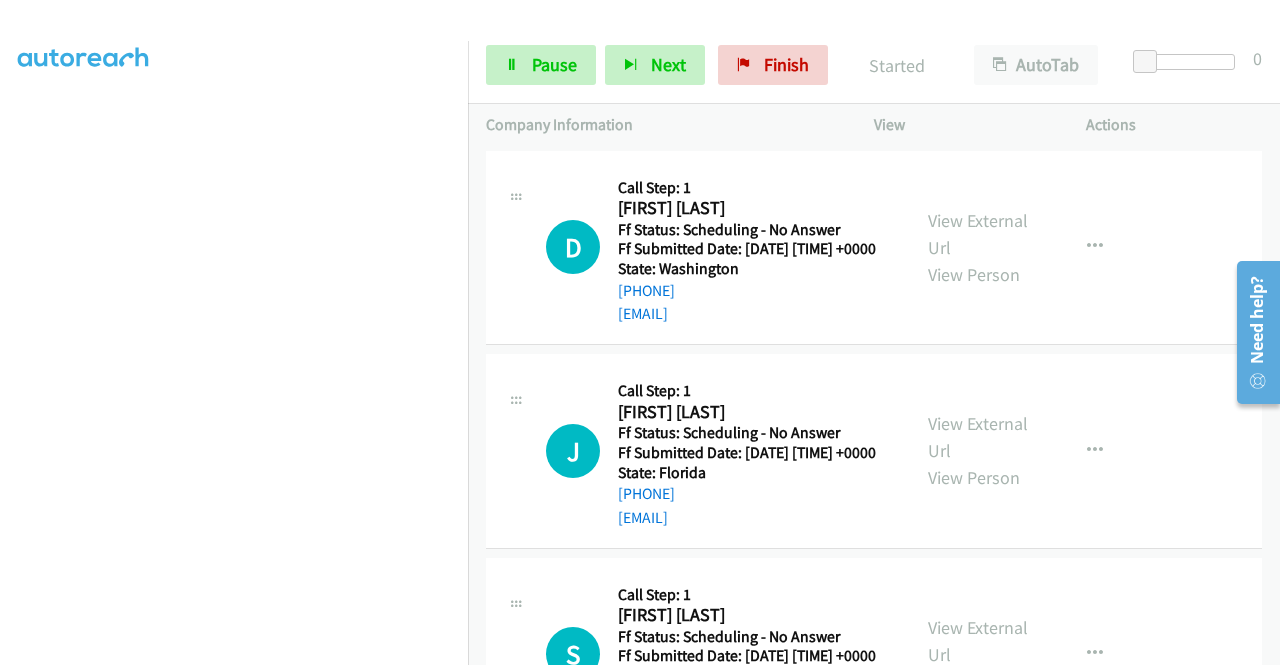 scroll, scrollTop: 456, scrollLeft: 0, axis: vertical 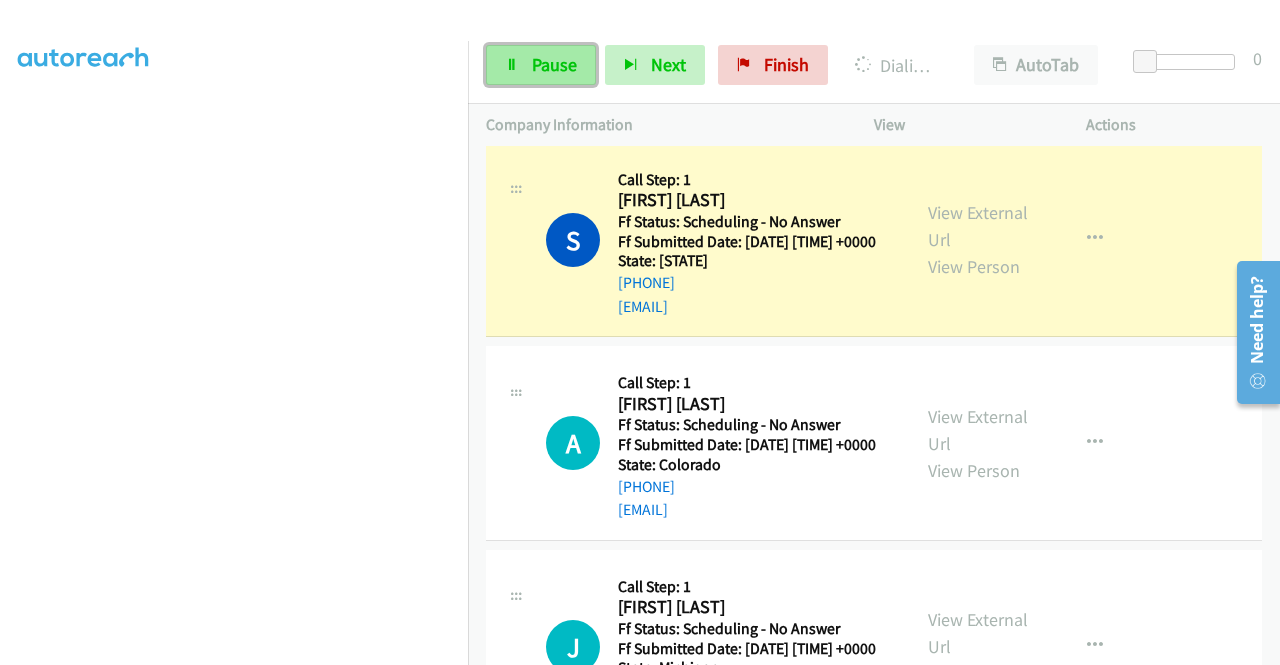 click at bounding box center [512, 66] 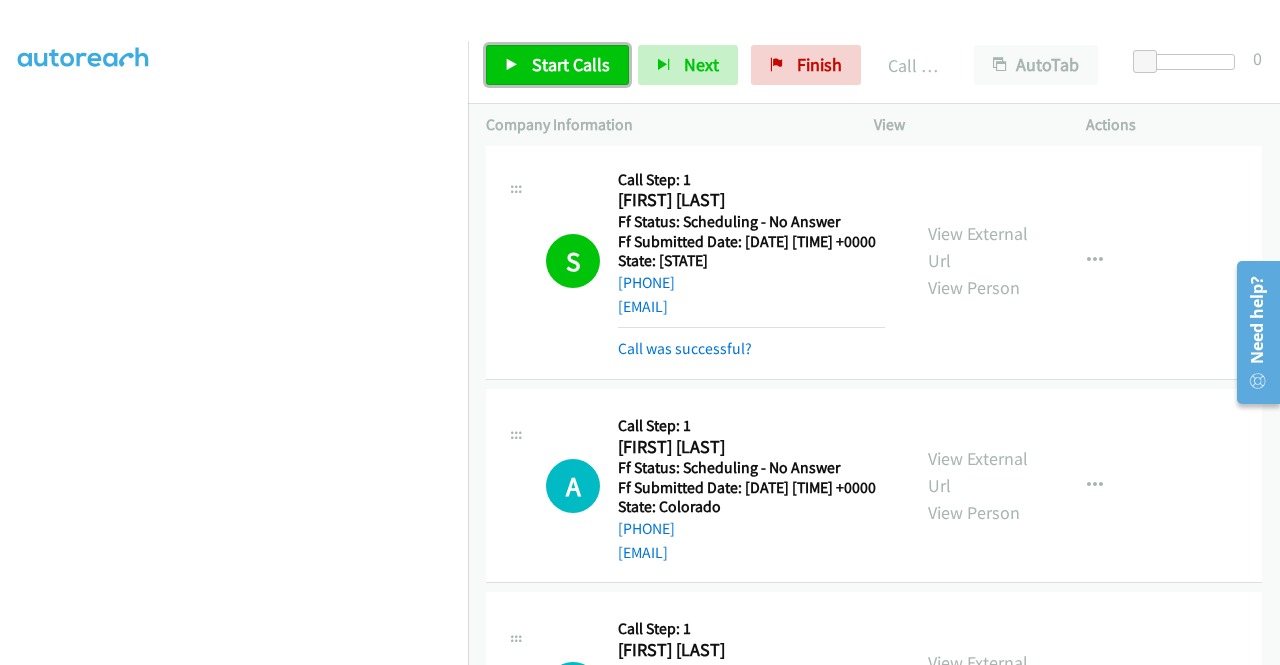 click on "Start Calls" at bounding box center (571, 64) 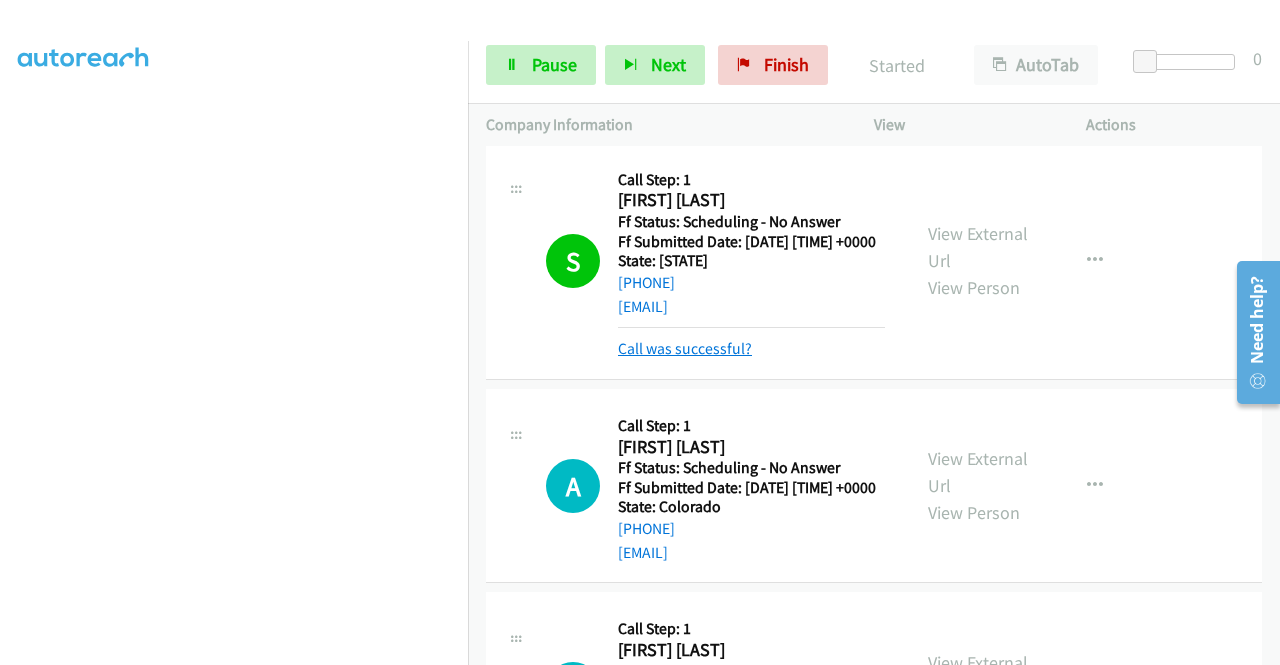 click on "Call was successful?" at bounding box center [685, 348] 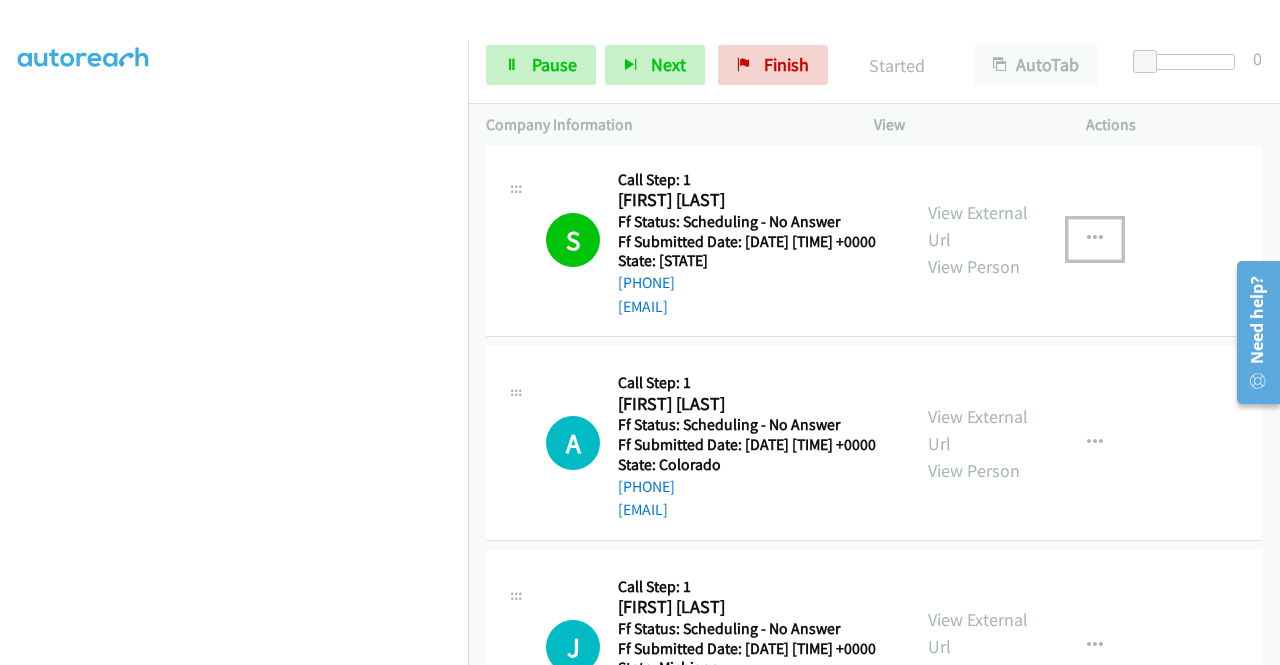 click at bounding box center (1095, 239) 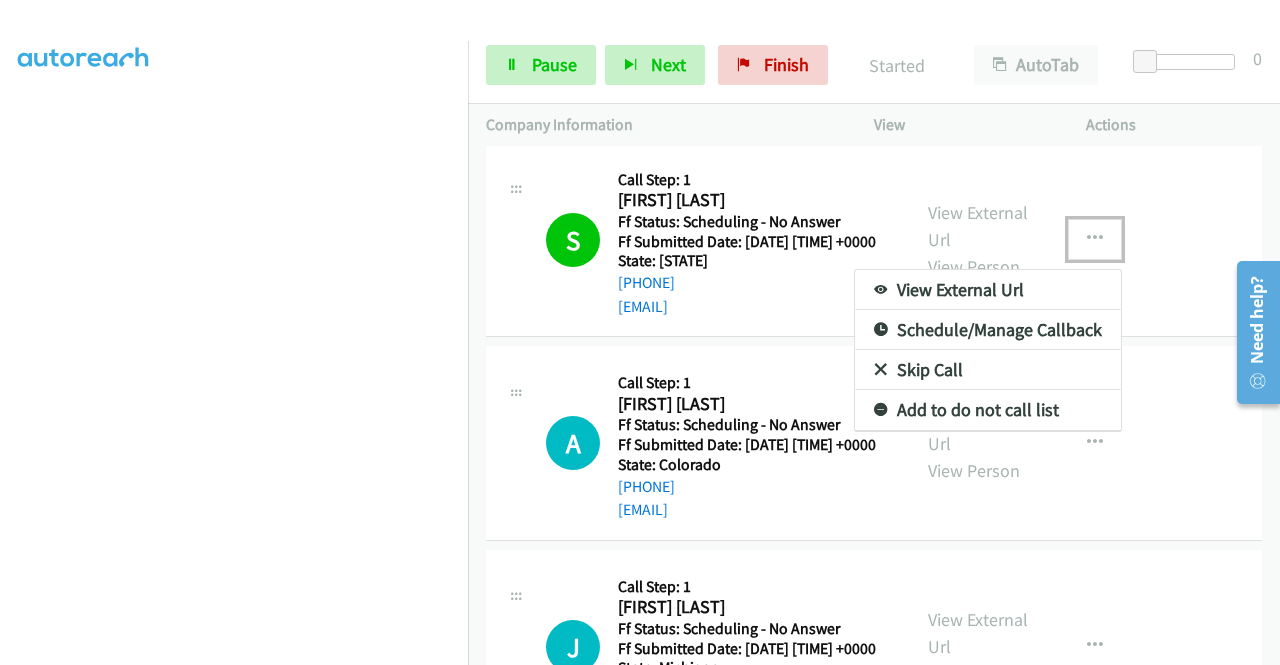 click on "Add to do not call list" at bounding box center (988, 410) 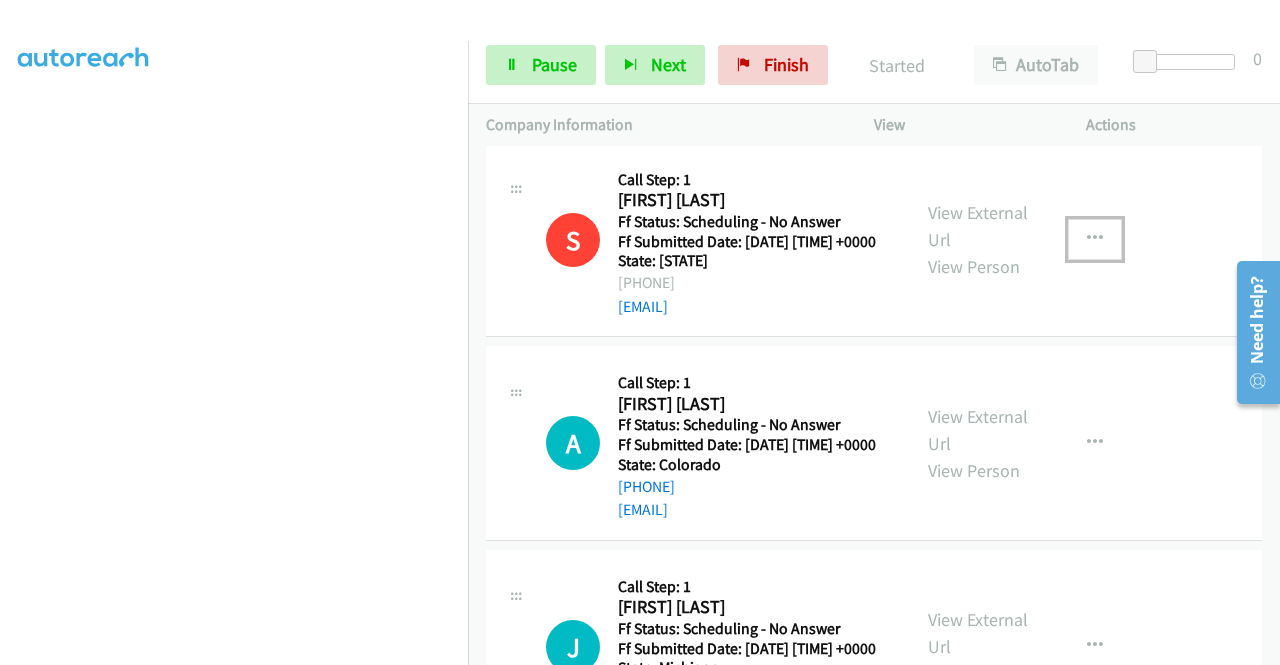 scroll, scrollTop: 600, scrollLeft: 0, axis: vertical 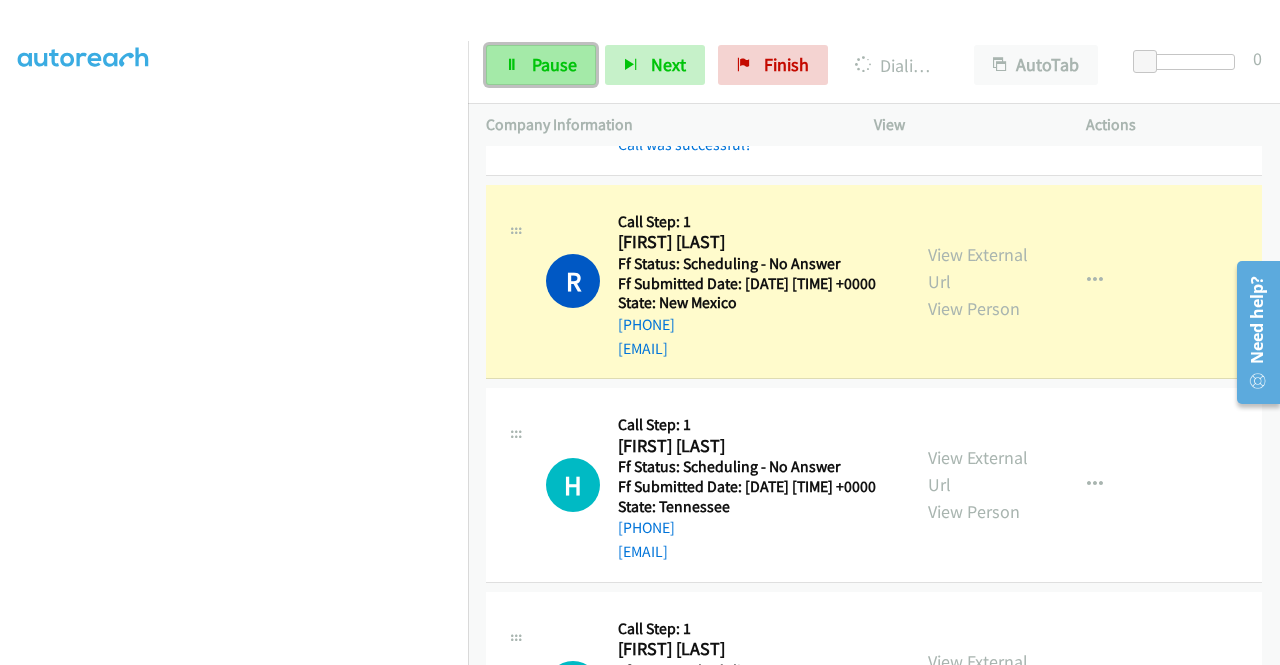 click on "Pause" at bounding box center (554, 64) 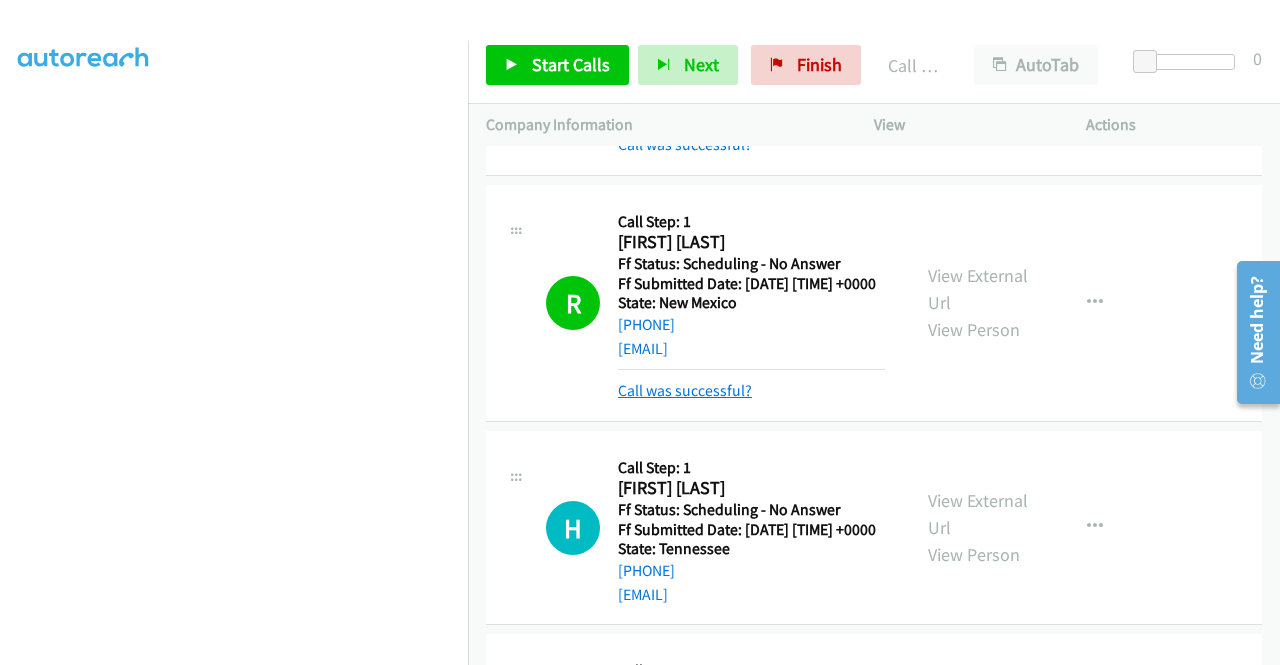 click on "Call was successful?" at bounding box center [685, 390] 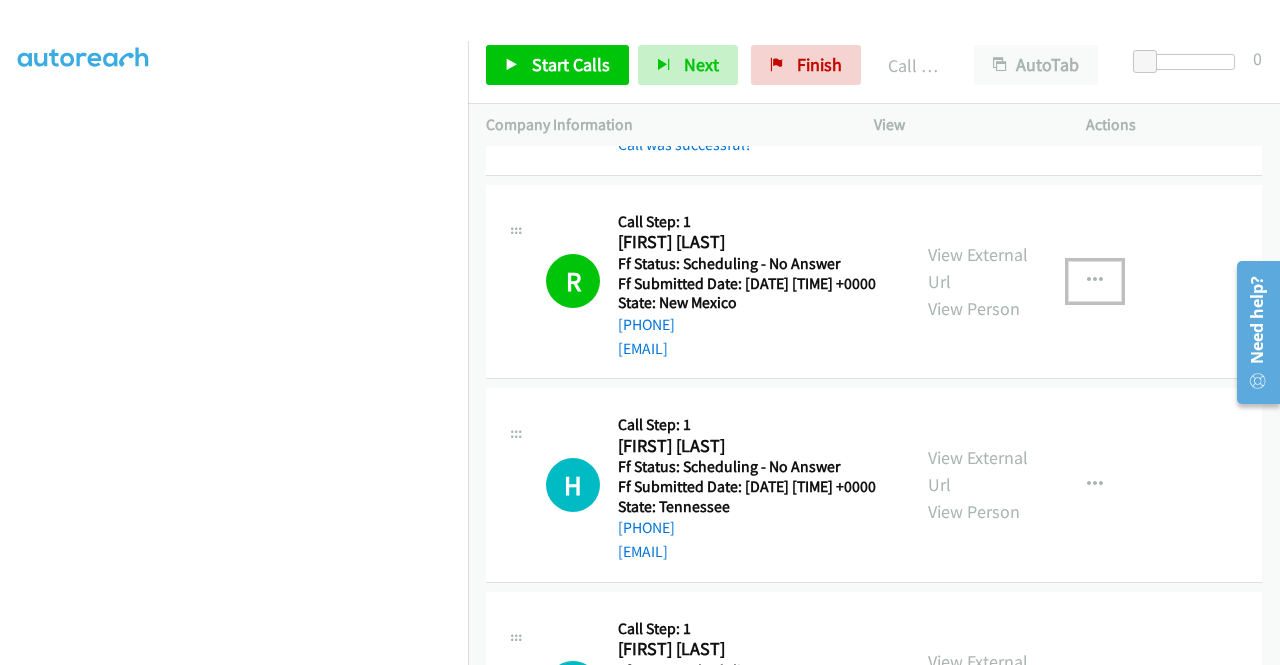click at bounding box center (1095, 281) 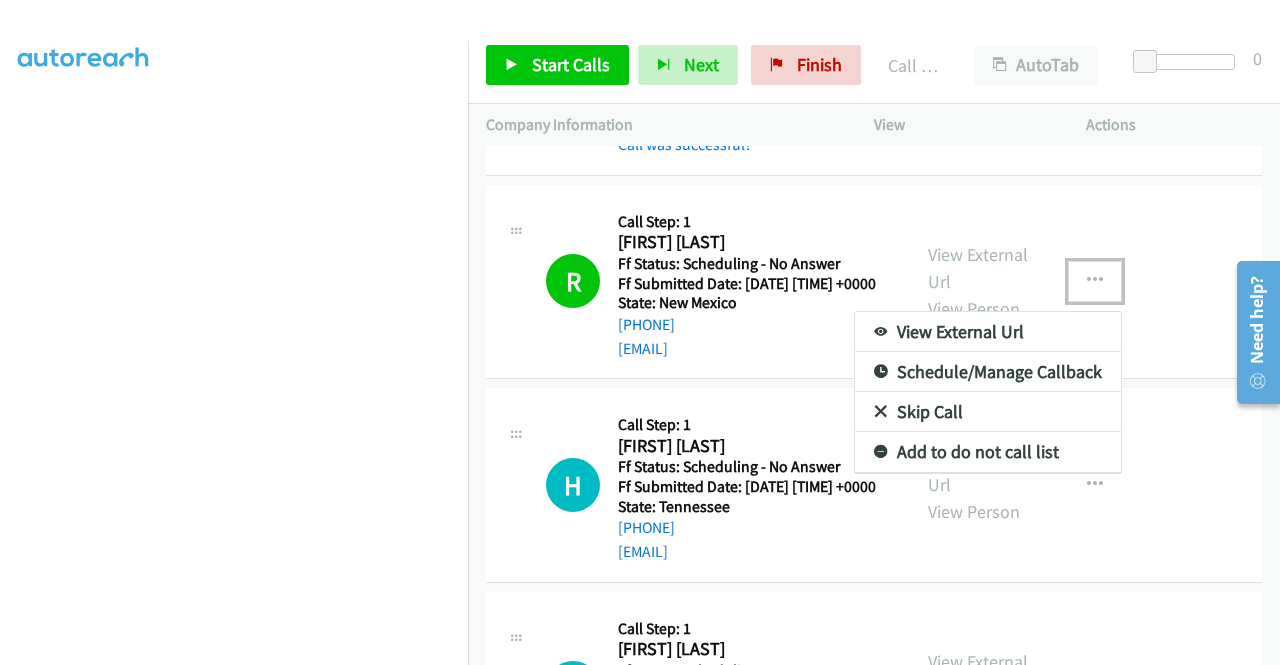 click on "Add to do not call list" at bounding box center [988, 452] 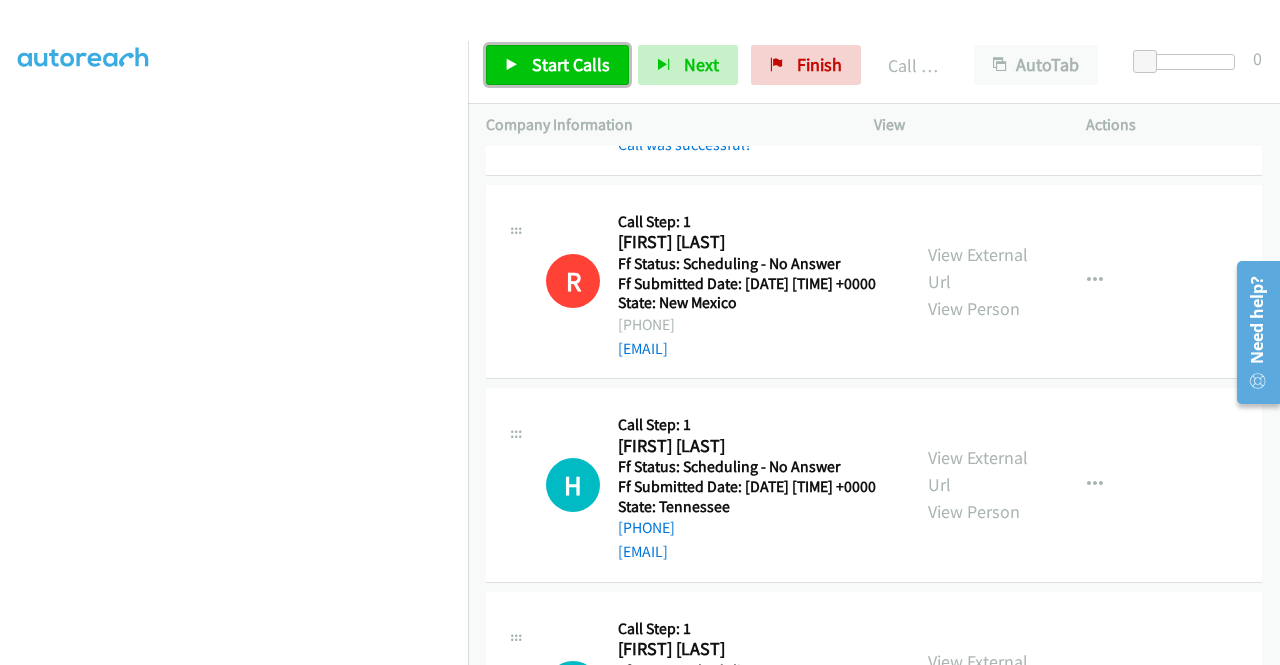 click on "Start Calls" at bounding box center [571, 64] 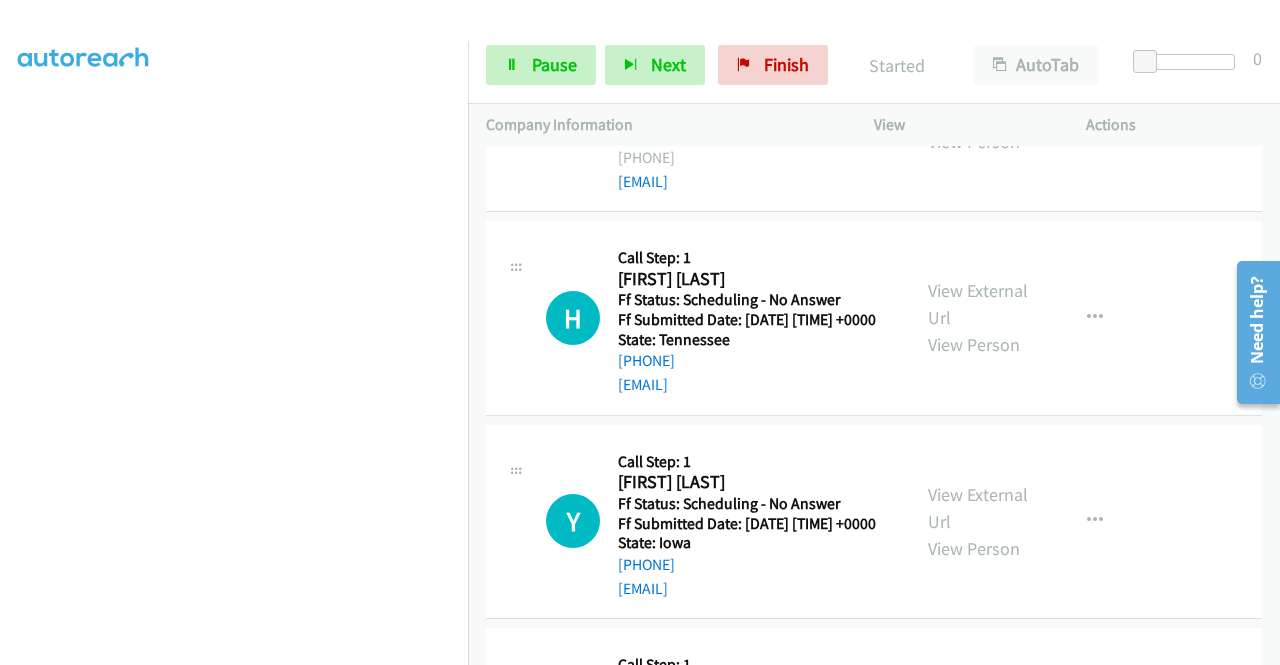 scroll, scrollTop: 1600, scrollLeft: 0, axis: vertical 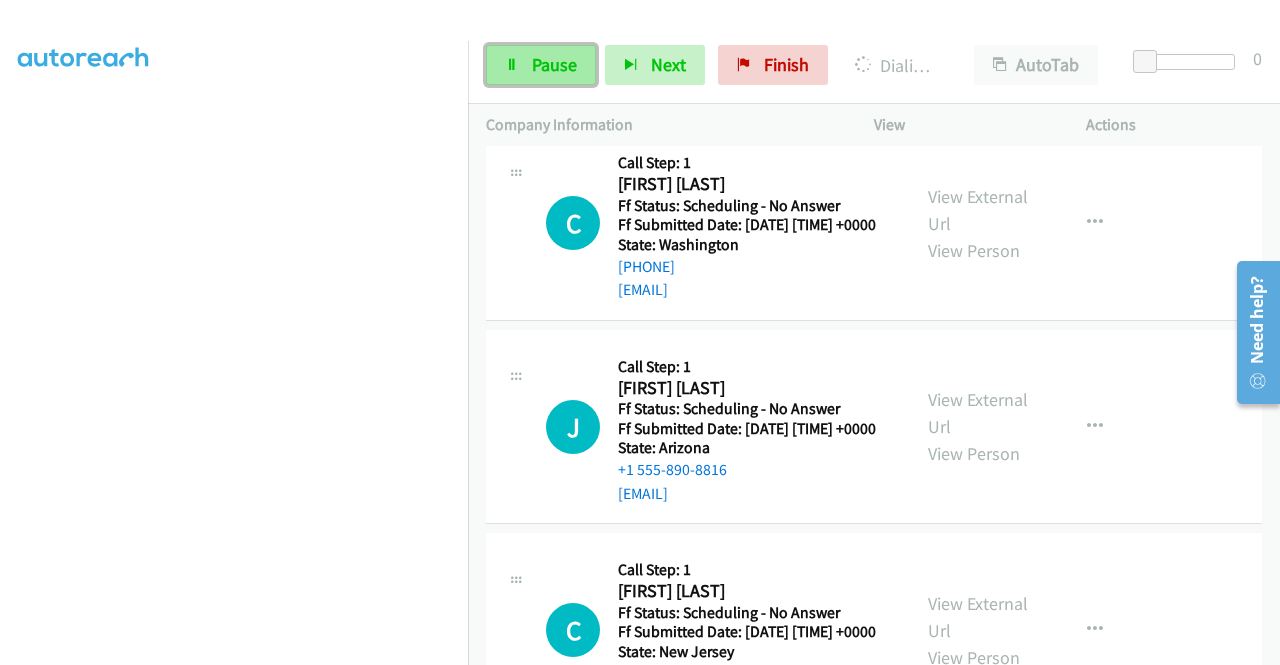 click on "Pause" at bounding box center [541, 65] 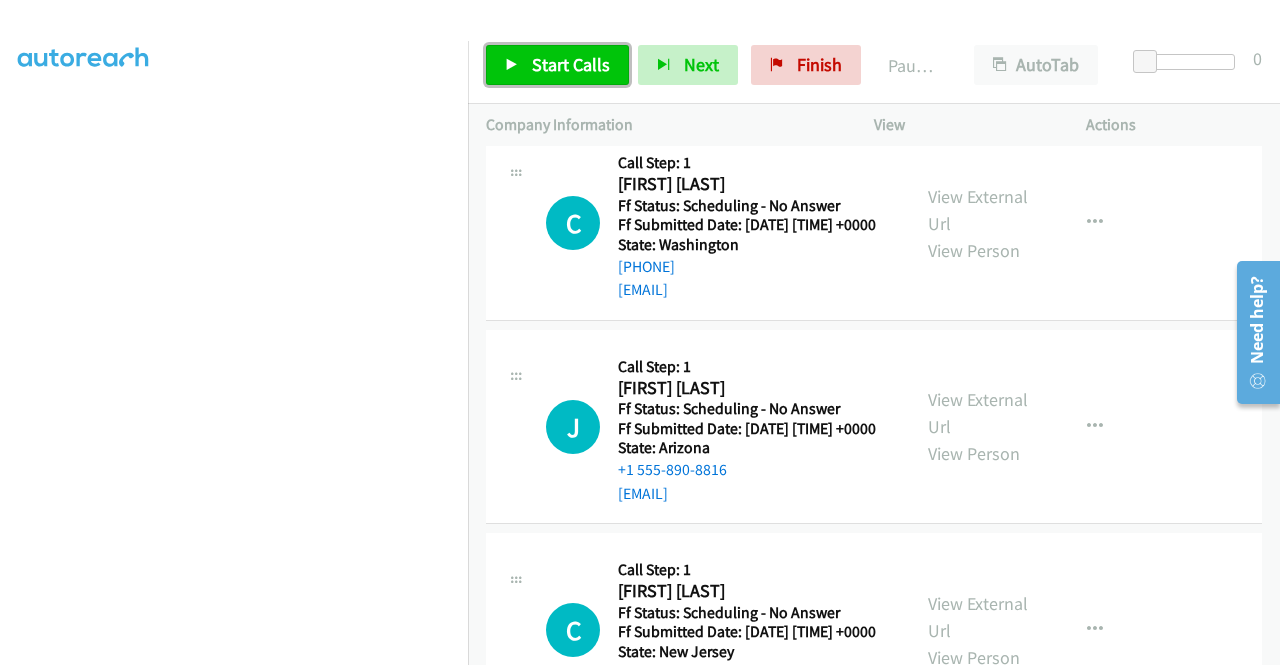 click on "Start Calls" at bounding box center [557, 65] 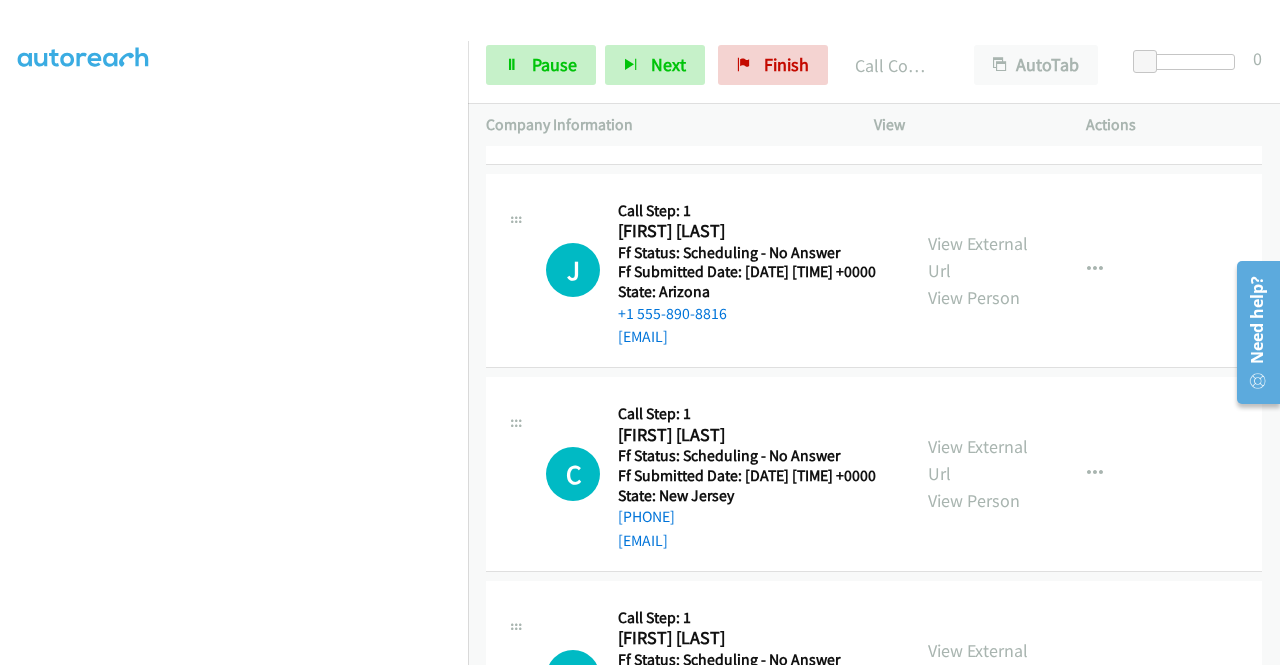 scroll, scrollTop: 3542, scrollLeft: 0, axis: vertical 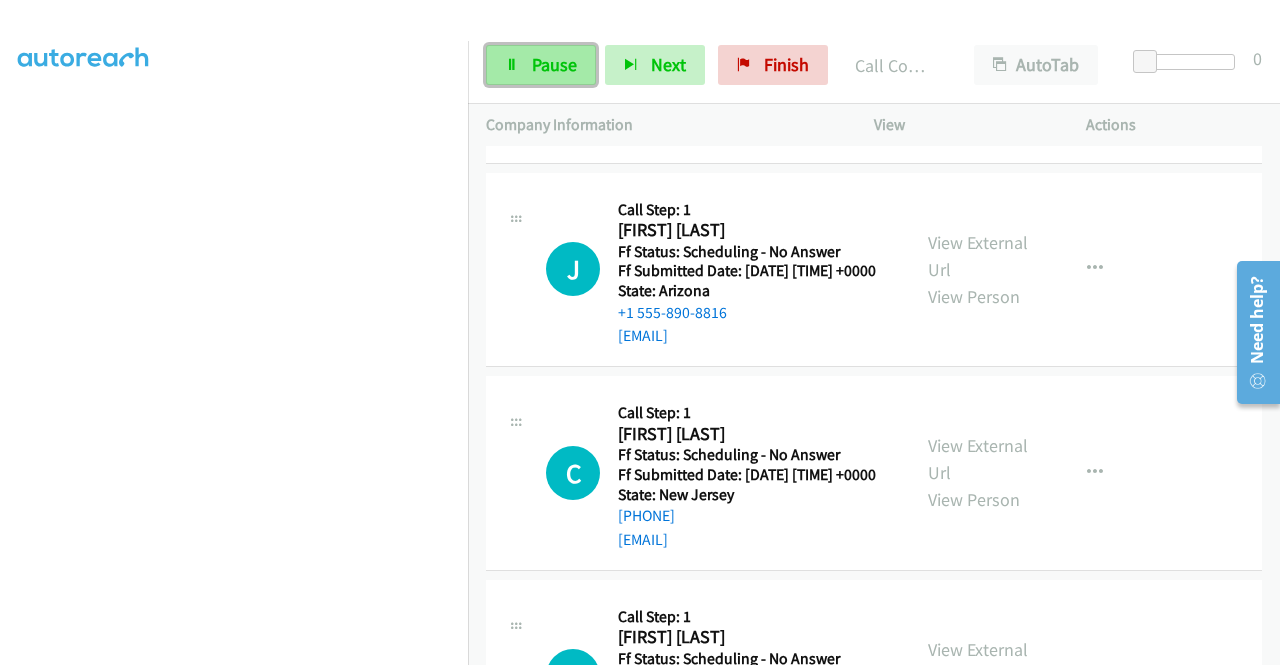click on "Pause" at bounding box center [554, 64] 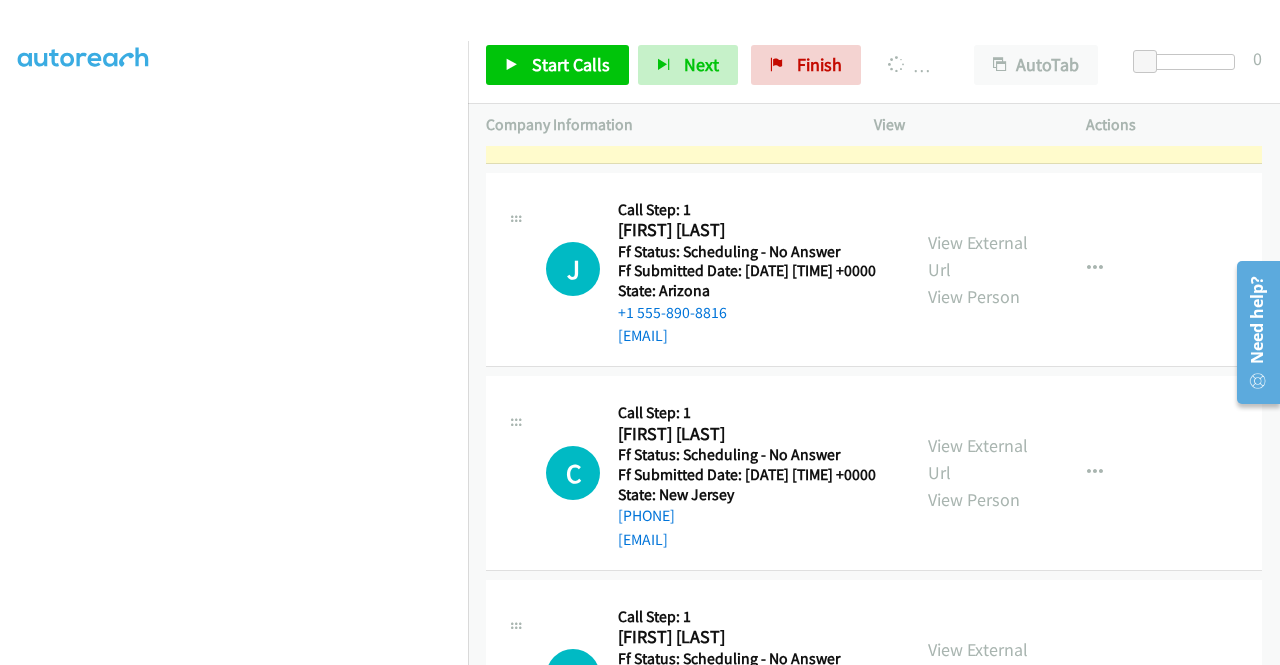 scroll, scrollTop: 456, scrollLeft: 0, axis: vertical 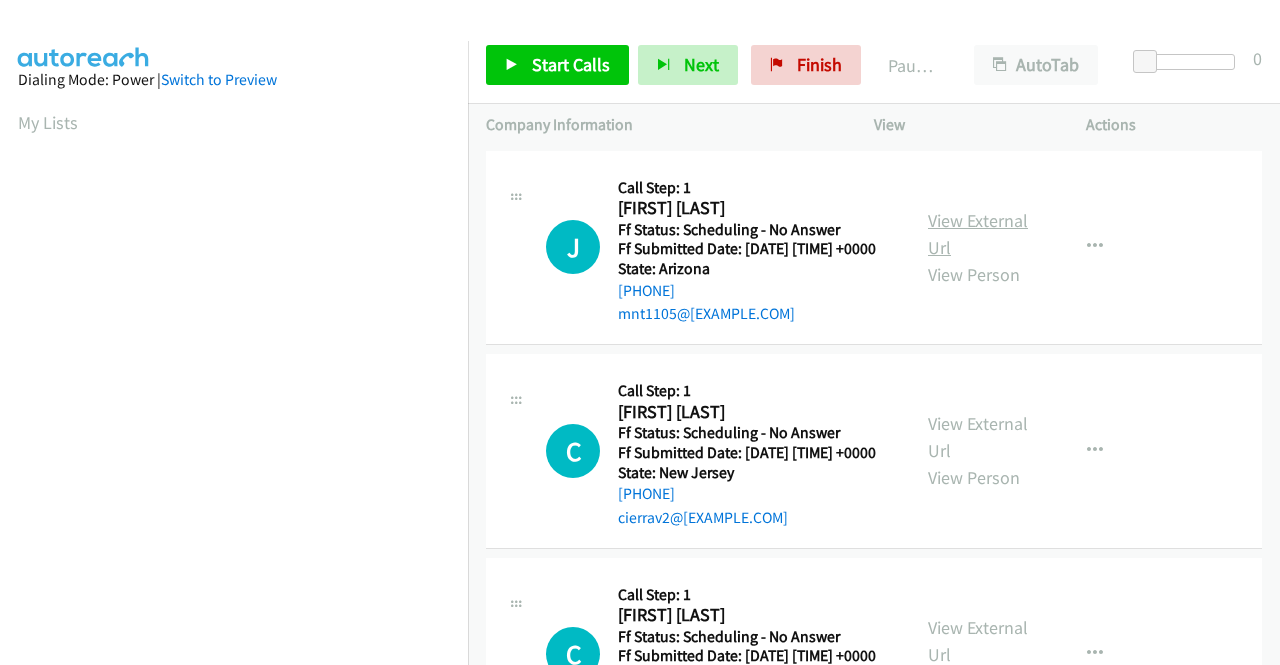 click on "View External Url" at bounding box center [978, 234] 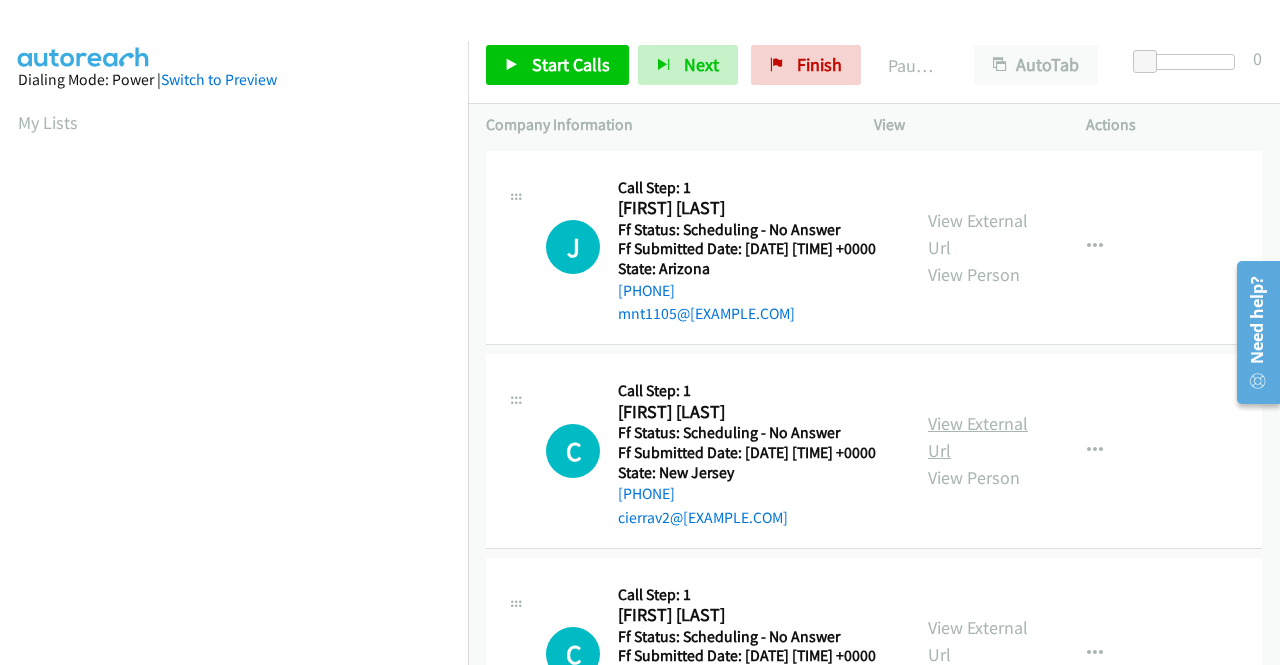 click on "View External Url" at bounding box center (978, 437) 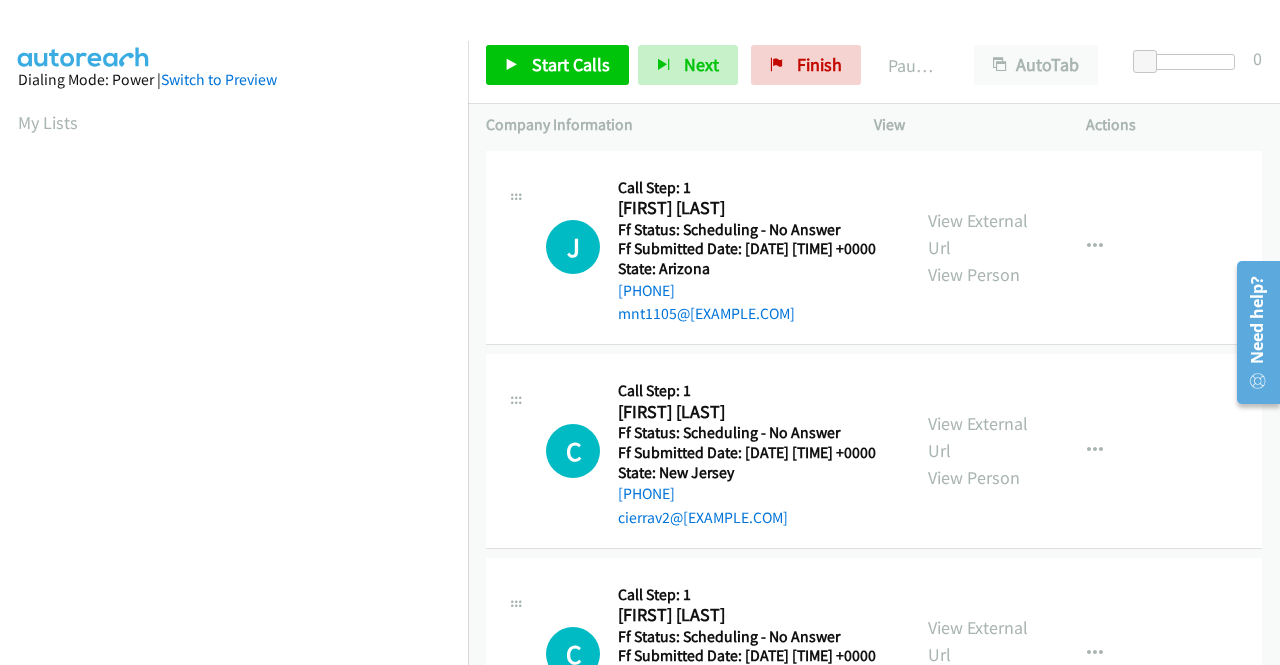 scroll, scrollTop: 200, scrollLeft: 0, axis: vertical 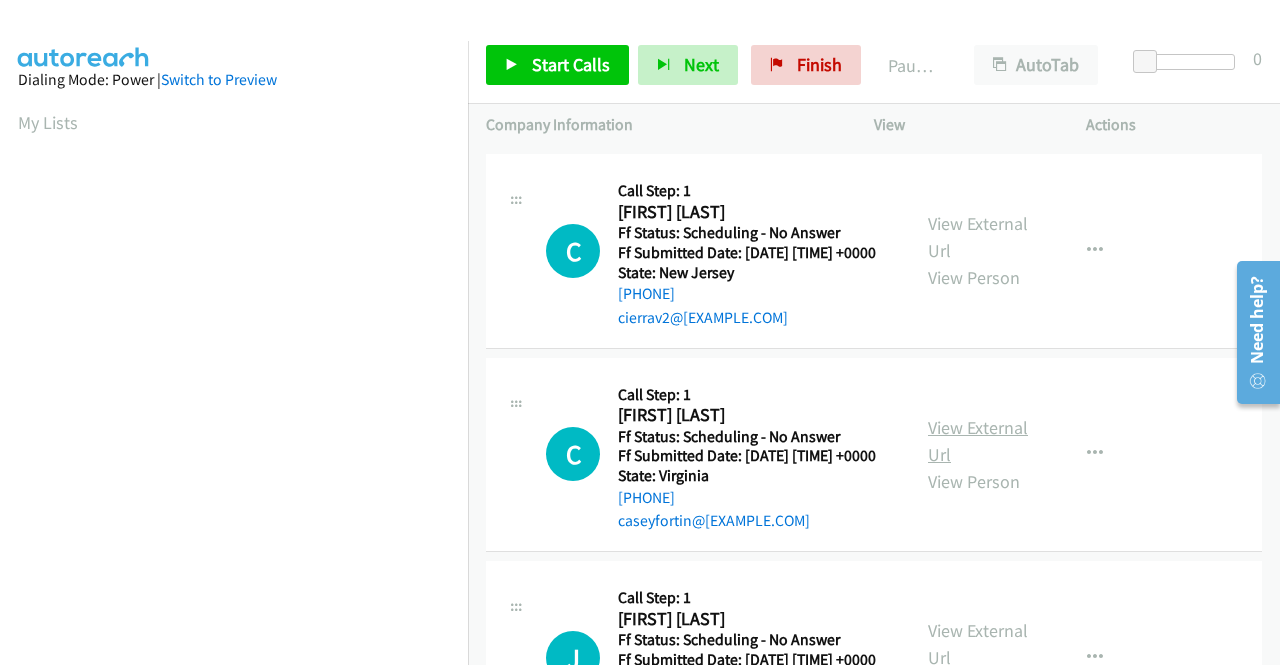 click on "View External Url" at bounding box center [978, 441] 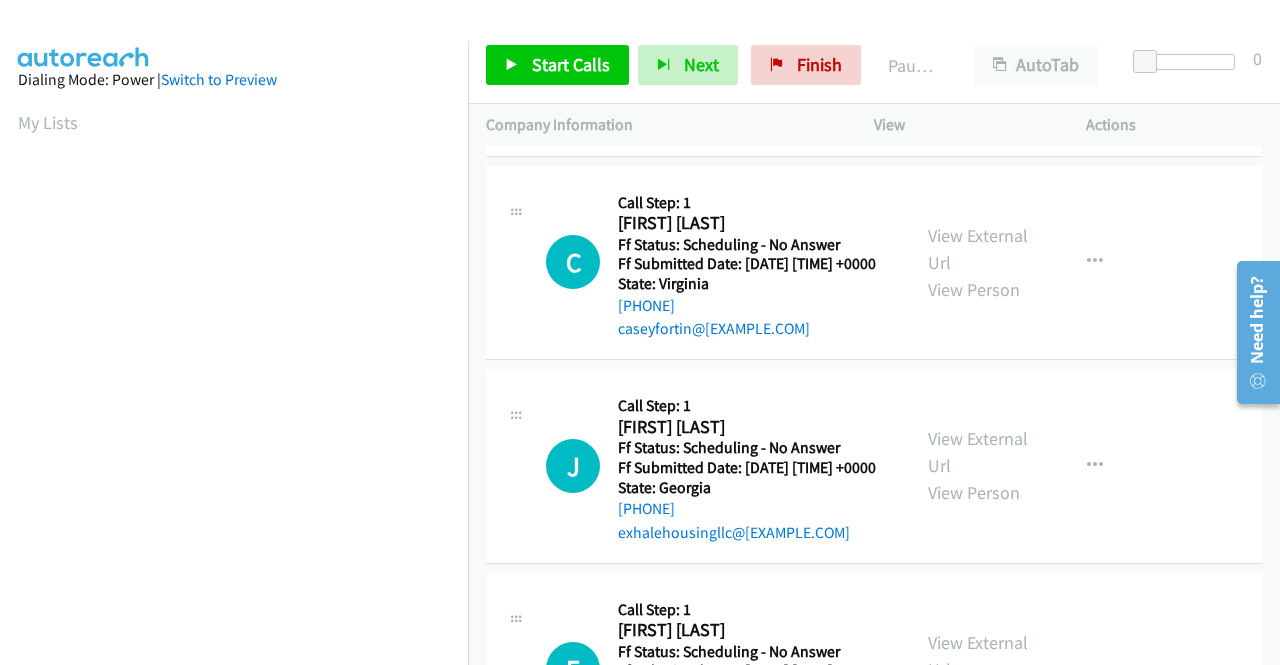 scroll, scrollTop: 400, scrollLeft: 0, axis: vertical 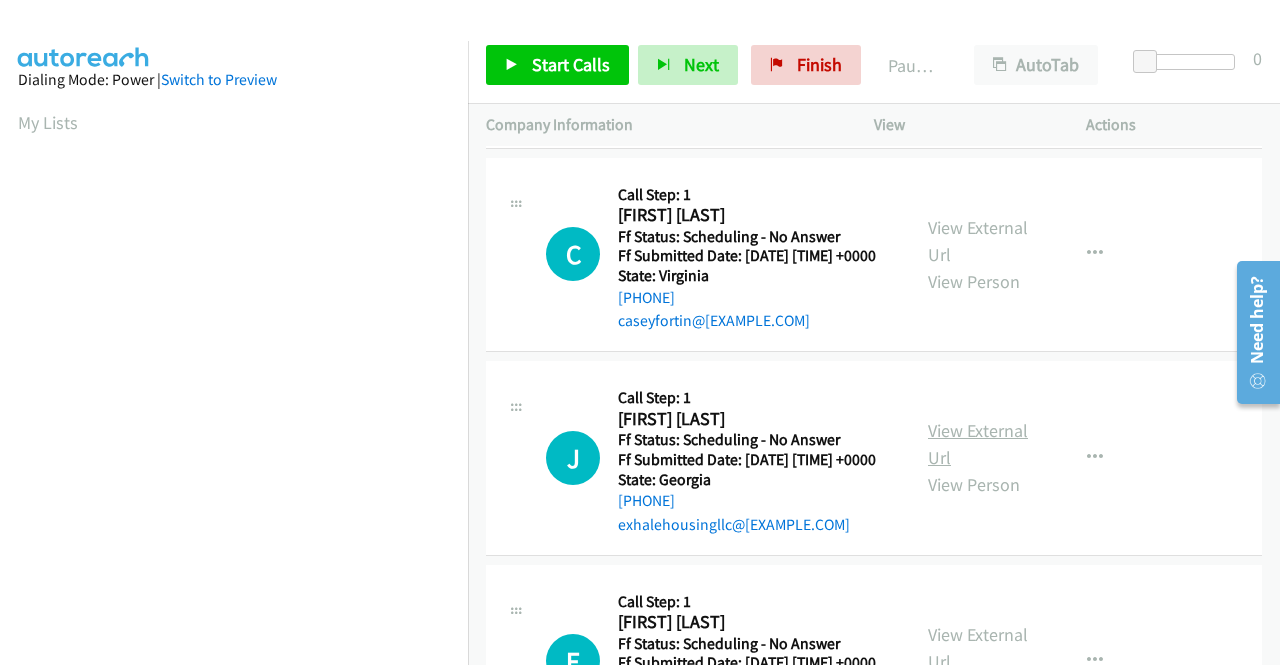 click on "View External Url" at bounding box center (978, 444) 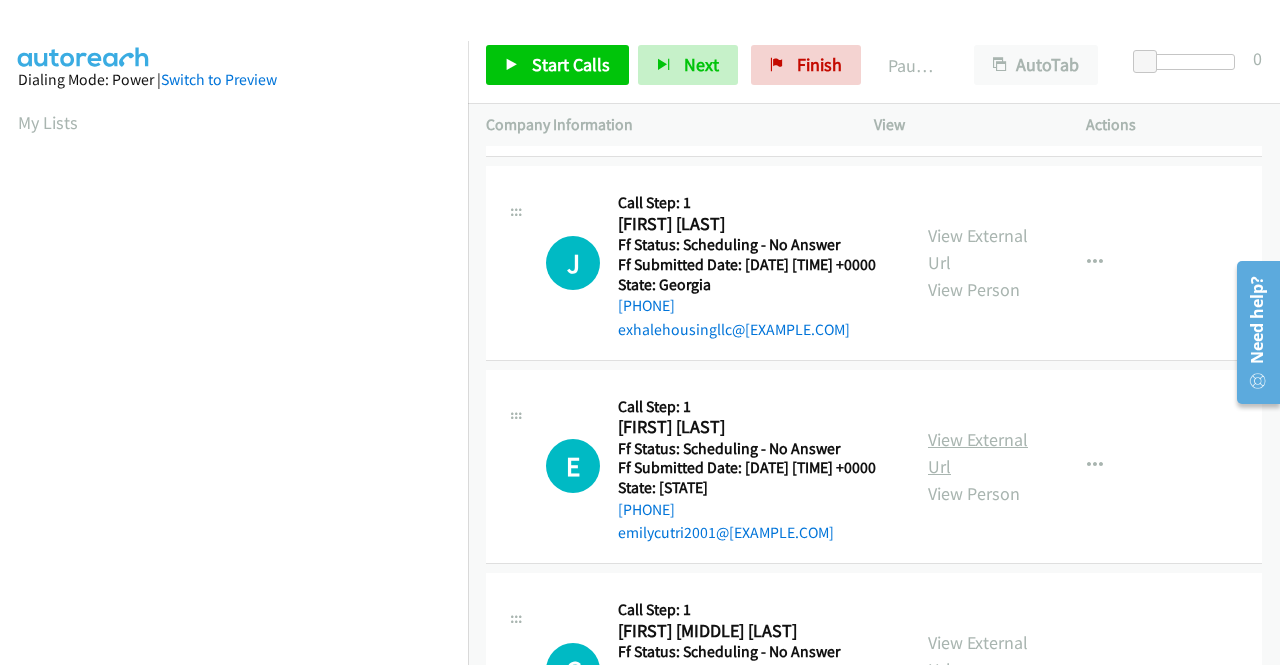 scroll, scrollTop: 600, scrollLeft: 0, axis: vertical 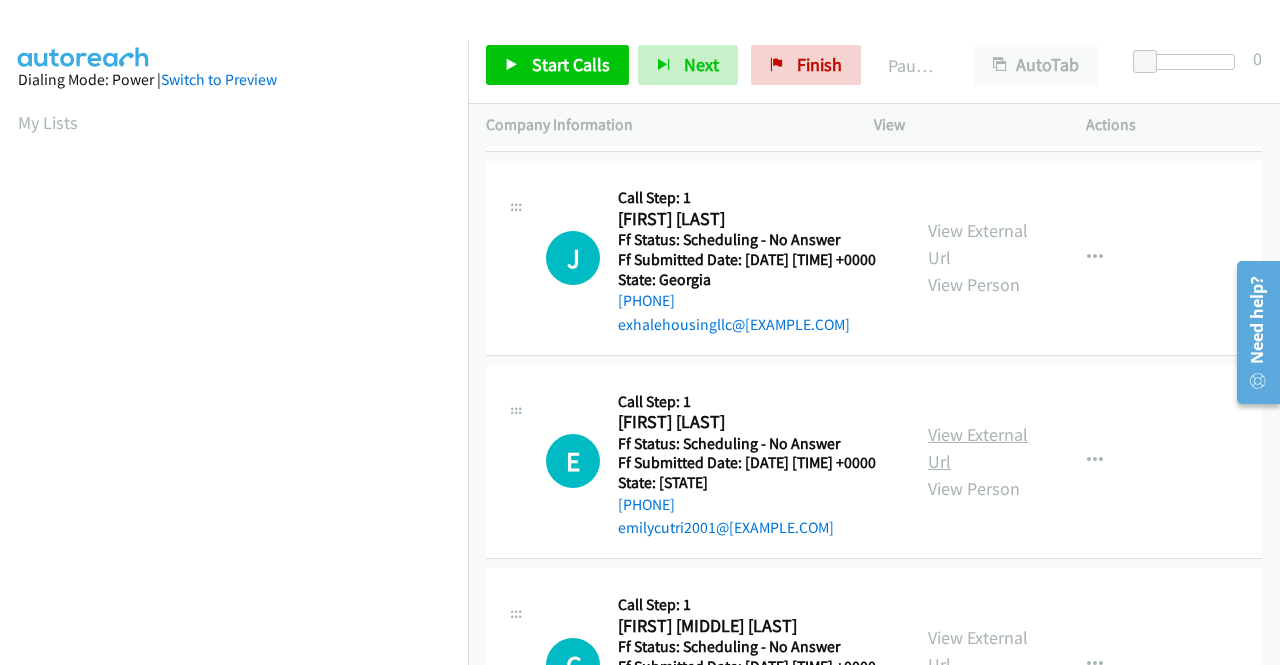 click on "View External Url" at bounding box center [978, 448] 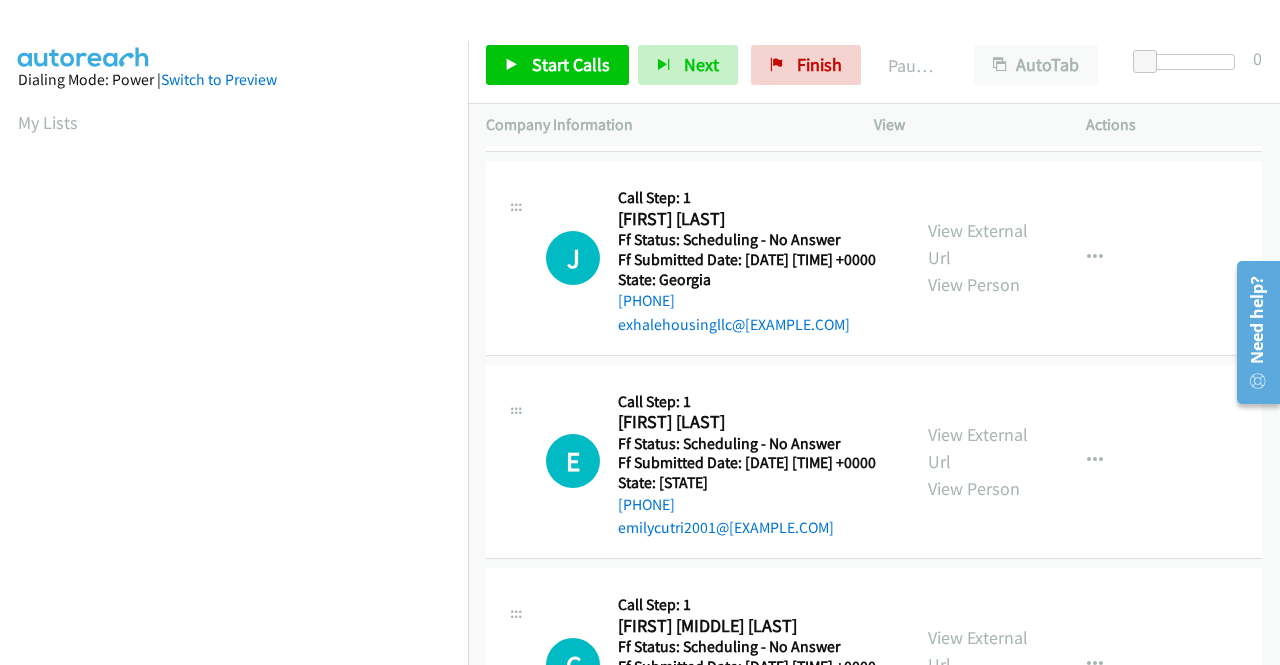 scroll, scrollTop: 800, scrollLeft: 0, axis: vertical 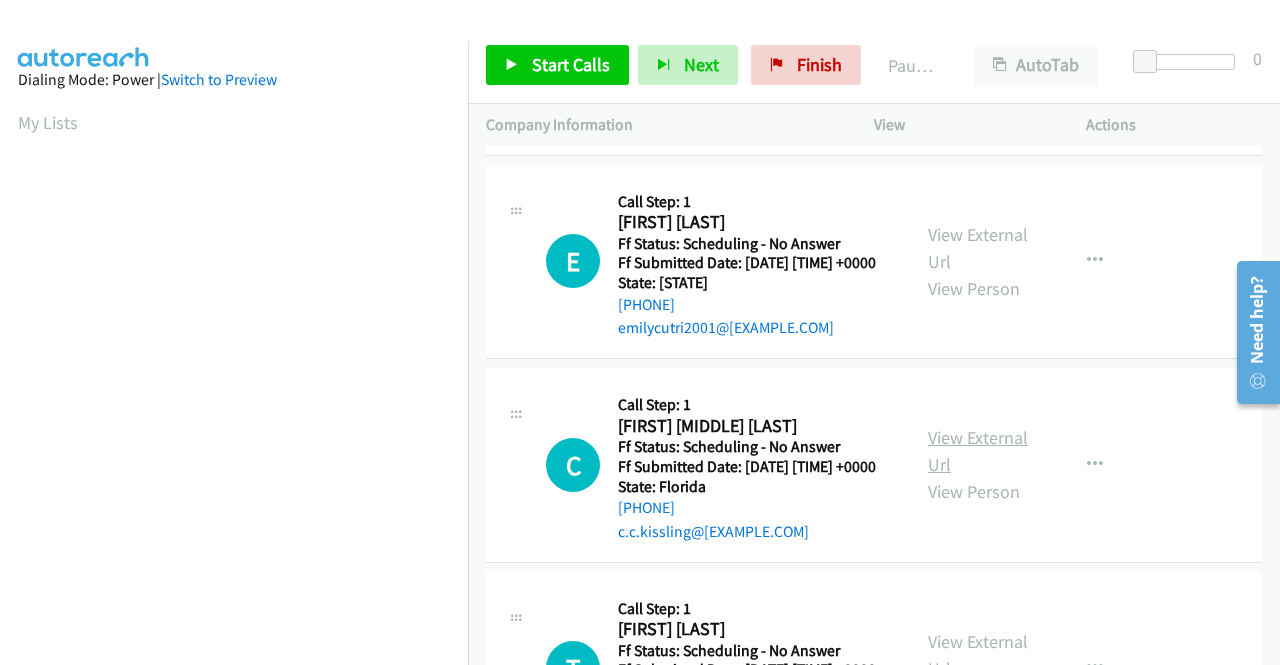 click on "View External Url" at bounding box center [978, 451] 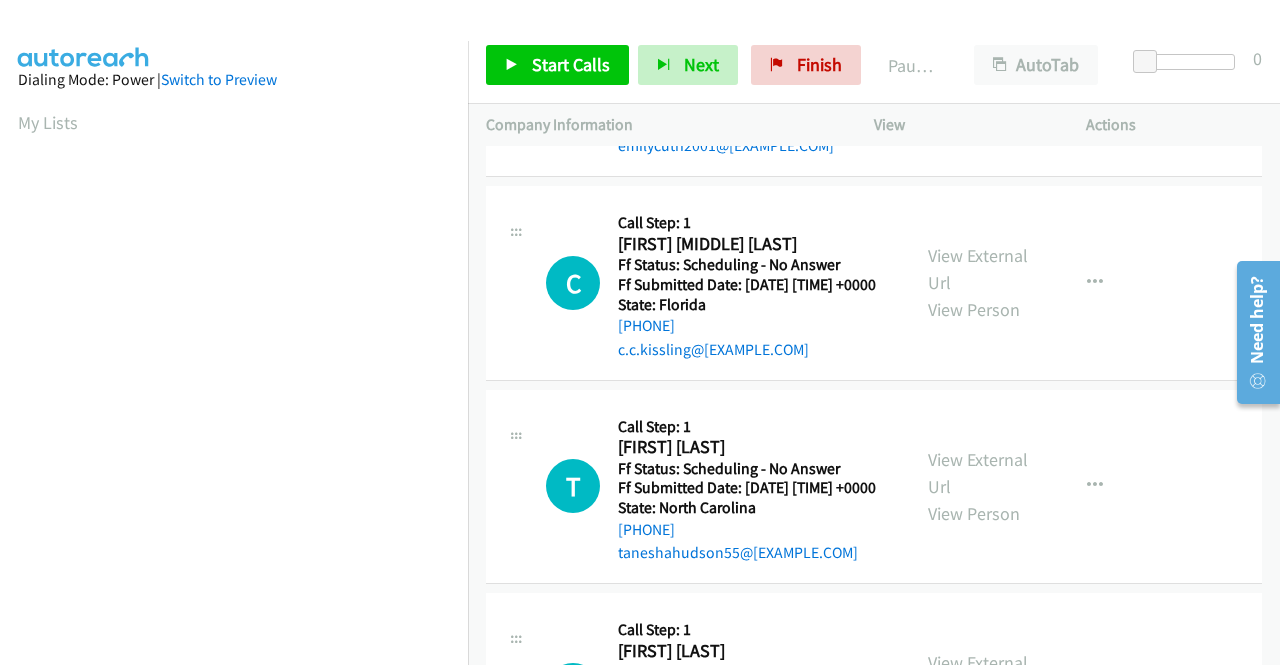 scroll, scrollTop: 1000, scrollLeft: 0, axis: vertical 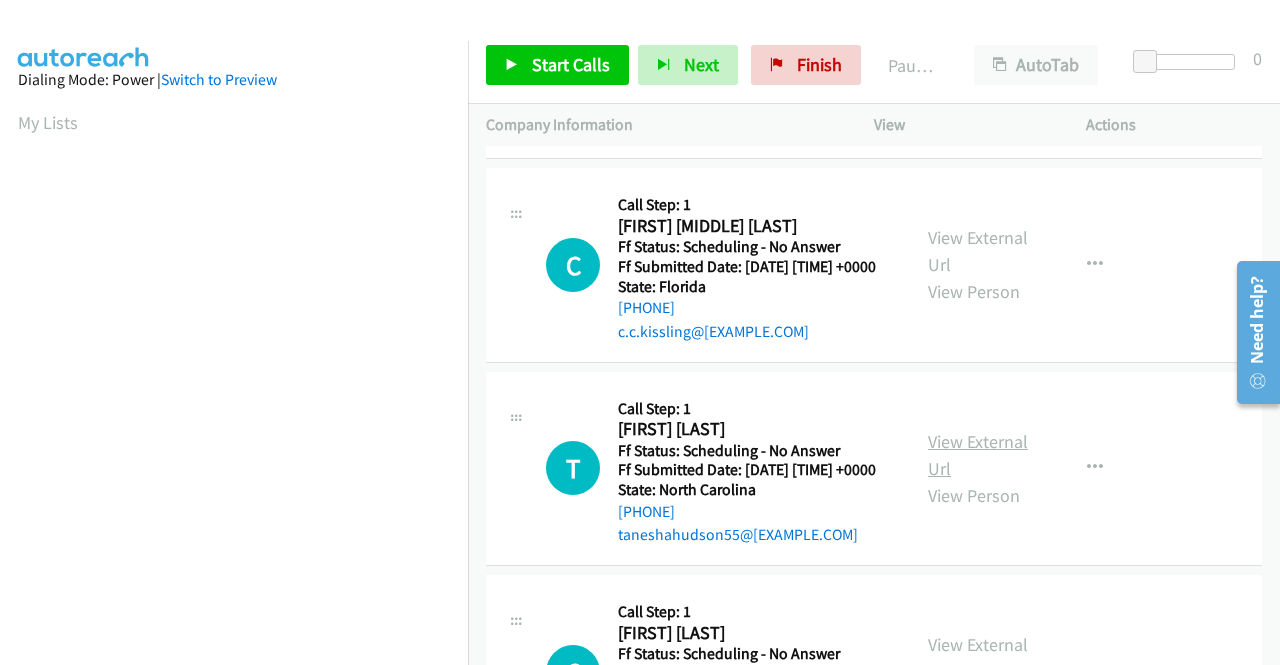 click on "View External Url" at bounding box center [978, 455] 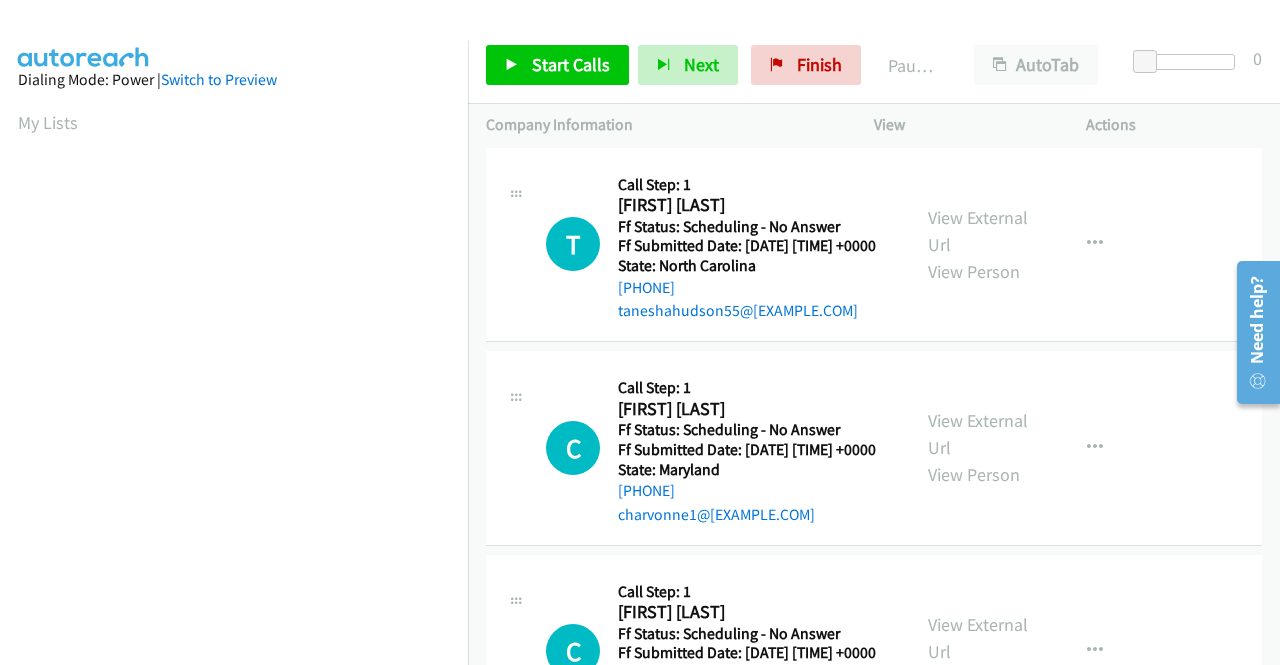 scroll, scrollTop: 1300, scrollLeft: 0, axis: vertical 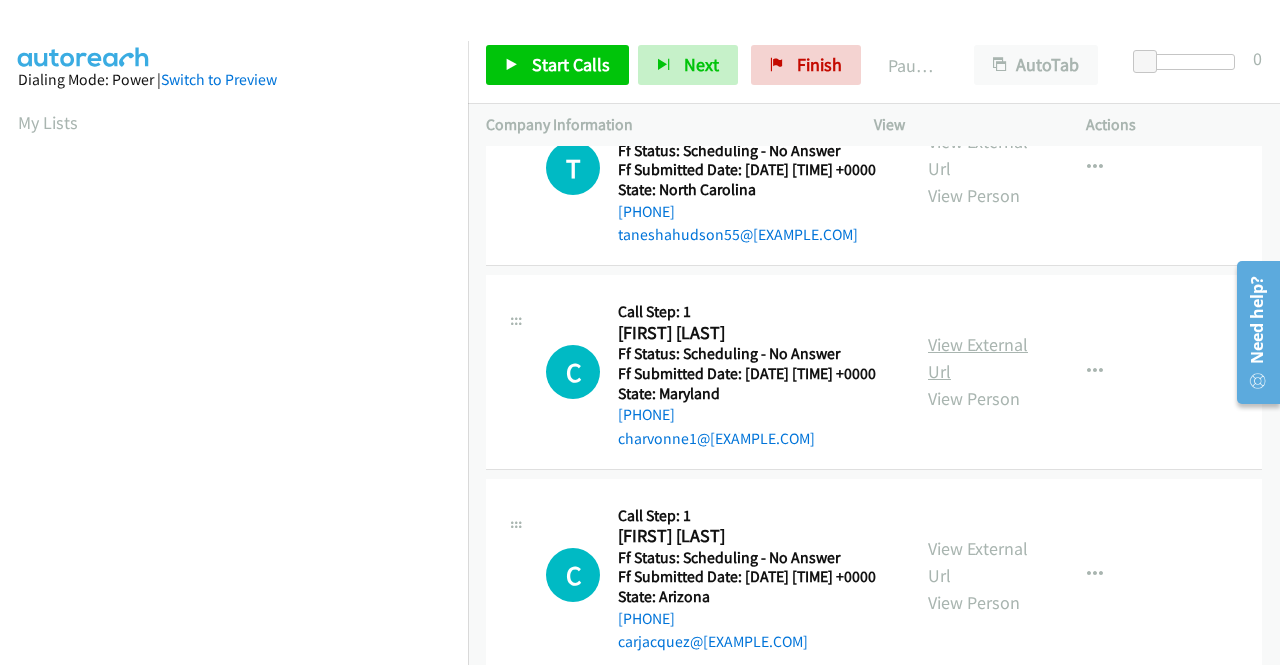 click on "View External Url" at bounding box center [978, 358] 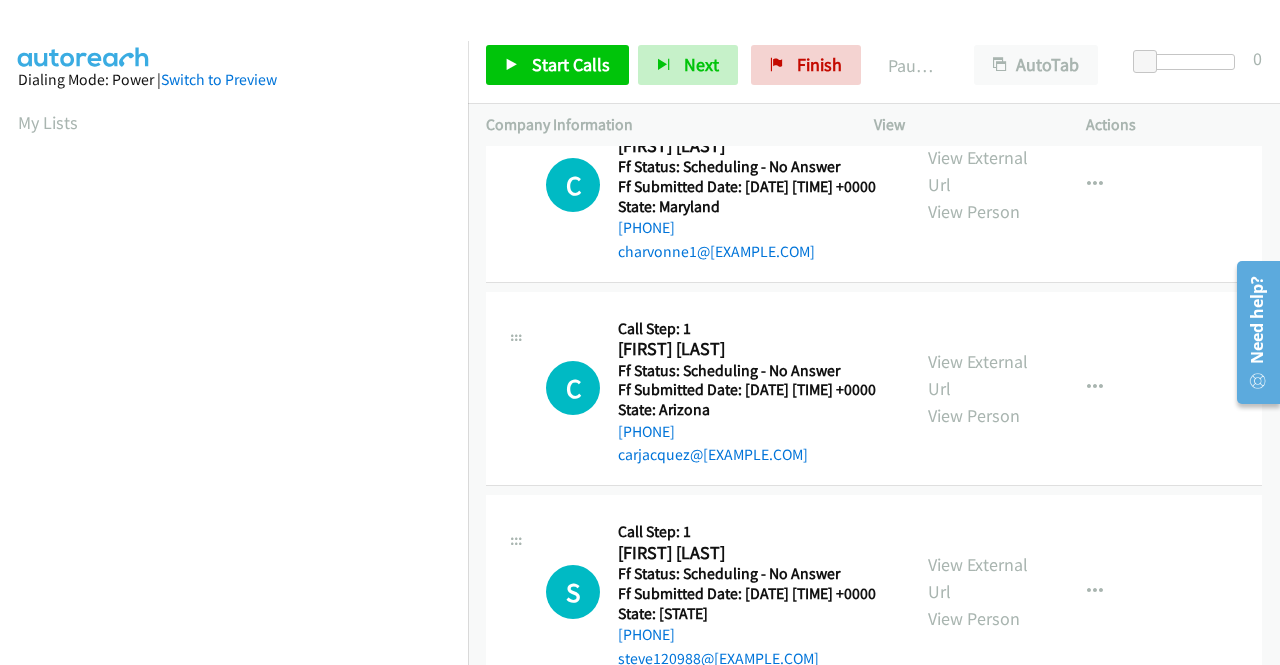 scroll, scrollTop: 1500, scrollLeft: 0, axis: vertical 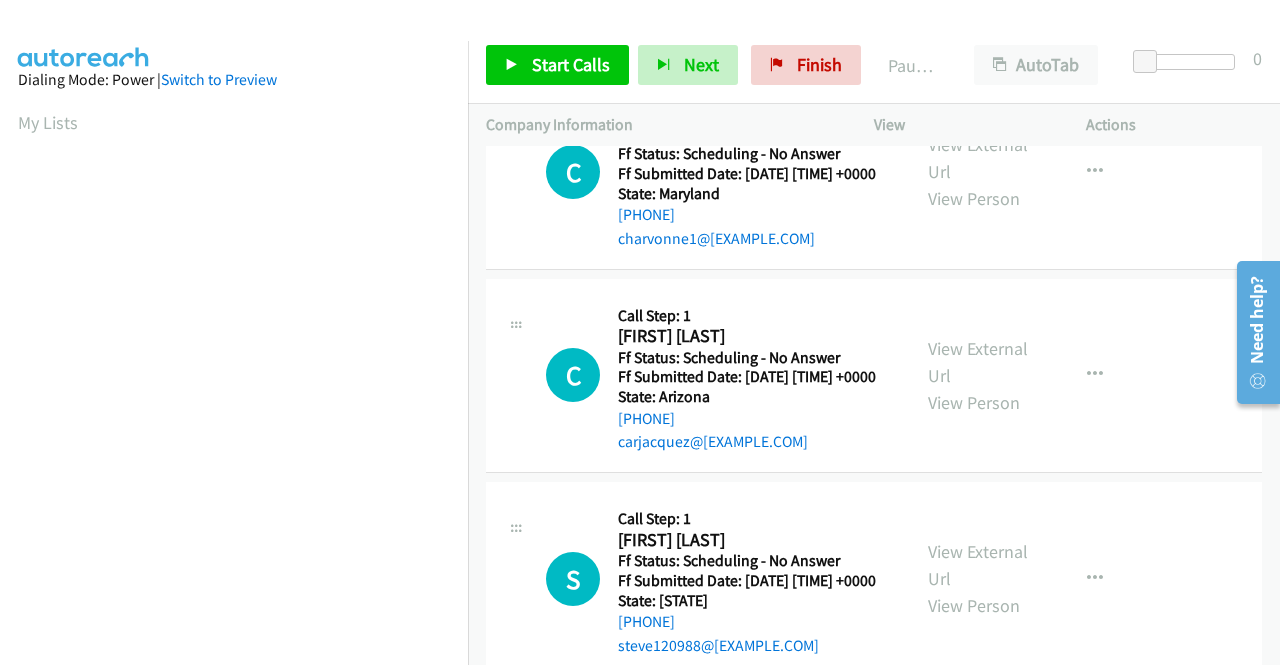 click on "View External Url
View Person" at bounding box center [980, 375] 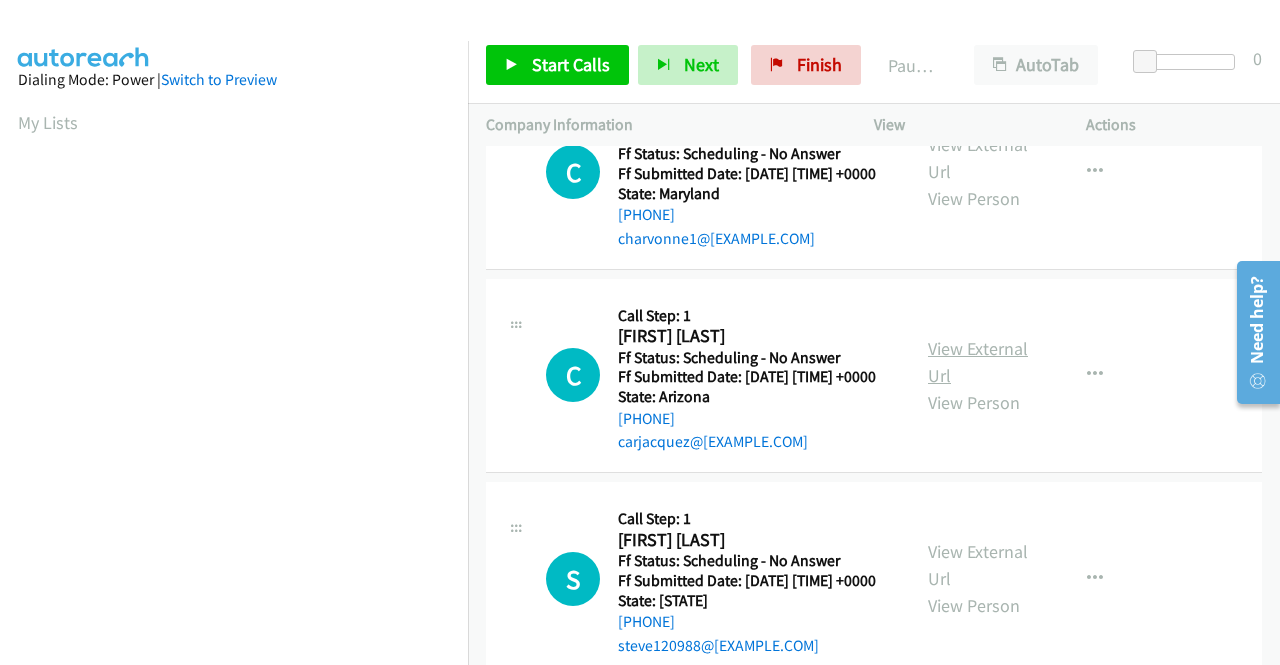 click on "View External Url" at bounding box center (978, 362) 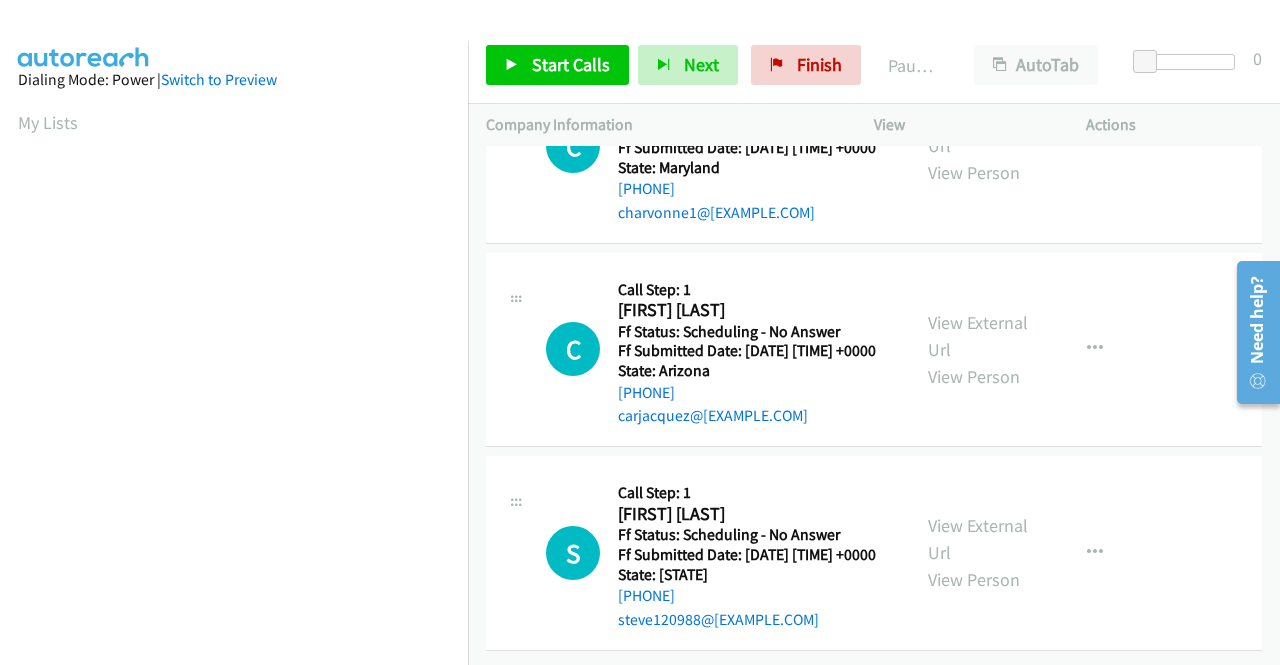 scroll, scrollTop: 1734, scrollLeft: 0, axis: vertical 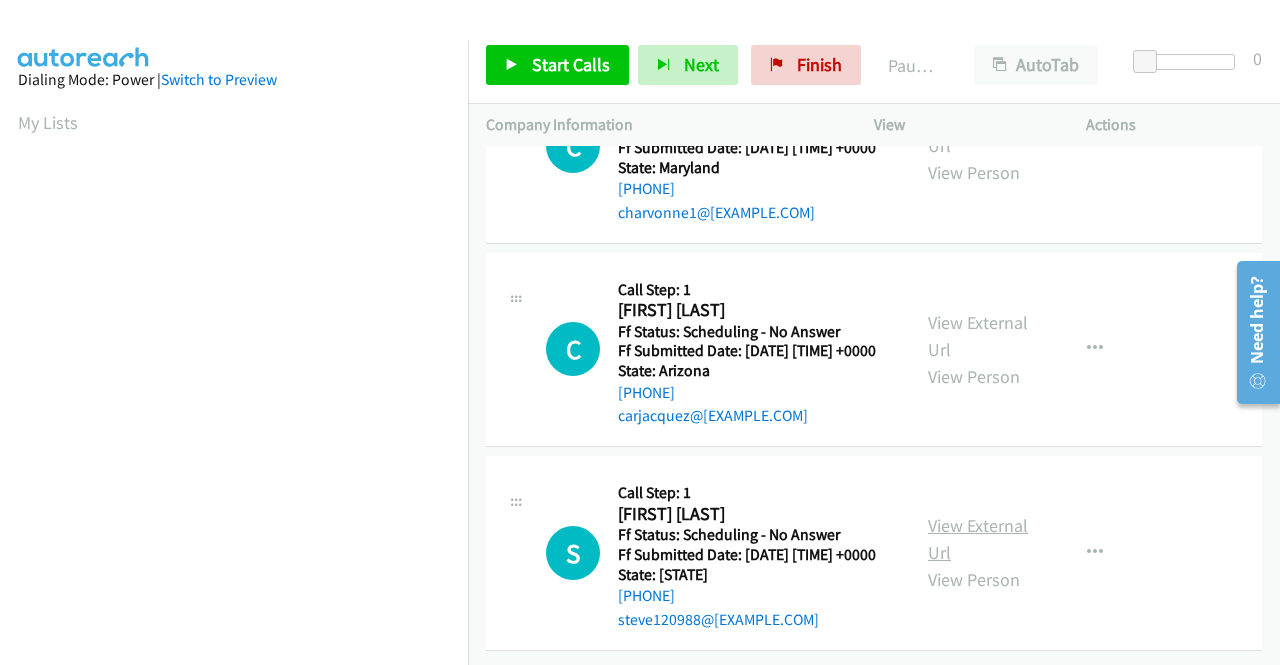 click on "View External Url" at bounding box center (978, 539) 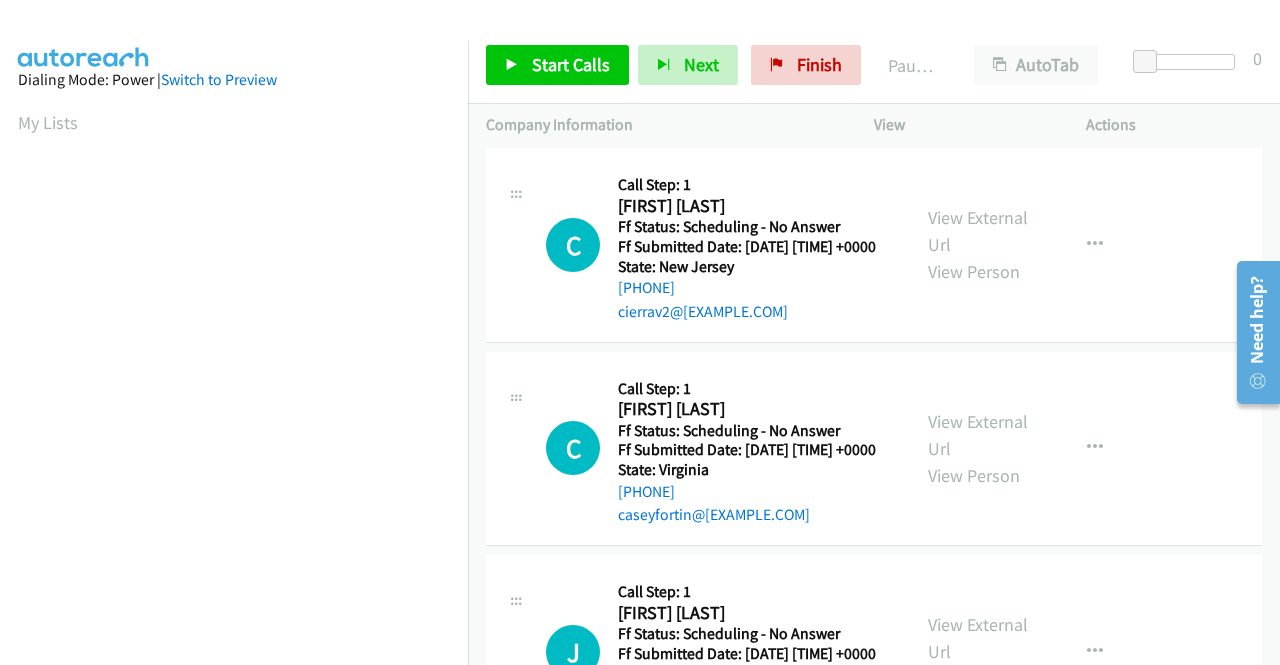 scroll, scrollTop: 0, scrollLeft: 0, axis: both 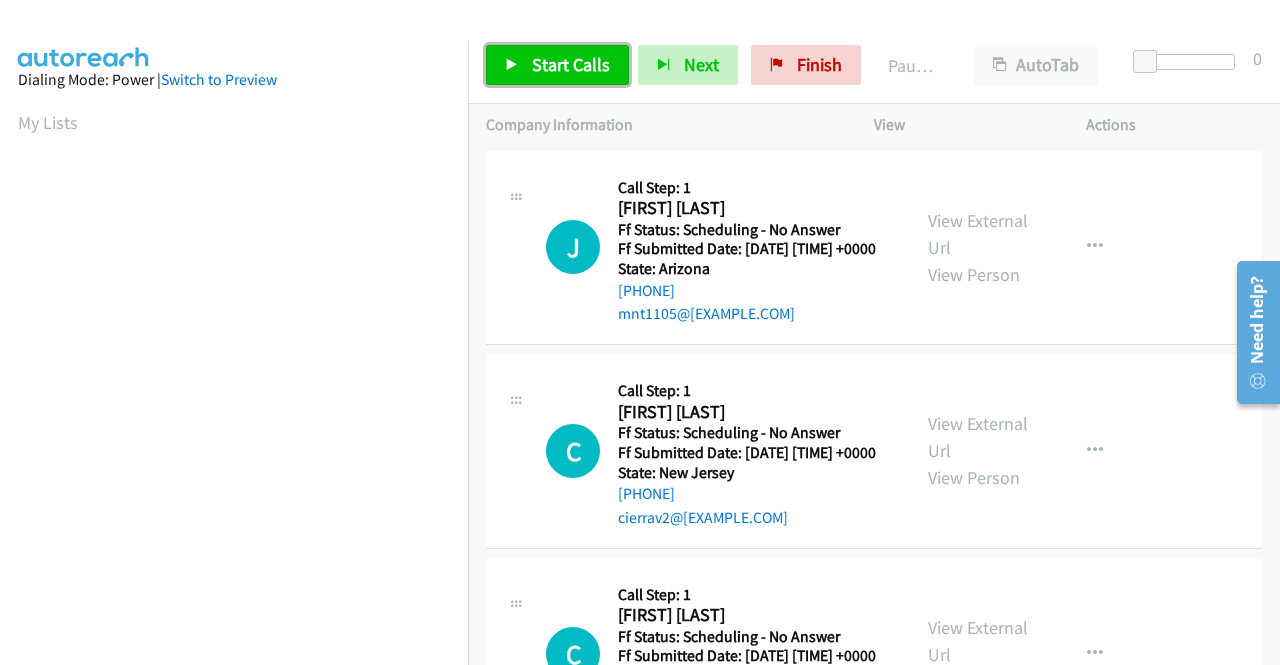 click on "Start Calls" at bounding box center (571, 64) 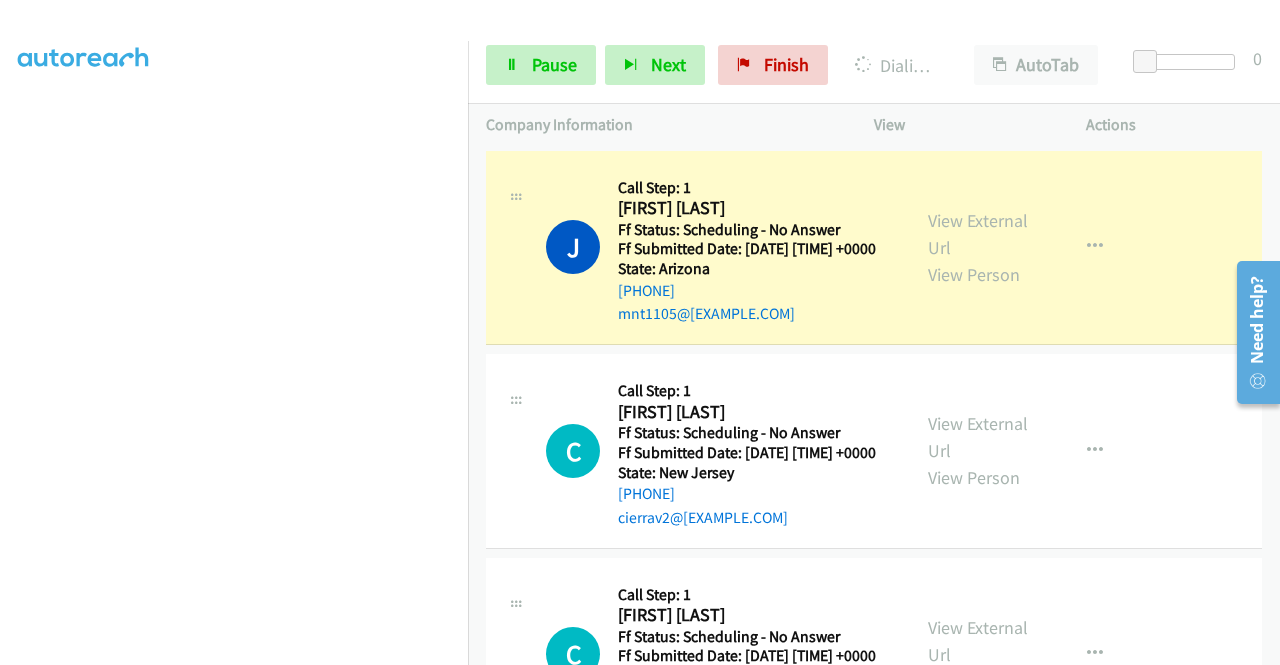 scroll, scrollTop: 456, scrollLeft: 0, axis: vertical 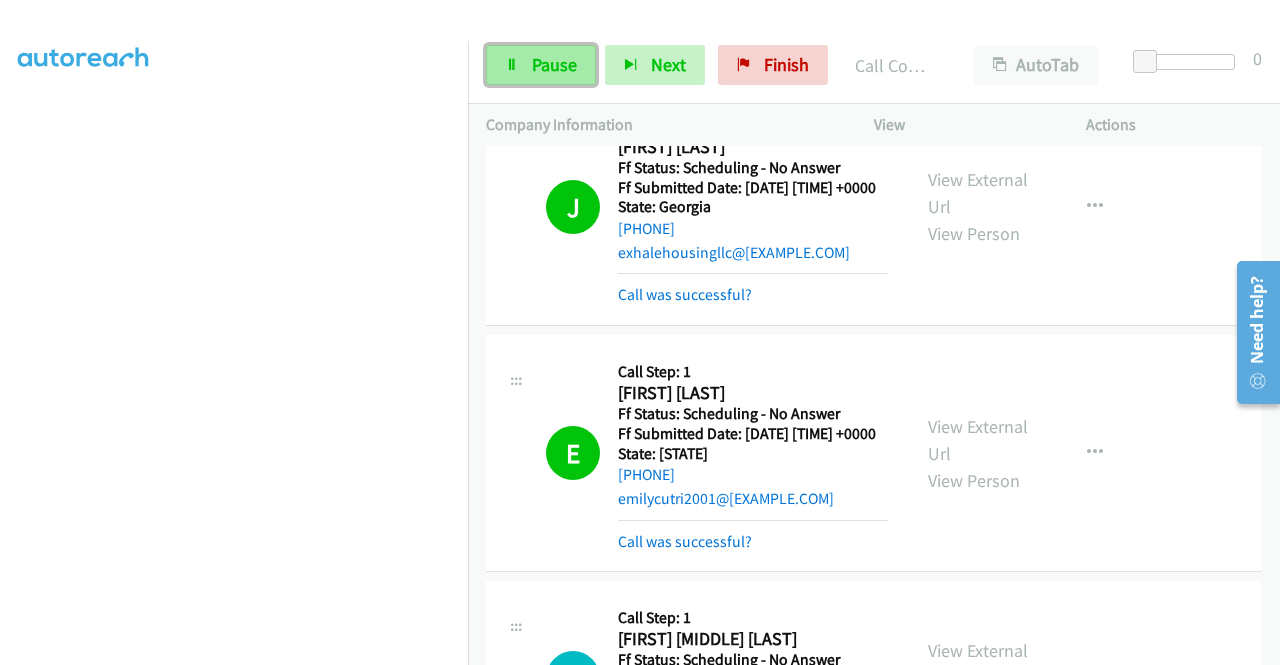 click on "Pause" at bounding box center (554, 64) 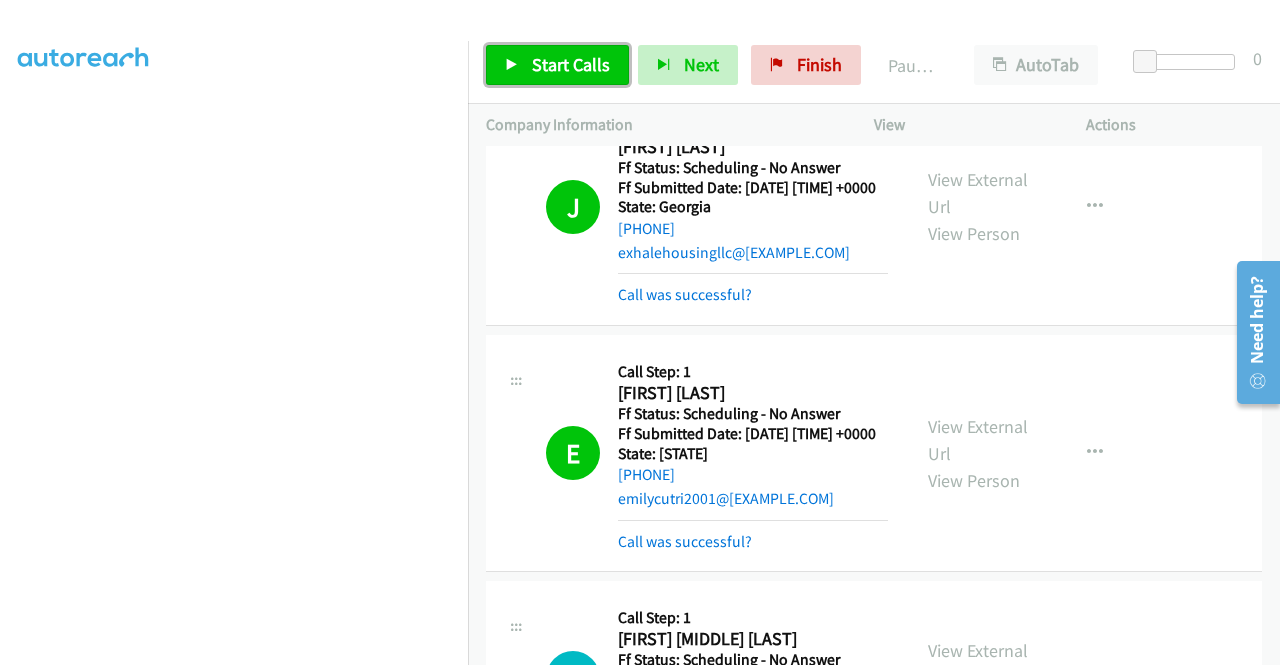 click on "Start Calls" at bounding box center (571, 64) 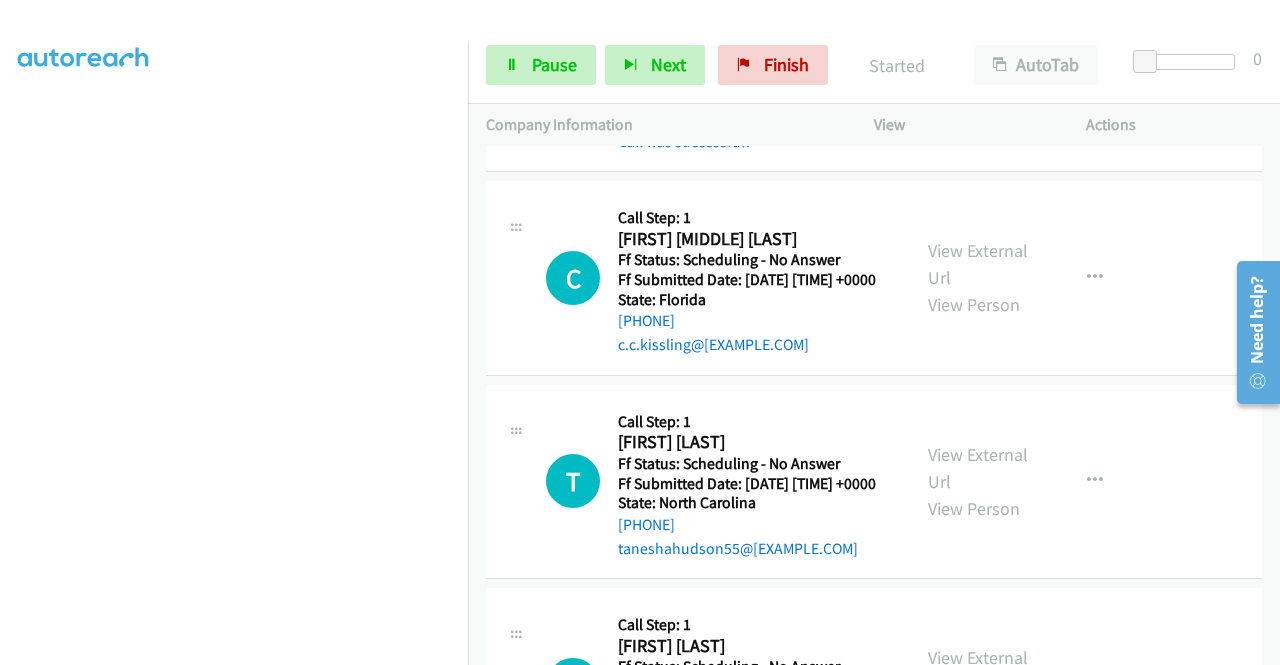 scroll, scrollTop: 1100, scrollLeft: 0, axis: vertical 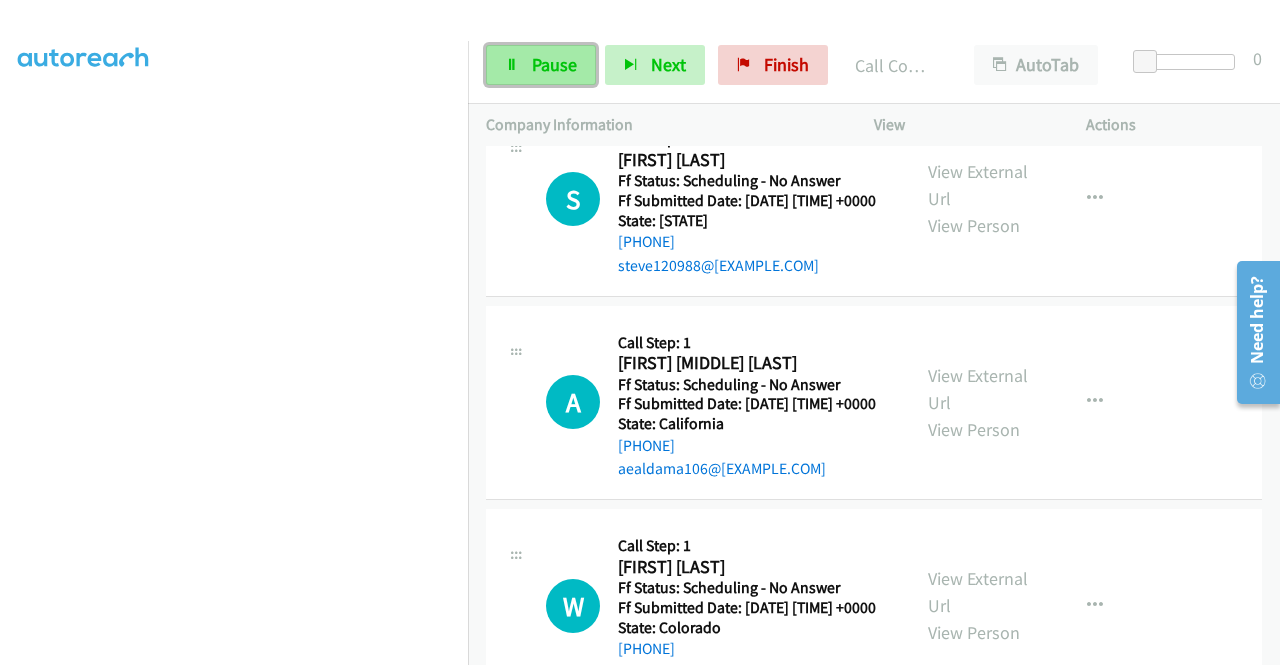 click on "Pause" at bounding box center [541, 65] 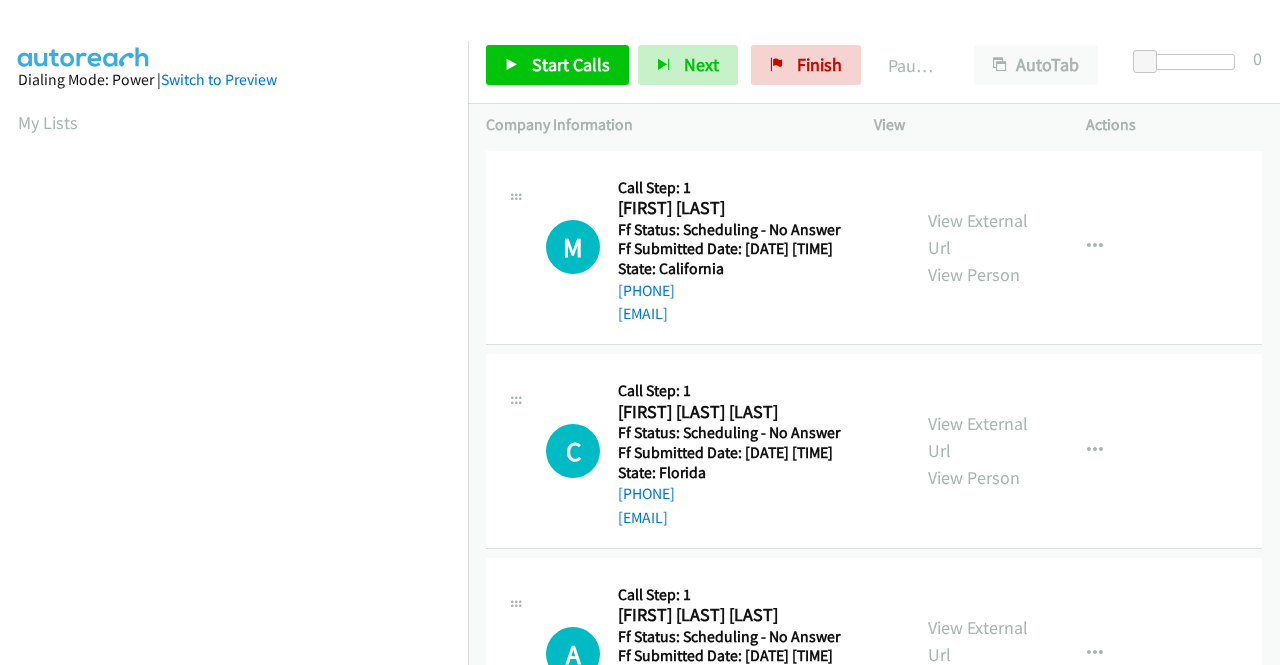 scroll, scrollTop: 0, scrollLeft: 0, axis: both 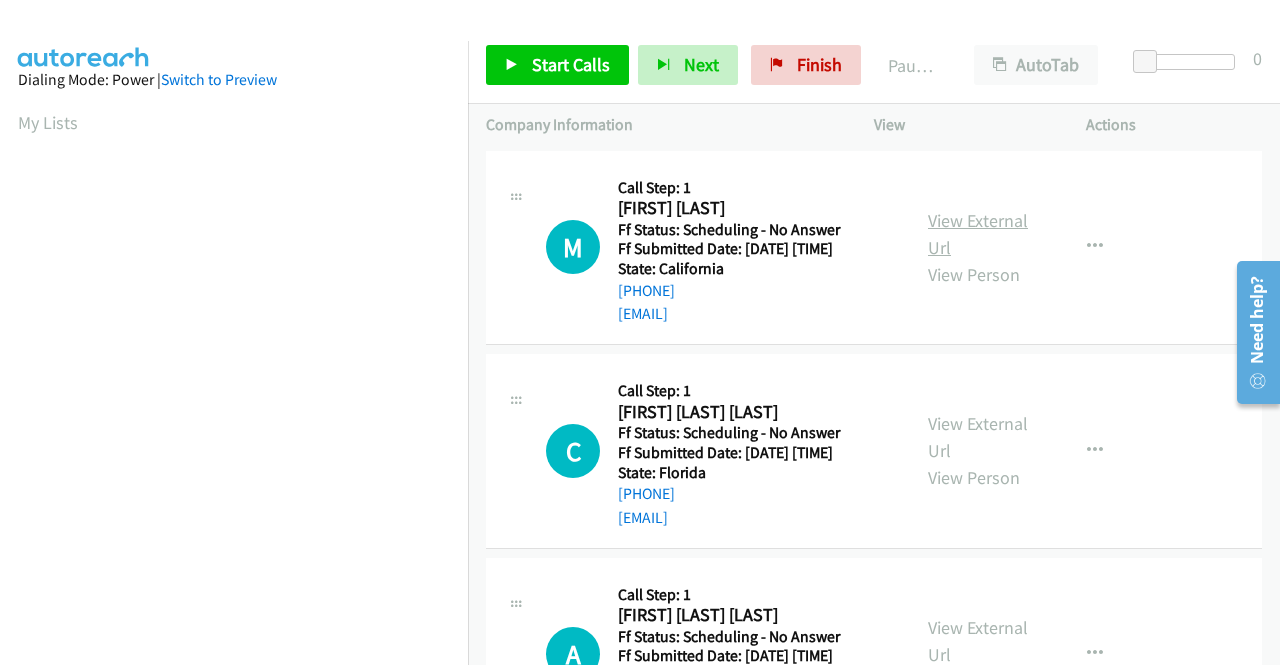 click on "View External Url" at bounding box center [978, 234] 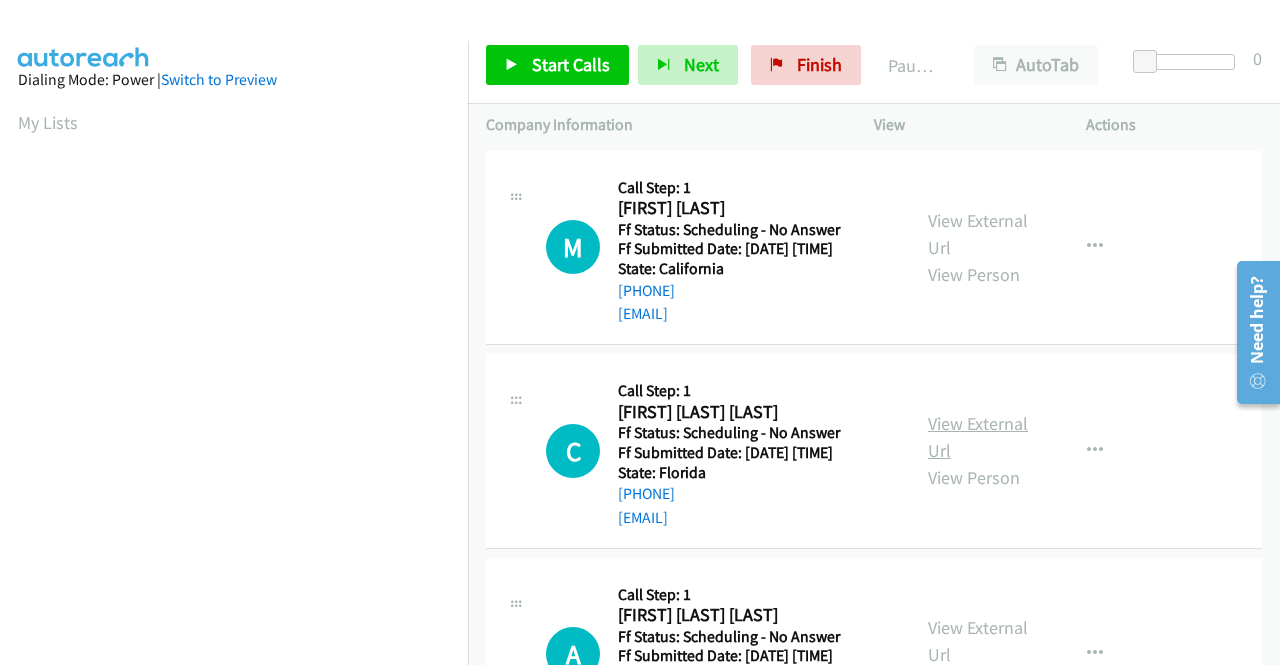 click on "View External Url" at bounding box center [978, 437] 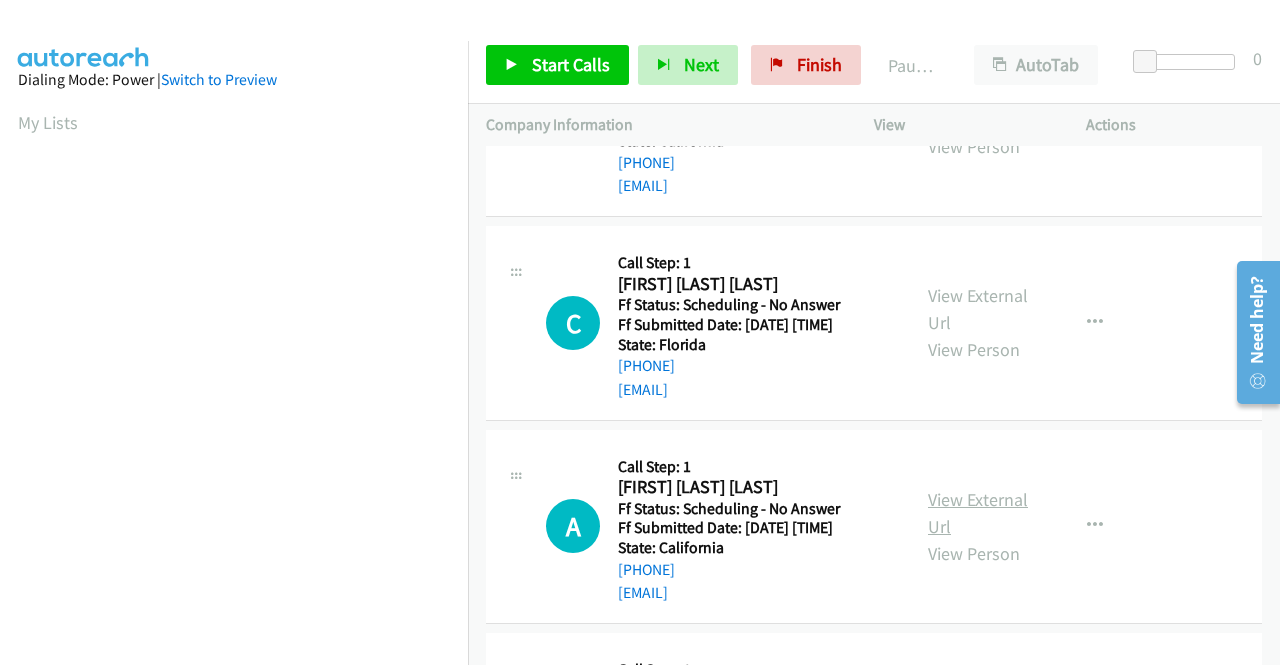 scroll, scrollTop: 200, scrollLeft: 0, axis: vertical 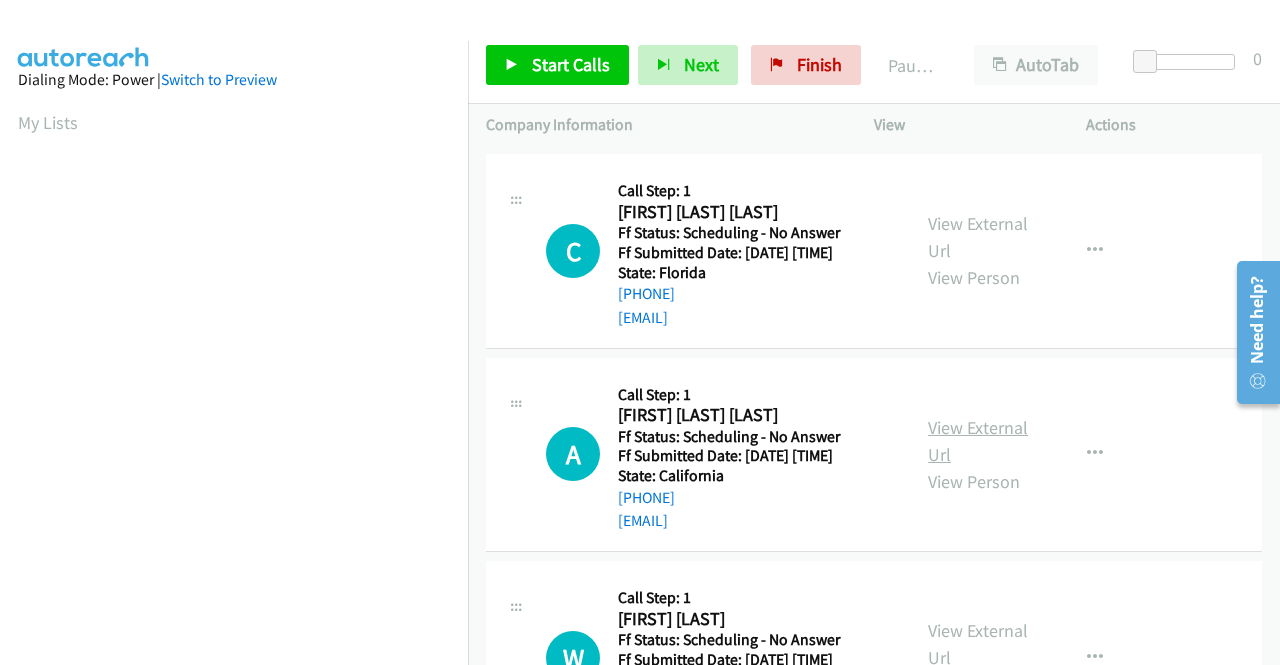click on "View External Url" at bounding box center [978, 441] 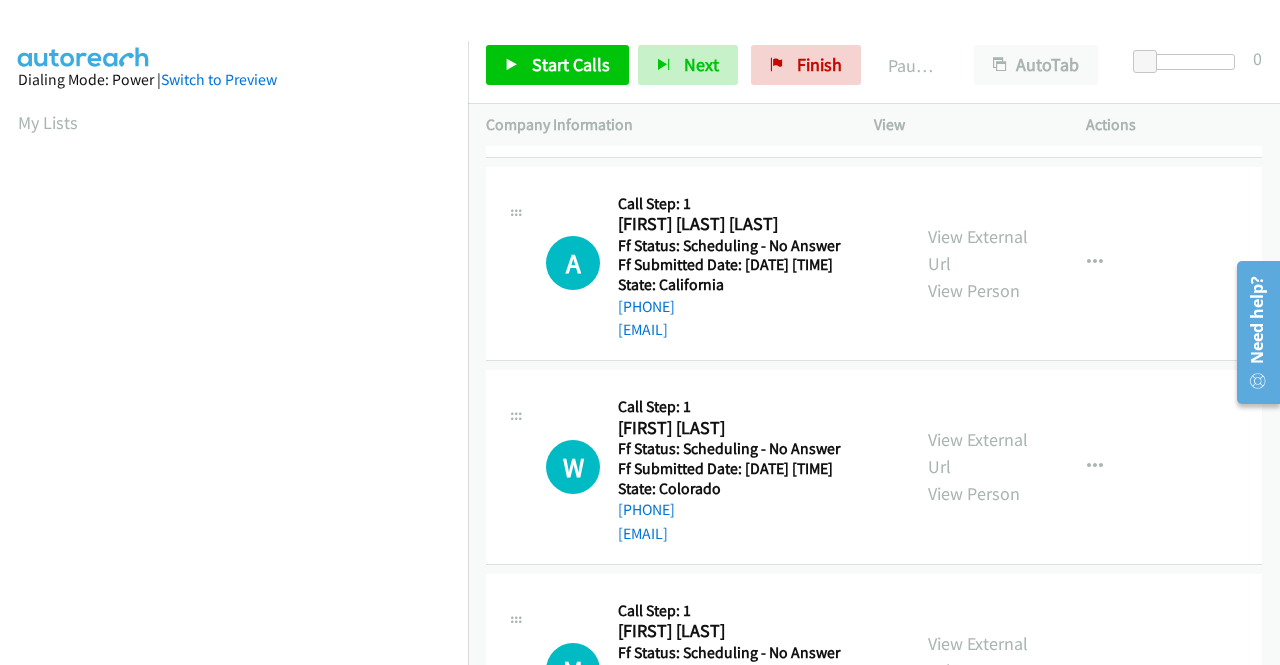 scroll, scrollTop: 400, scrollLeft: 0, axis: vertical 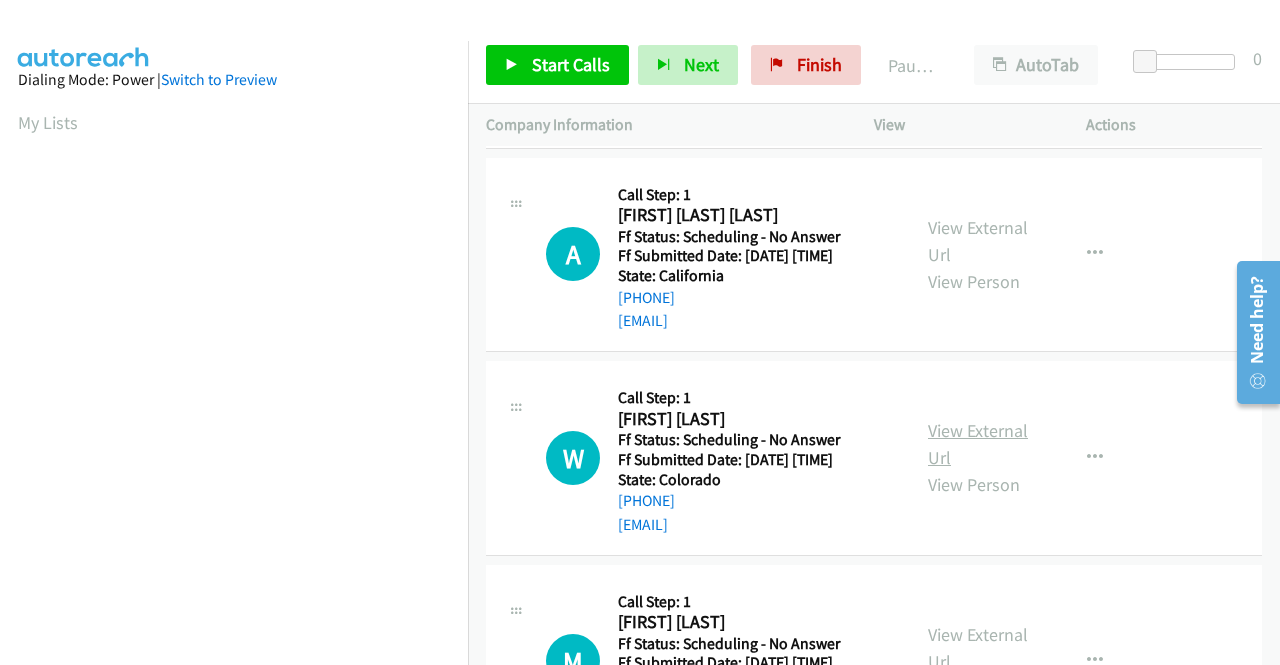 click on "View External Url" at bounding box center (978, 444) 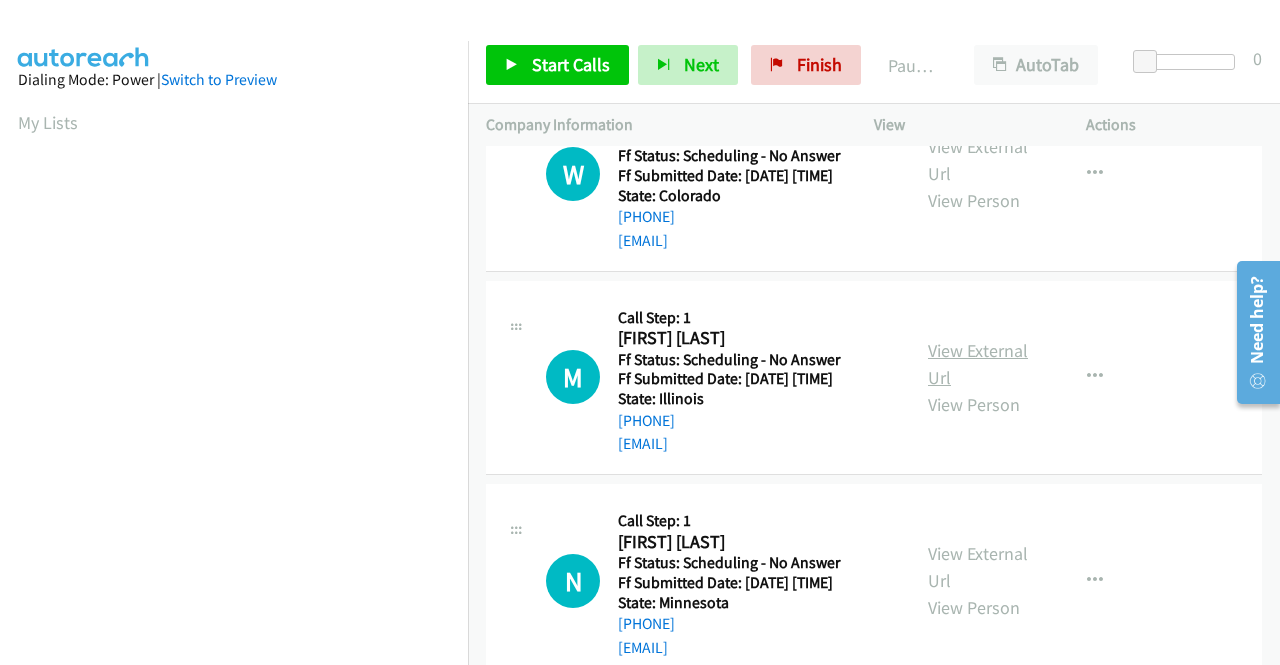 scroll, scrollTop: 700, scrollLeft: 0, axis: vertical 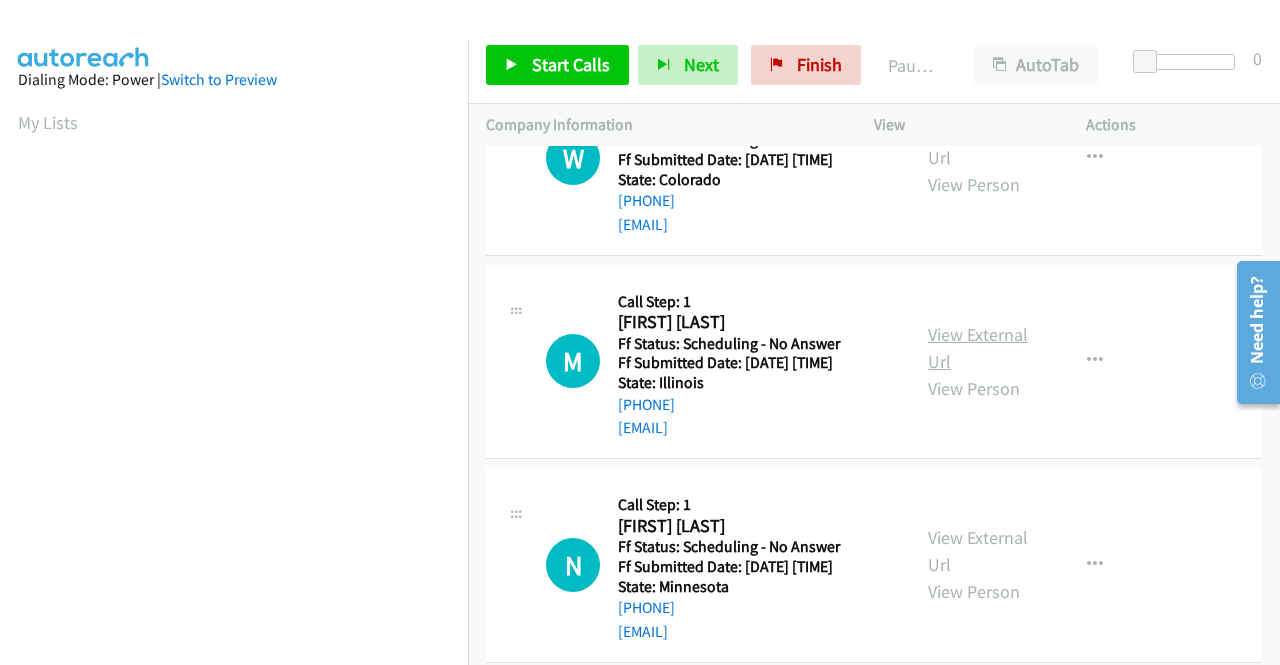 click on "View External Url" at bounding box center [978, 348] 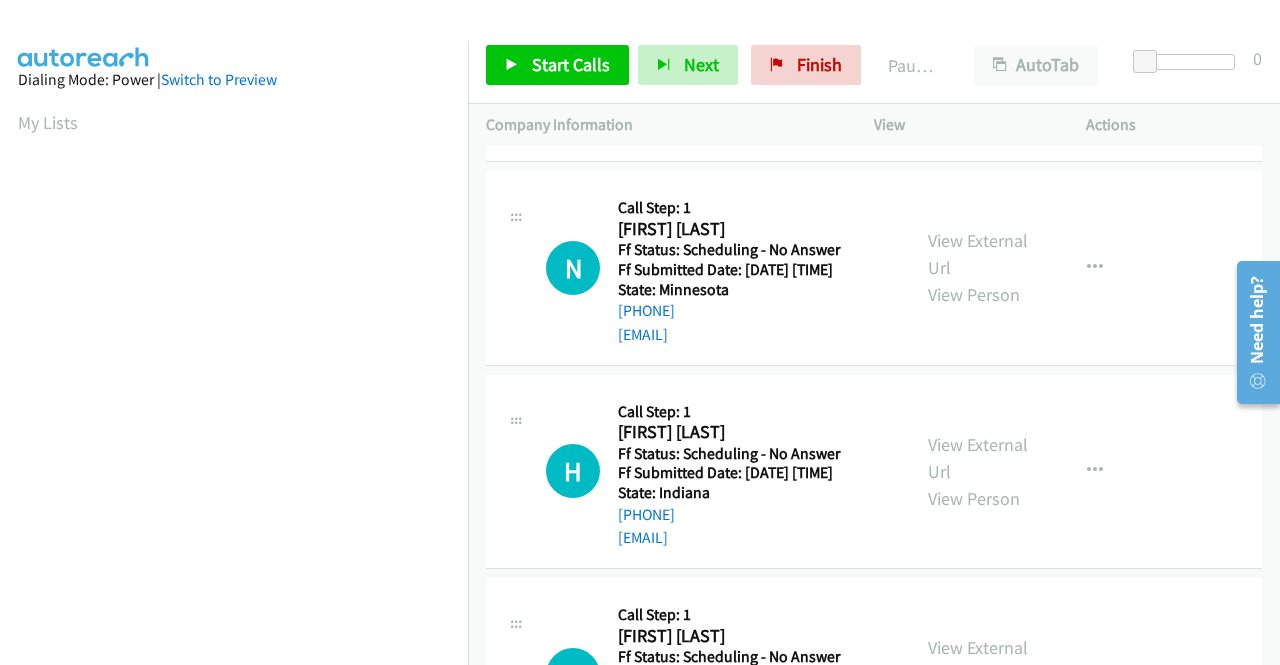 scroll, scrollTop: 1000, scrollLeft: 0, axis: vertical 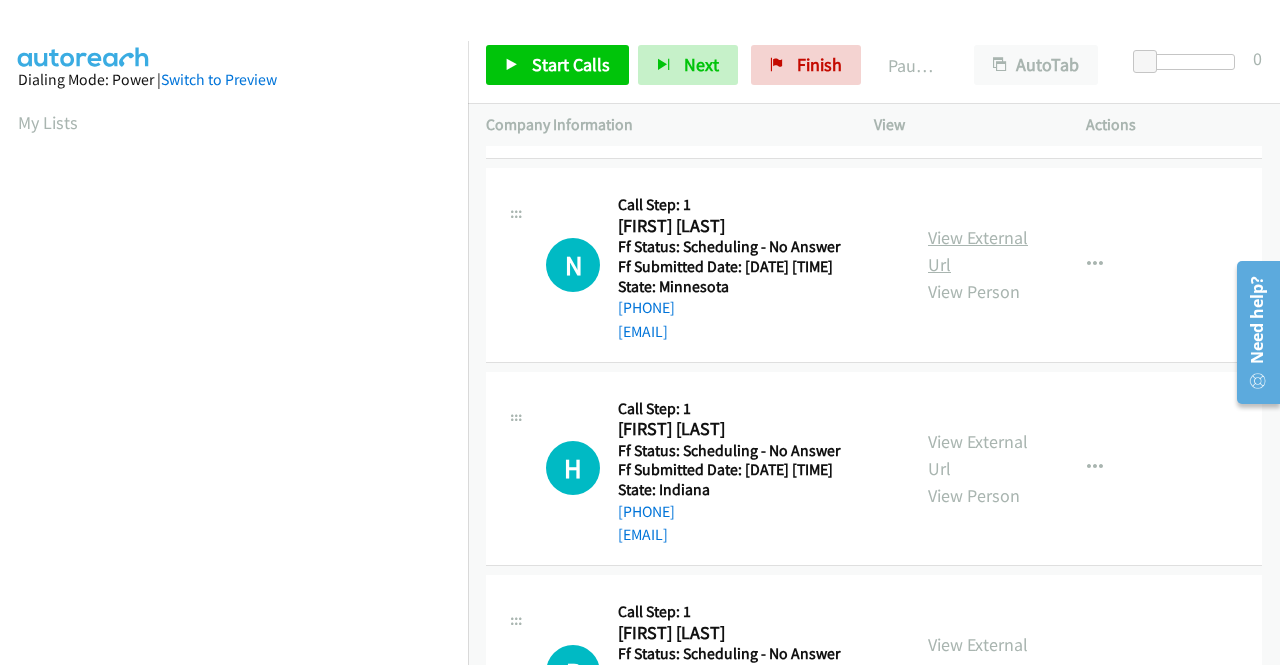 click on "View External Url" at bounding box center [978, 251] 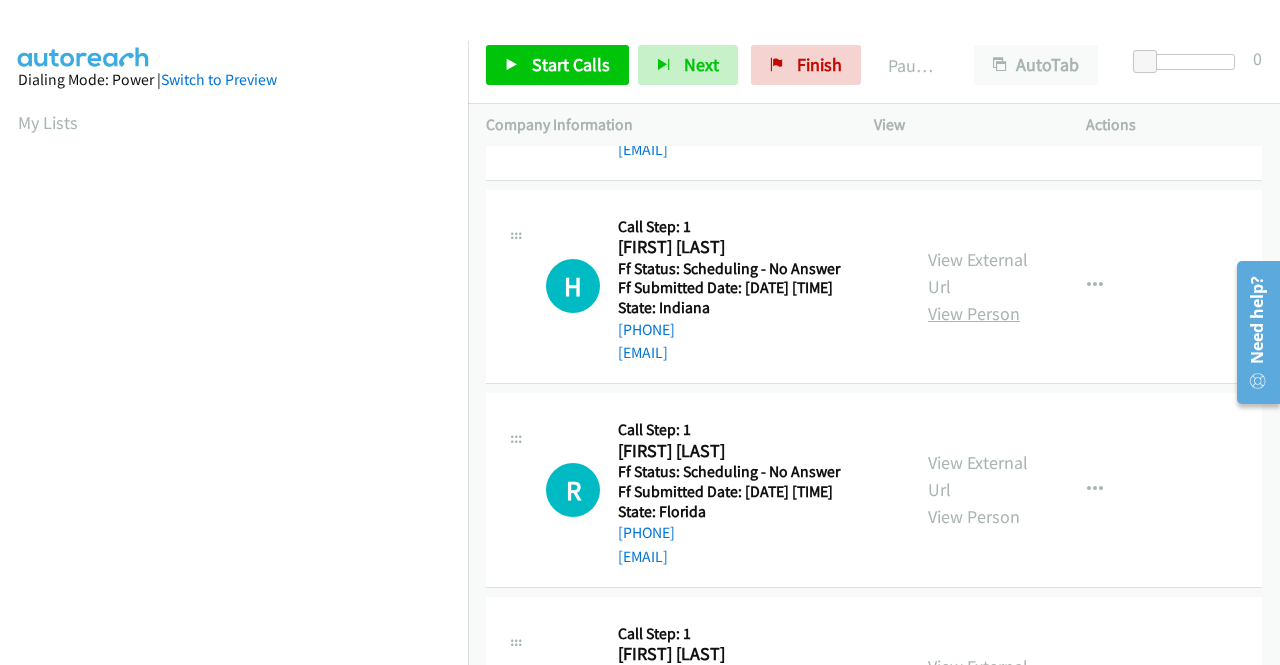 scroll, scrollTop: 1200, scrollLeft: 0, axis: vertical 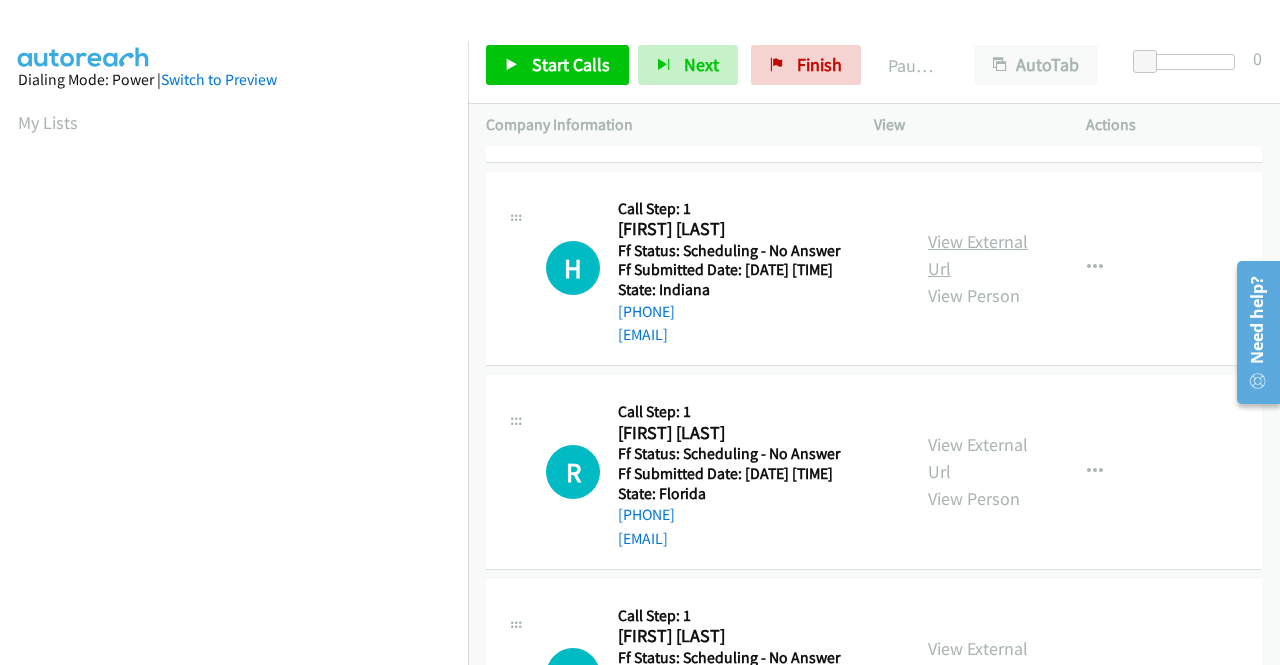click on "View External Url" at bounding box center (978, 255) 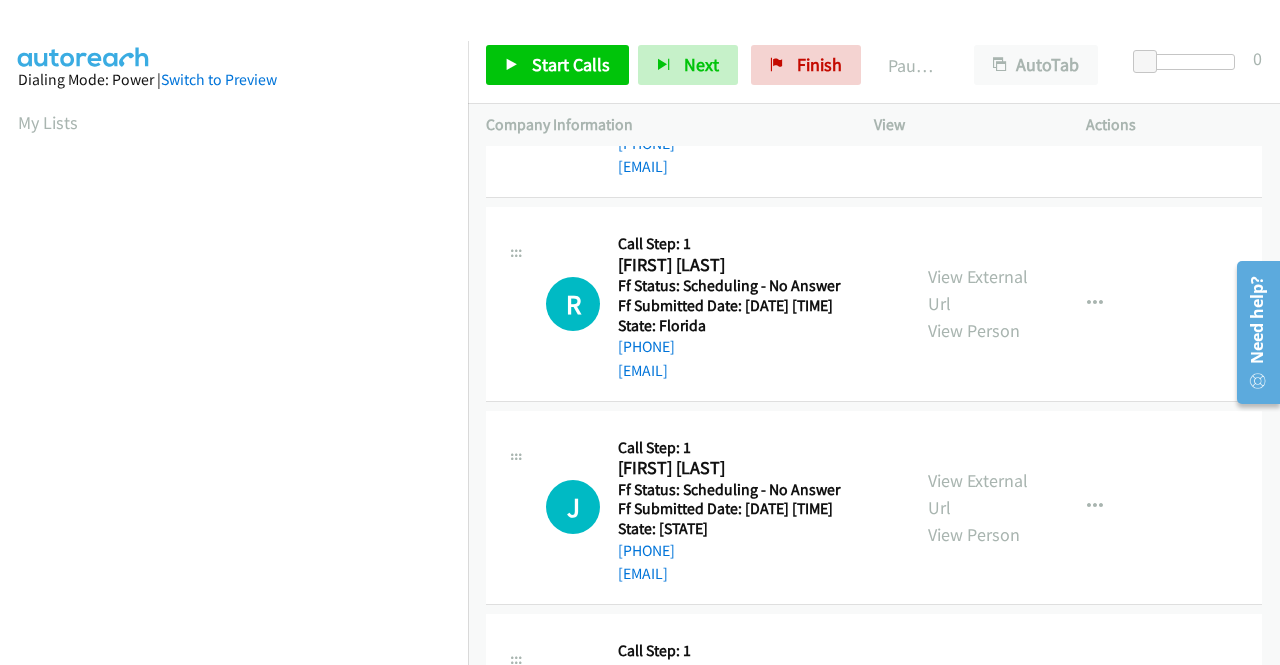 scroll, scrollTop: 1400, scrollLeft: 0, axis: vertical 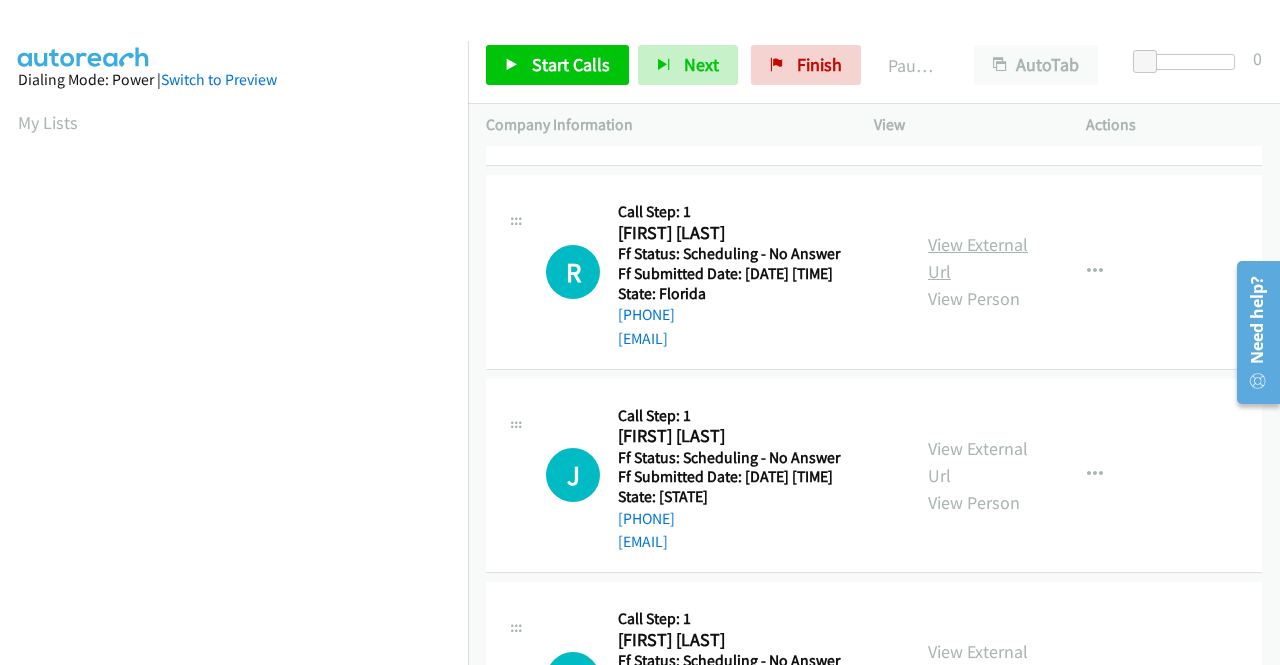click on "View External Url" at bounding box center (978, 258) 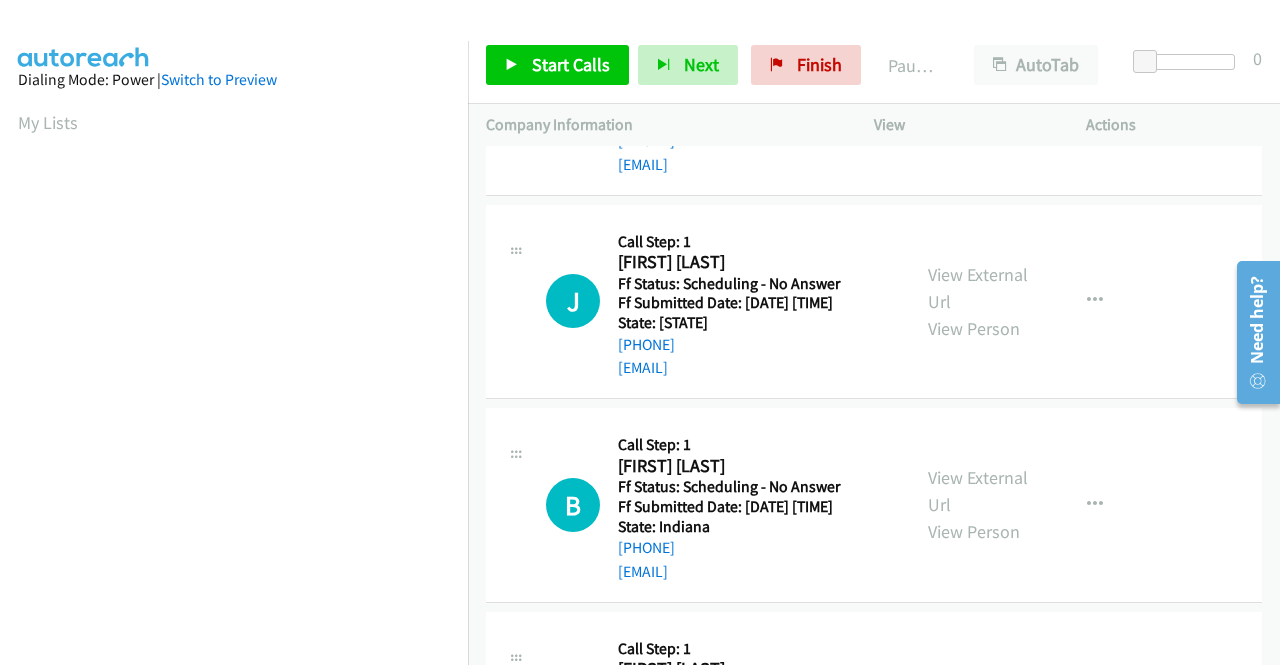 scroll, scrollTop: 1600, scrollLeft: 0, axis: vertical 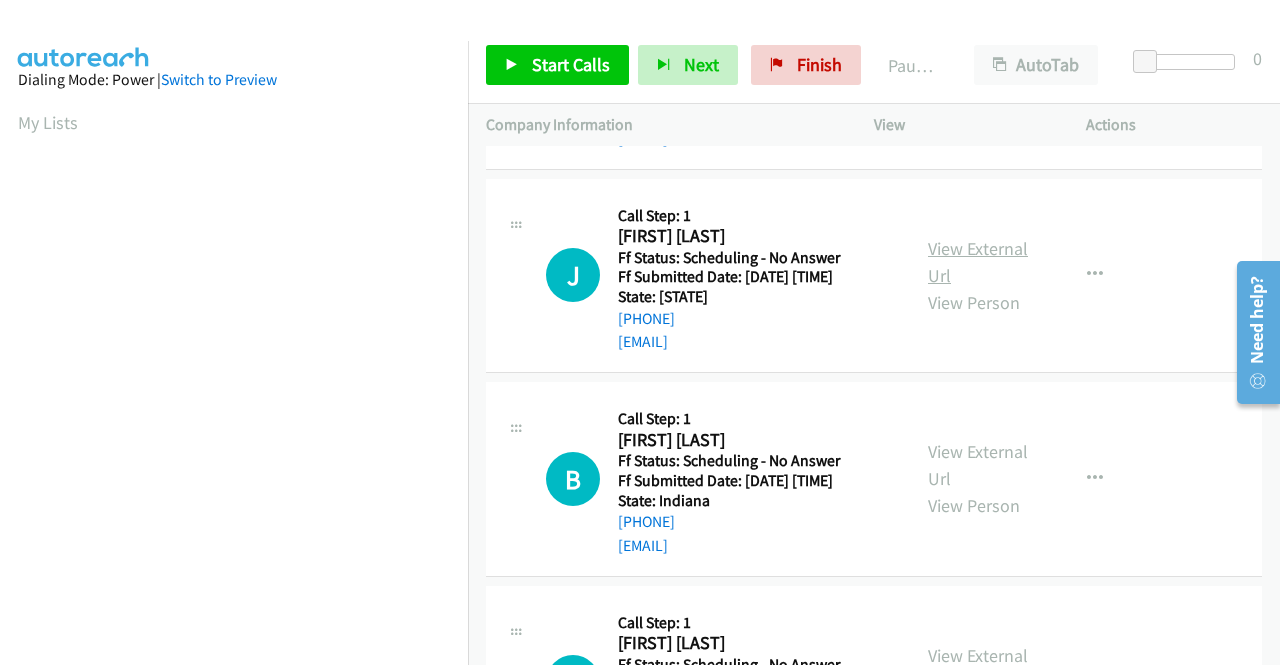 click on "View External Url" at bounding box center [978, 262] 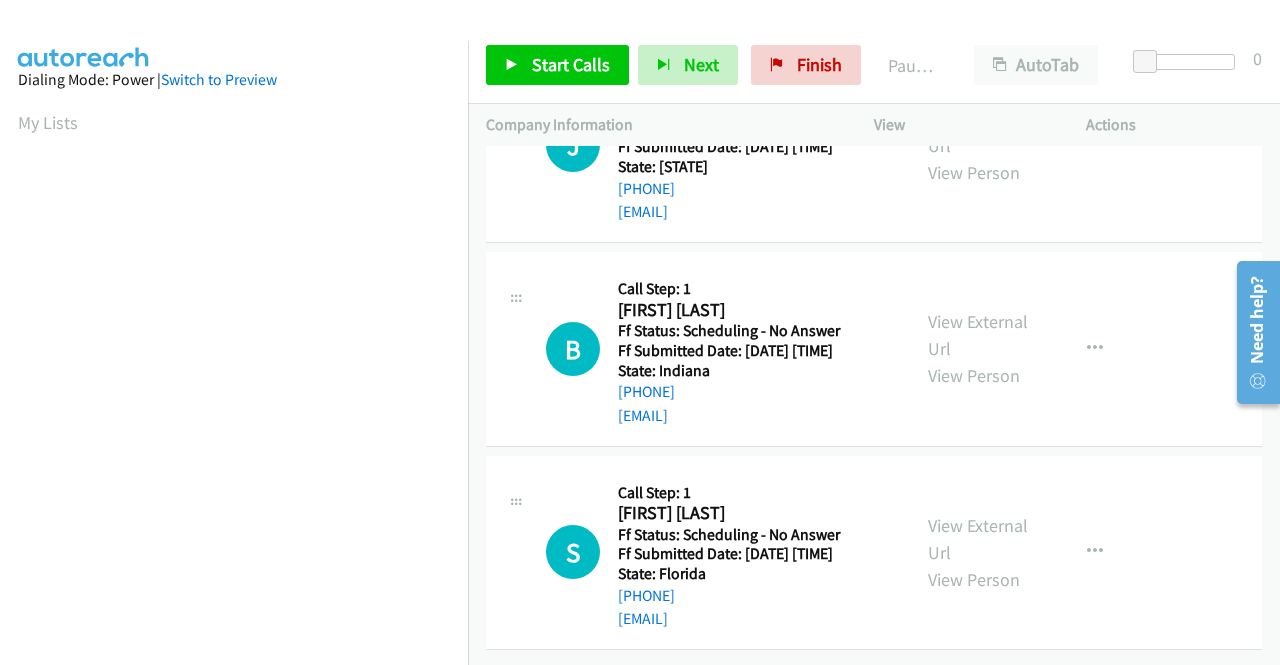 scroll, scrollTop: 1900, scrollLeft: 0, axis: vertical 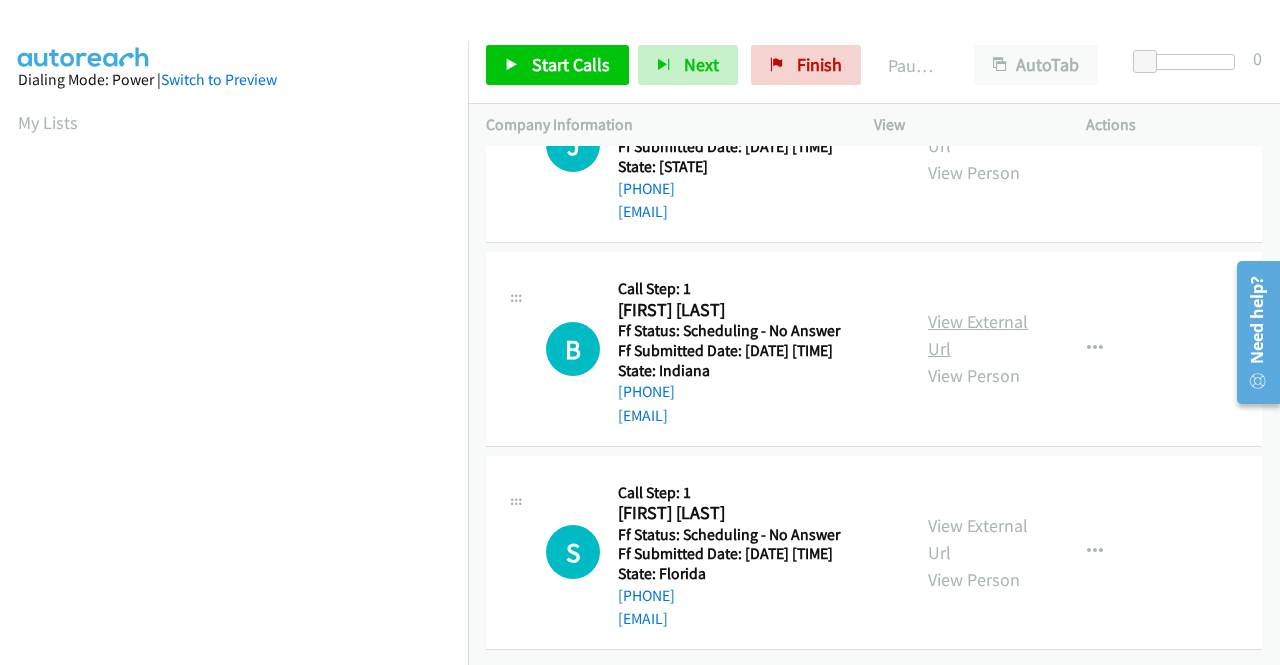 click on "View External Url" at bounding box center [978, 335] 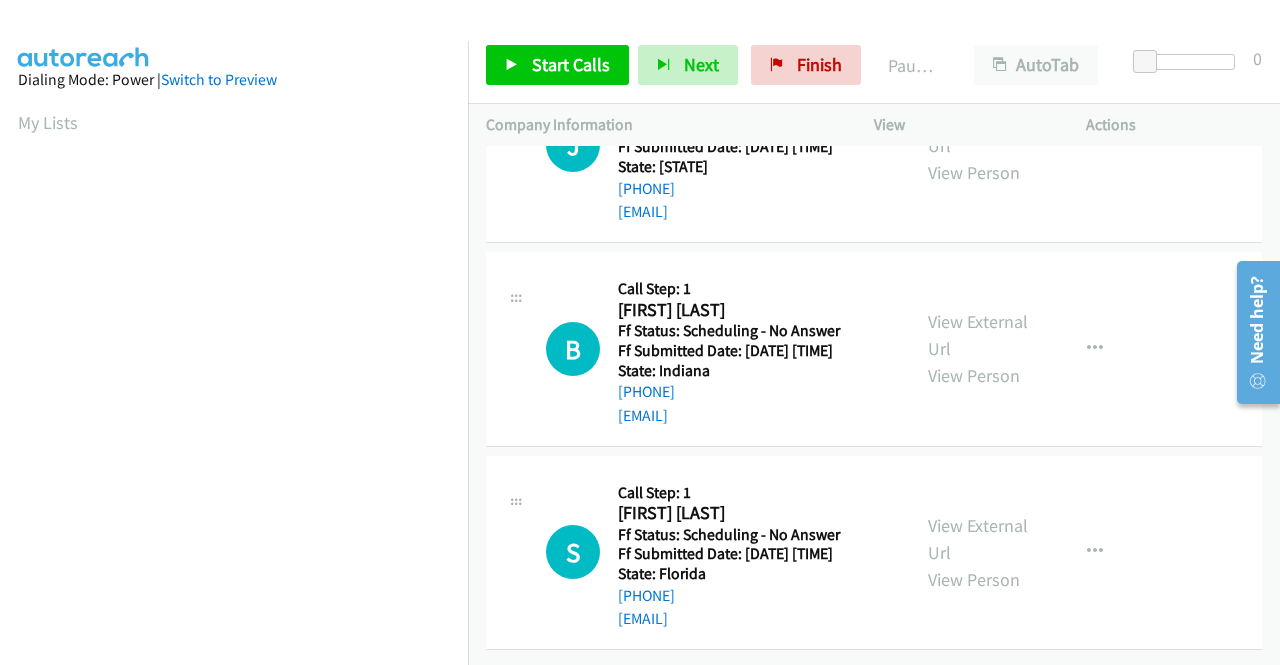 scroll, scrollTop: 1957, scrollLeft: 0, axis: vertical 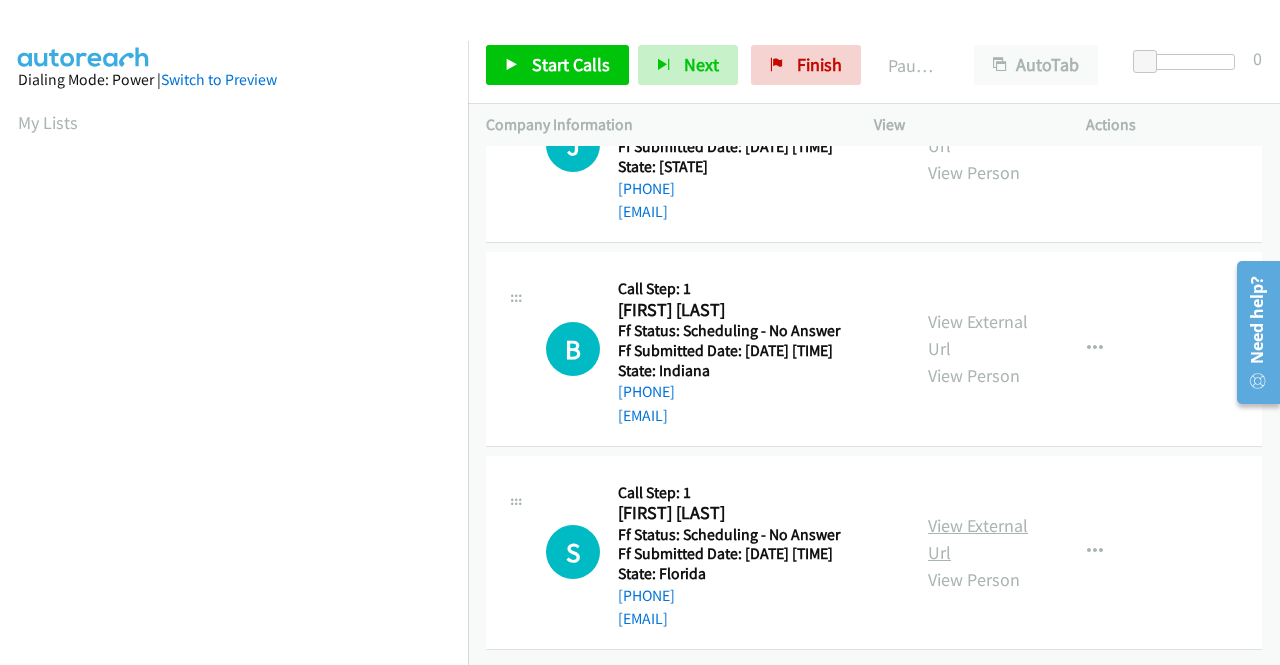 click on "View External Url" at bounding box center [978, 539] 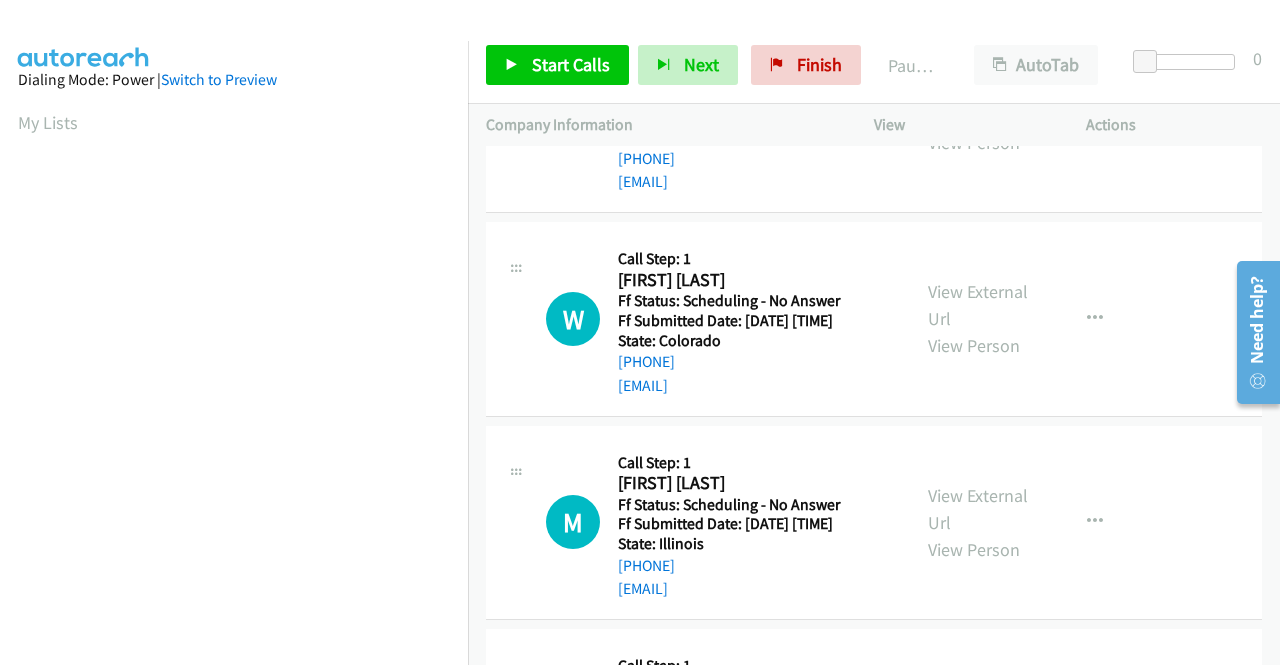 scroll, scrollTop: 257, scrollLeft: 0, axis: vertical 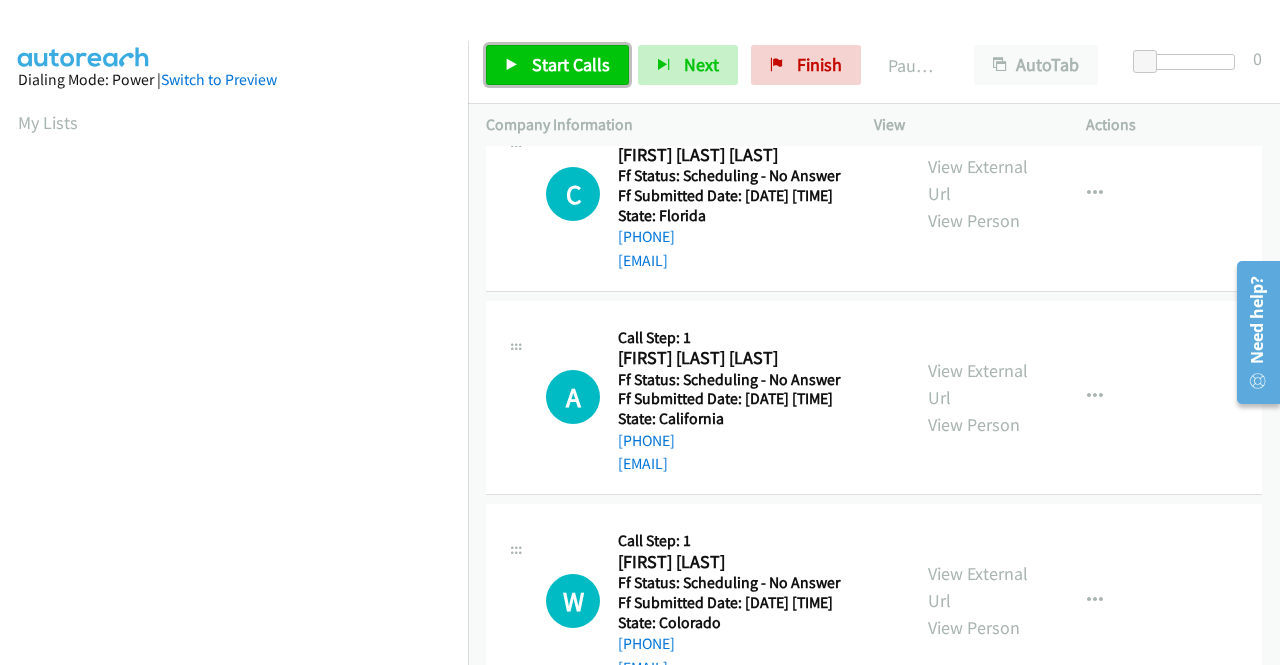 click on "Start Calls" at bounding box center (571, 64) 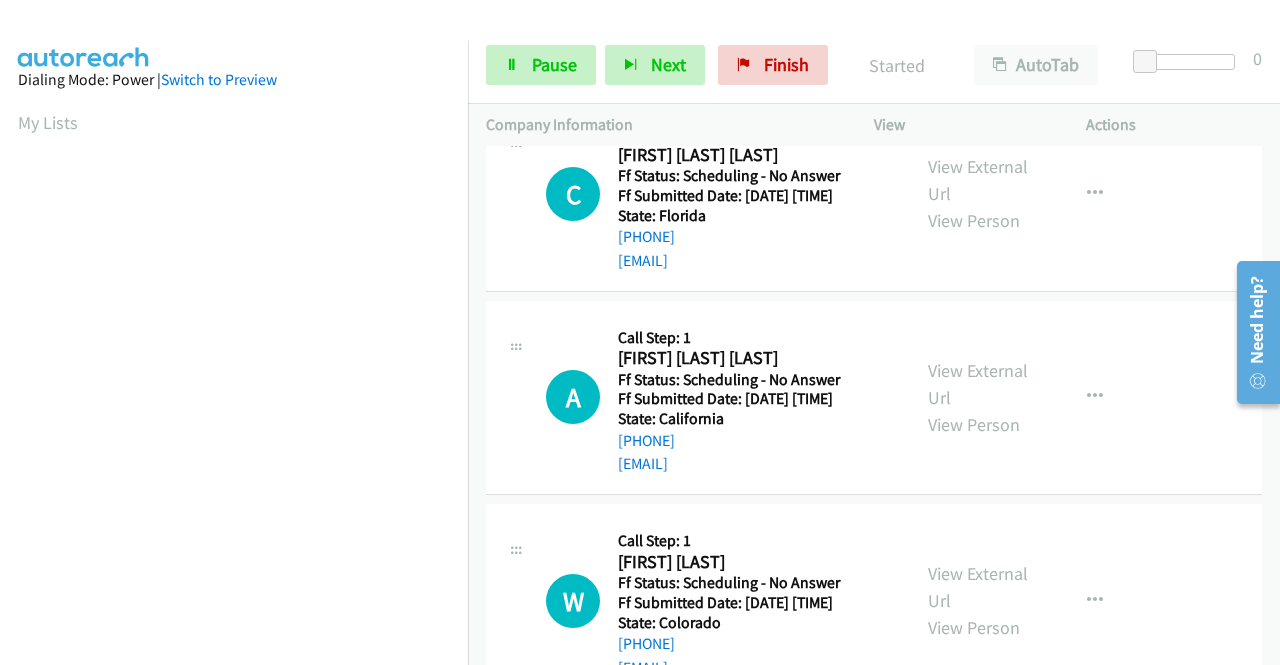 scroll, scrollTop: 0, scrollLeft: 0, axis: both 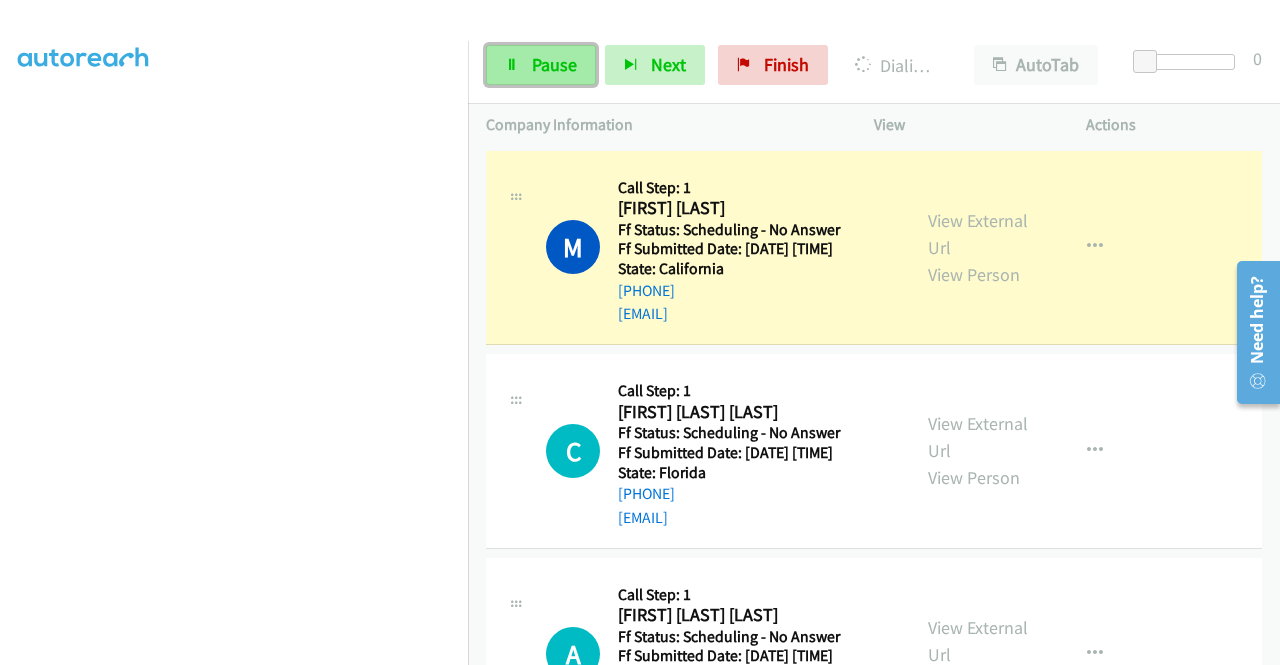 click on "Pause" at bounding box center (541, 65) 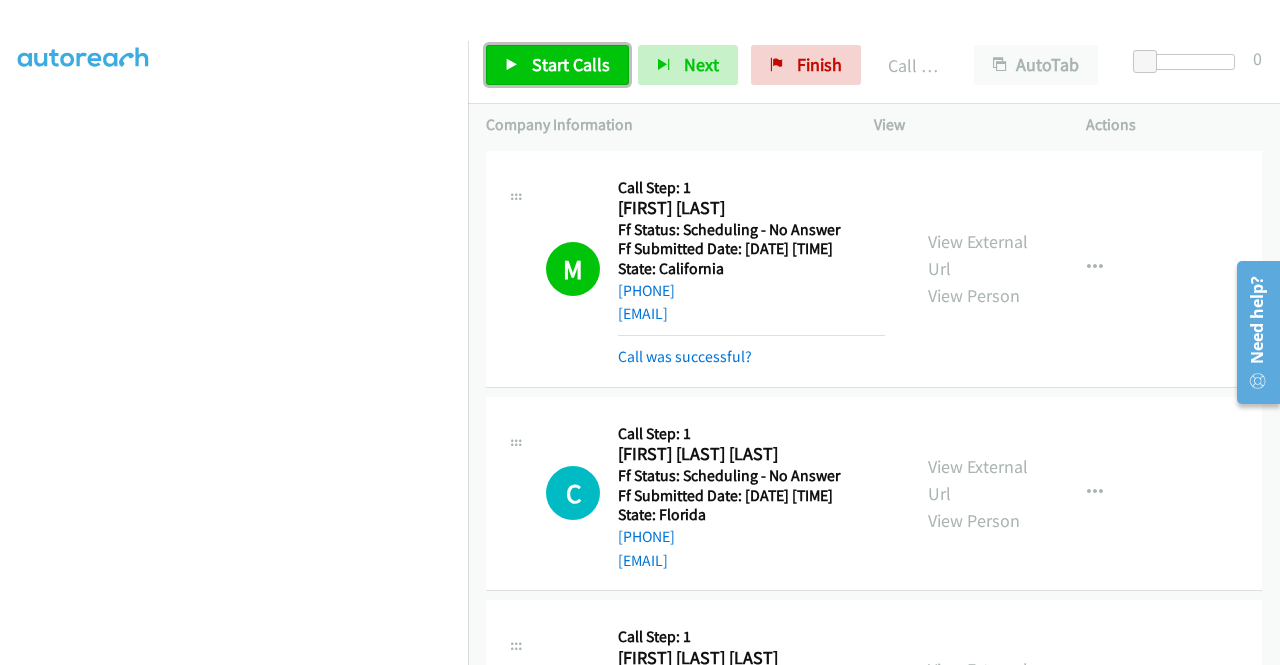 click on "Start Calls" at bounding box center [557, 65] 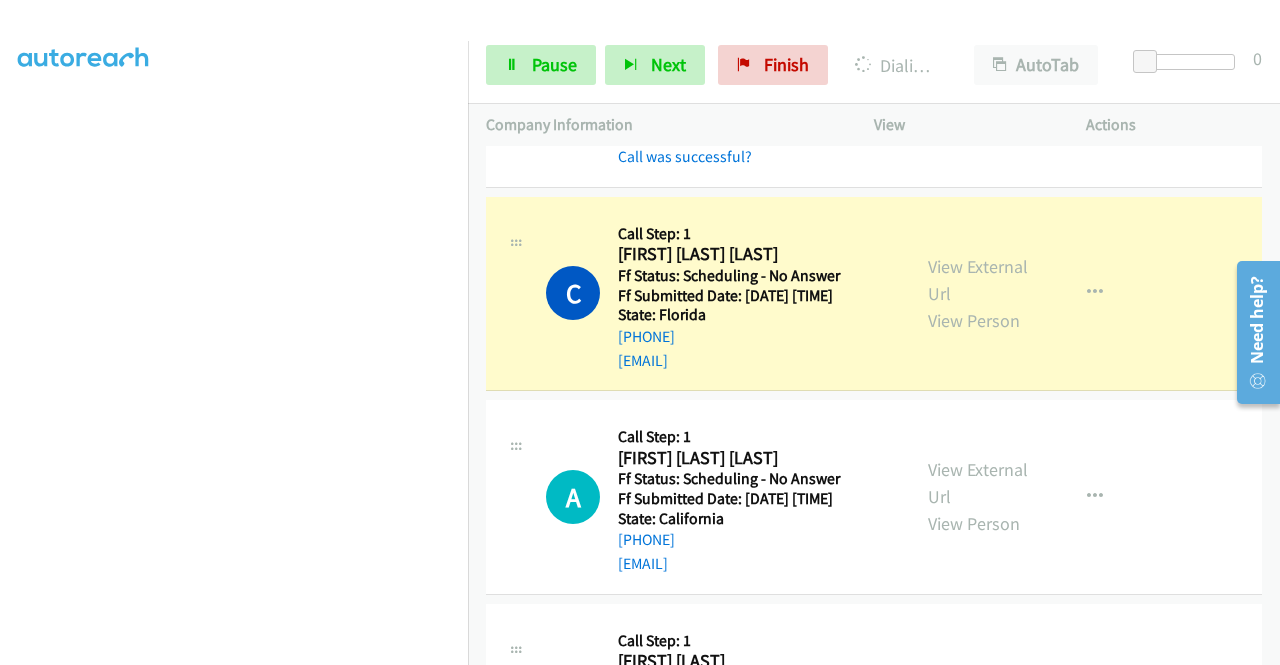 scroll, scrollTop: 300, scrollLeft: 0, axis: vertical 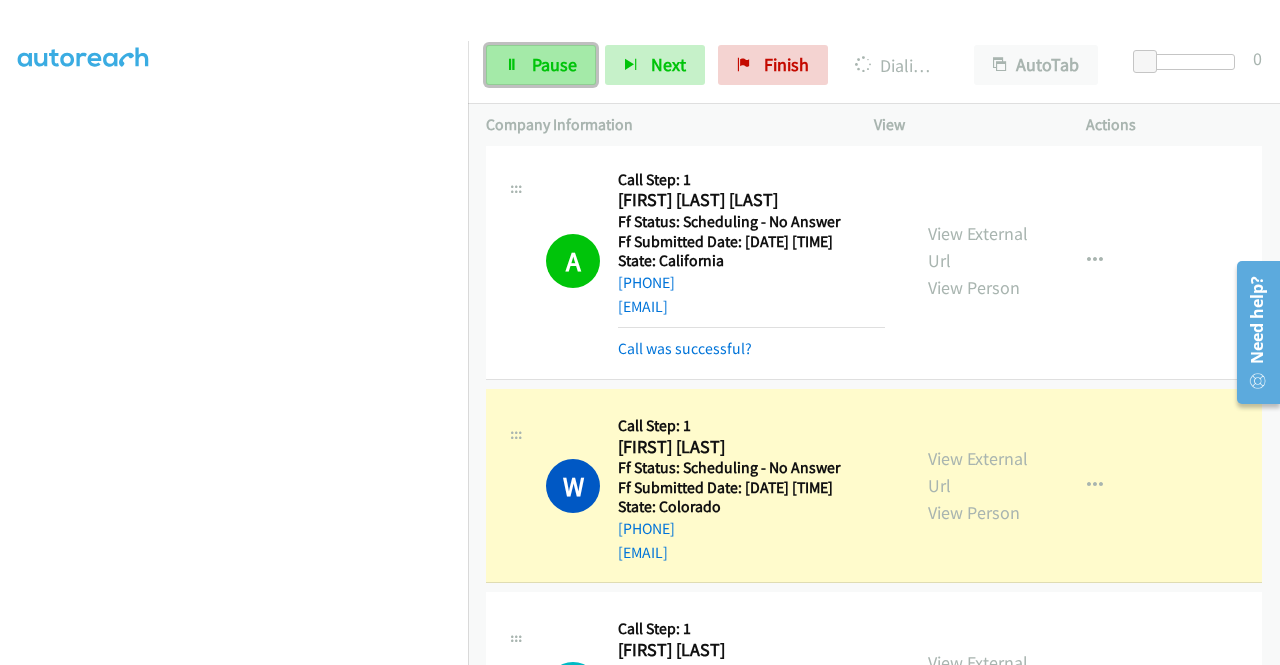 click on "Pause" at bounding box center (554, 64) 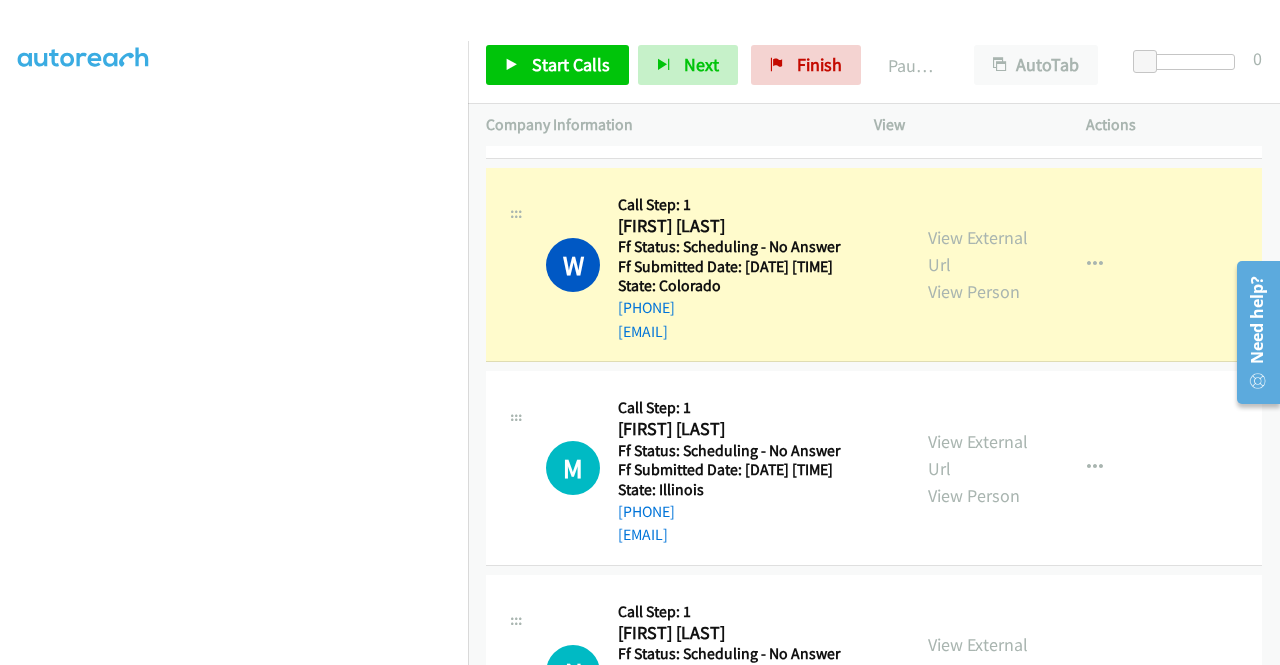 scroll, scrollTop: 800, scrollLeft: 0, axis: vertical 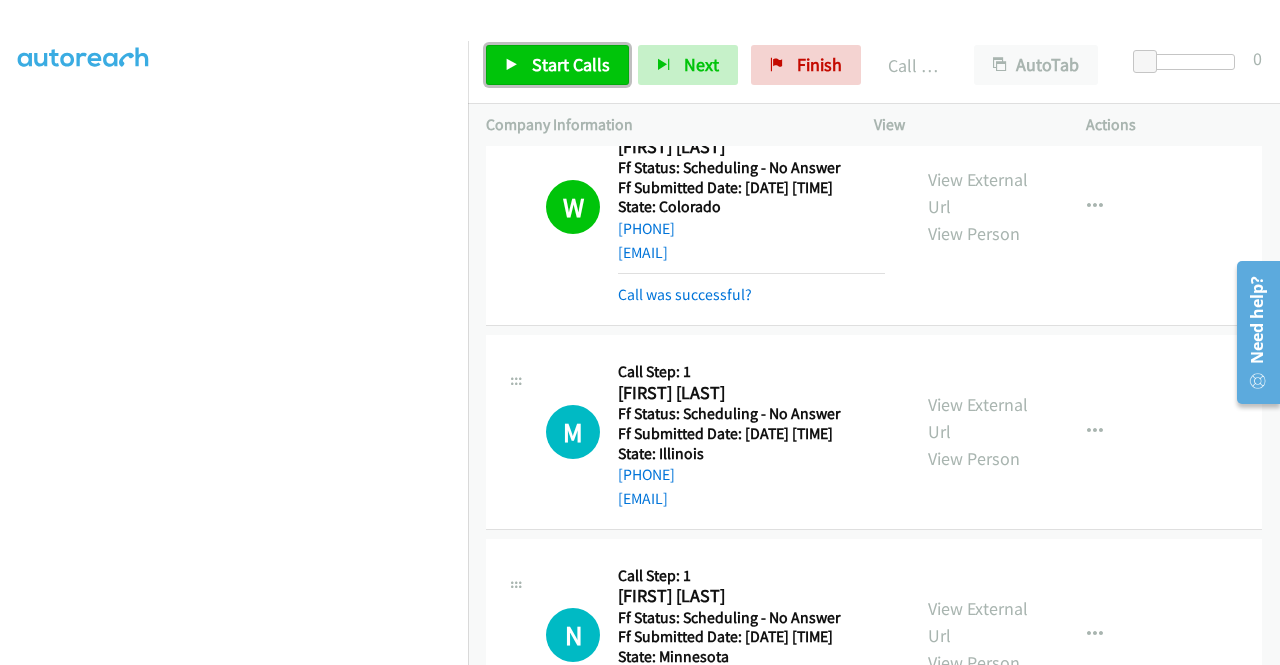 click on "Start Calls" at bounding box center [557, 65] 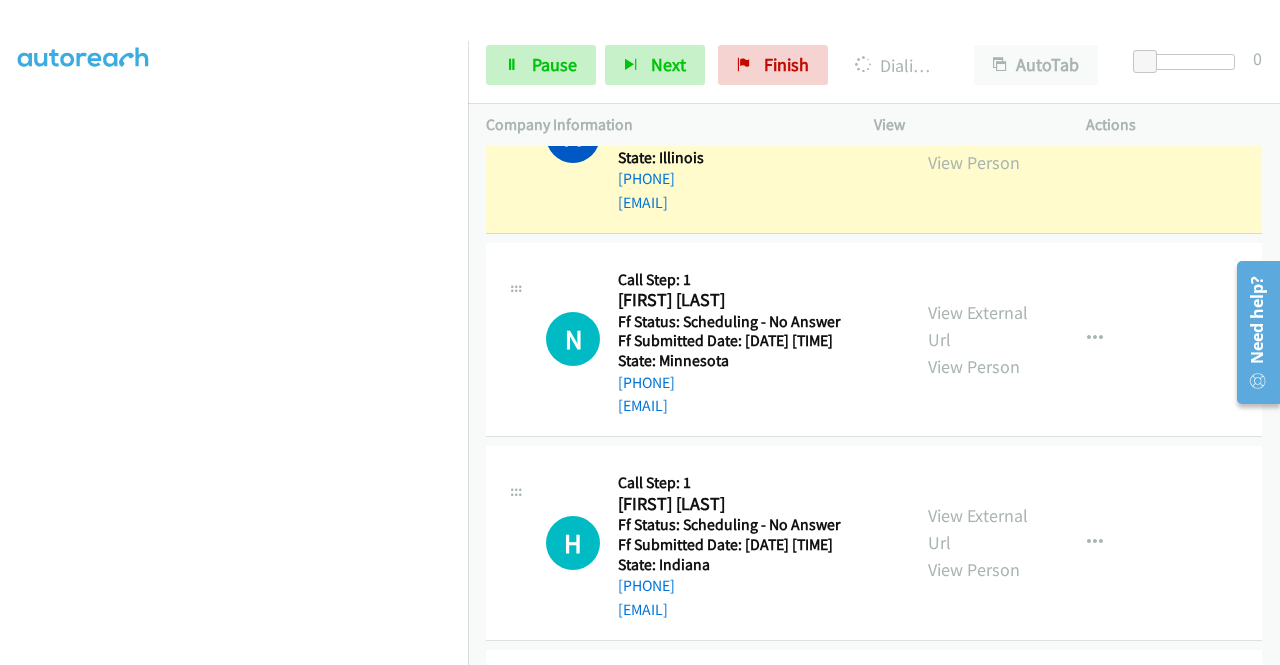scroll, scrollTop: 1100, scrollLeft: 0, axis: vertical 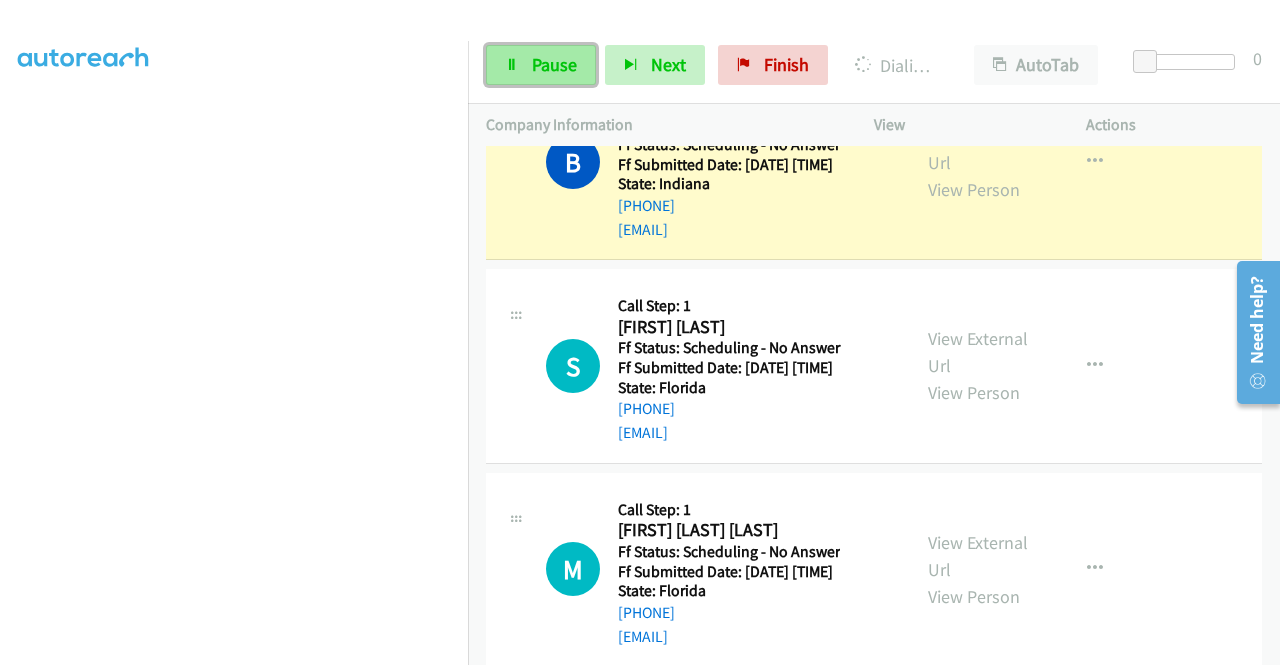 click on "Pause" at bounding box center [554, 64] 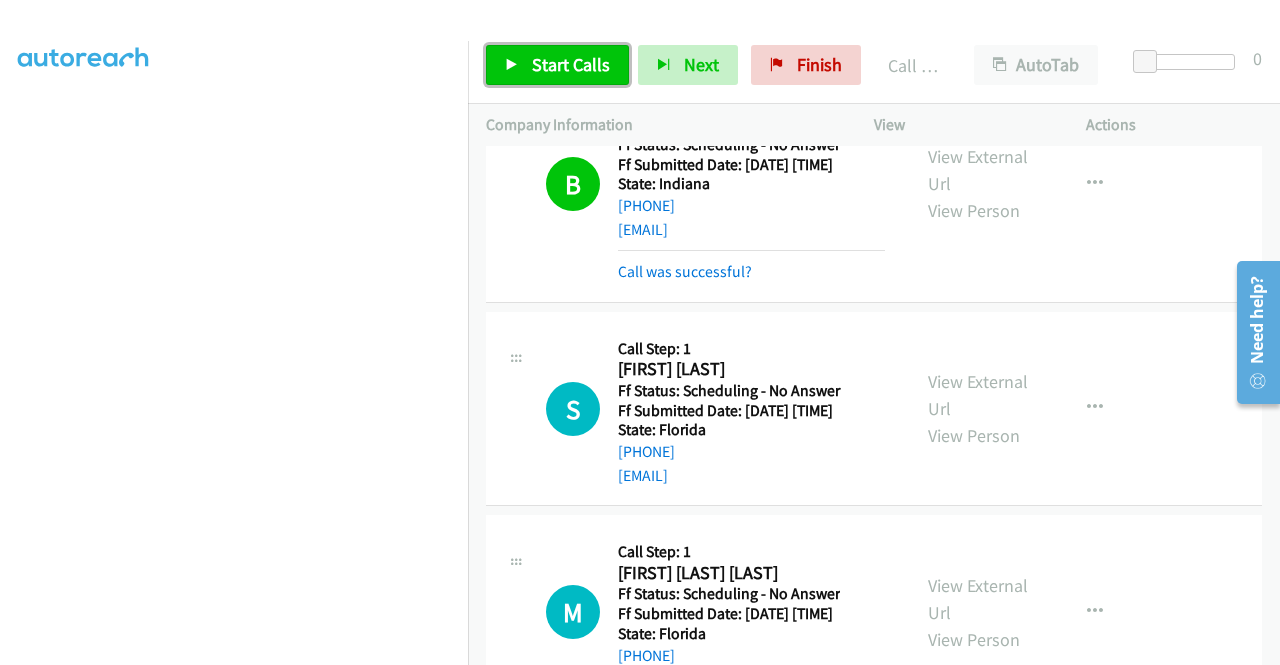 click on "Start Calls" at bounding box center (557, 65) 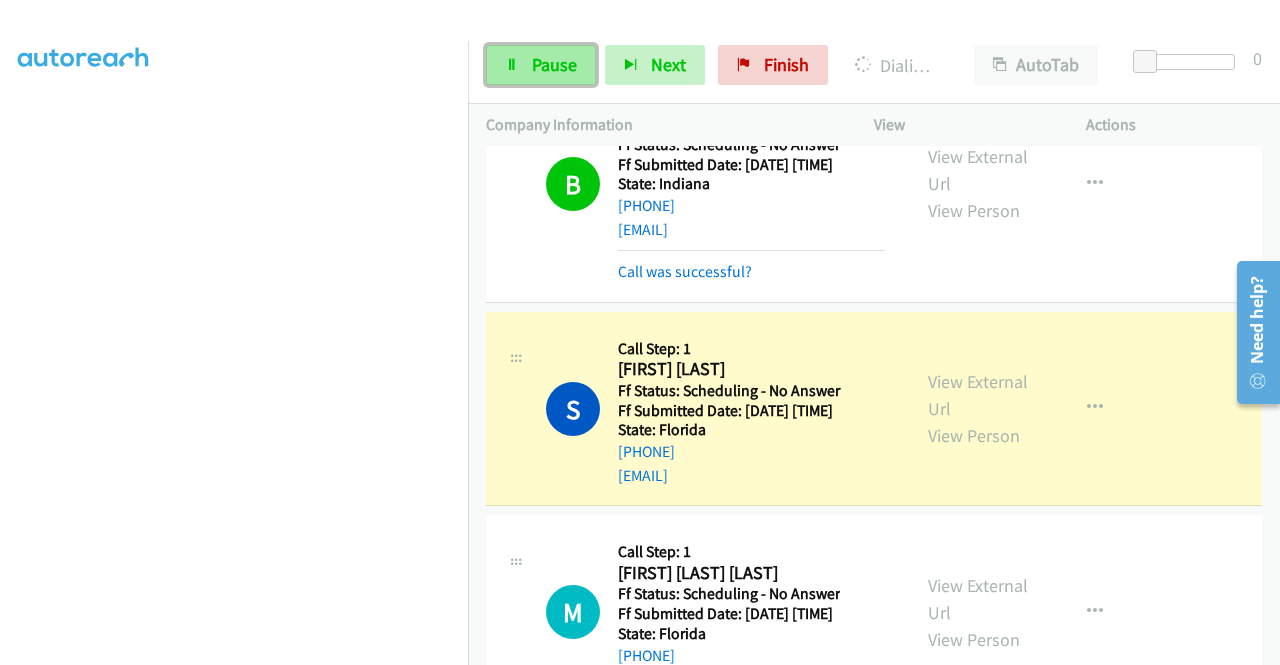 click on "Pause" at bounding box center [554, 64] 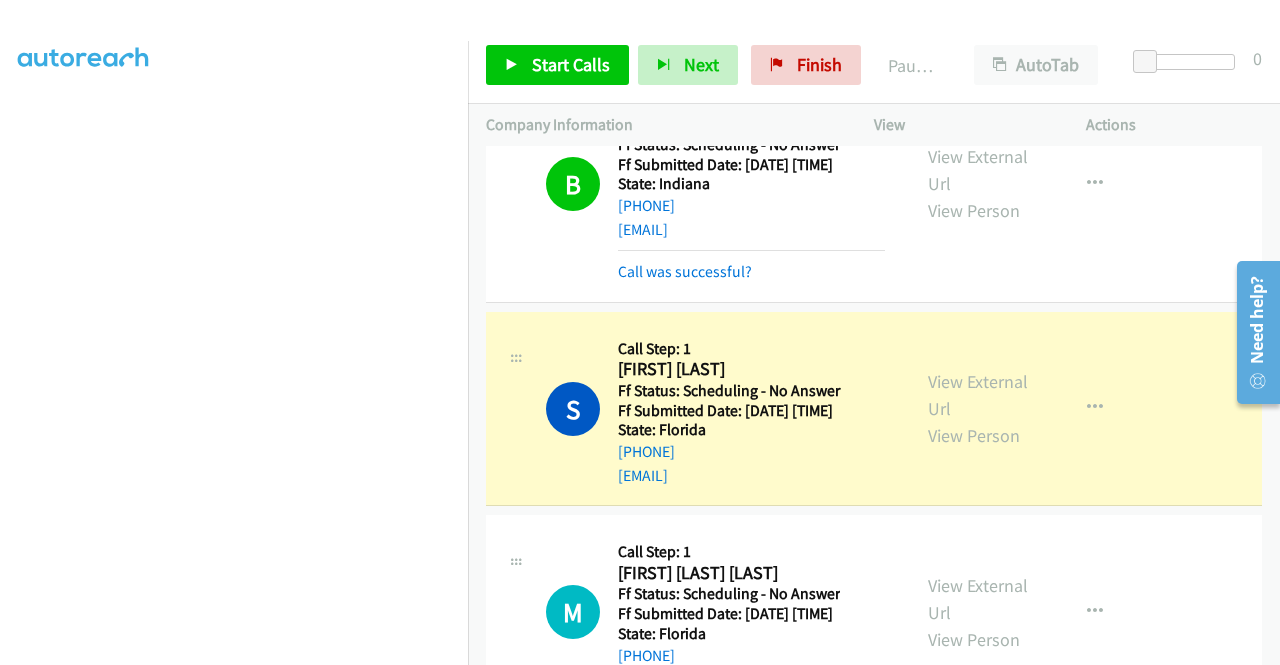 scroll, scrollTop: 2400, scrollLeft: 0, axis: vertical 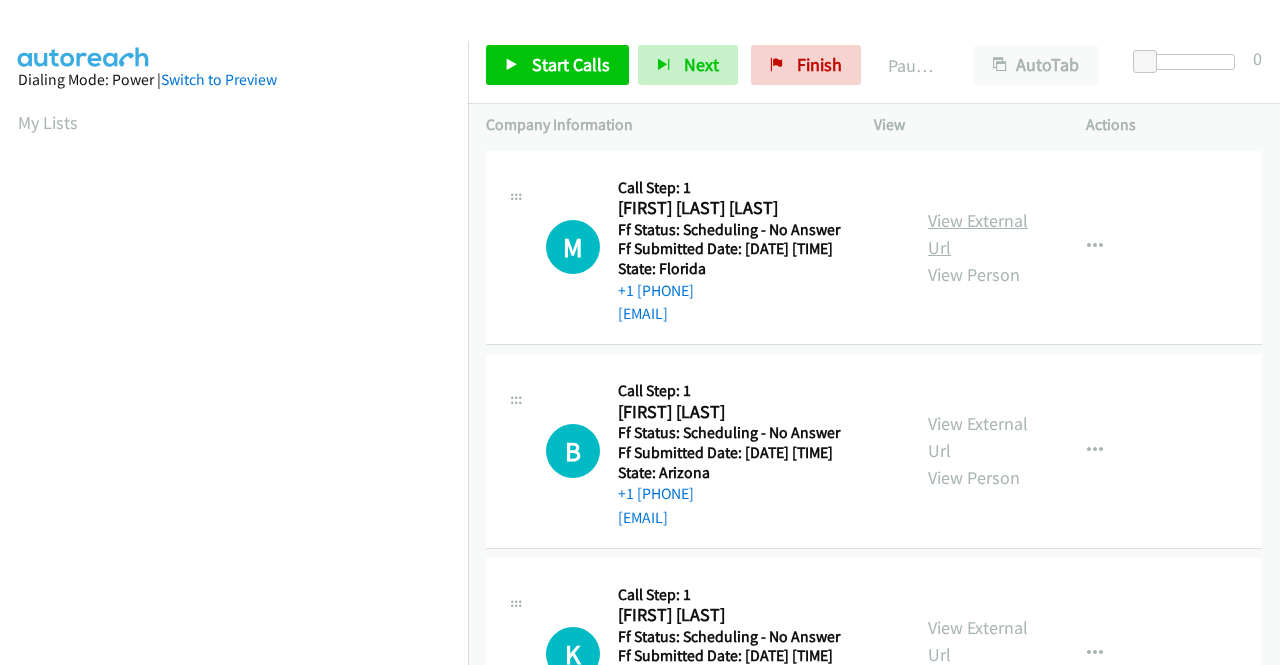 click on "View External Url" at bounding box center [978, 234] 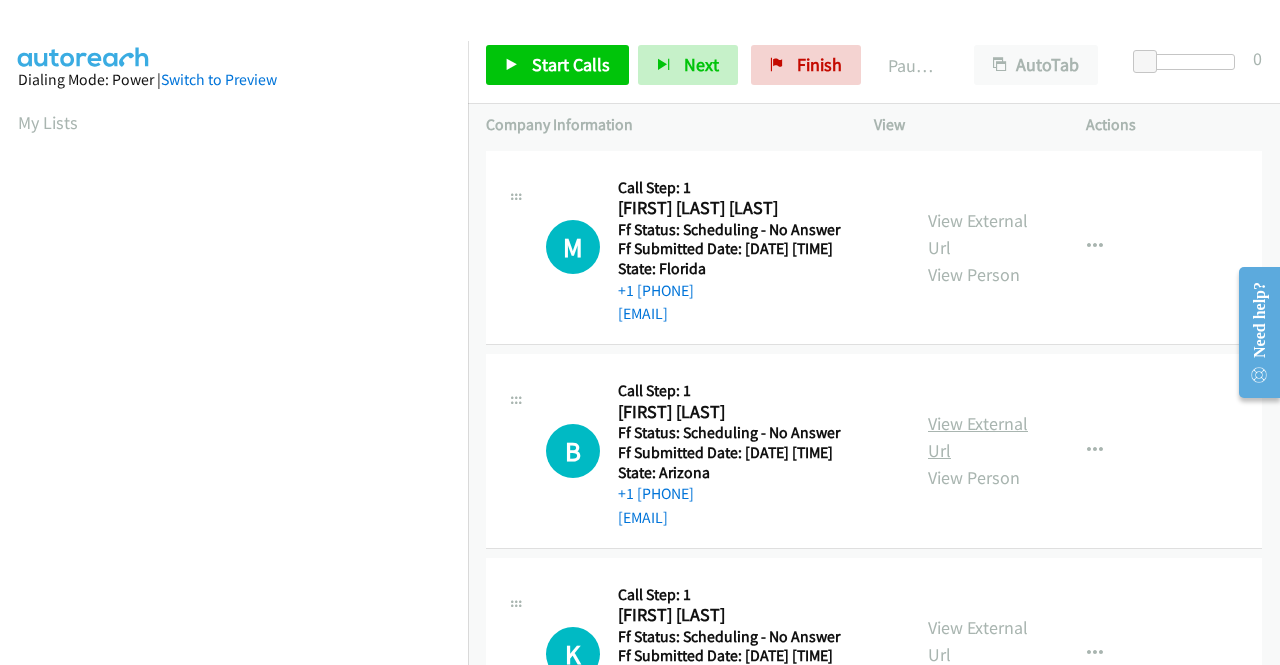 click on "View External Url" at bounding box center (978, 437) 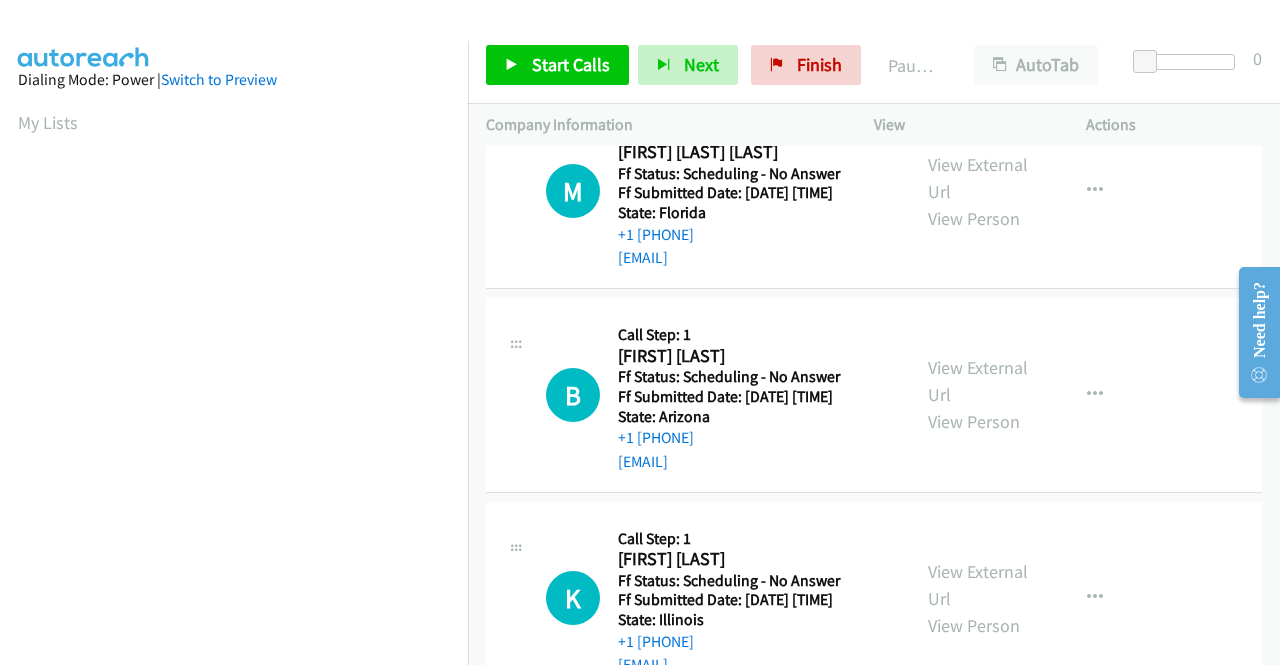scroll, scrollTop: 100, scrollLeft: 0, axis: vertical 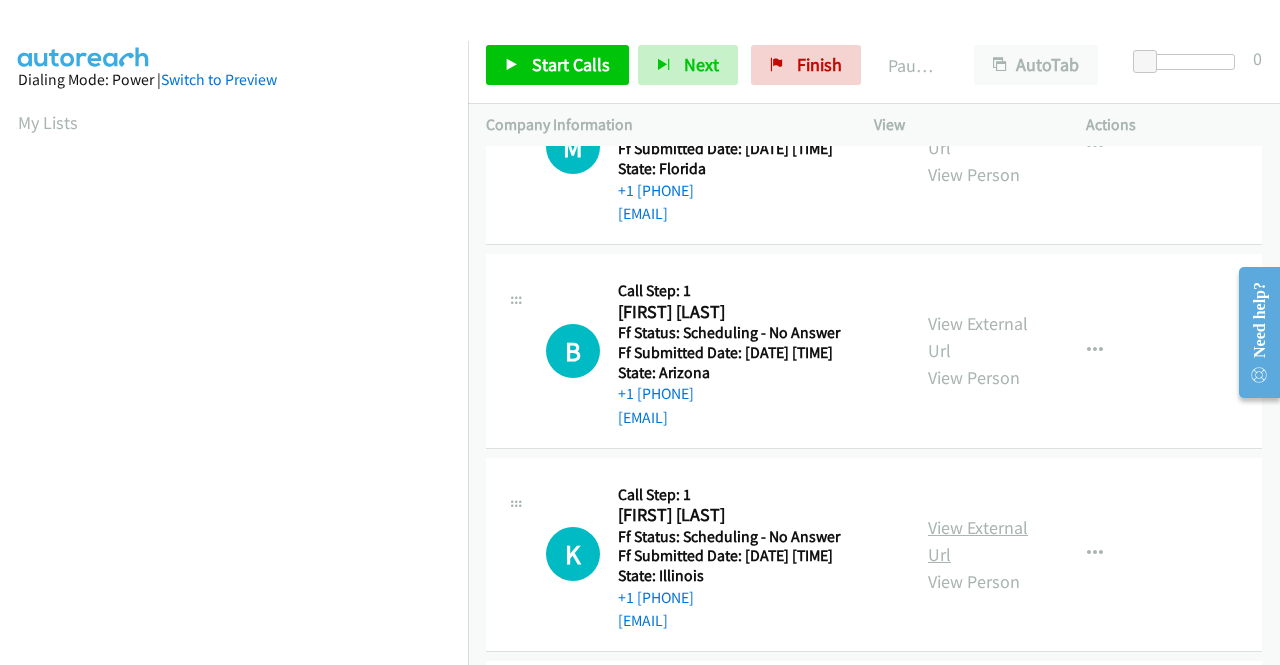 click on "View External Url" at bounding box center (978, 541) 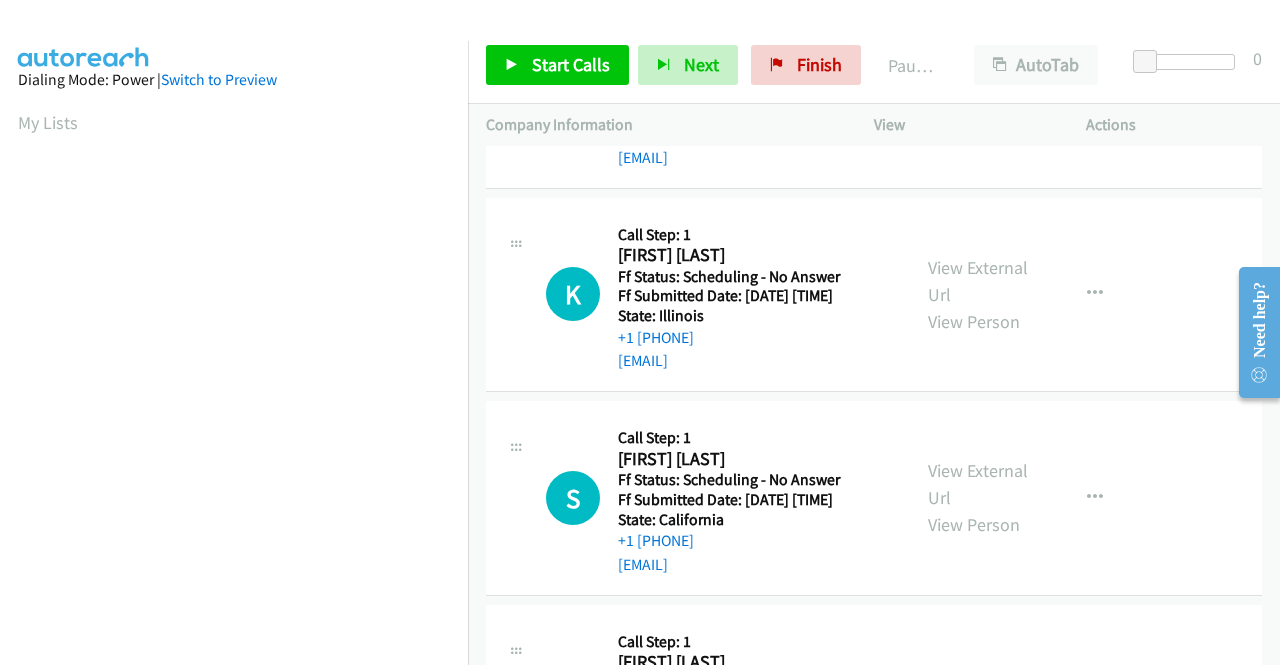scroll, scrollTop: 400, scrollLeft: 0, axis: vertical 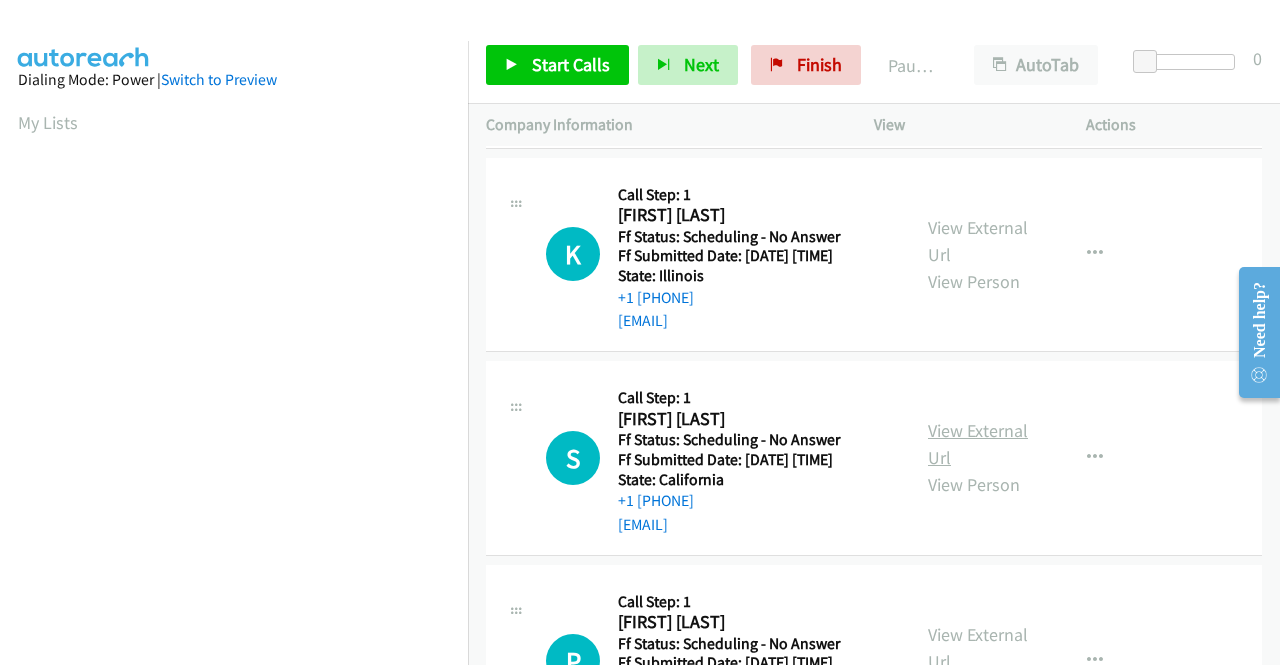 click on "View External Url" at bounding box center (978, 444) 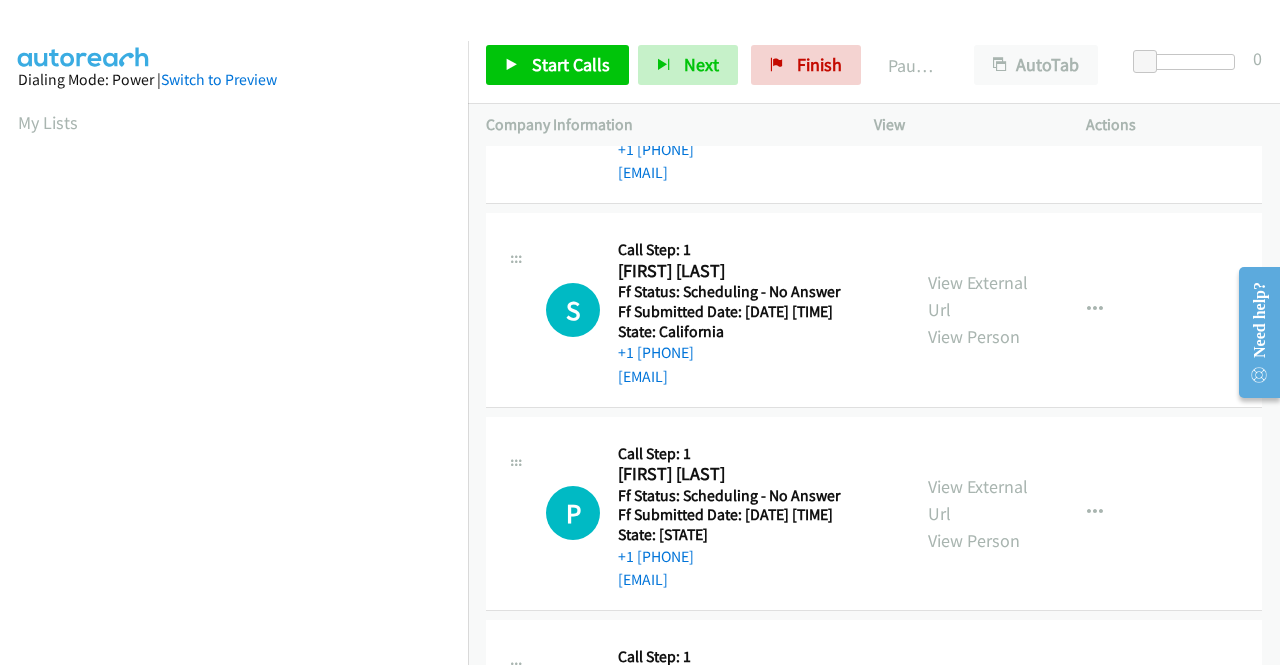 scroll, scrollTop: 600, scrollLeft: 0, axis: vertical 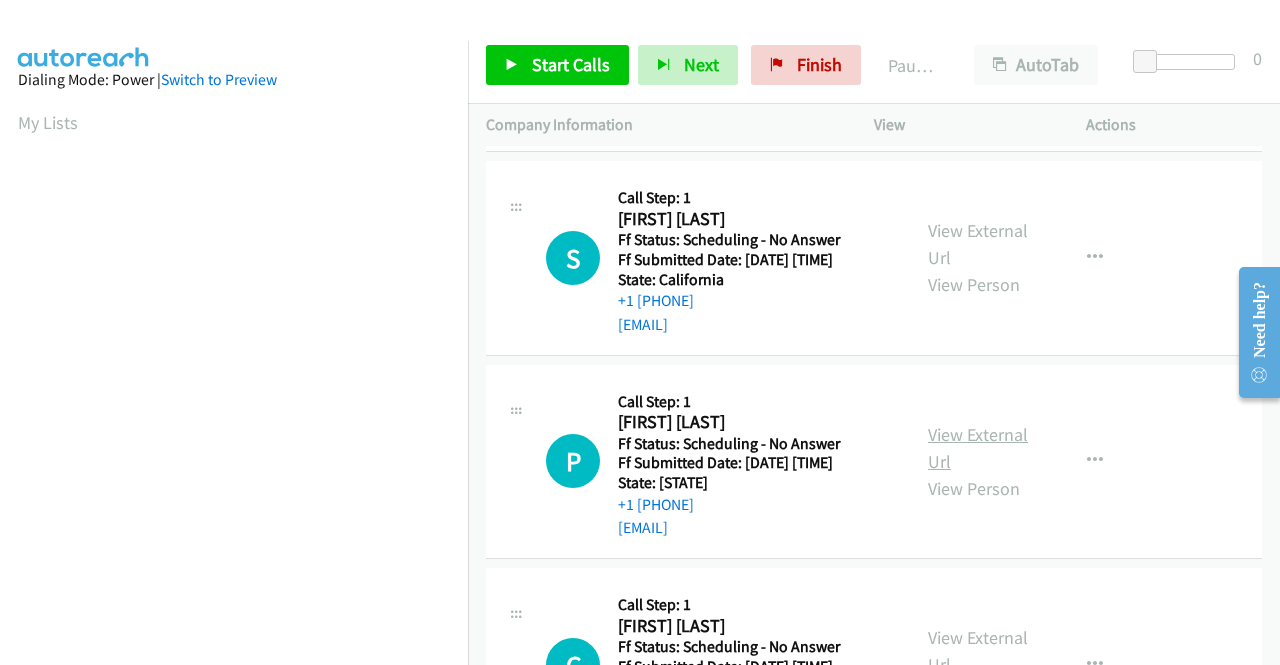 click on "View External Url" at bounding box center (978, 448) 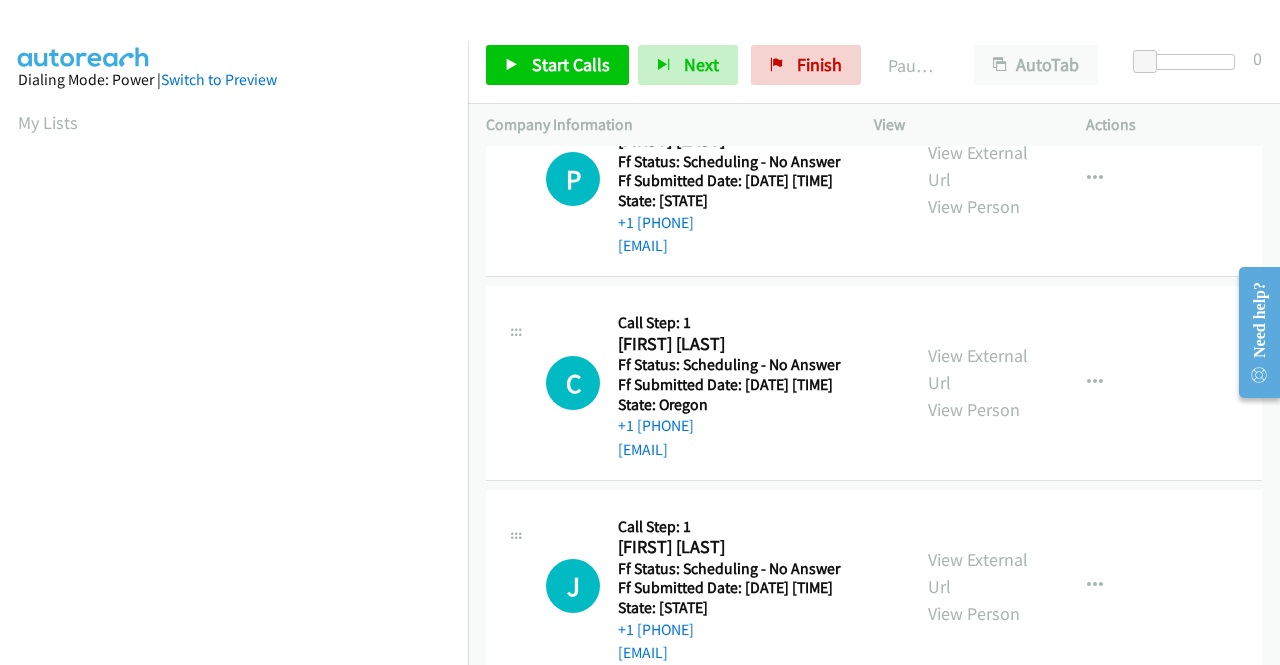 scroll, scrollTop: 900, scrollLeft: 0, axis: vertical 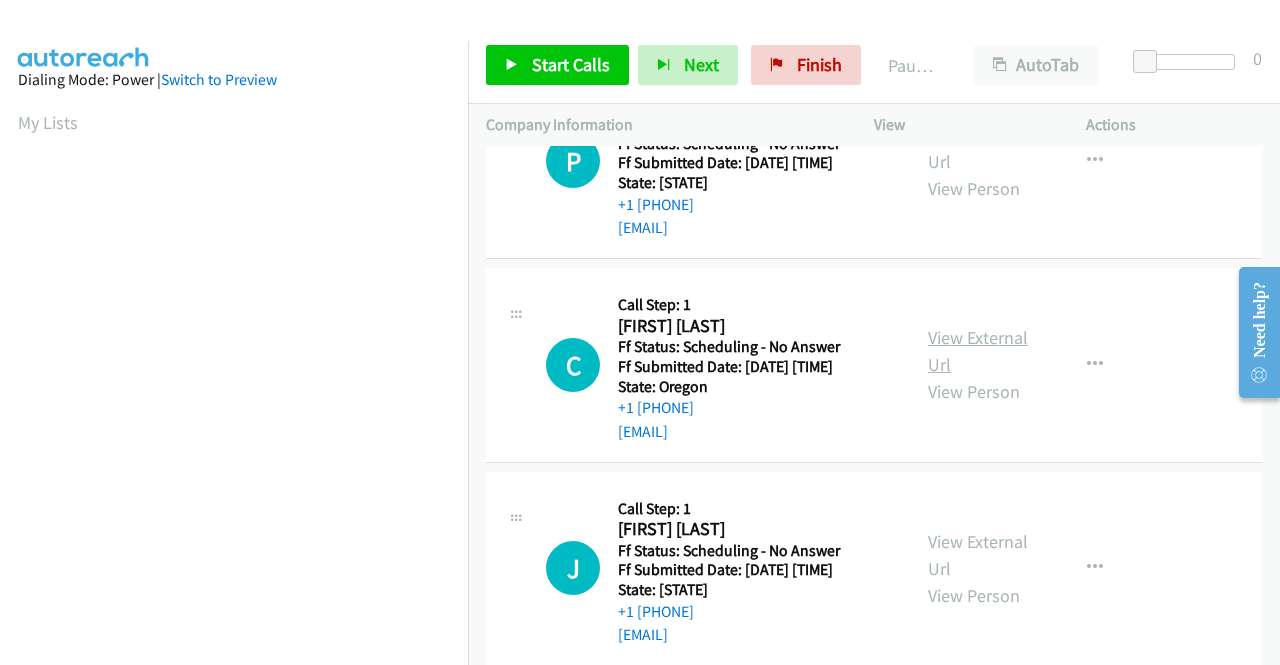click on "View External Url" at bounding box center (978, 351) 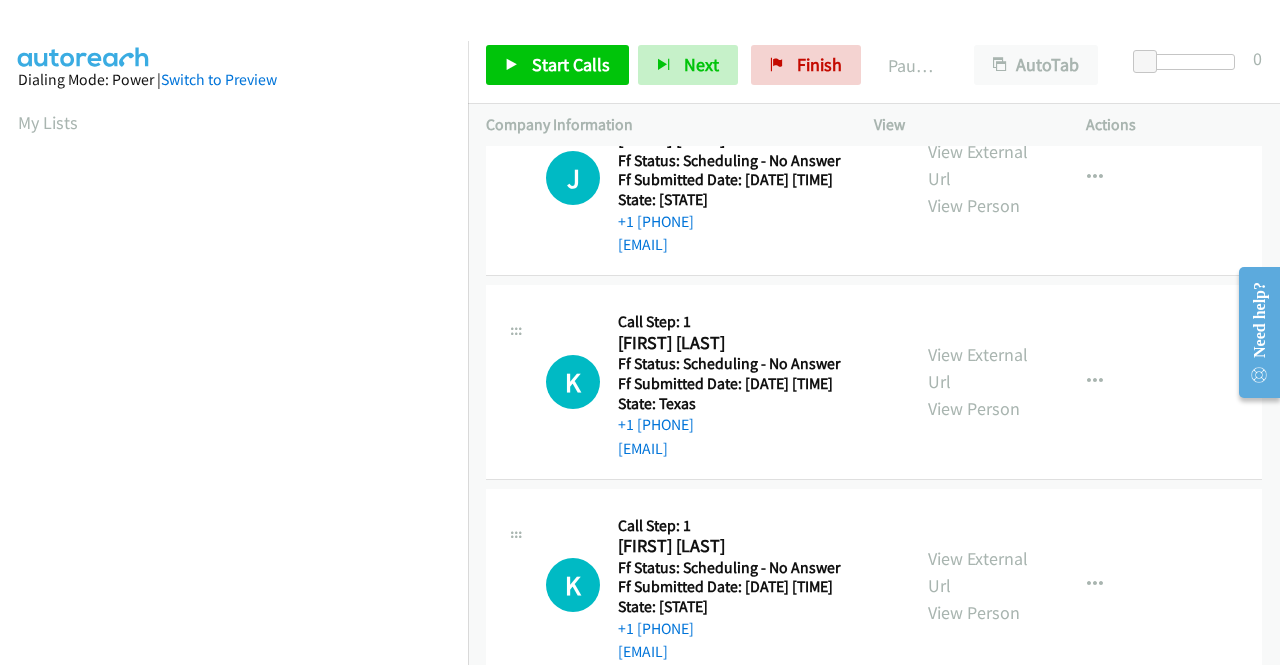 scroll, scrollTop: 1300, scrollLeft: 0, axis: vertical 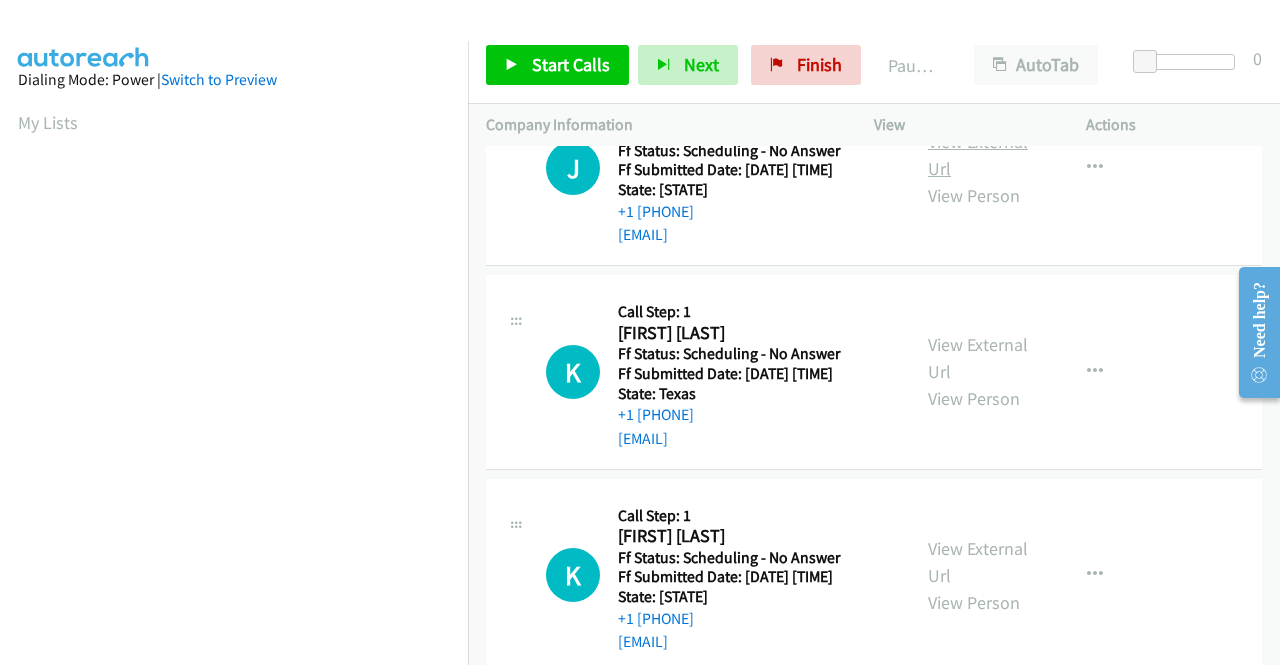 click on "View External Url" at bounding box center [978, 155] 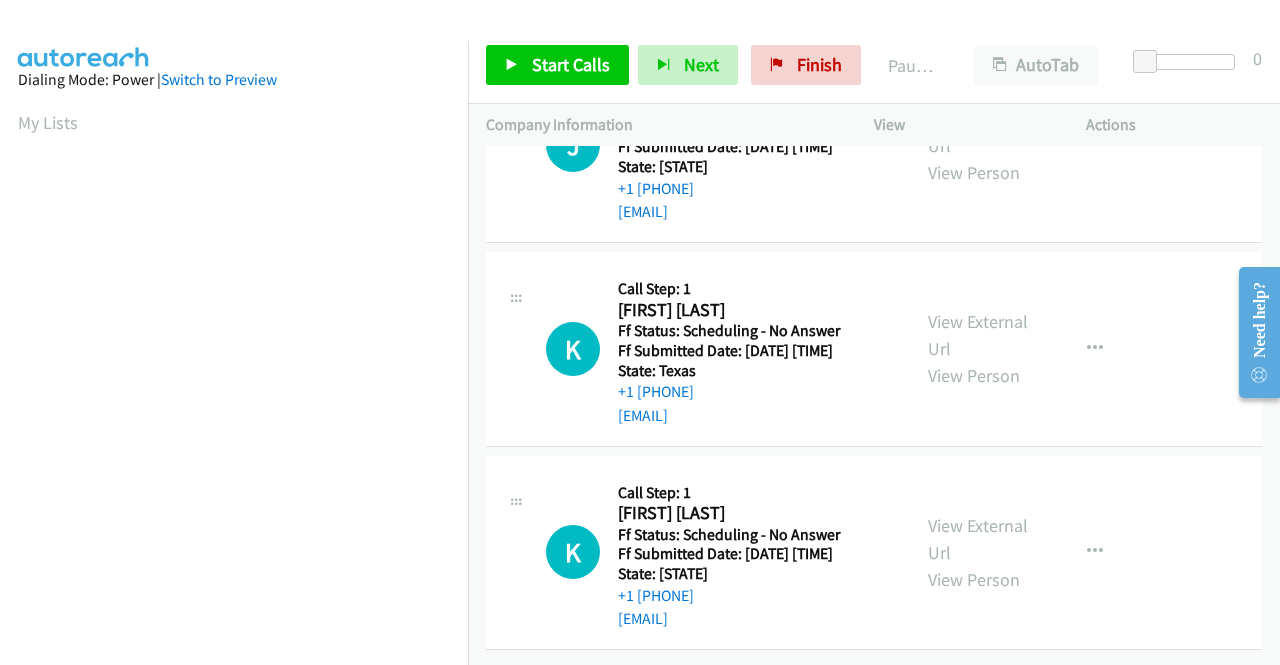 scroll, scrollTop: 1500, scrollLeft: 0, axis: vertical 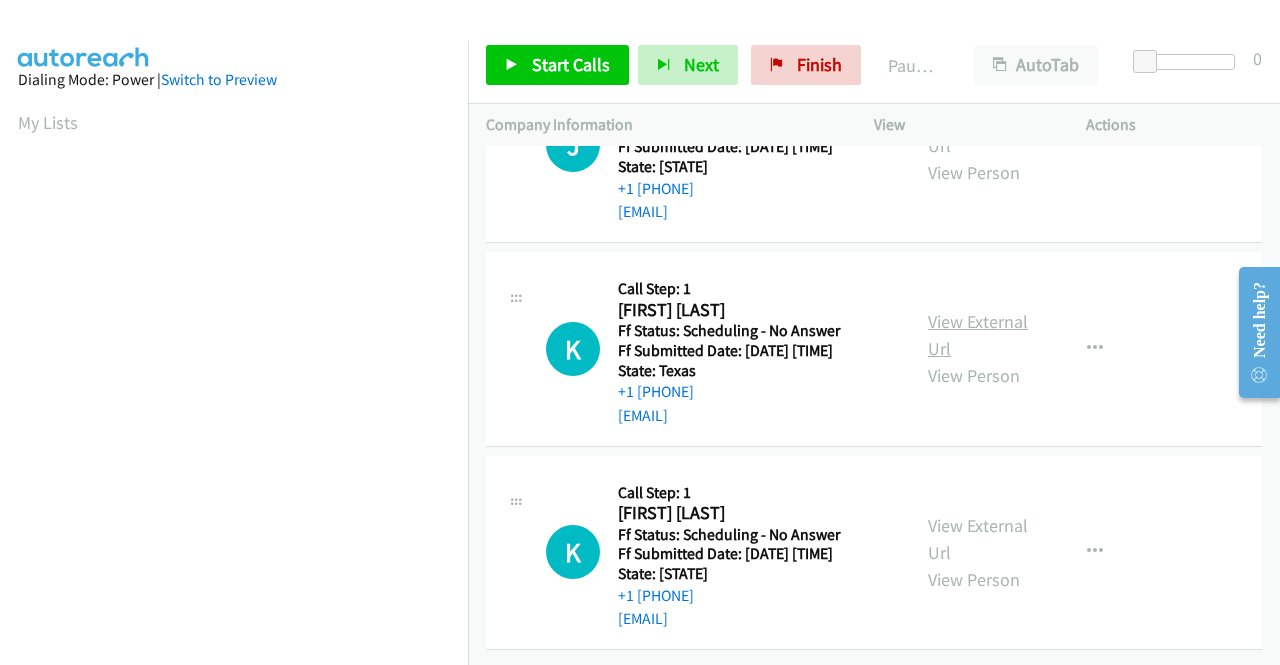 click on "View External Url" at bounding box center (978, 335) 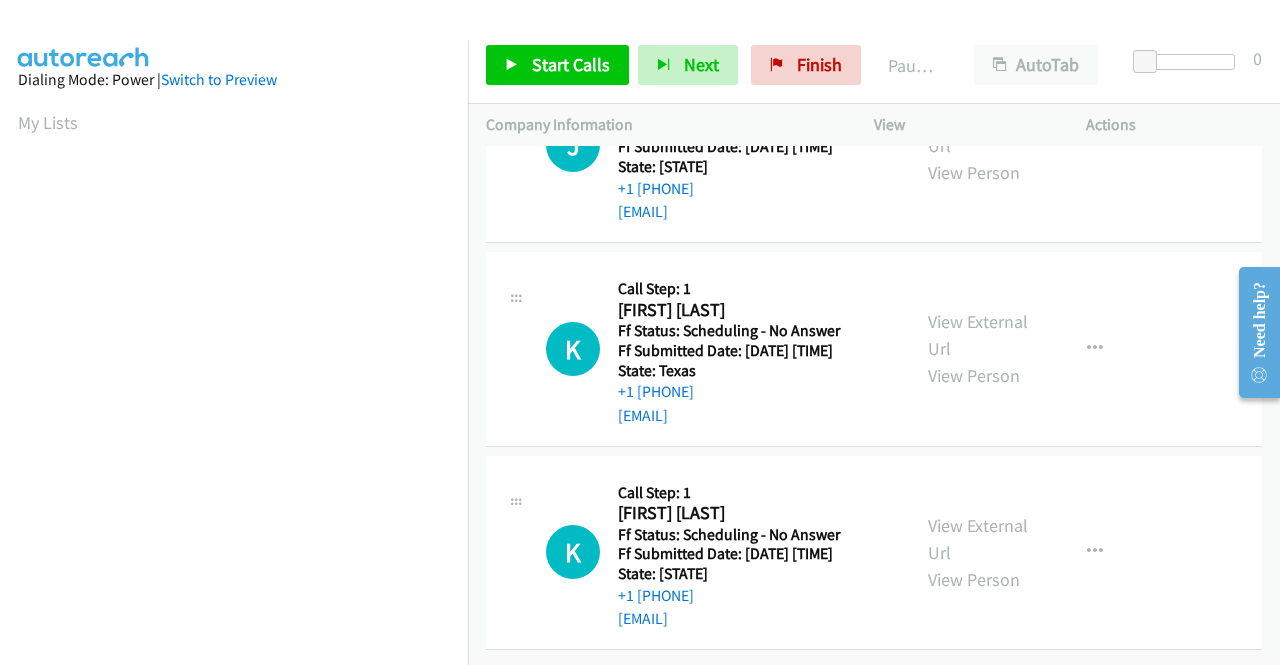 scroll, scrollTop: 1512, scrollLeft: 0, axis: vertical 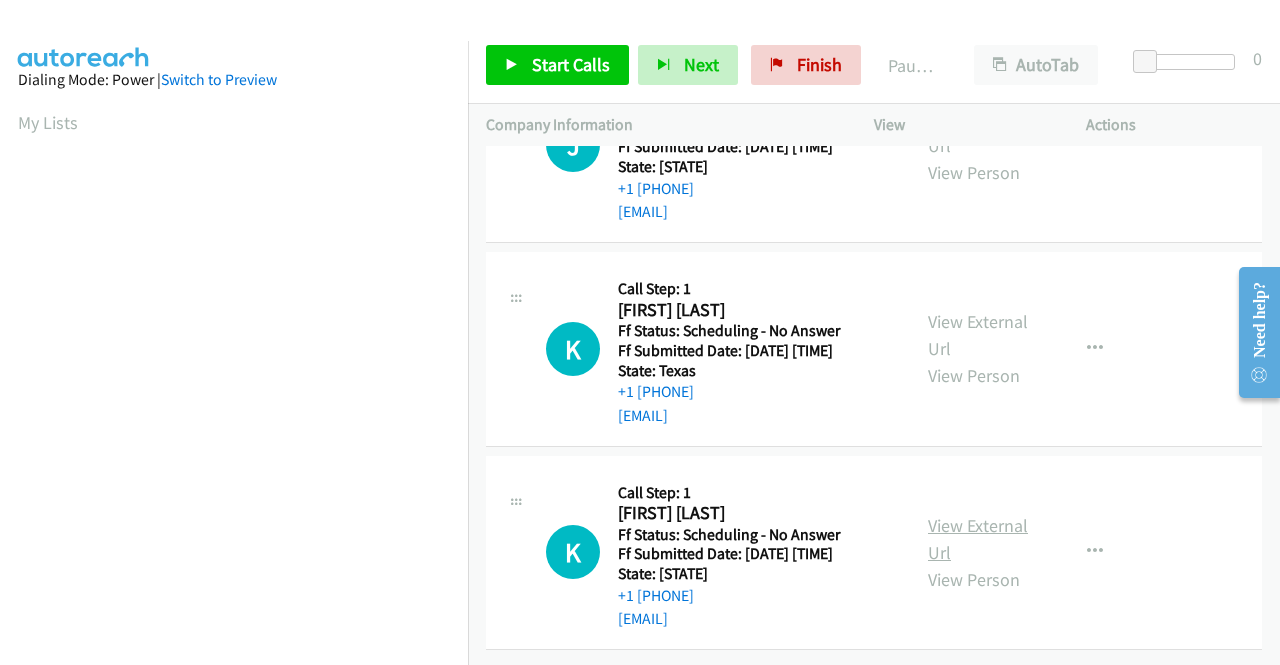 click on "View External Url" at bounding box center [978, 539] 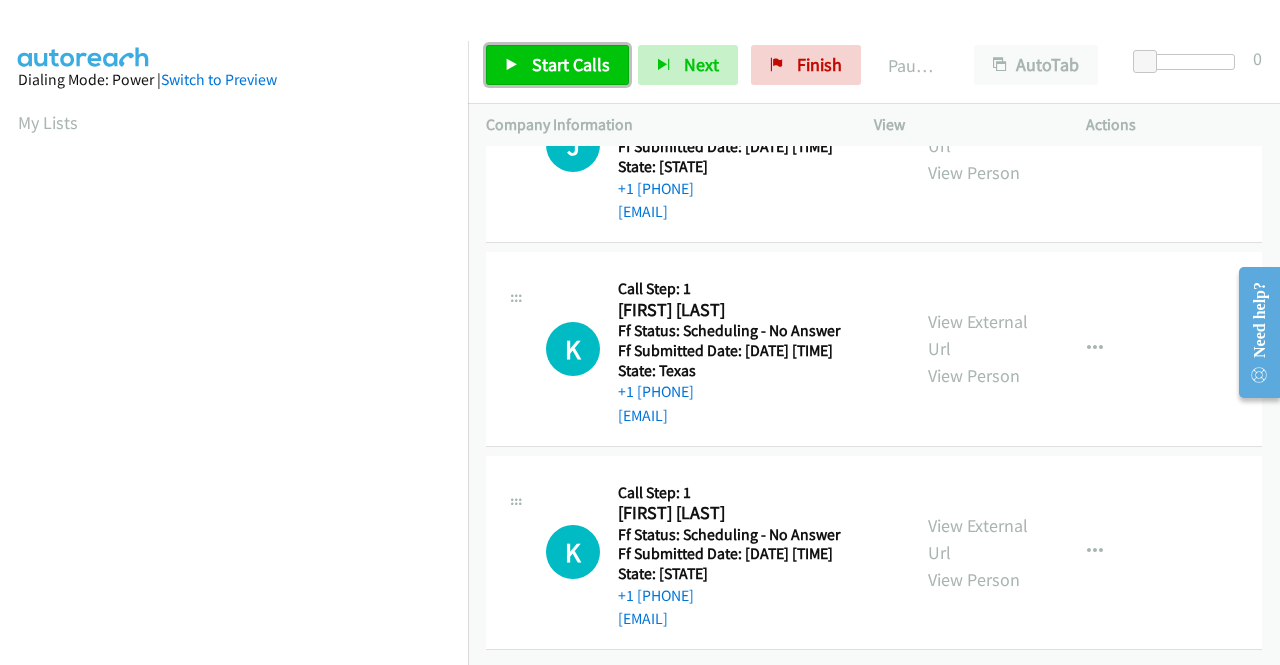 click on "Start Calls" at bounding box center (571, 64) 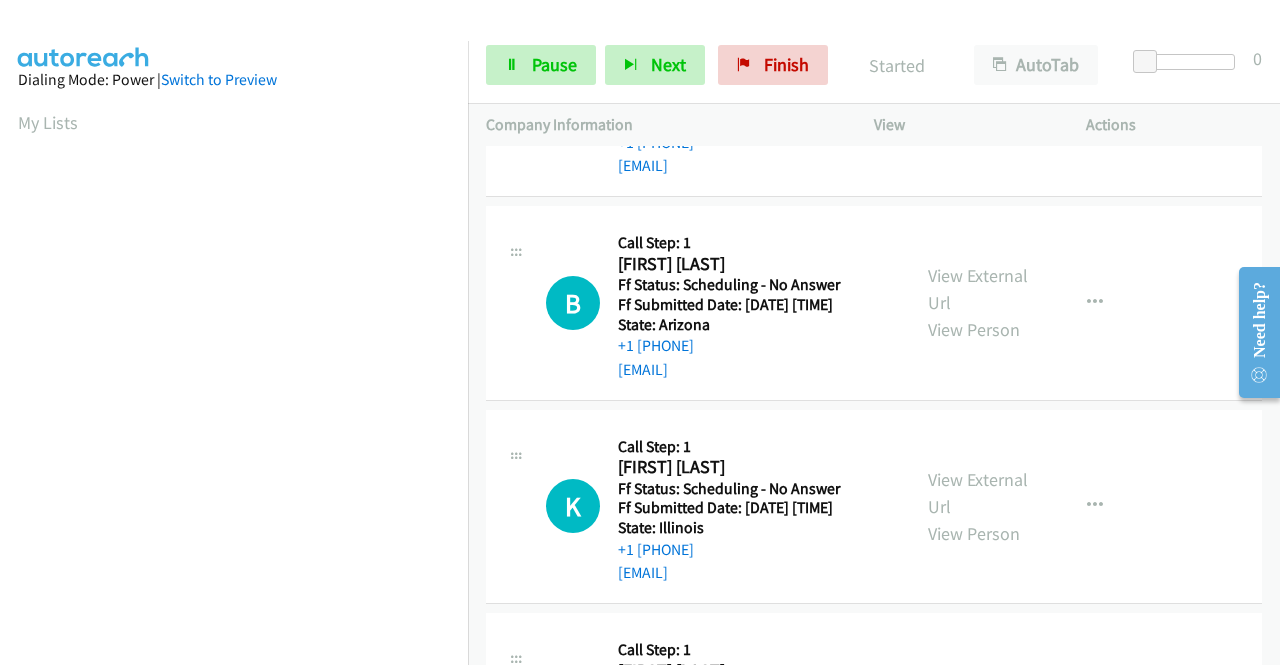 scroll, scrollTop: 0, scrollLeft: 0, axis: both 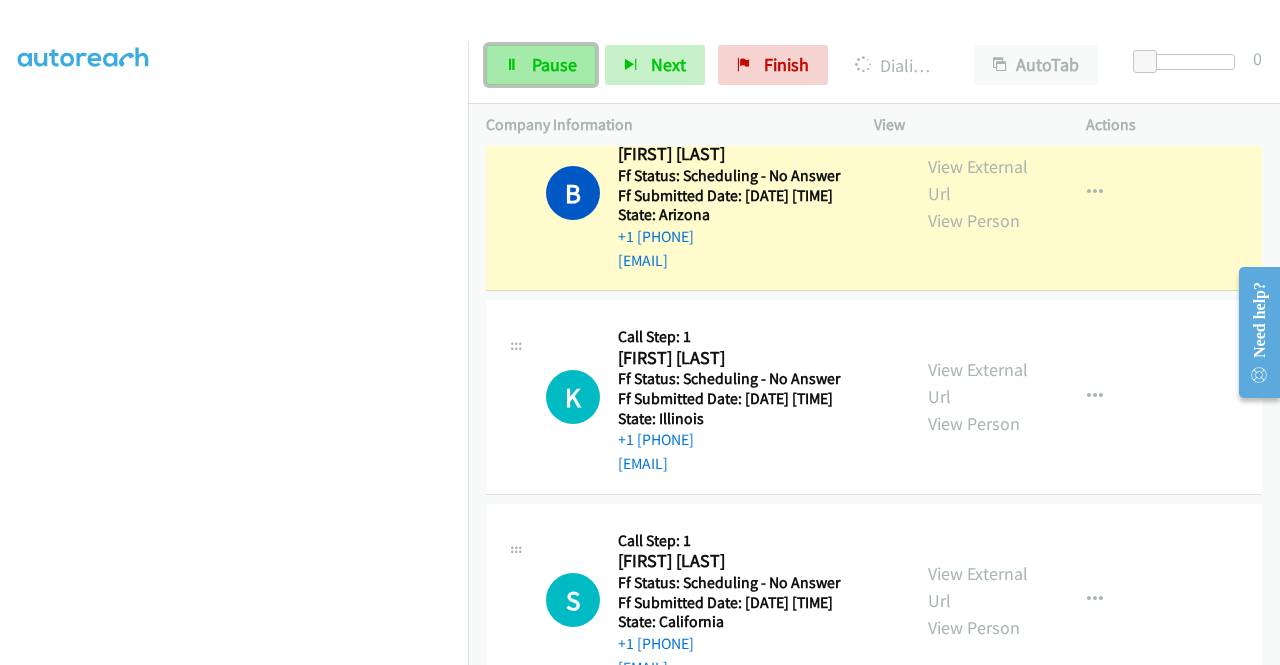 click at bounding box center (512, 66) 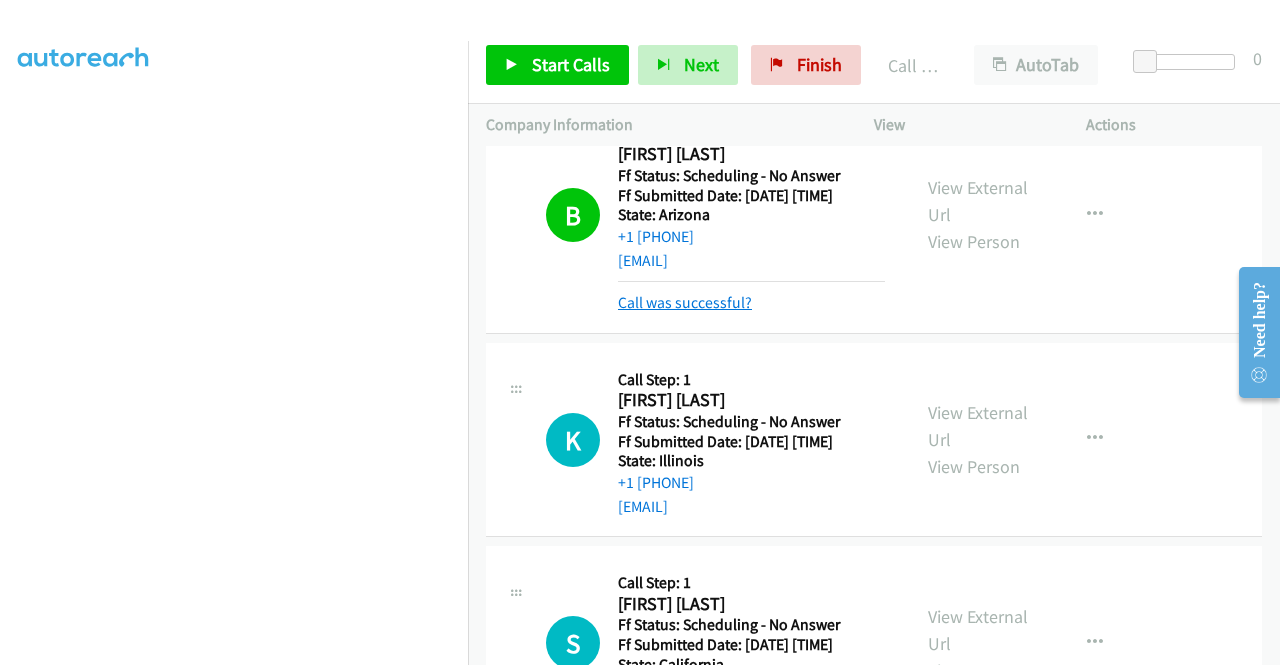 click on "Call was successful?" at bounding box center (685, 302) 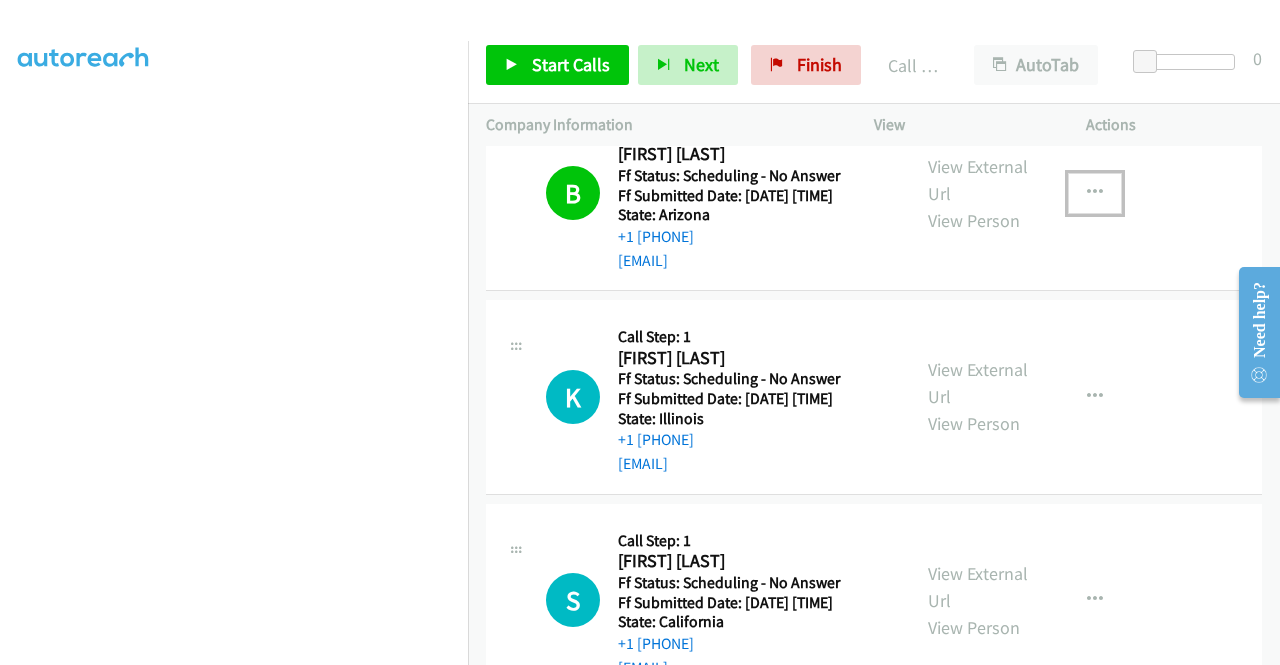 click at bounding box center [1095, 193] 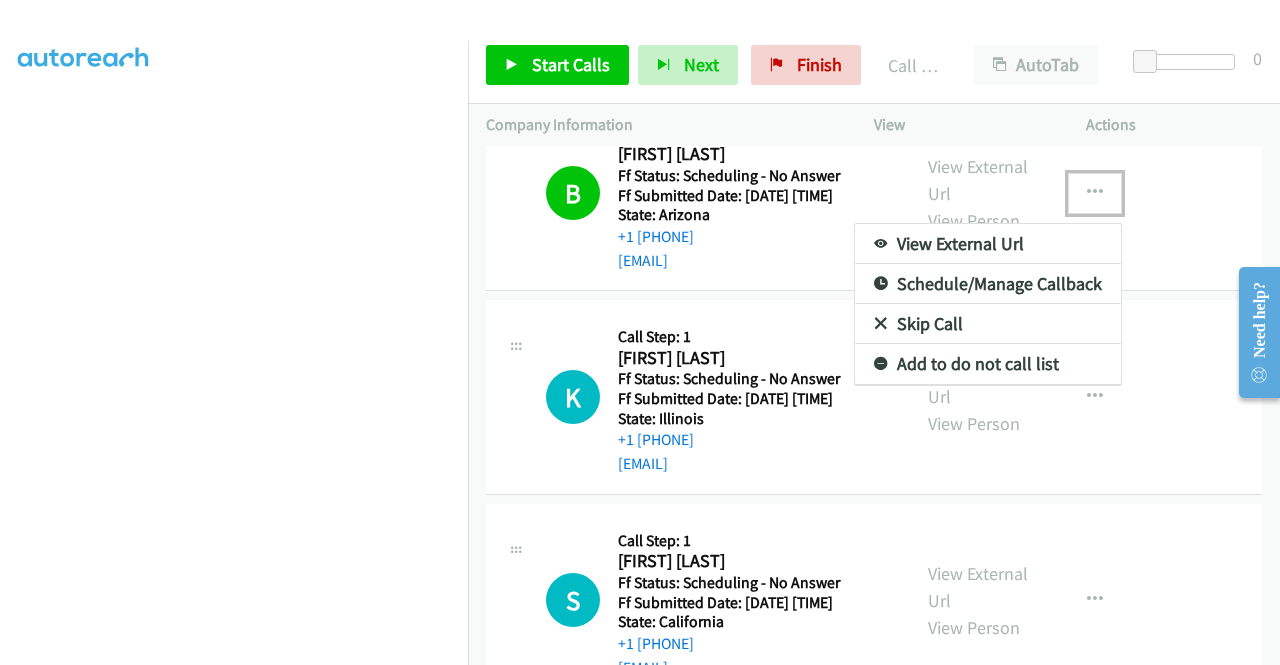 click on "Add to do not call list" at bounding box center (988, 364) 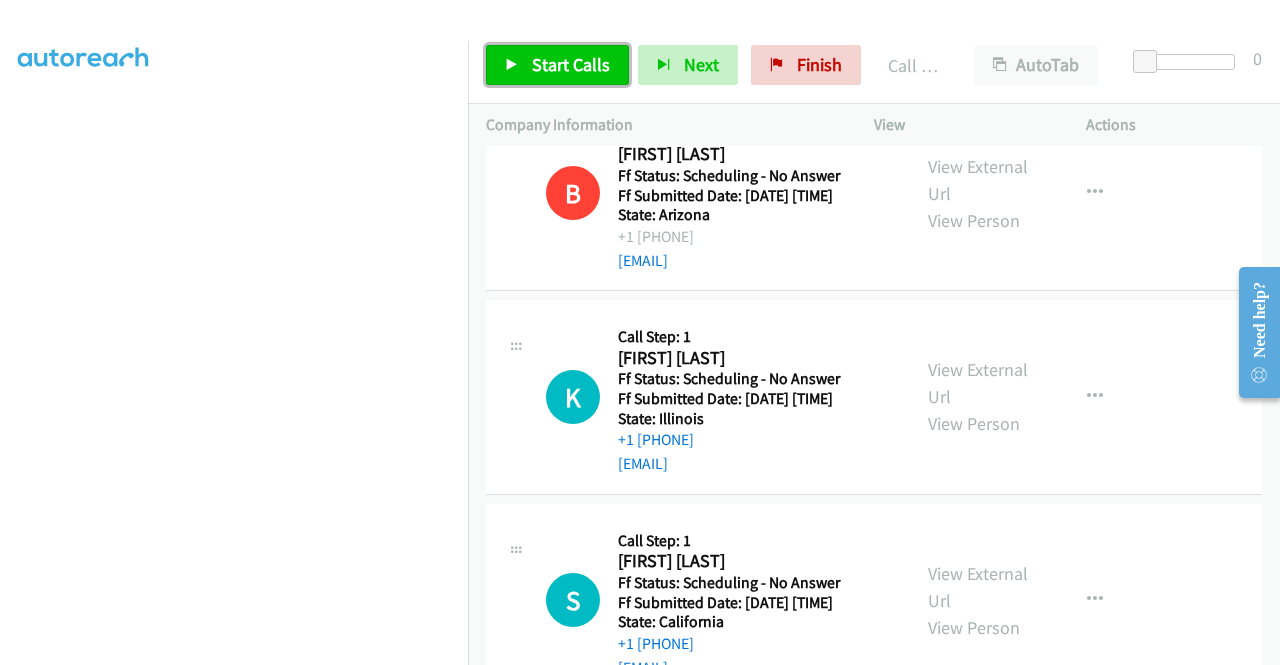 click on "Start Calls" at bounding box center [557, 65] 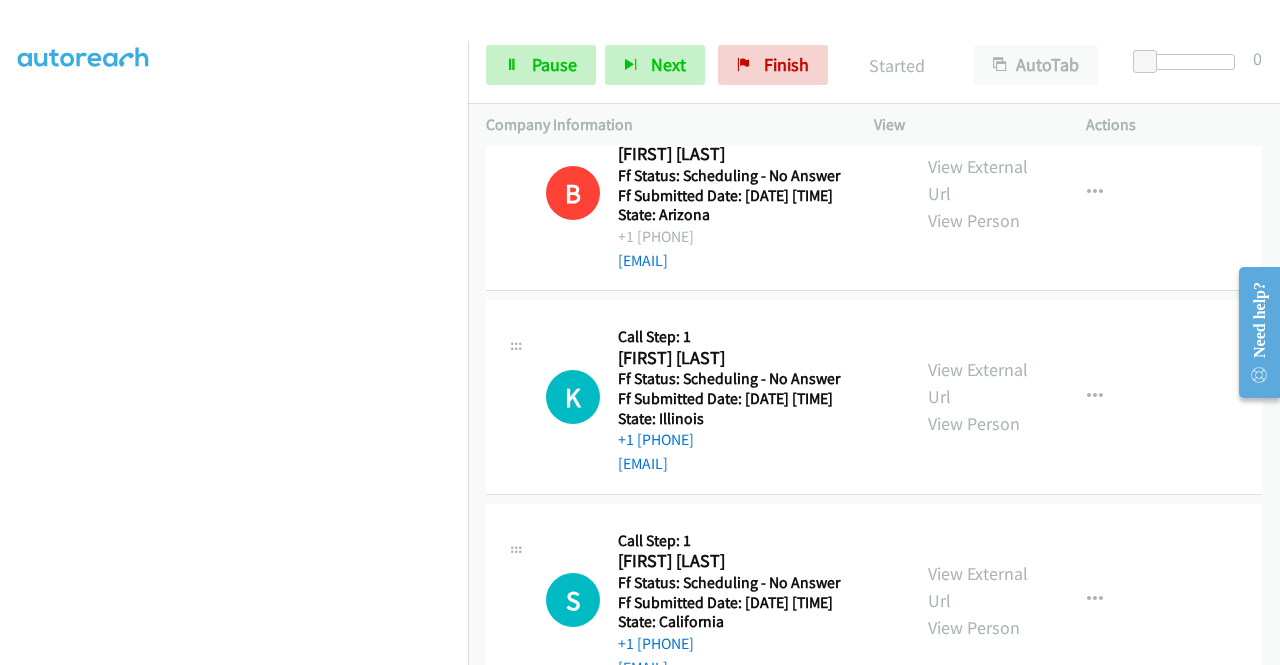 scroll, scrollTop: 400, scrollLeft: 0, axis: vertical 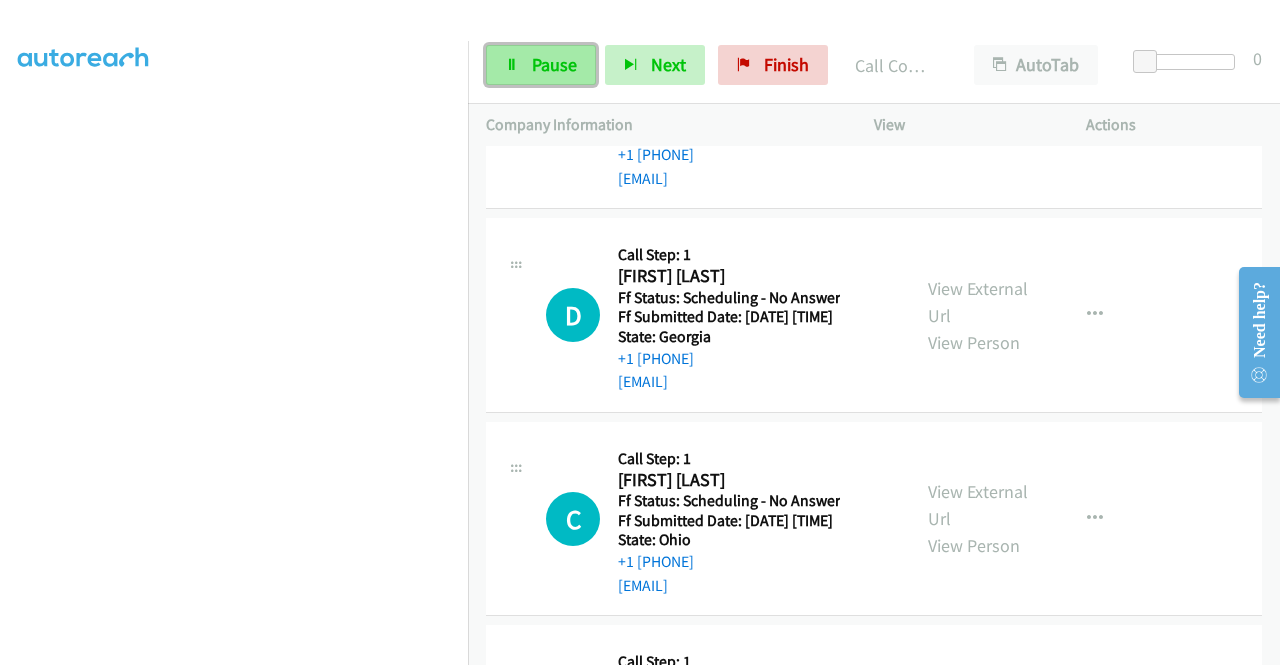 click on "Pause" at bounding box center [554, 64] 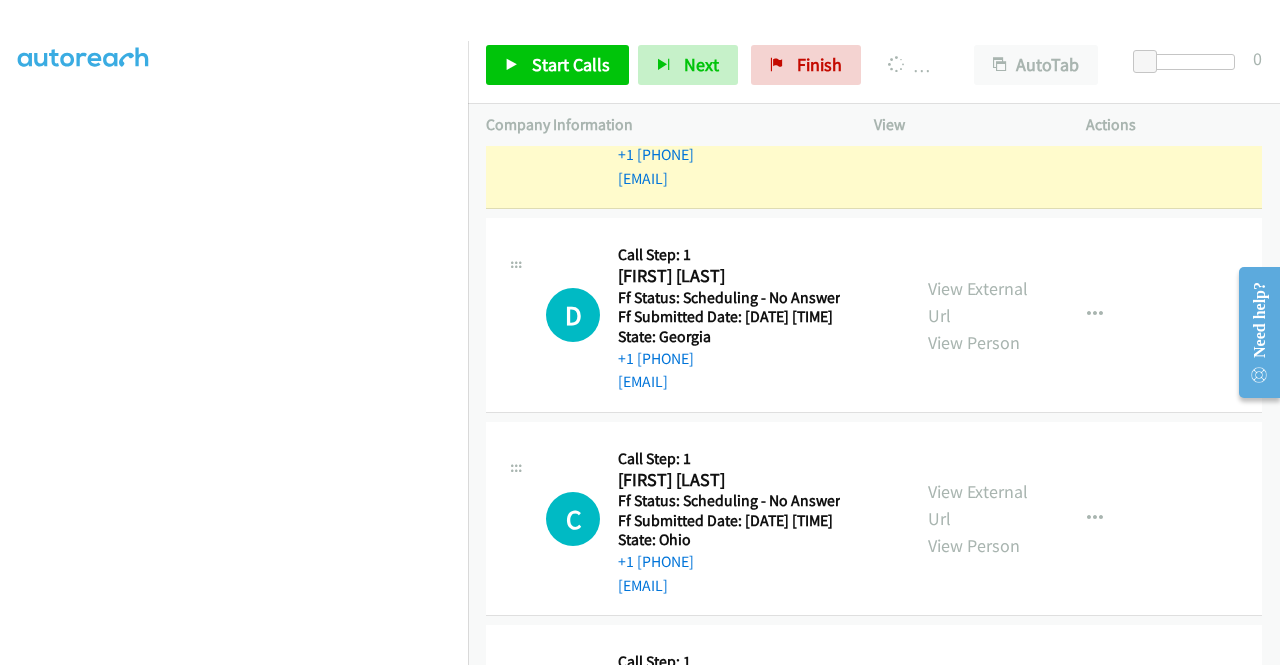 scroll, scrollTop: 456, scrollLeft: 0, axis: vertical 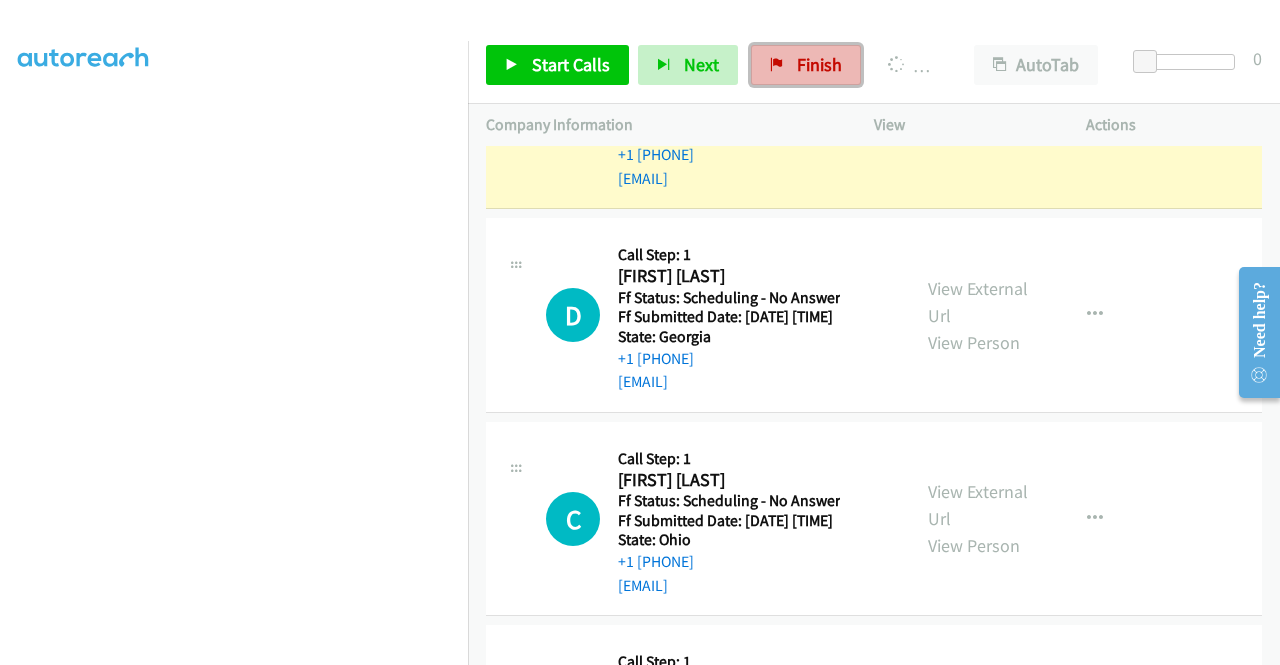 click on "Finish" at bounding box center [806, 65] 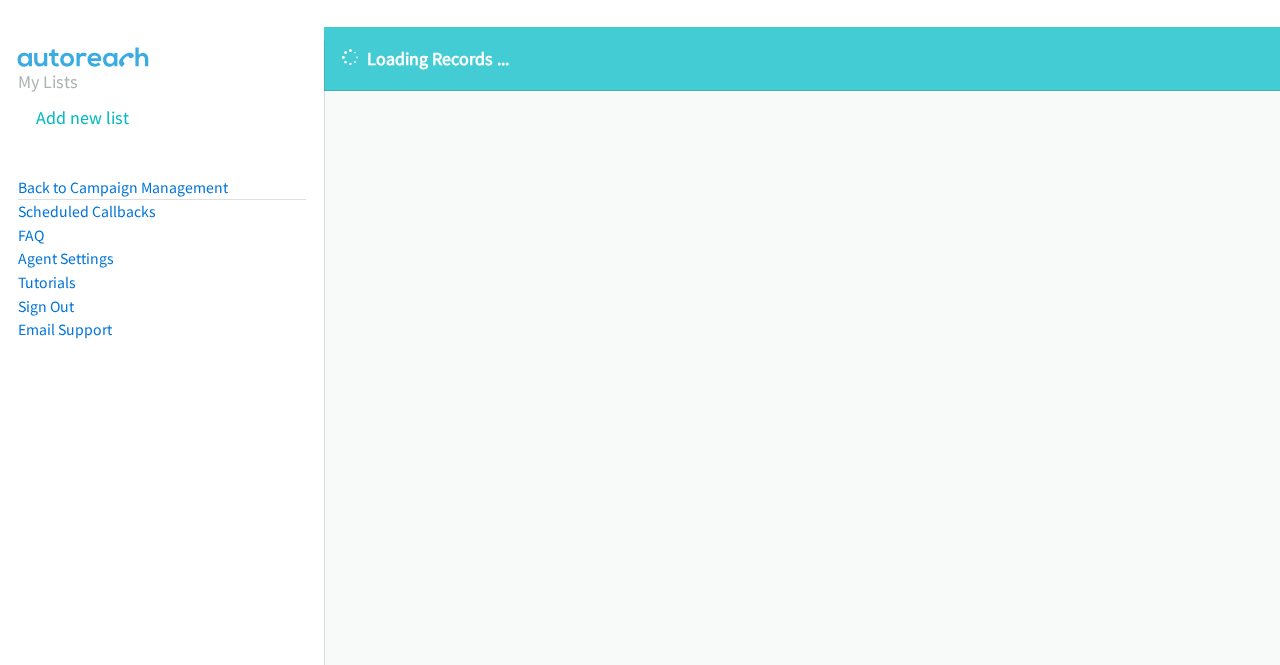 scroll, scrollTop: 0, scrollLeft: 0, axis: both 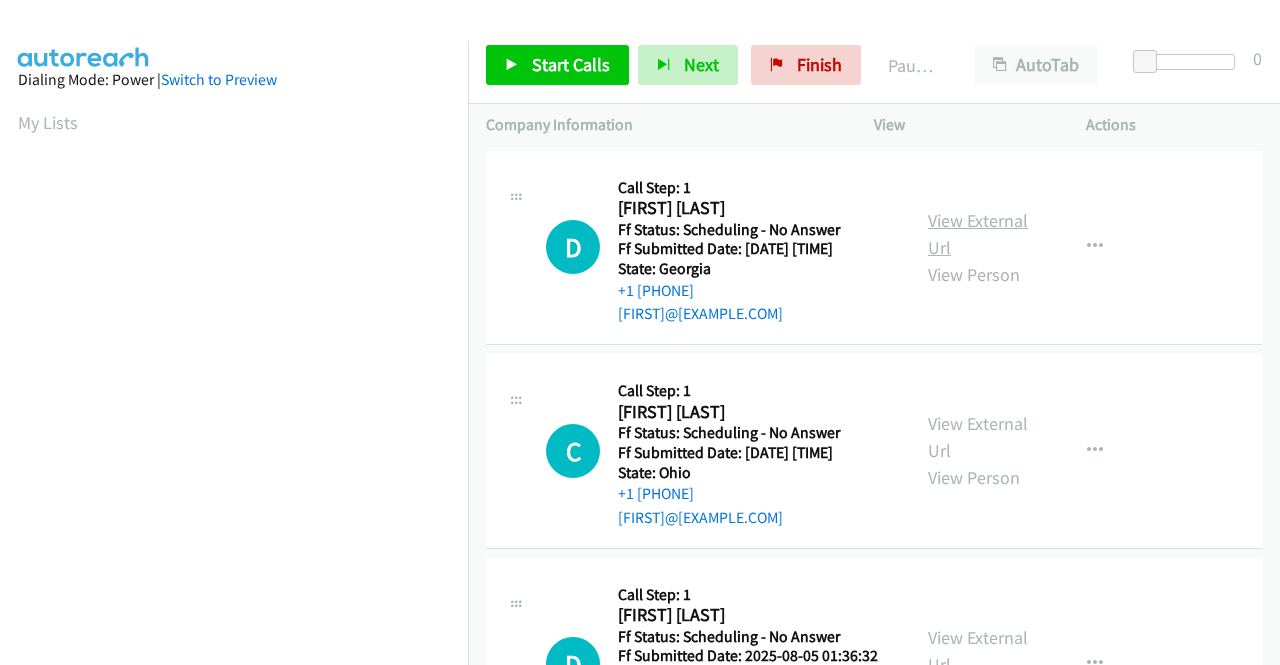 click on "View External Url" at bounding box center (978, 234) 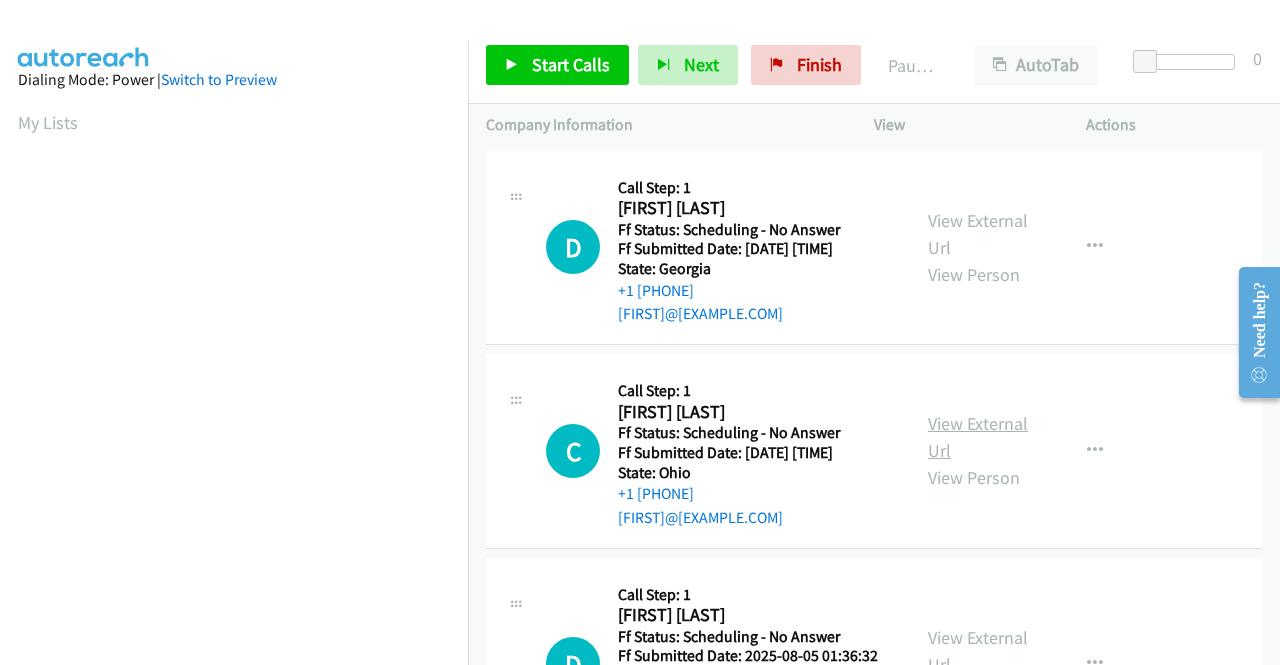 click on "View External Url" at bounding box center (978, 437) 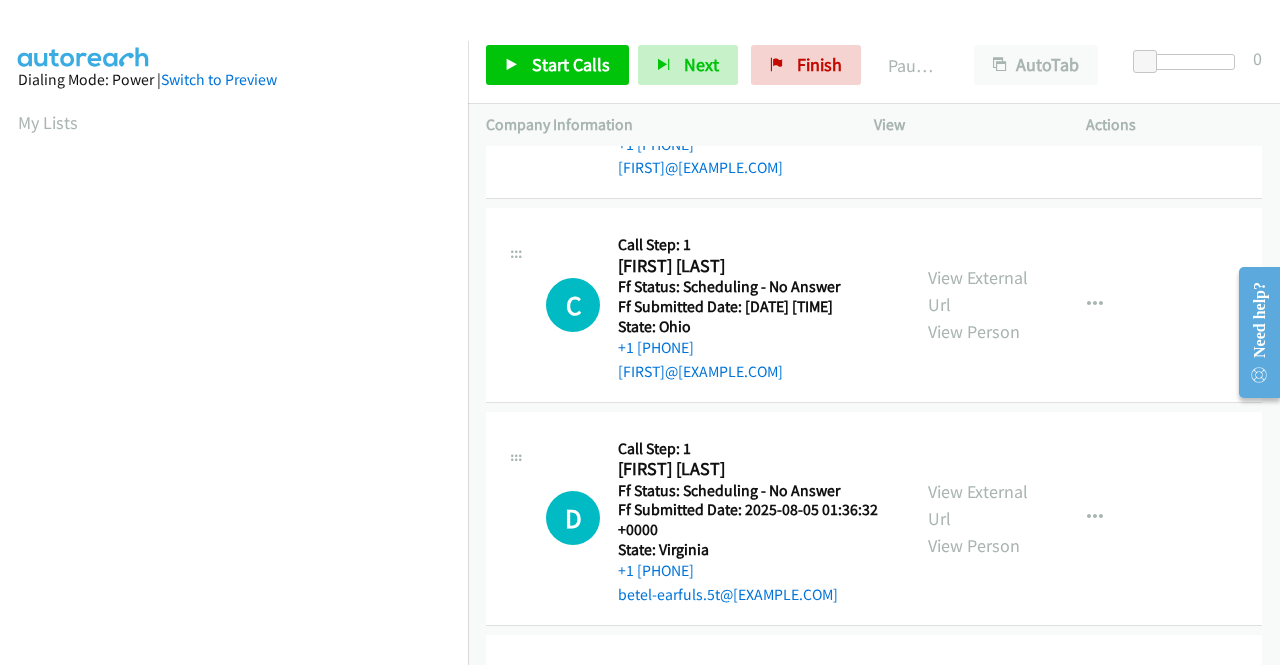 scroll, scrollTop: 200, scrollLeft: 0, axis: vertical 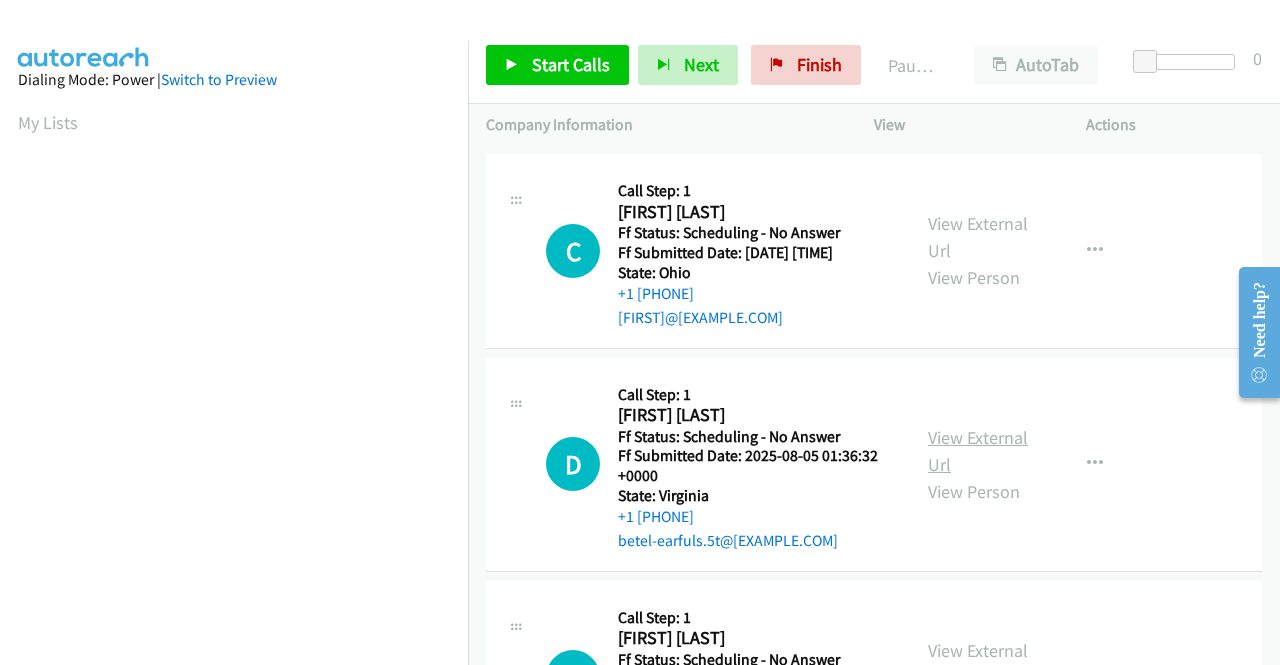 click on "View External Url" at bounding box center (978, 451) 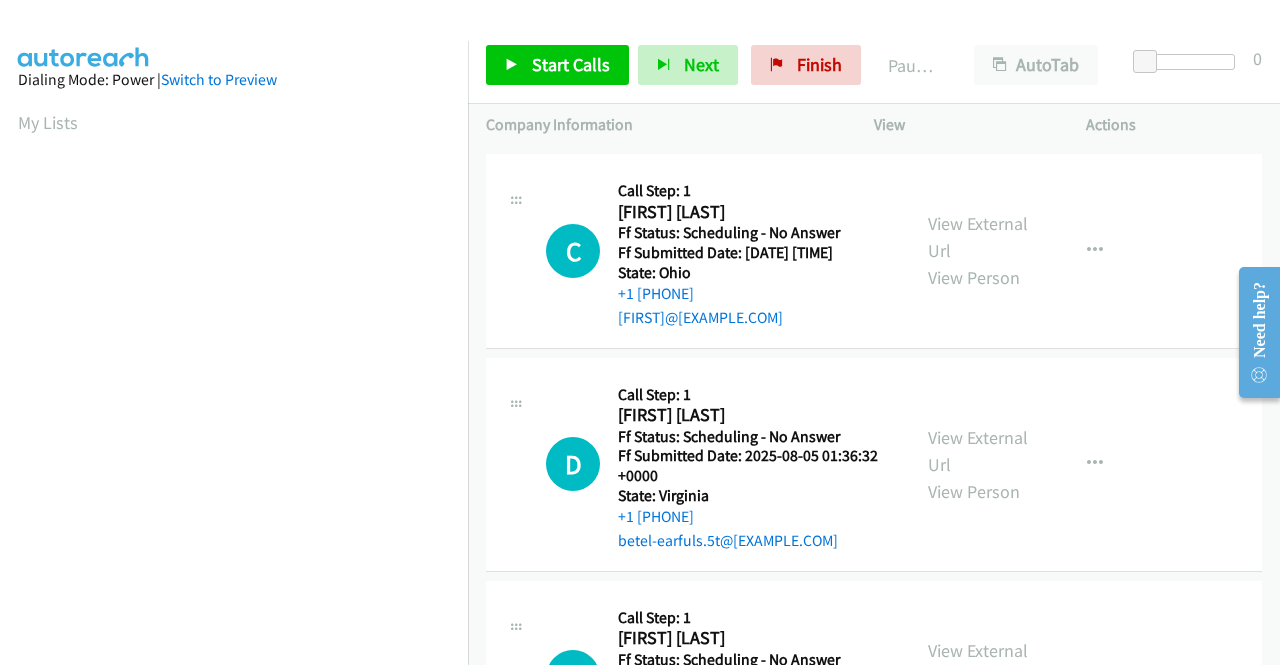 scroll, scrollTop: 400, scrollLeft: 0, axis: vertical 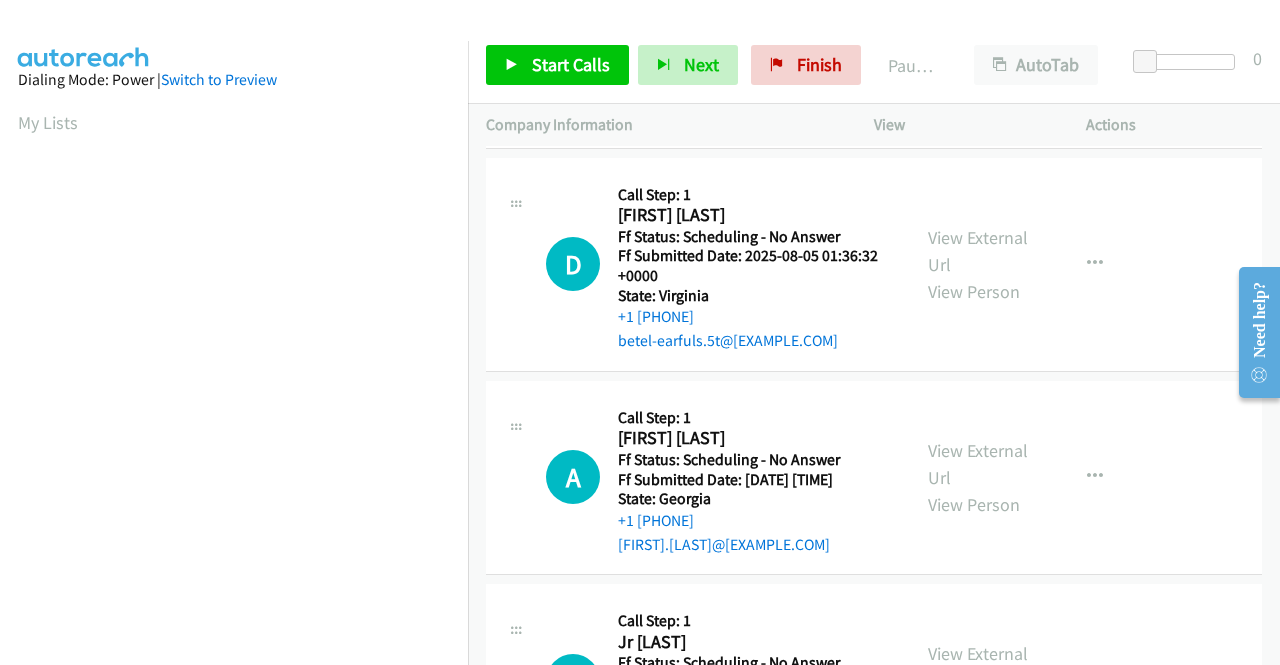 click on "View External Url
View Person" at bounding box center (980, 477) 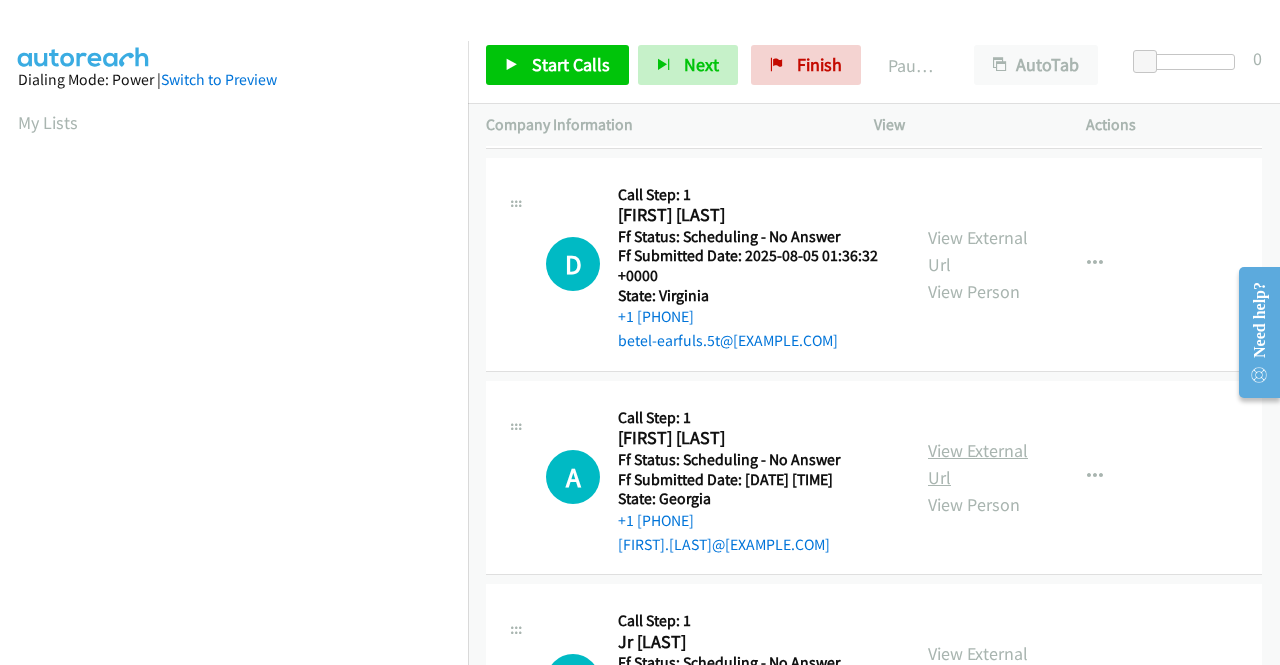 click on "View External Url" at bounding box center [978, 464] 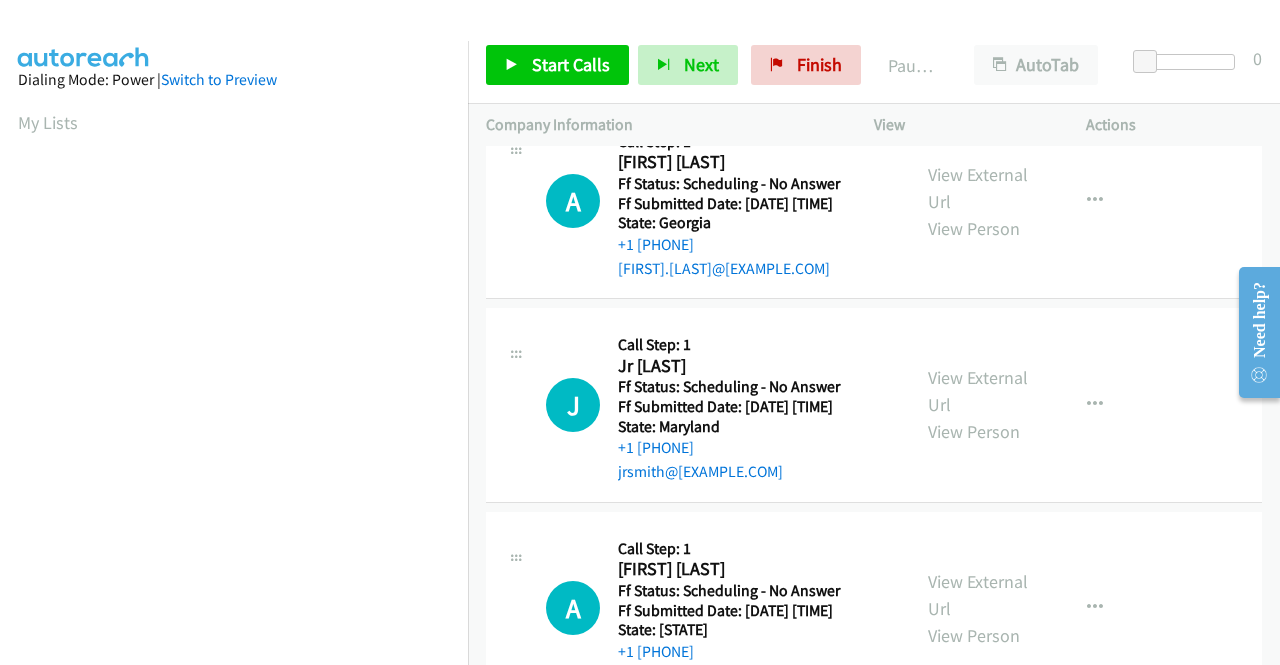 scroll, scrollTop: 700, scrollLeft: 0, axis: vertical 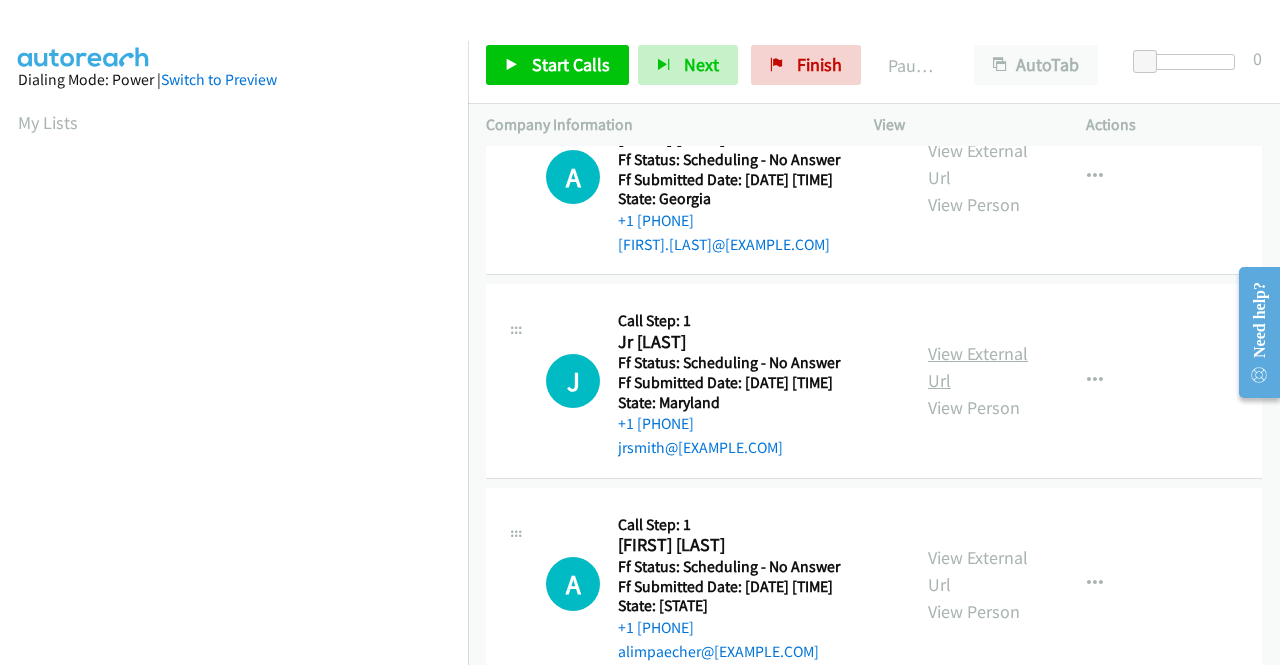 click on "View External Url
View Person" at bounding box center [980, 380] 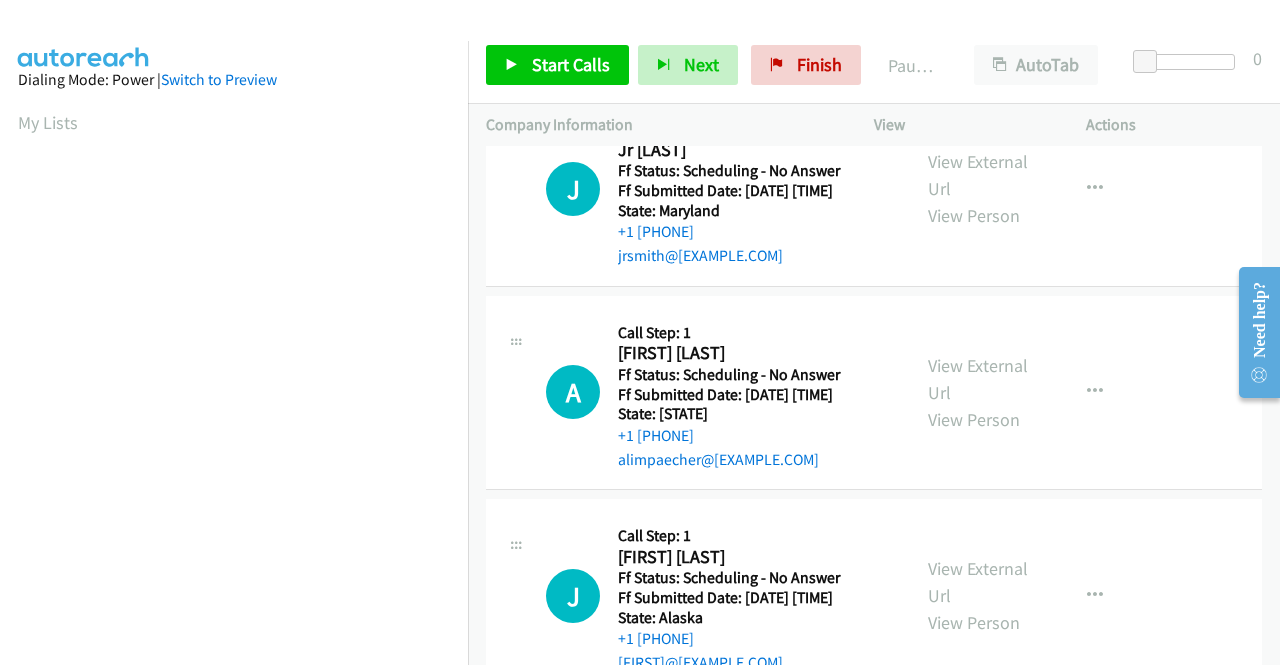 scroll, scrollTop: 900, scrollLeft: 0, axis: vertical 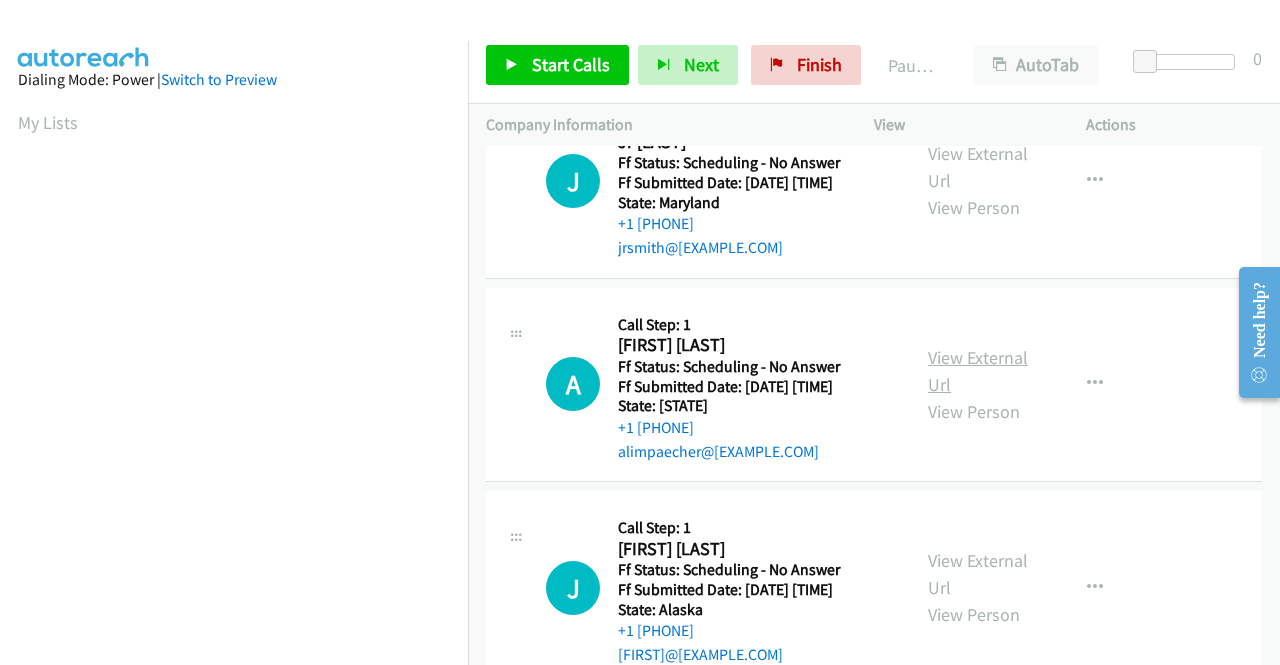 click on "View External Url" at bounding box center (978, 371) 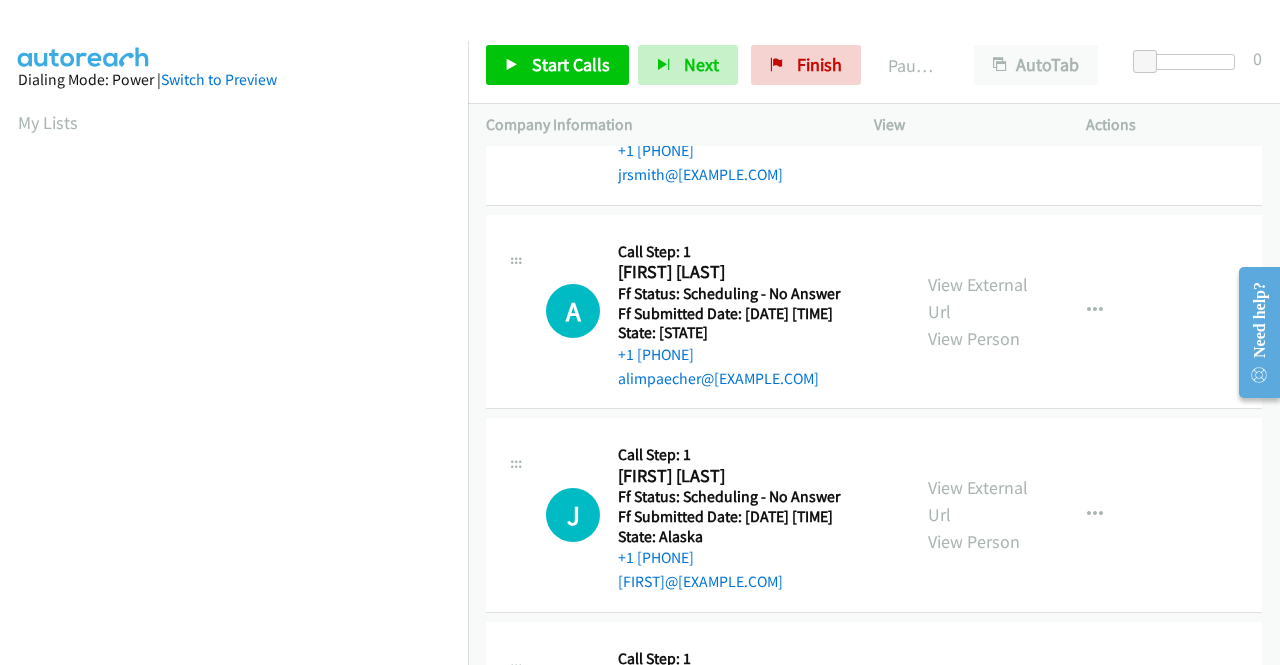 scroll, scrollTop: 1100, scrollLeft: 0, axis: vertical 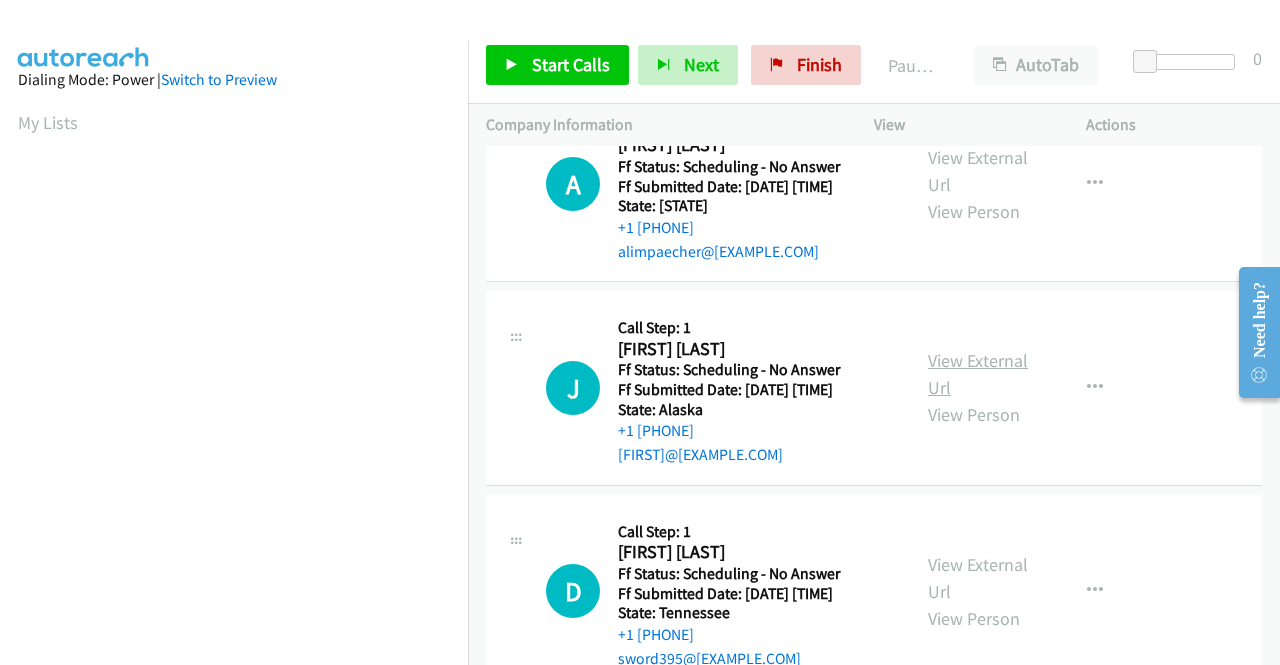 click on "View External Url" at bounding box center [978, 374] 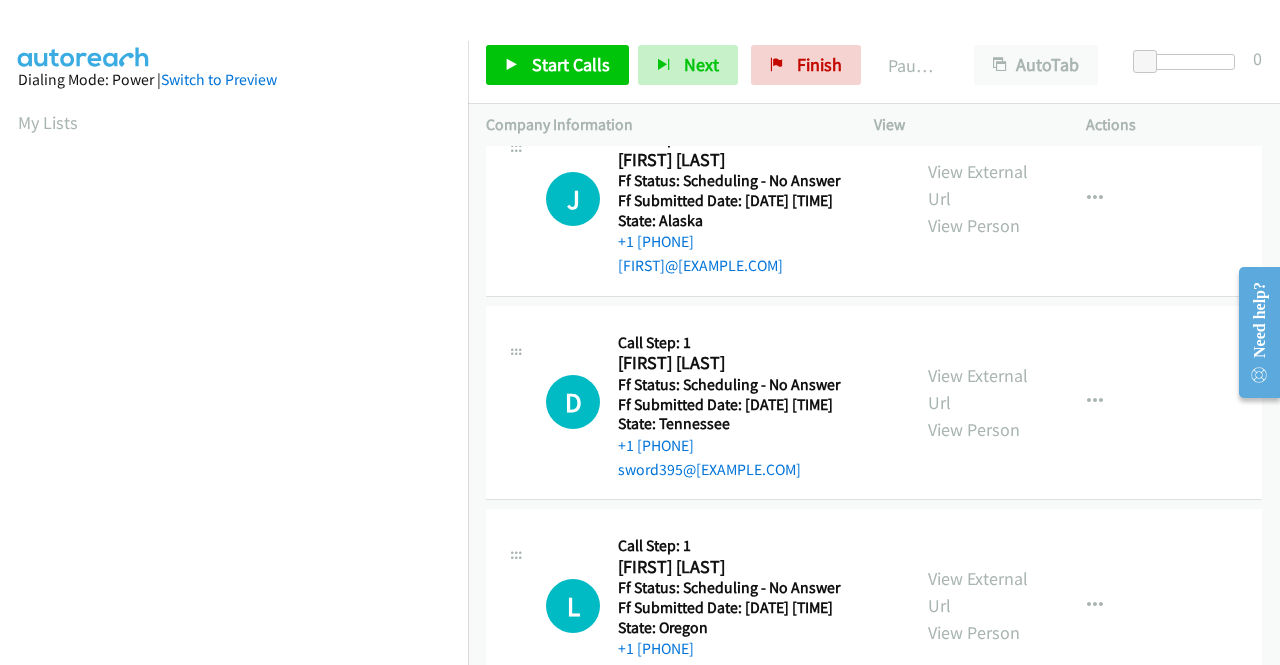 scroll, scrollTop: 1300, scrollLeft: 0, axis: vertical 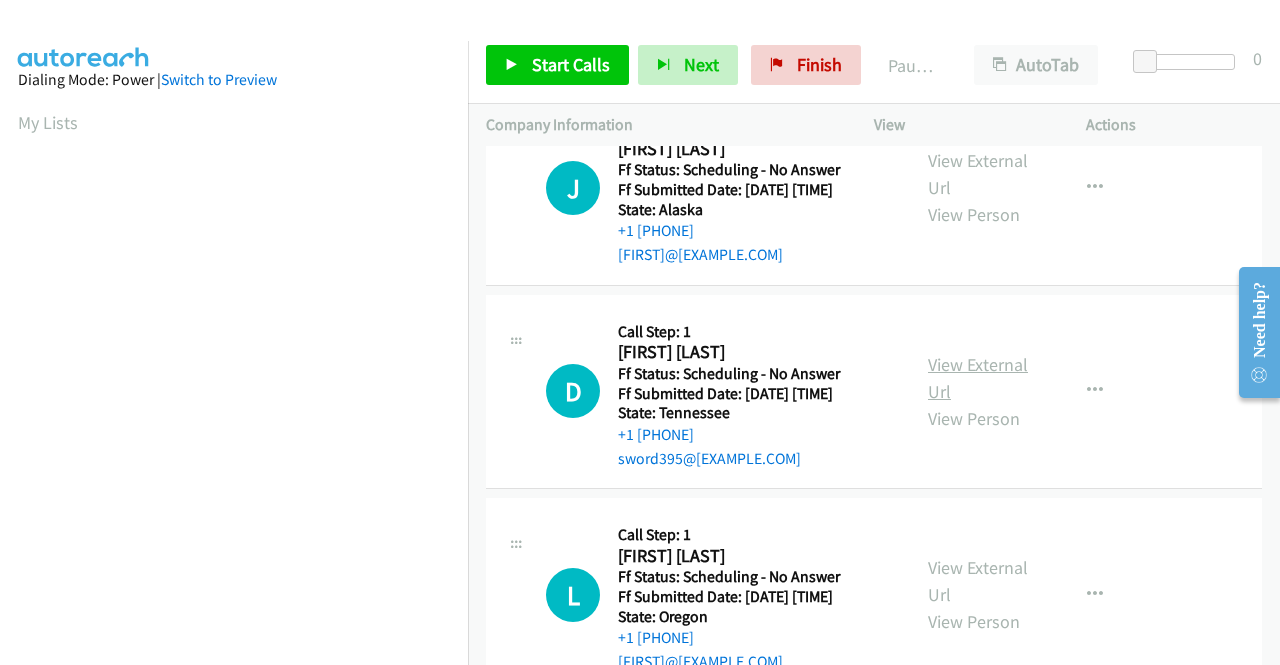 click on "View External Url" at bounding box center (978, 378) 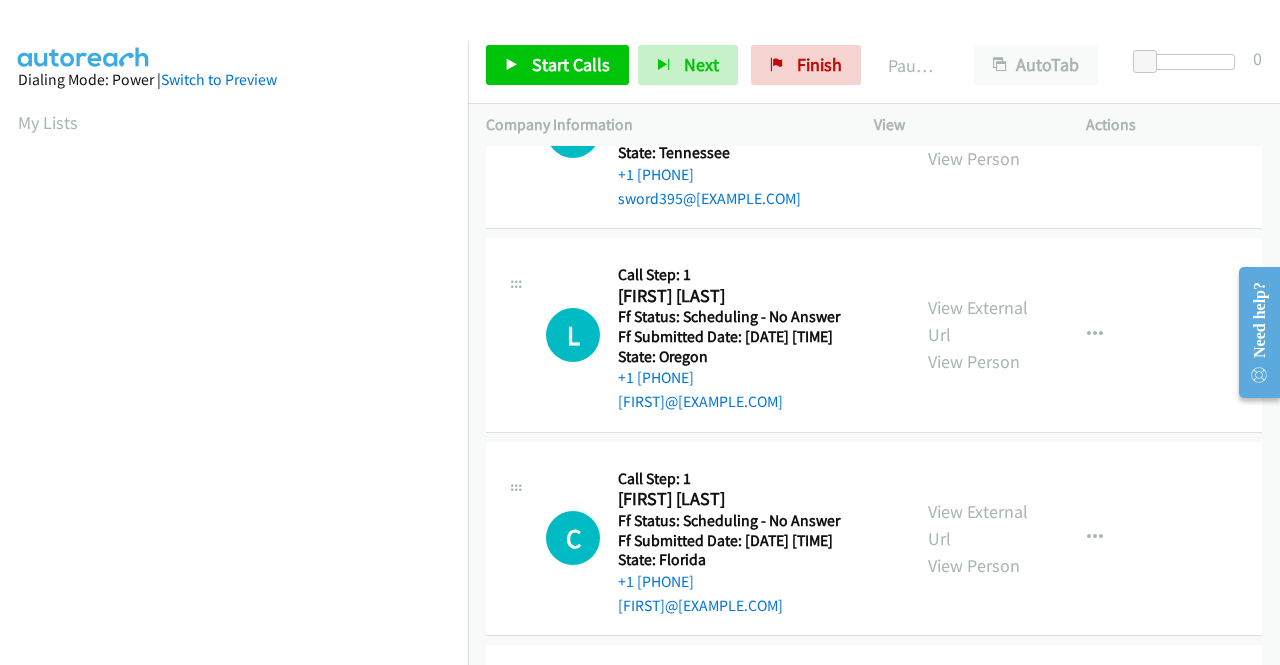 scroll, scrollTop: 1600, scrollLeft: 0, axis: vertical 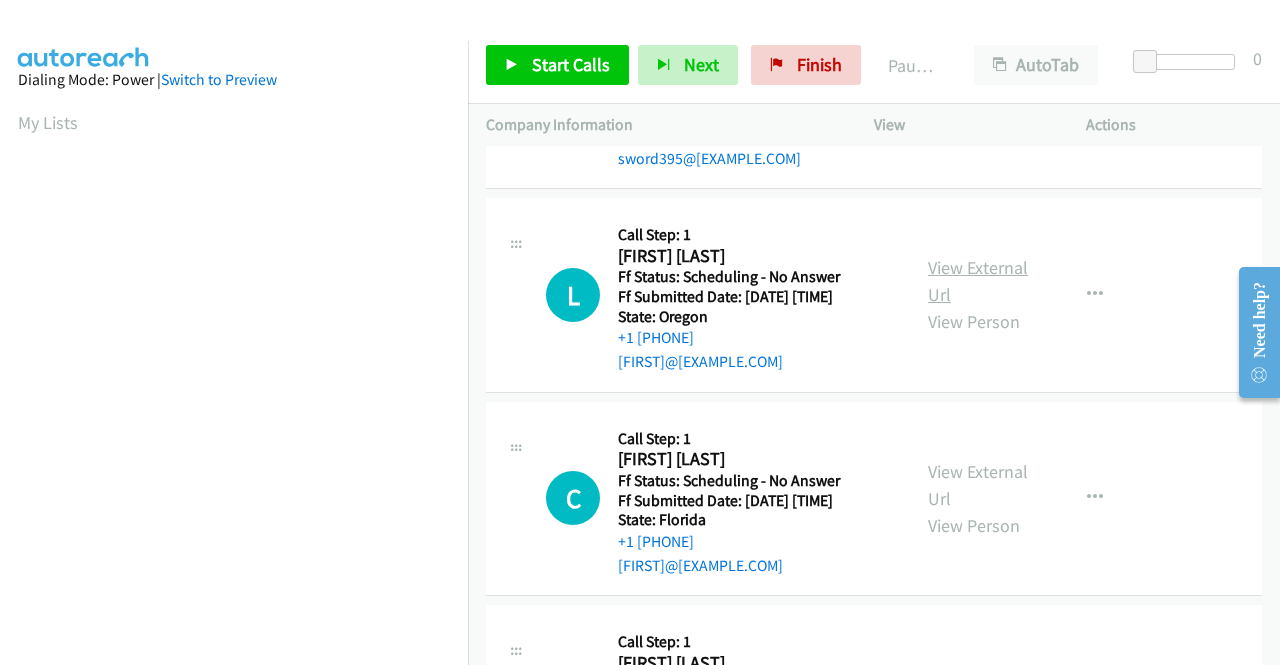 click on "View External Url" at bounding box center (978, 281) 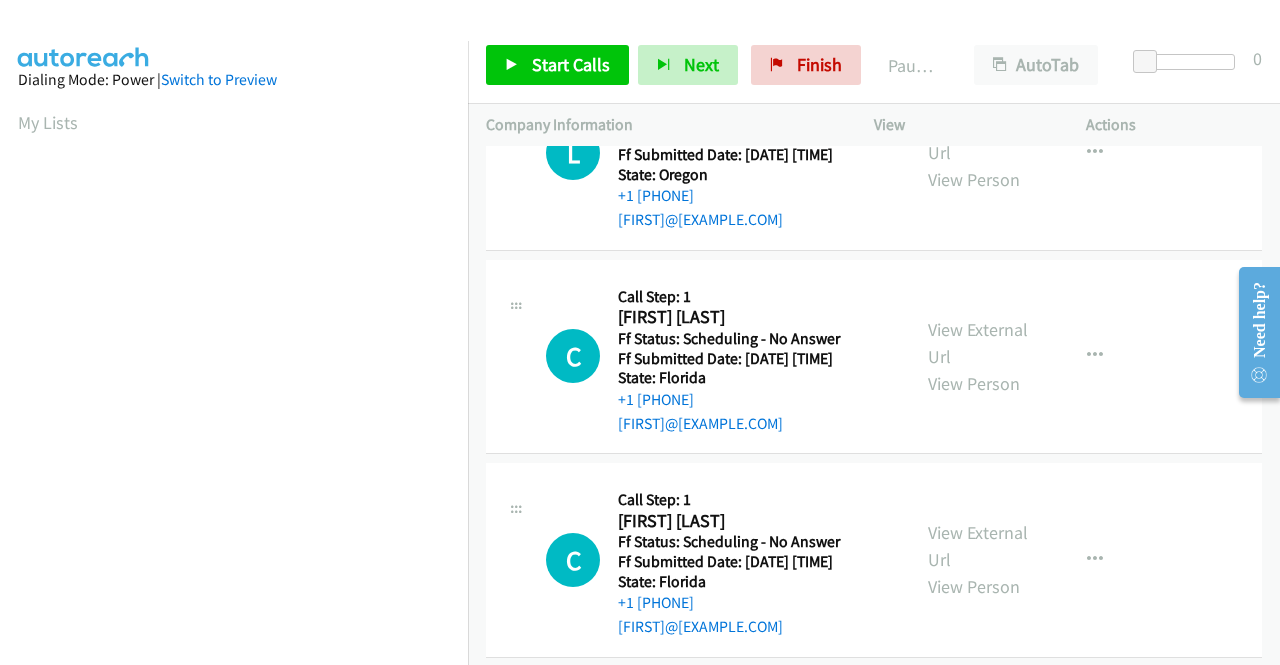 scroll, scrollTop: 1800, scrollLeft: 0, axis: vertical 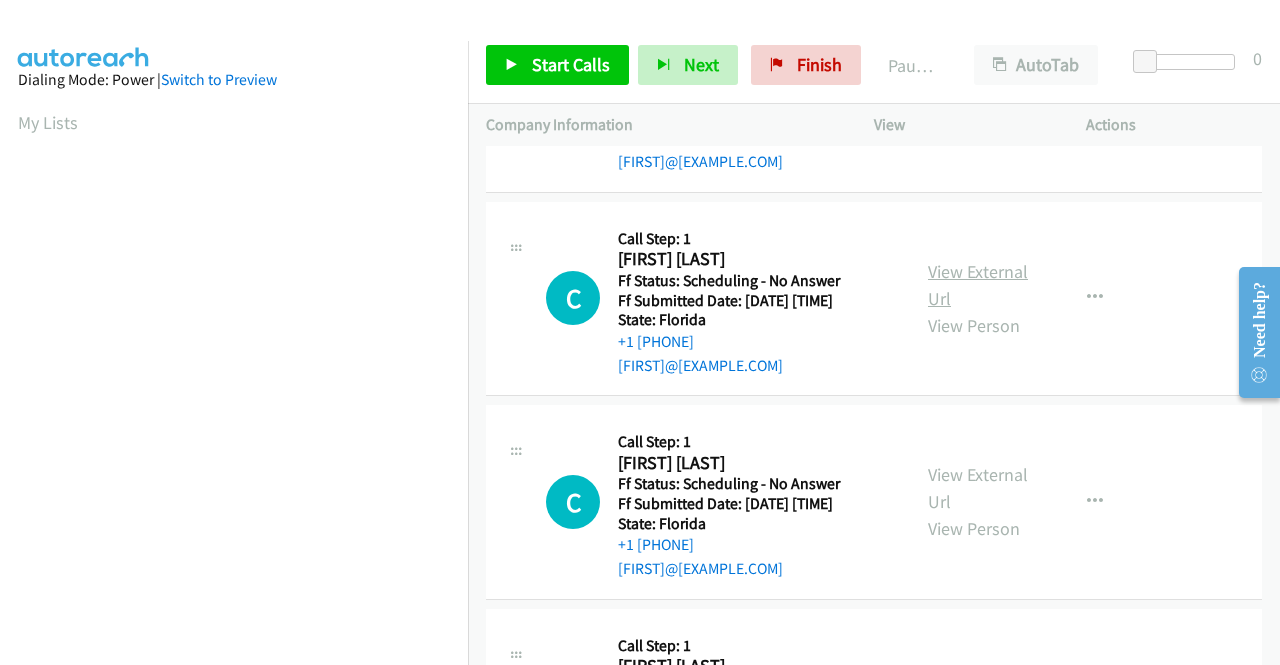 click on "View External Url" at bounding box center [978, 285] 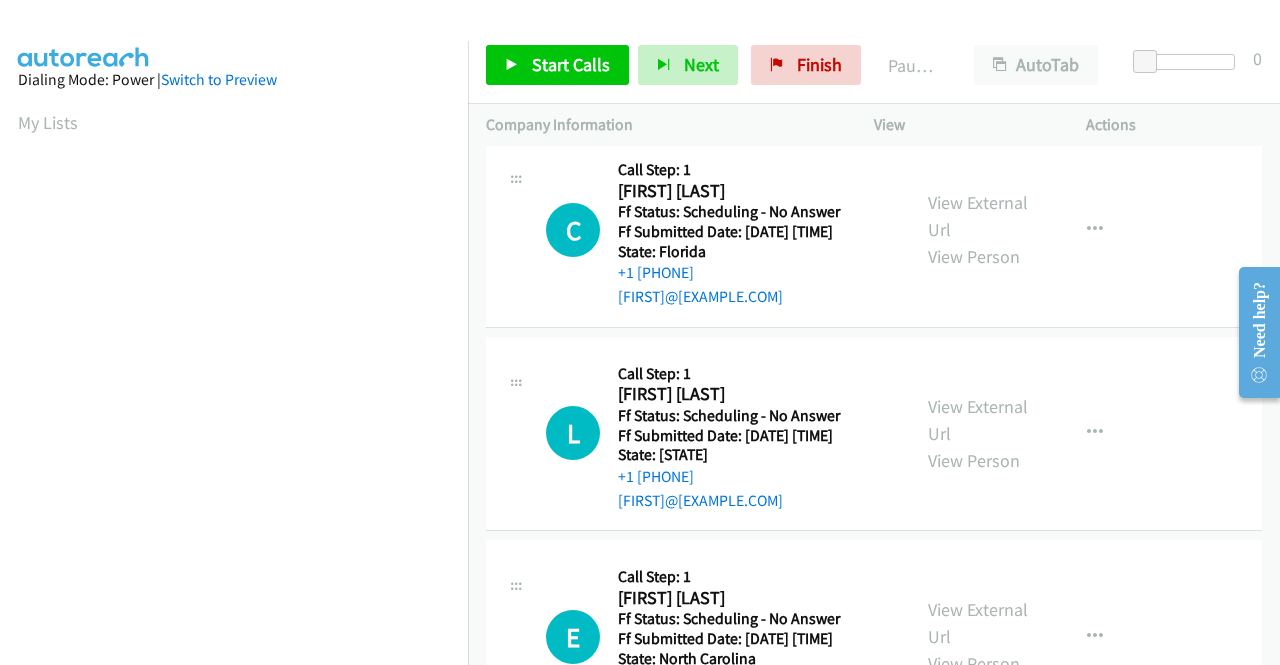 scroll, scrollTop: 2100, scrollLeft: 0, axis: vertical 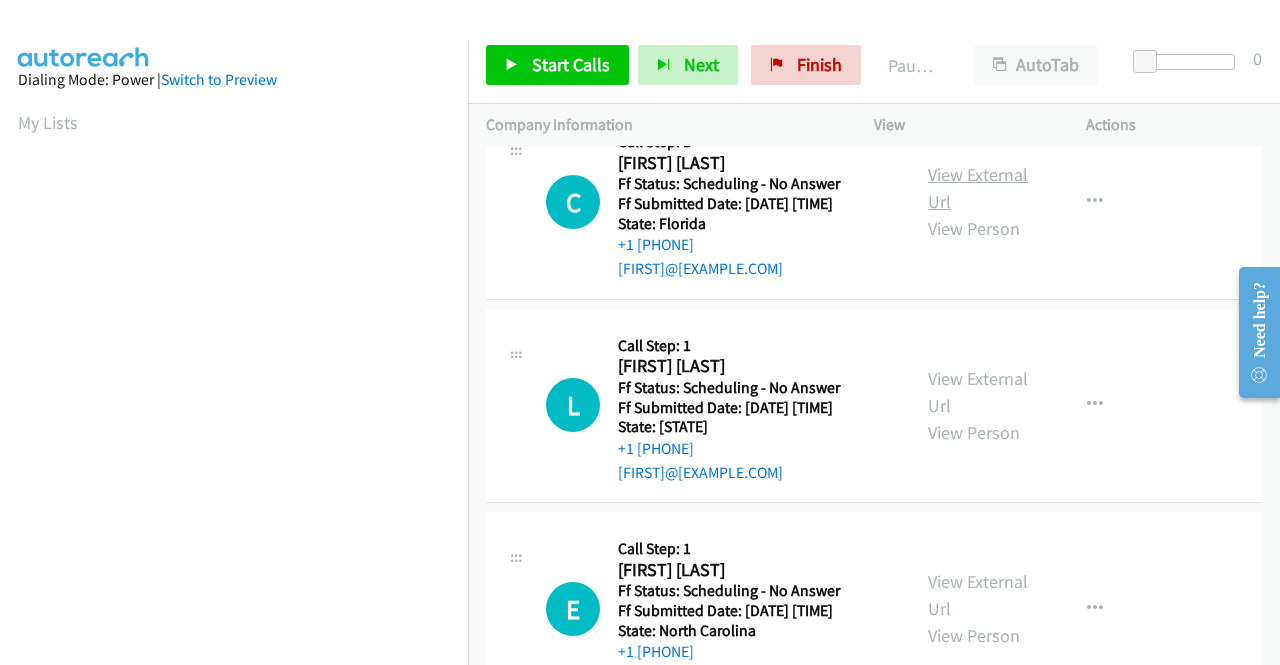 click on "View External Url" at bounding box center [978, 188] 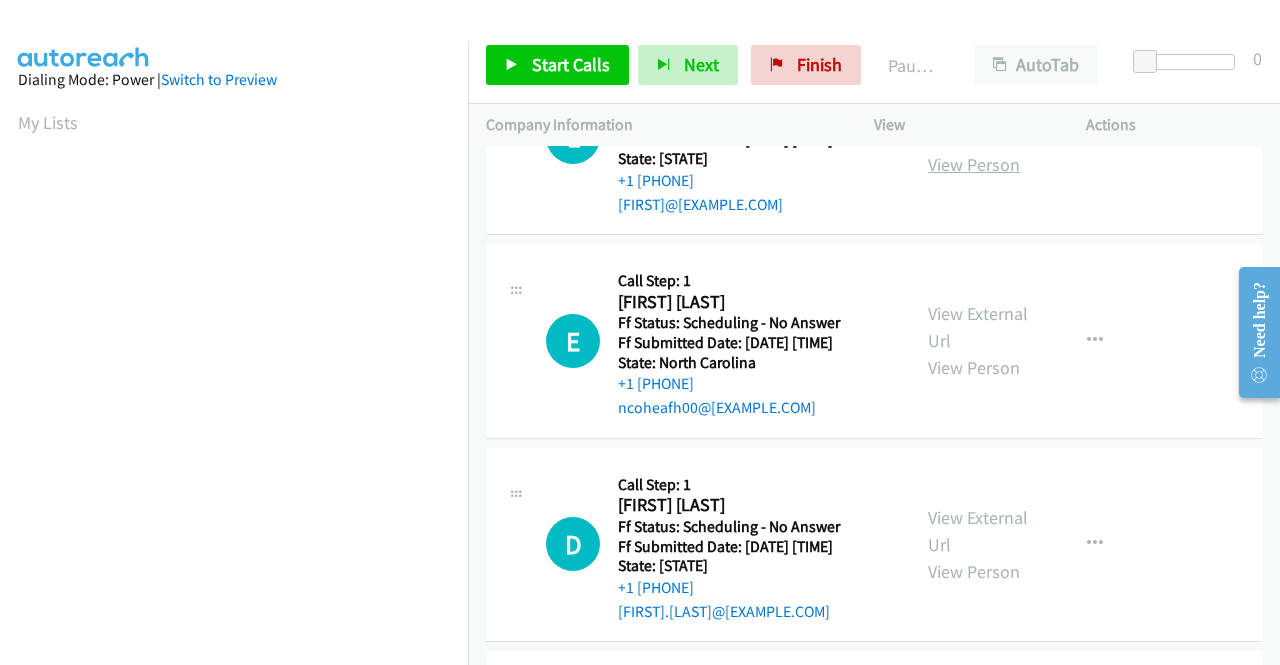 scroll, scrollTop: 2400, scrollLeft: 0, axis: vertical 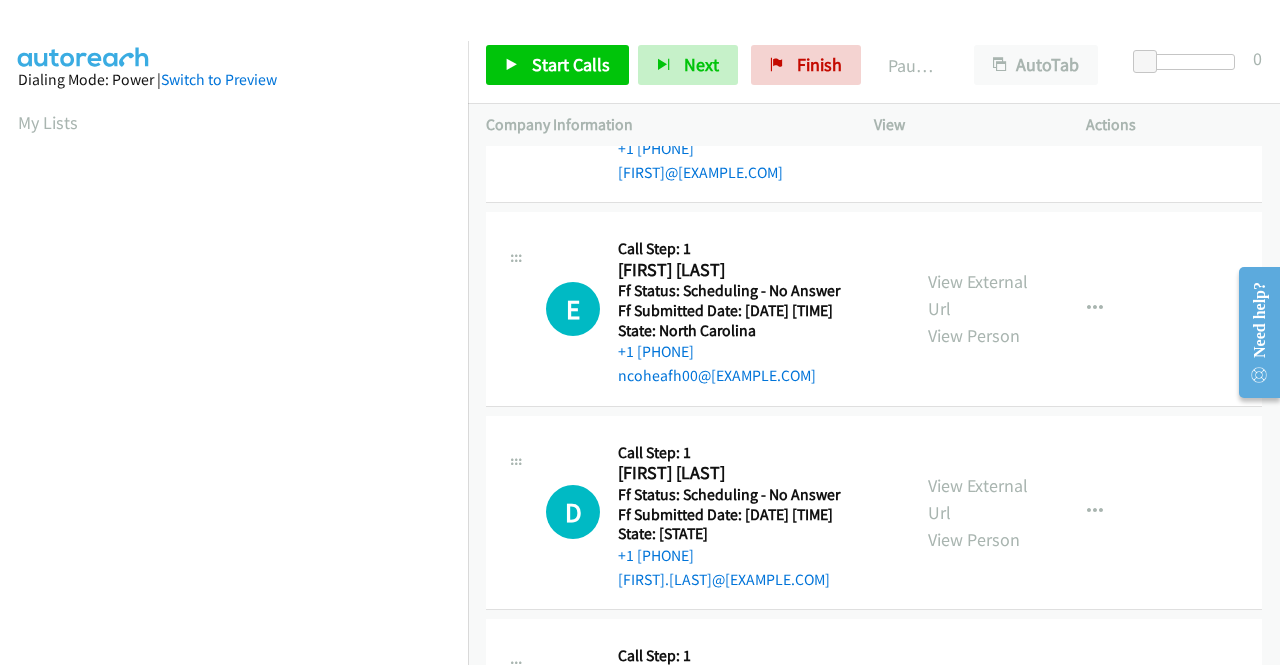 click on "View External Url" at bounding box center (978, 92) 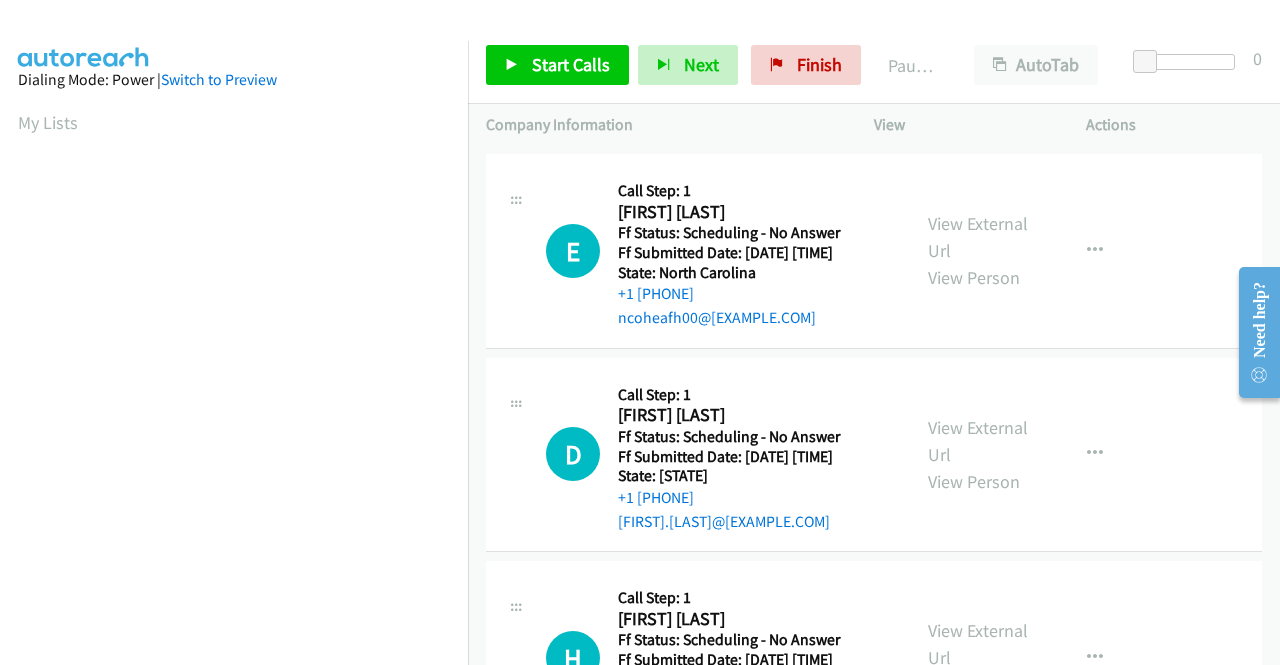 scroll, scrollTop: 2500, scrollLeft: 0, axis: vertical 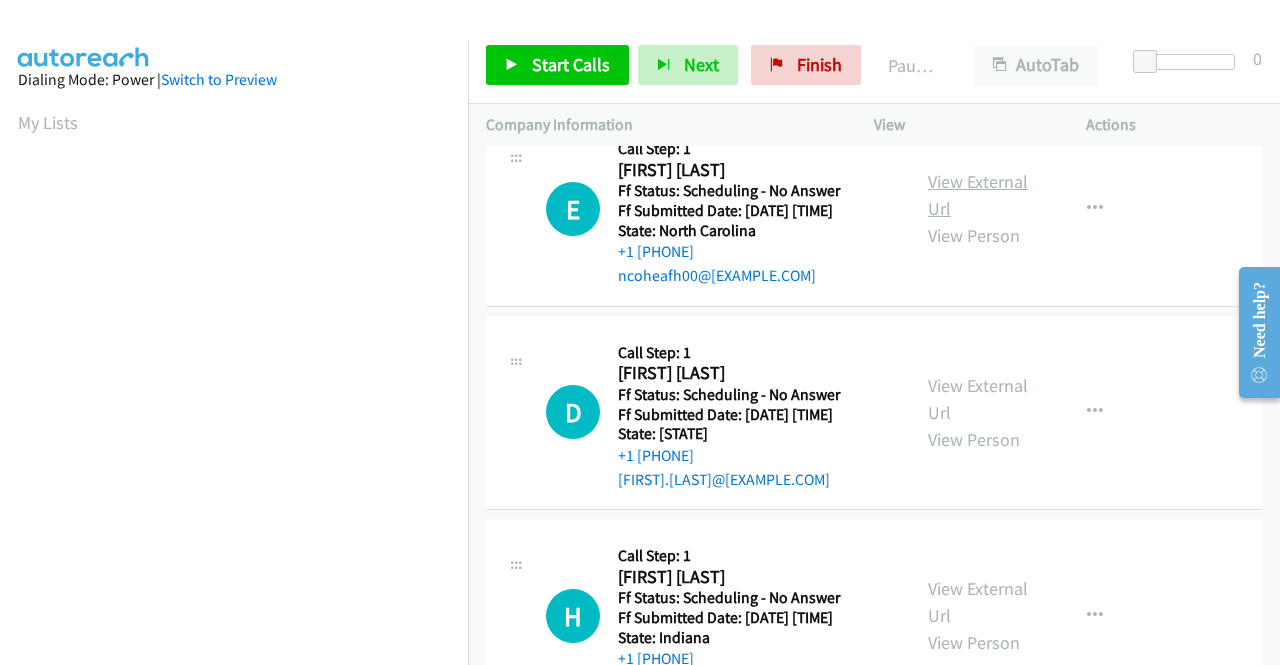 click on "View External Url" at bounding box center [978, 195] 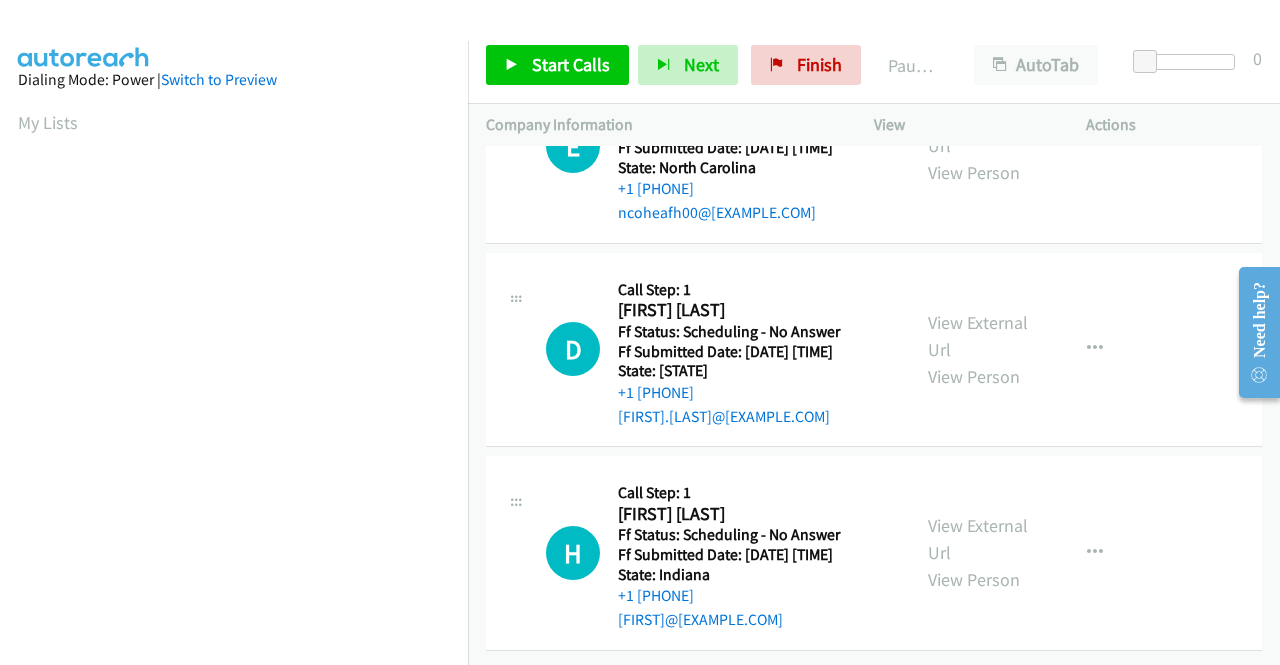 scroll, scrollTop: 2600, scrollLeft: 0, axis: vertical 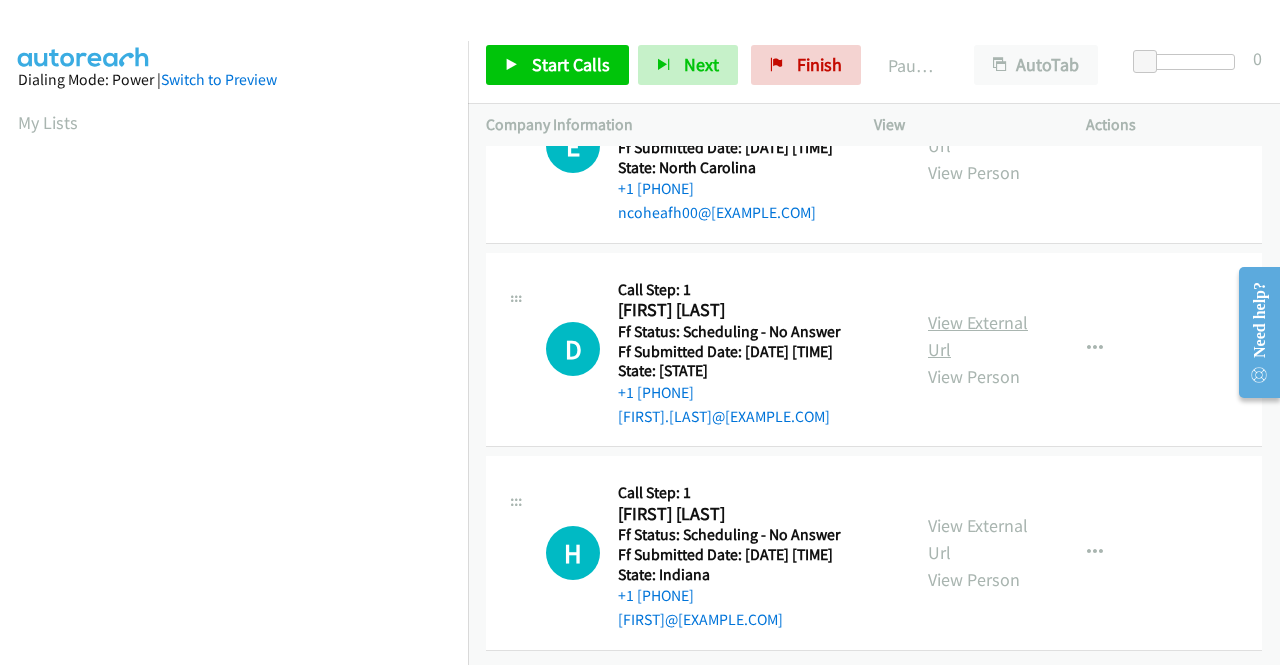 click on "View External Url" at bounding box center (978, 336) 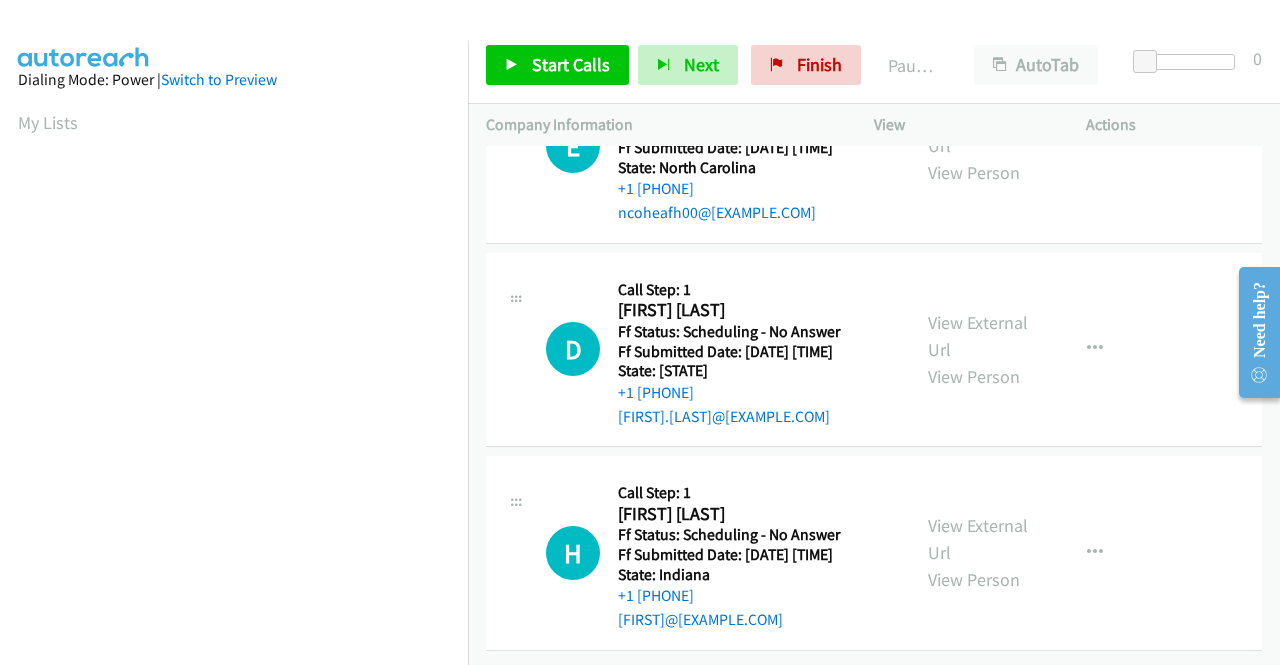 scroll, scrollTop: 2848, scrollLeft: 0, axis: vertical 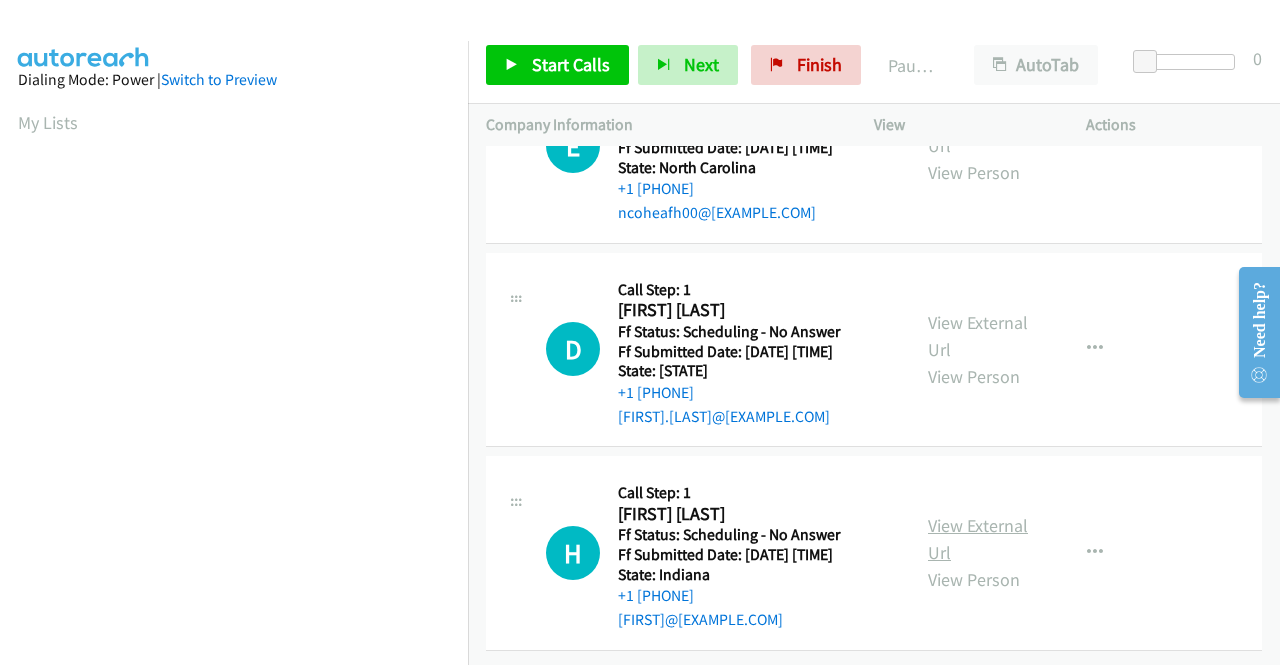 click on "View External Url" at bounding box center [978, 539] 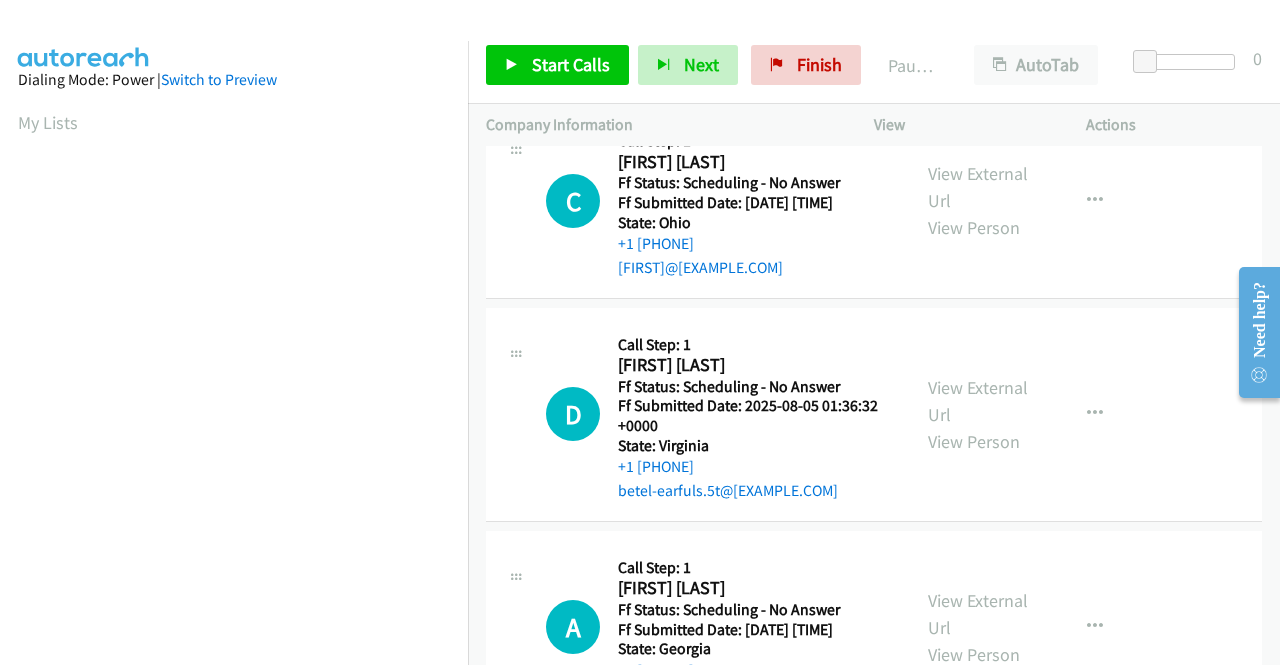 scroll, scrollTop: 0, scrollLeft: 0, axis: both 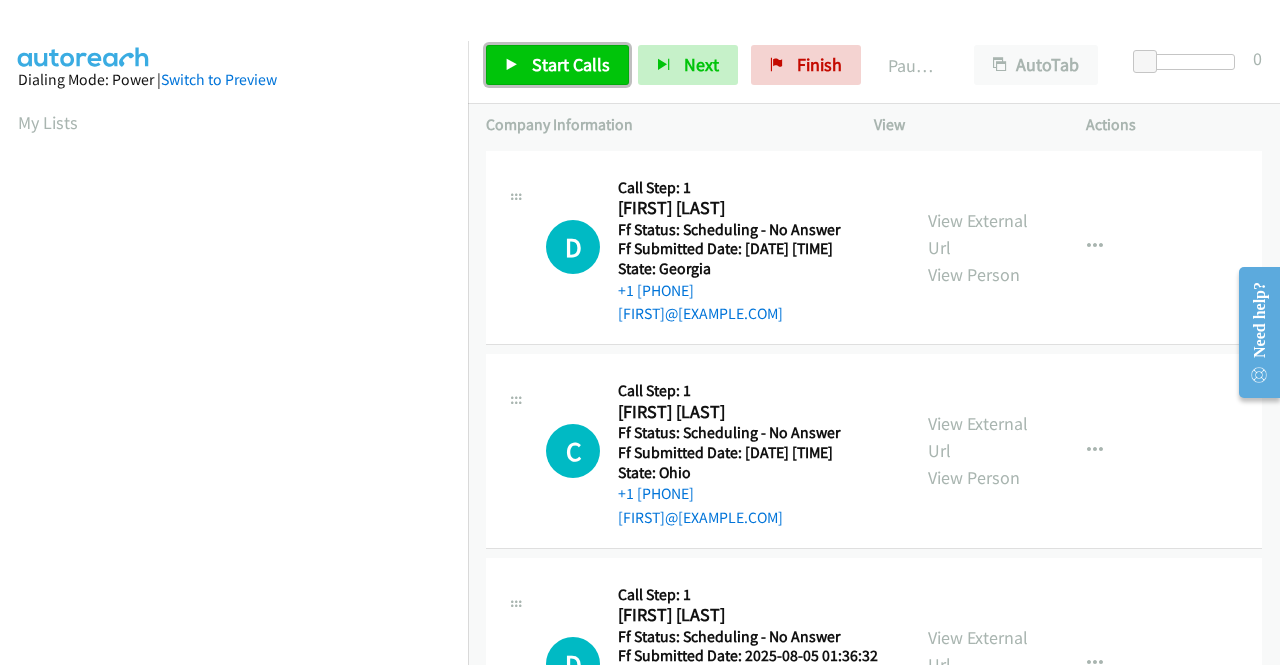 click on "Start Calls" at bounding box center [571, 64] 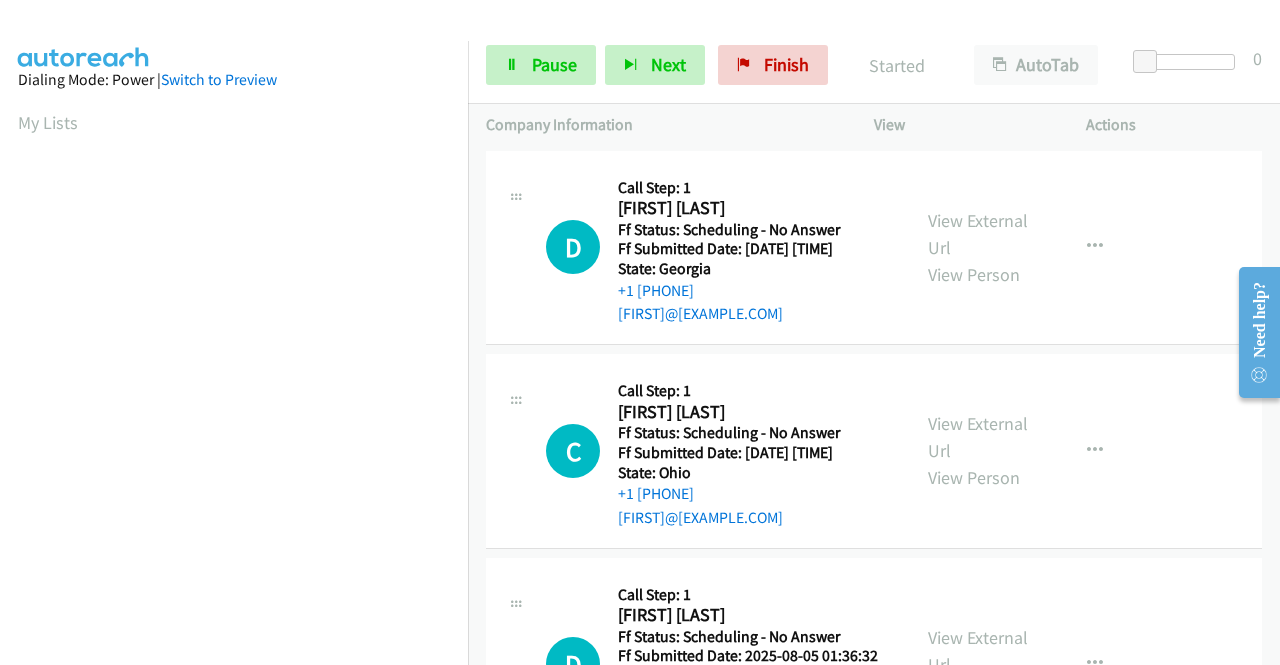 scroll, scrollTop: 456, scrollLeft: 0, axis: vertical 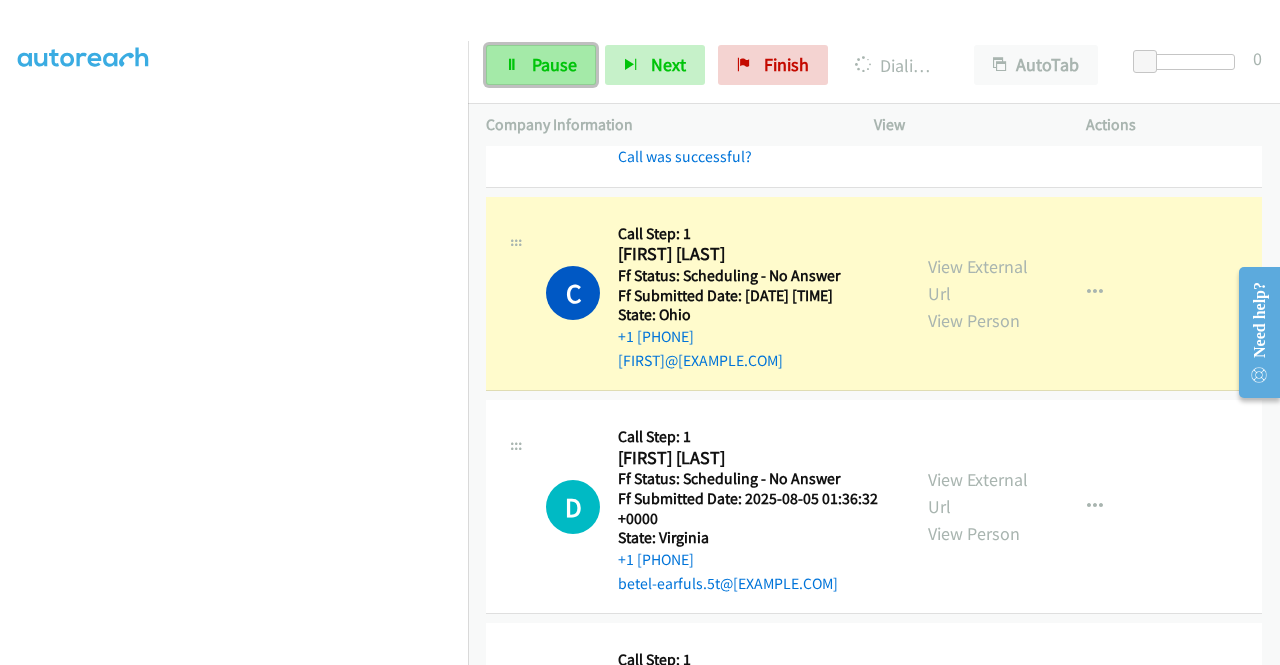 click on "Pause" at bounding box center [541, 65] 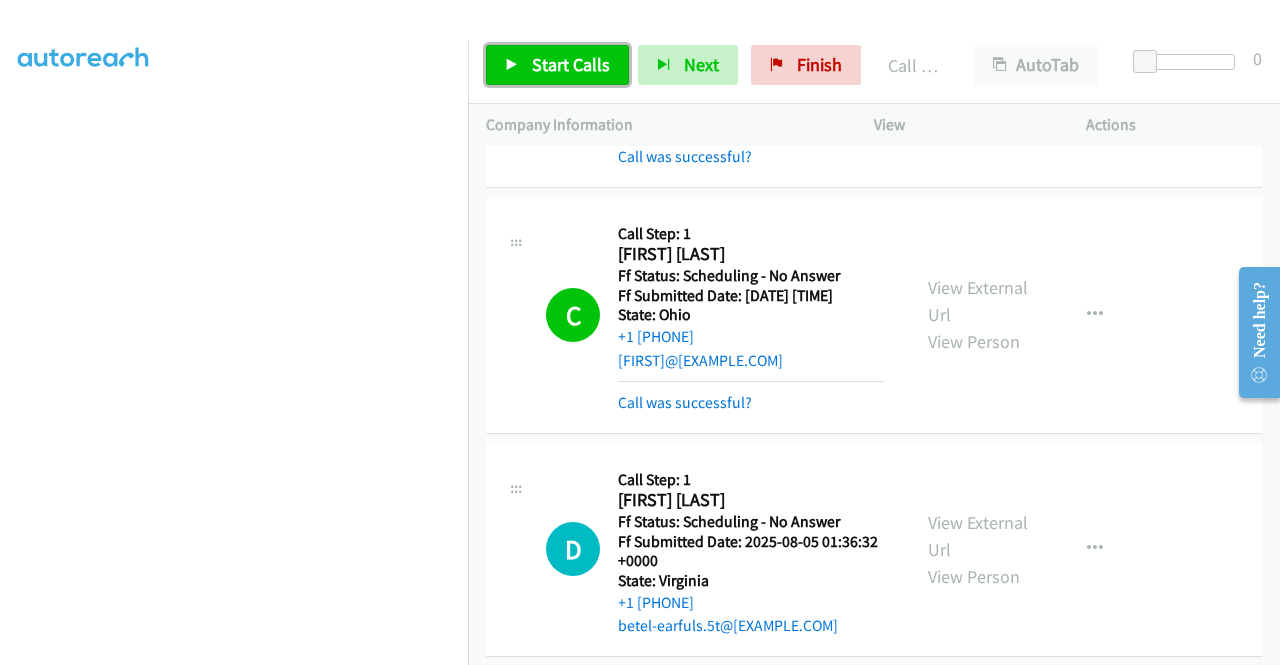 click on "Start Calls" at bounding box center [571, 64] 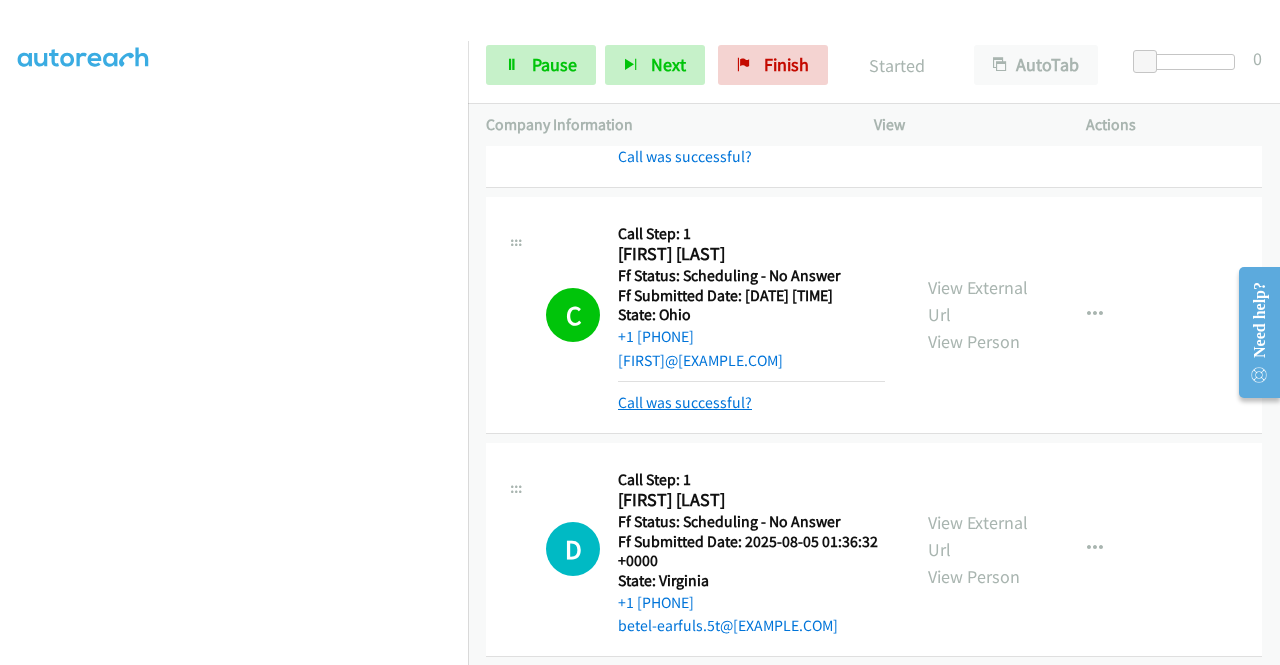 click on "Call was successful?" at bounding box center [685, 402] 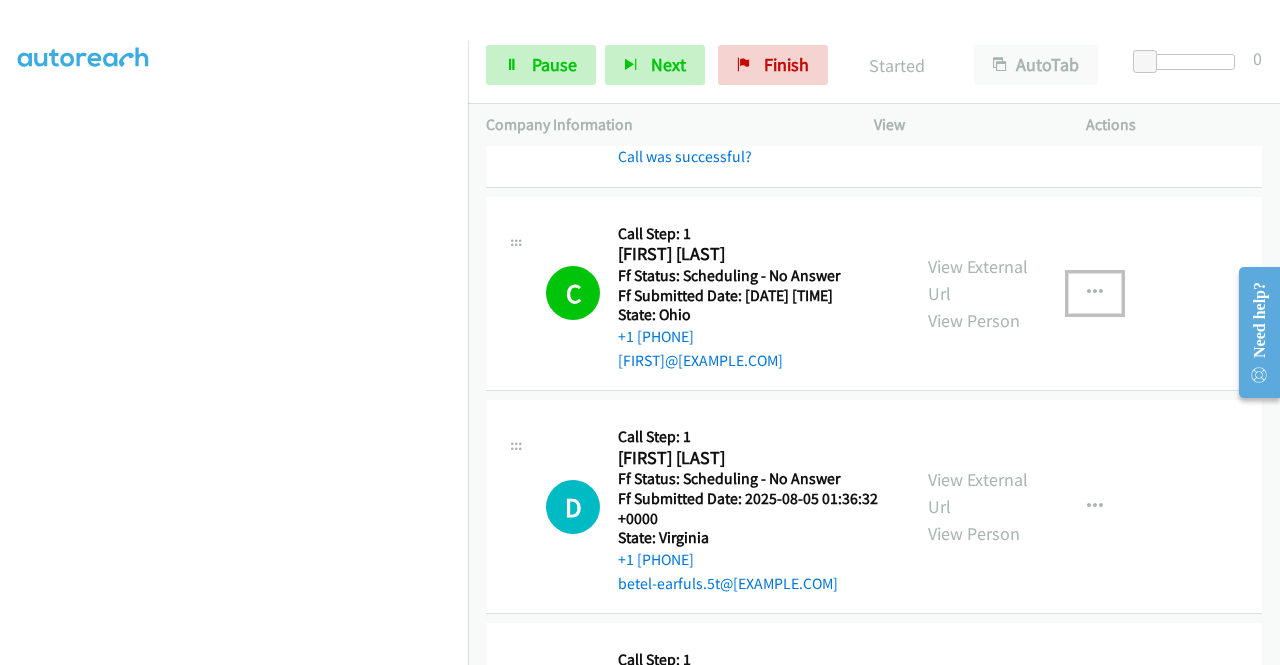 click at bounding box center (1095, 293) 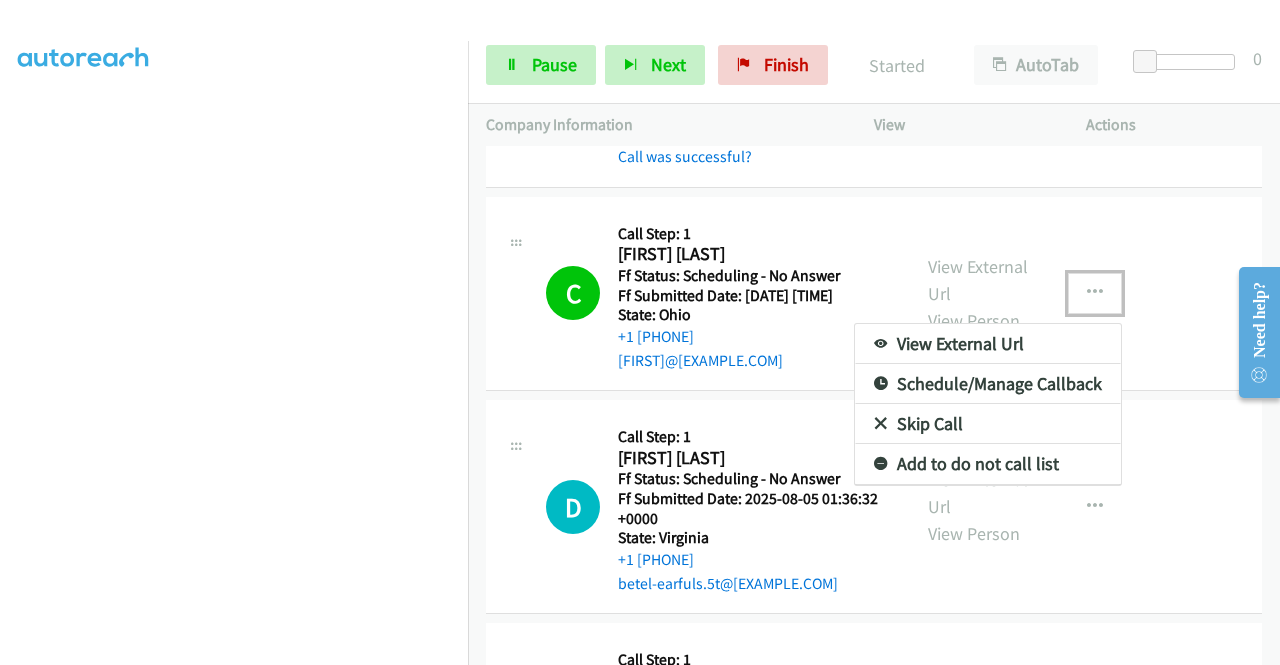 click on "Add to do not call list" at bounding box center (988, 464) 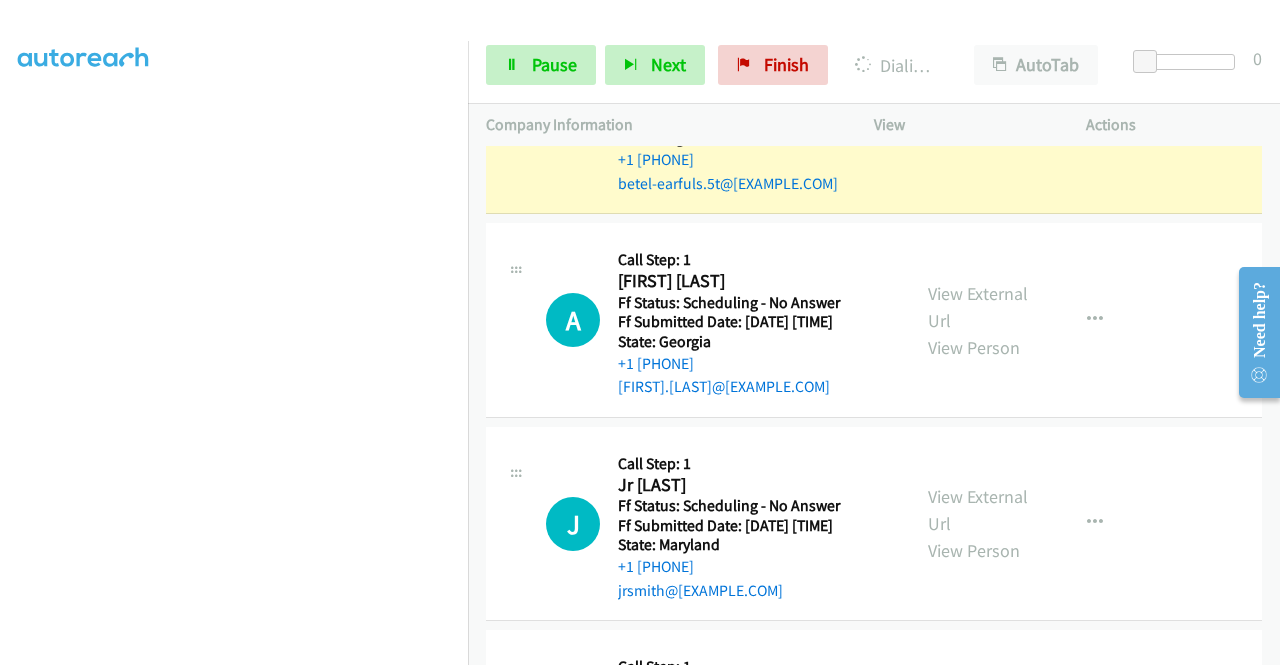 scroll, scrollTop: 500, scrollLeft: 0, axis: vertical 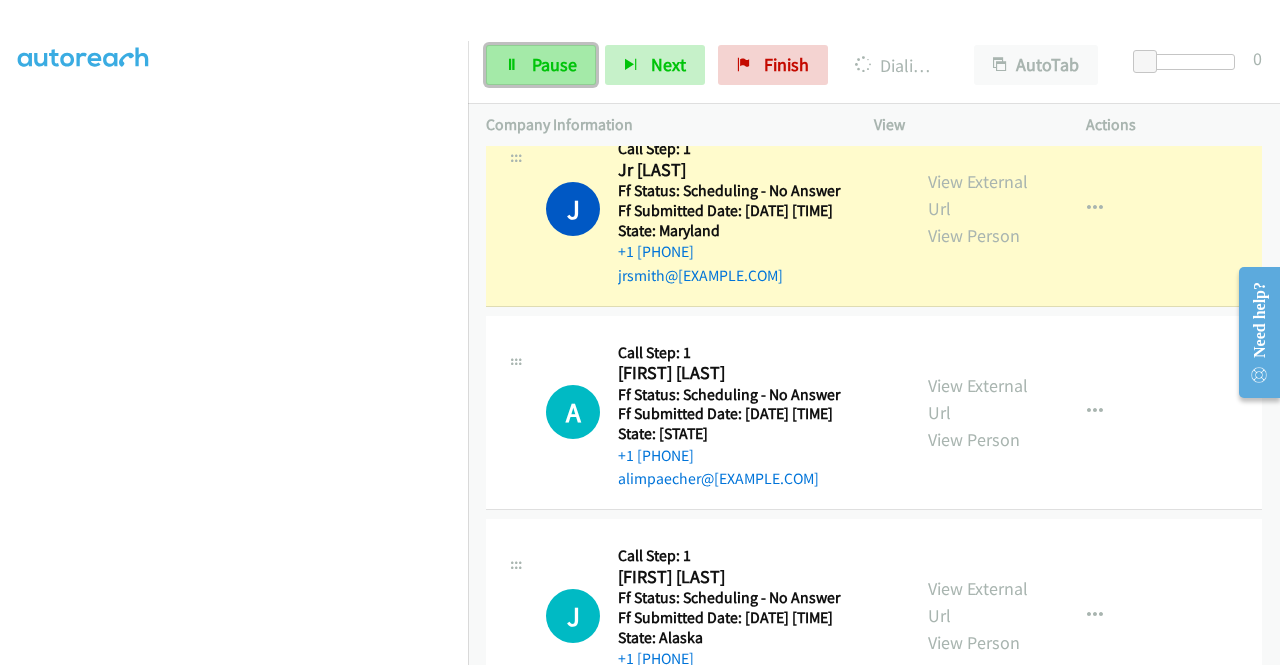 click on "Pause" at bounding box center (554, 64) 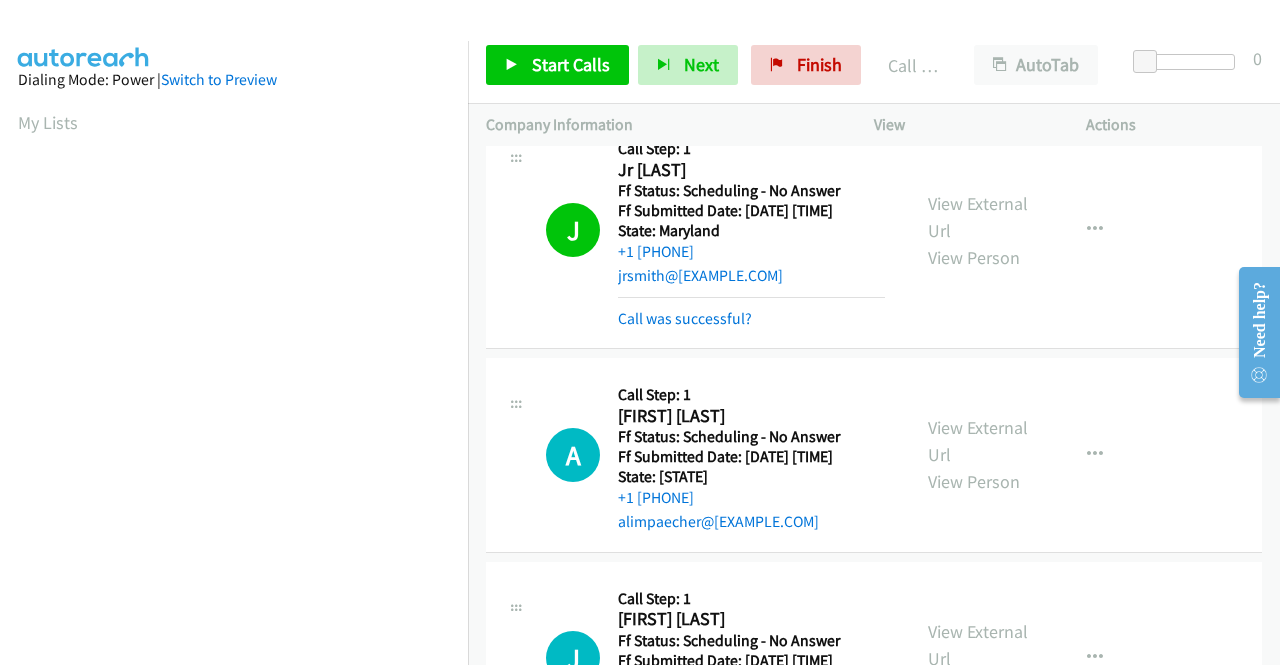 scroll, scrollTop: 456, scrollLeft: 0, axis: vertical 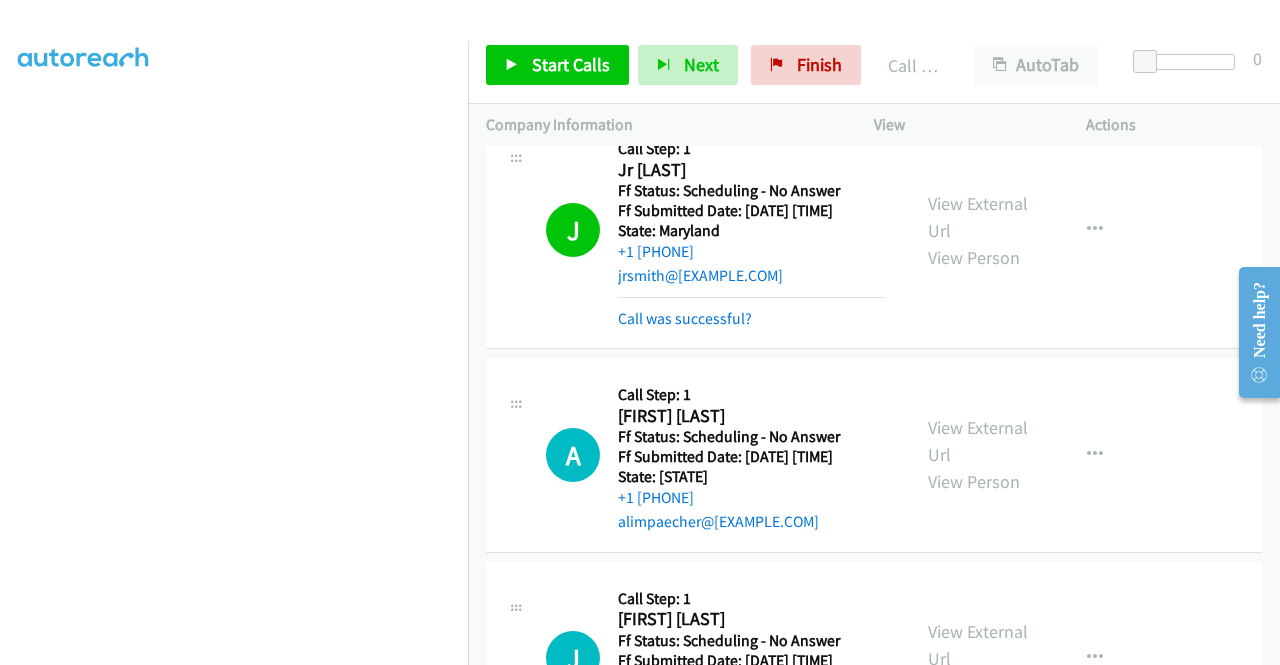 drag, startPoint x: 552, startPoint y: 87, endPoint x: 555, endPoint y: 75, distance: 12.369317 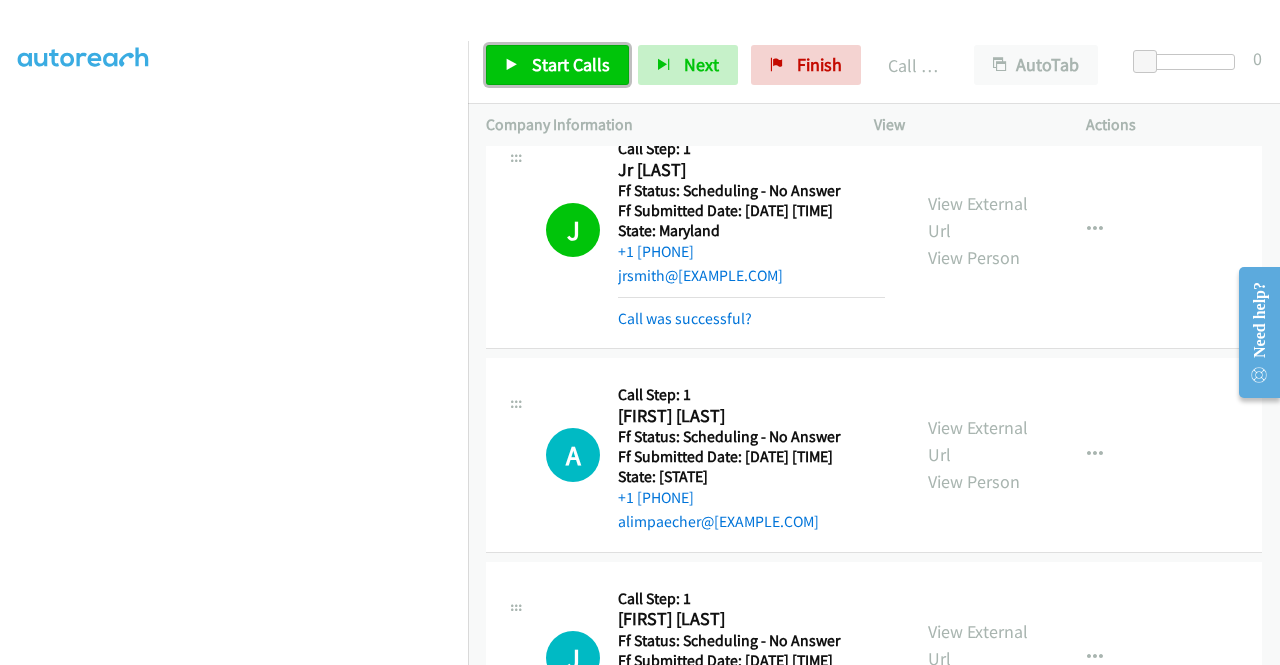 click on "Start Calls" at bounding box center (571, 64) 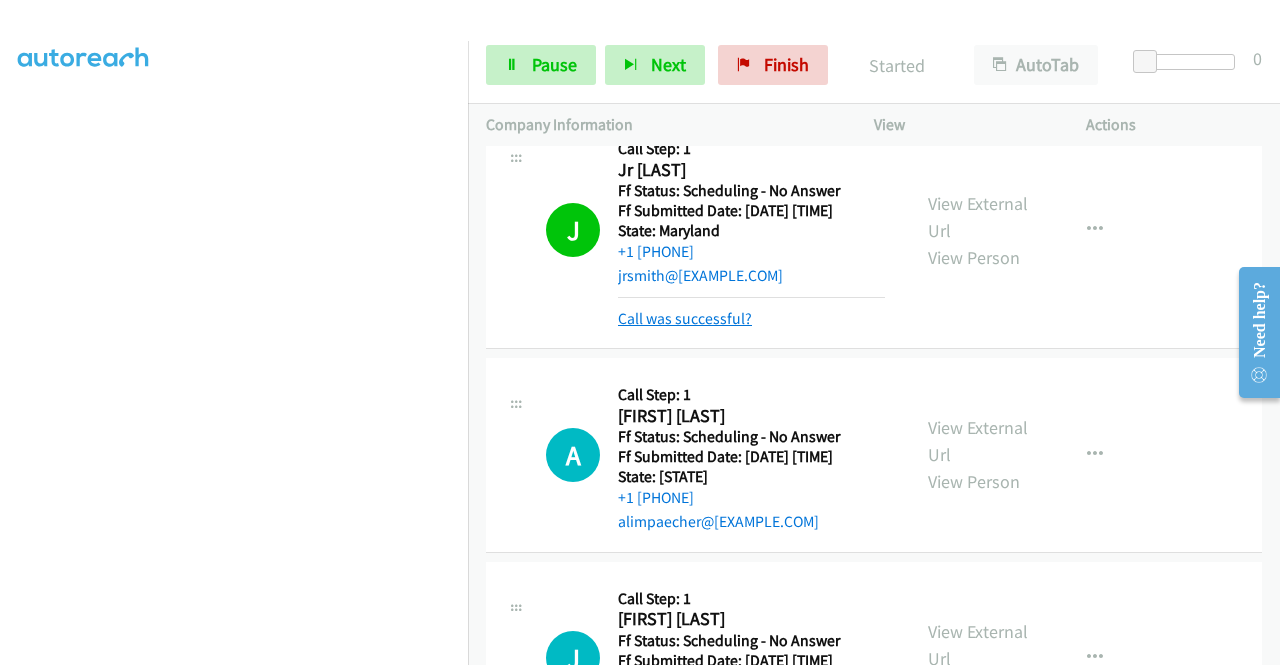 click on "Call was successful?" at bounding box center [685, 318] 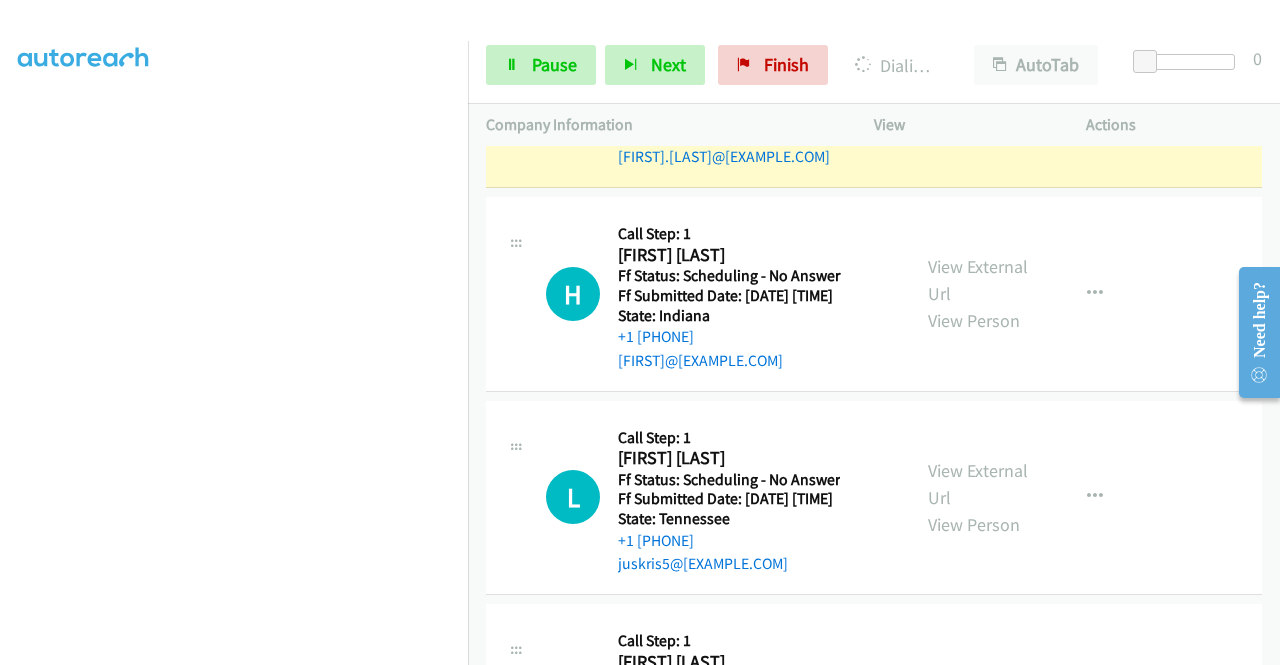 scroll, scrollTop: 3300, scrollLeft: 0, axis: vertical 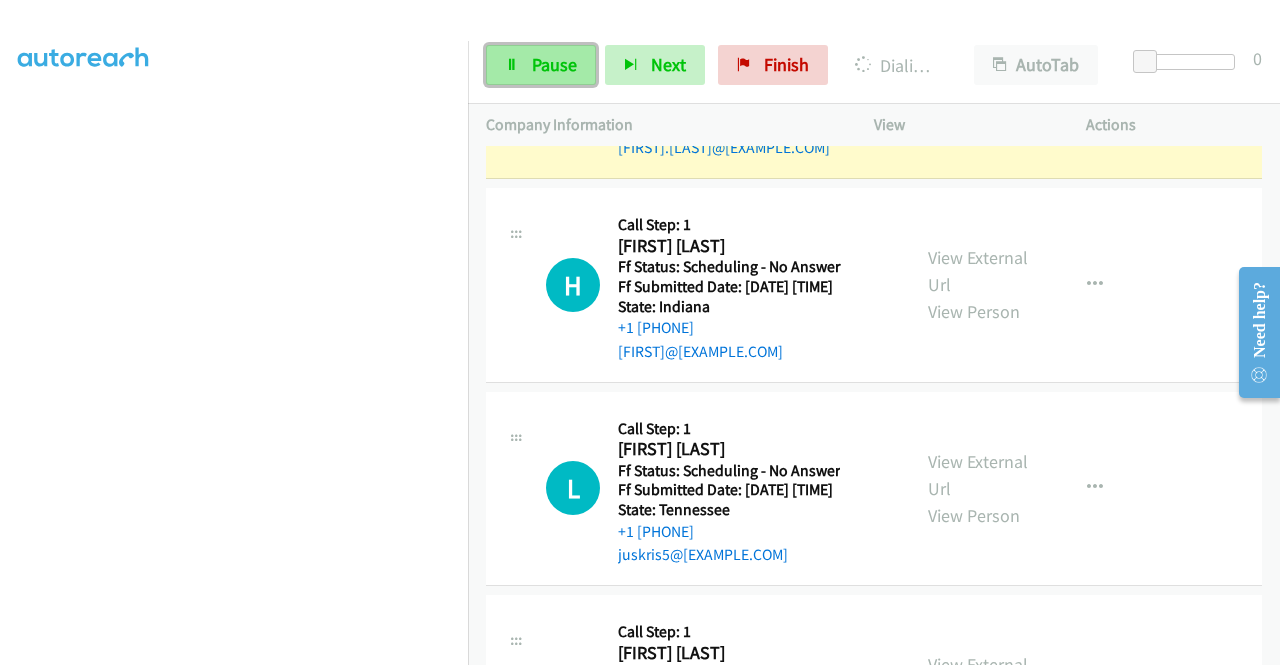 click on "Pause" at bounding box center [554, 64] 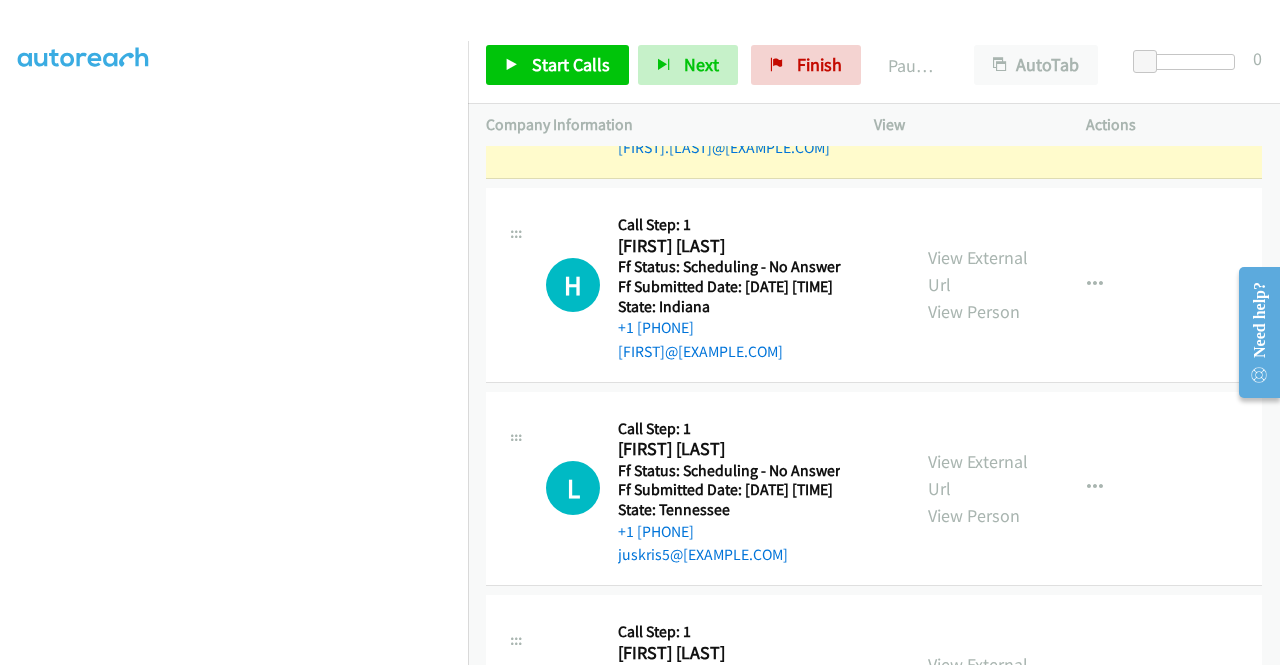 click at bounding box center (631, 38) 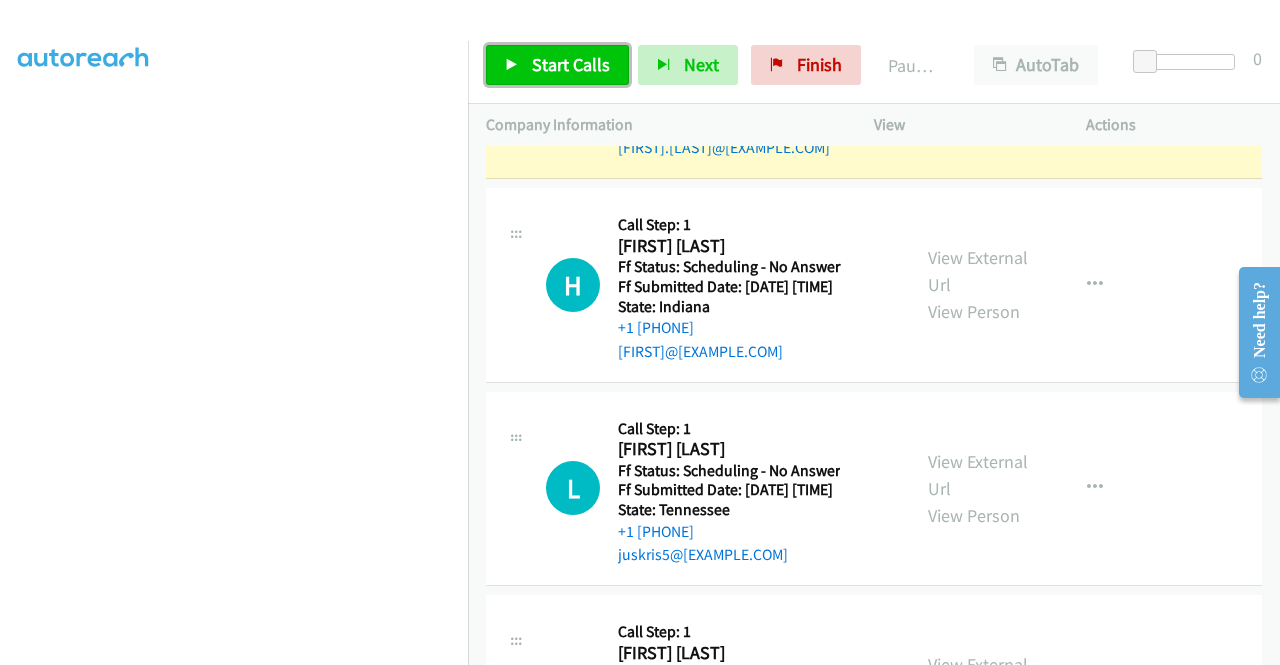 click on "Start Calls" at bounding box center [571, 64] 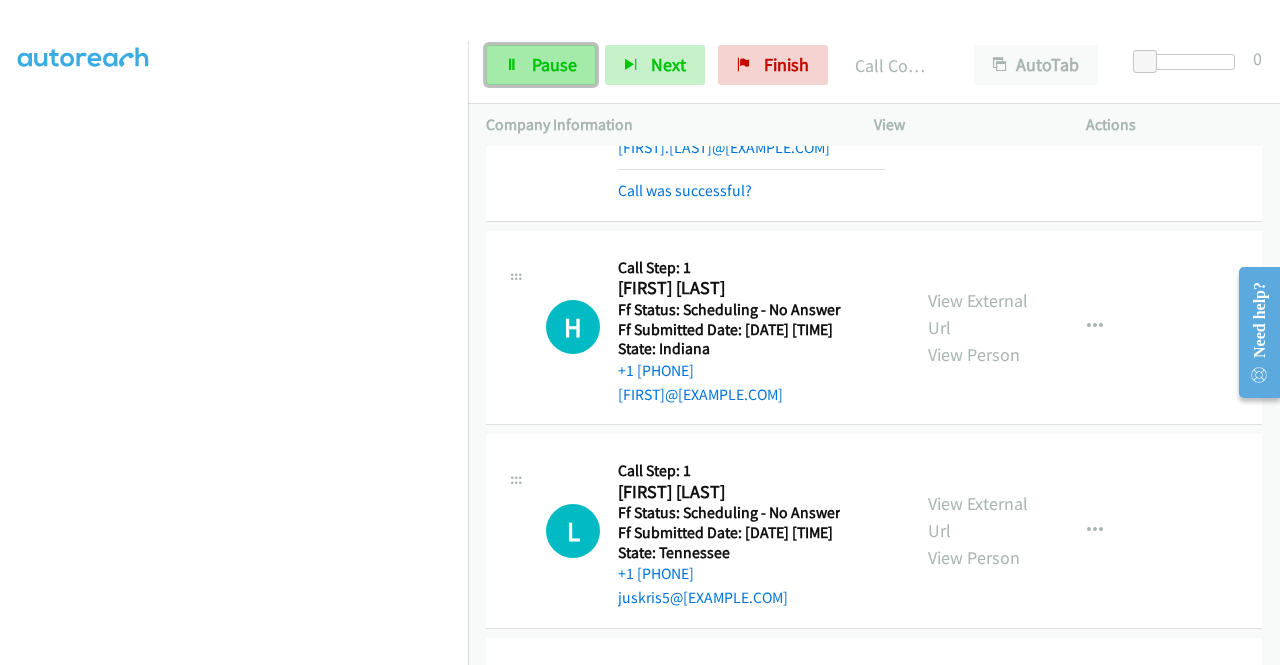 click on "Pause" at bounding box center [554, 64] 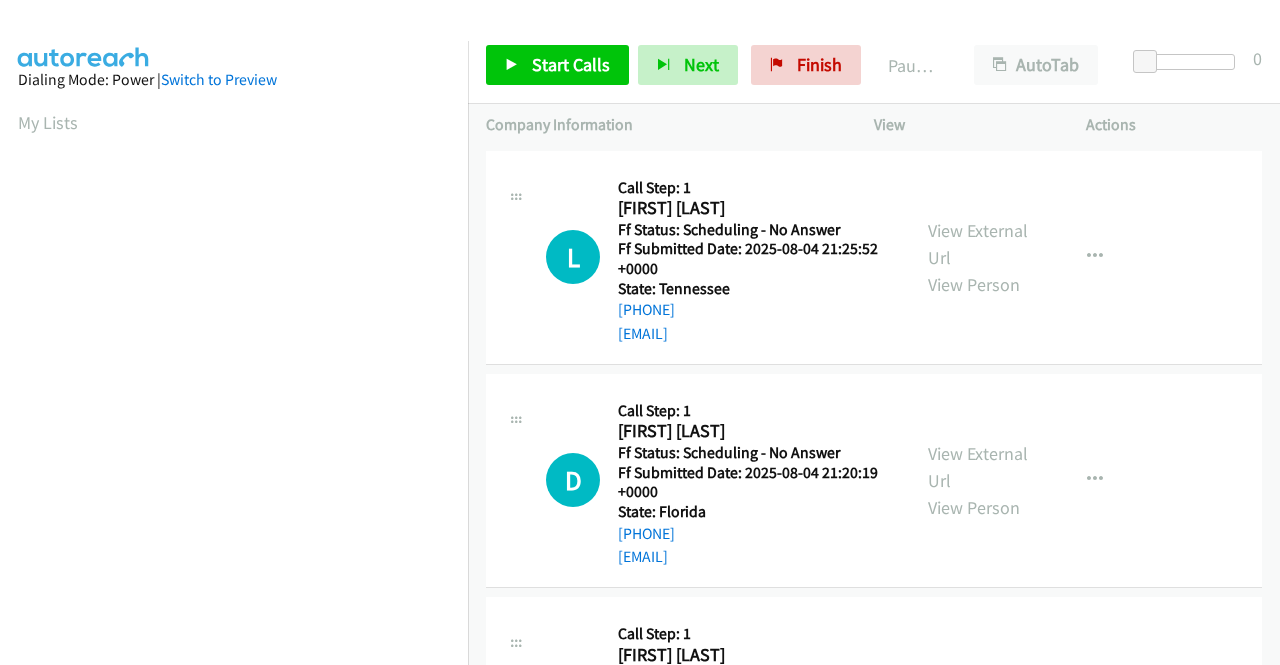 scroll, scrollTop: 0, scrollLeft: 0, axis: both 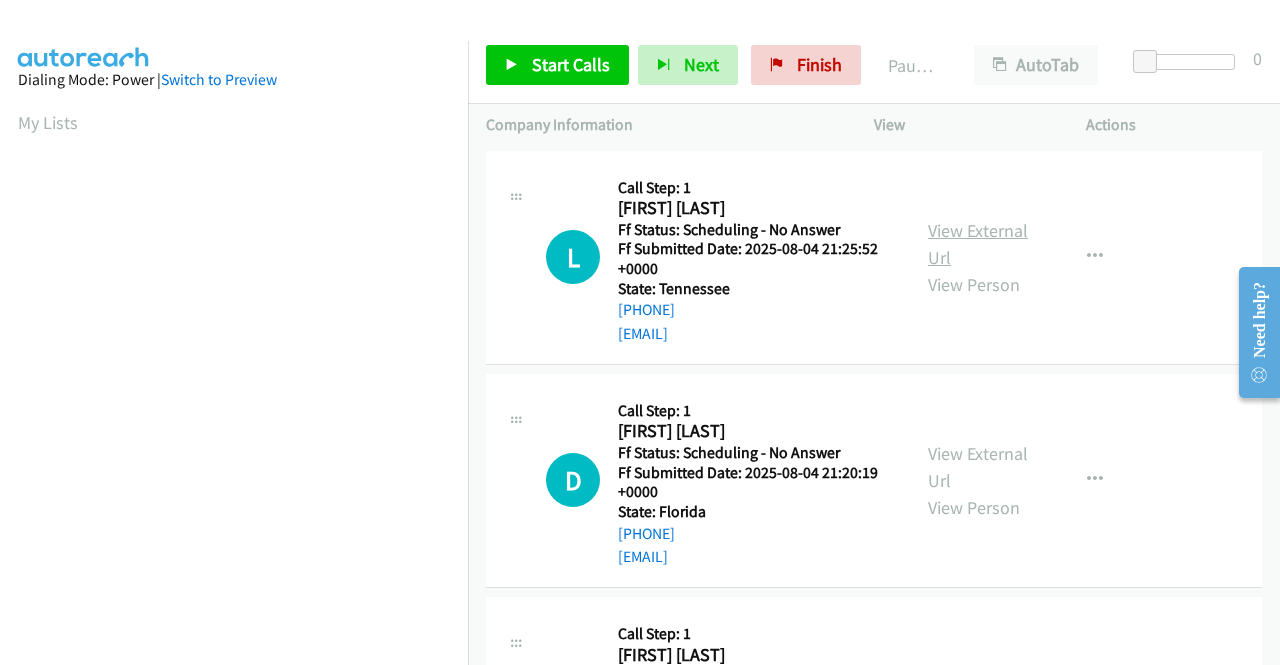 click on "View External Url" at bounding box center [978, 244] 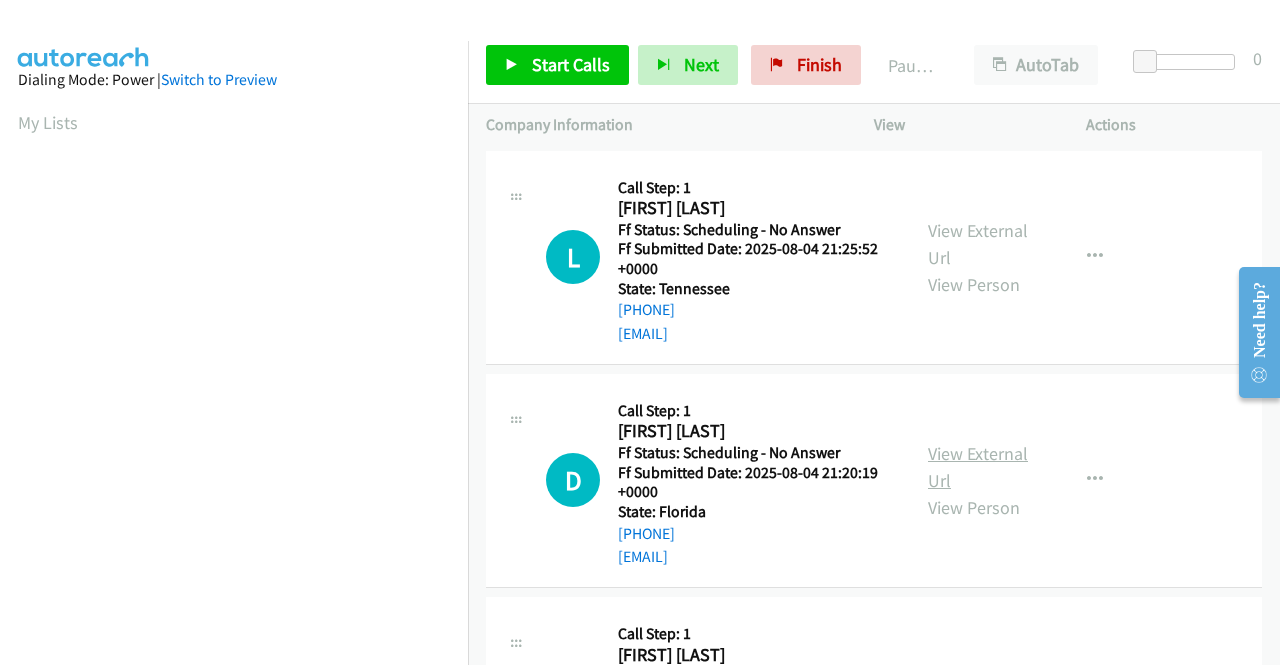click on "View External Url" at bounding box center (978, 467) 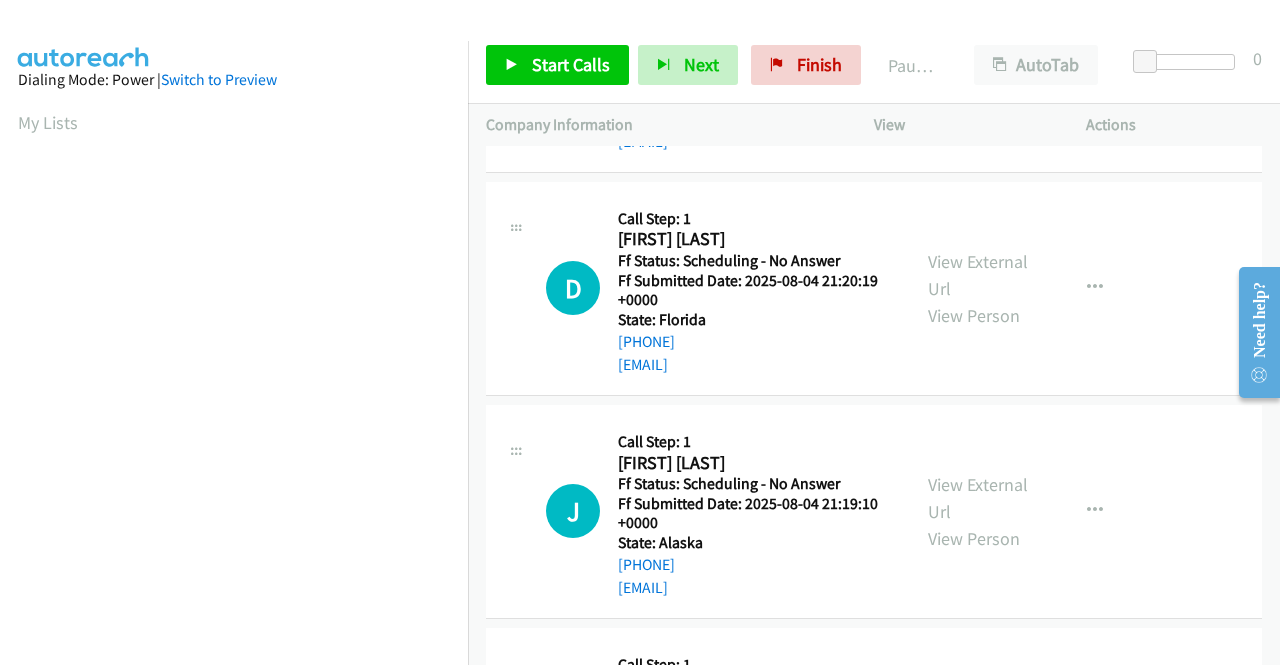 scroll, scrollTop: 200, scrollLeft: 0, axis: vertical 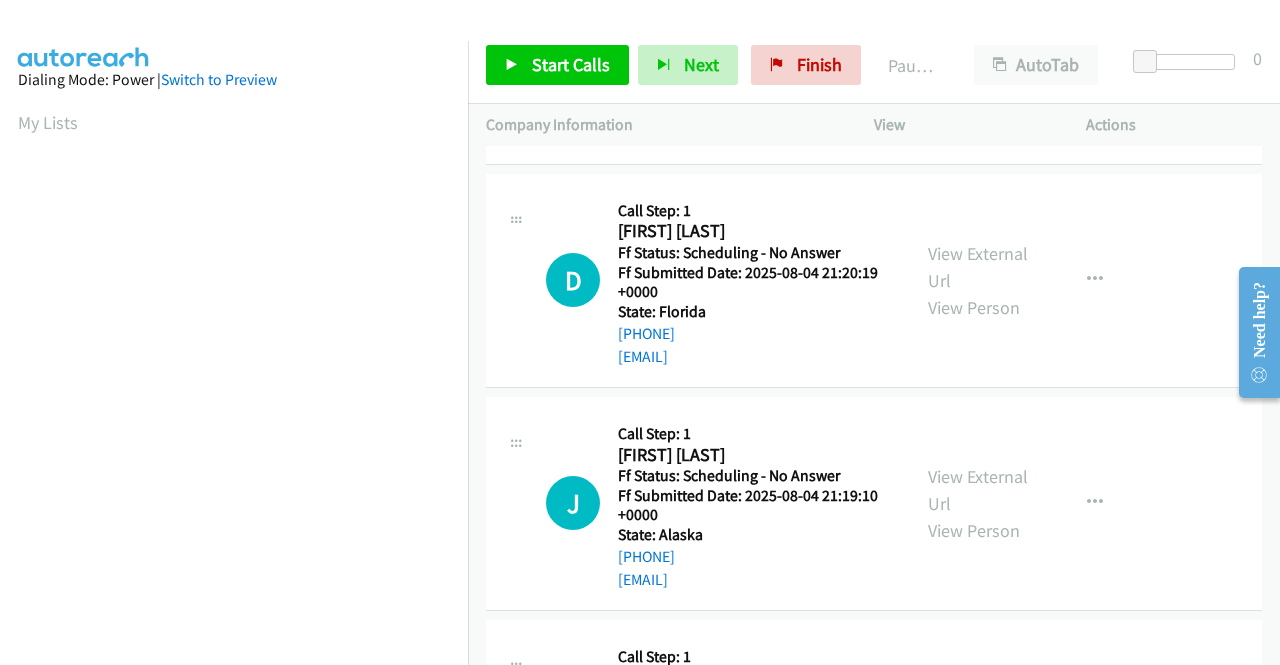 click on "View External Url
View Person" at bounding box center (980, 503) 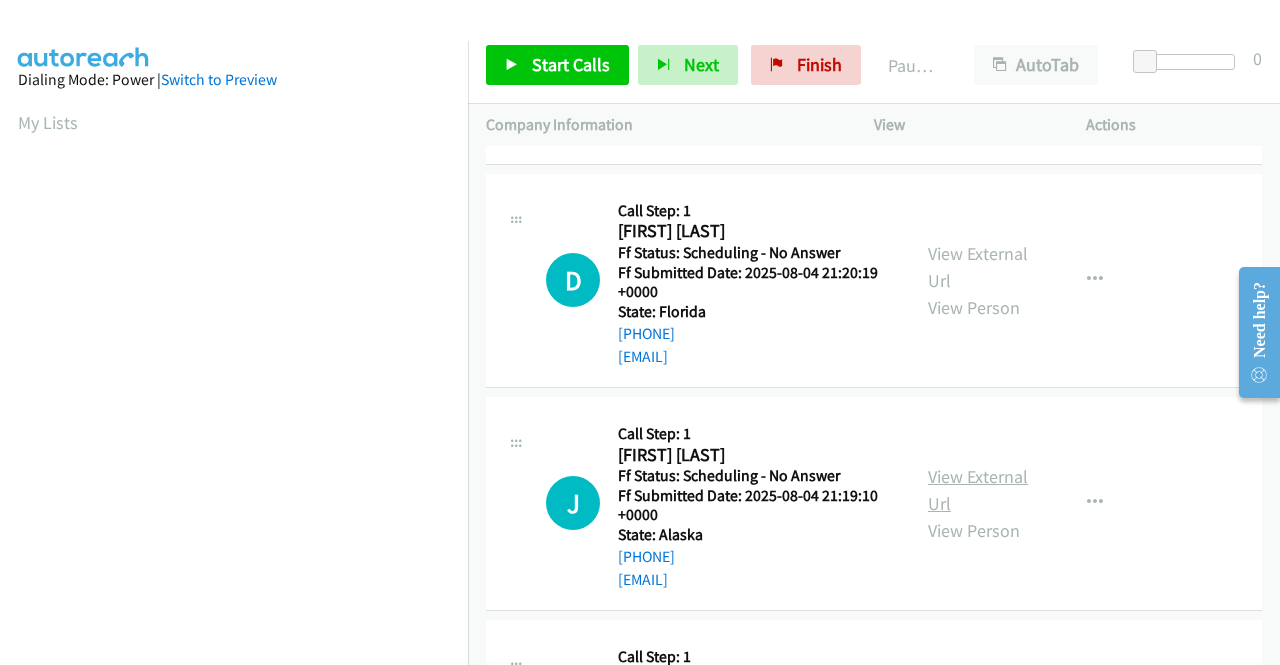 click on "View External Url" at bounding box center [978, 490] 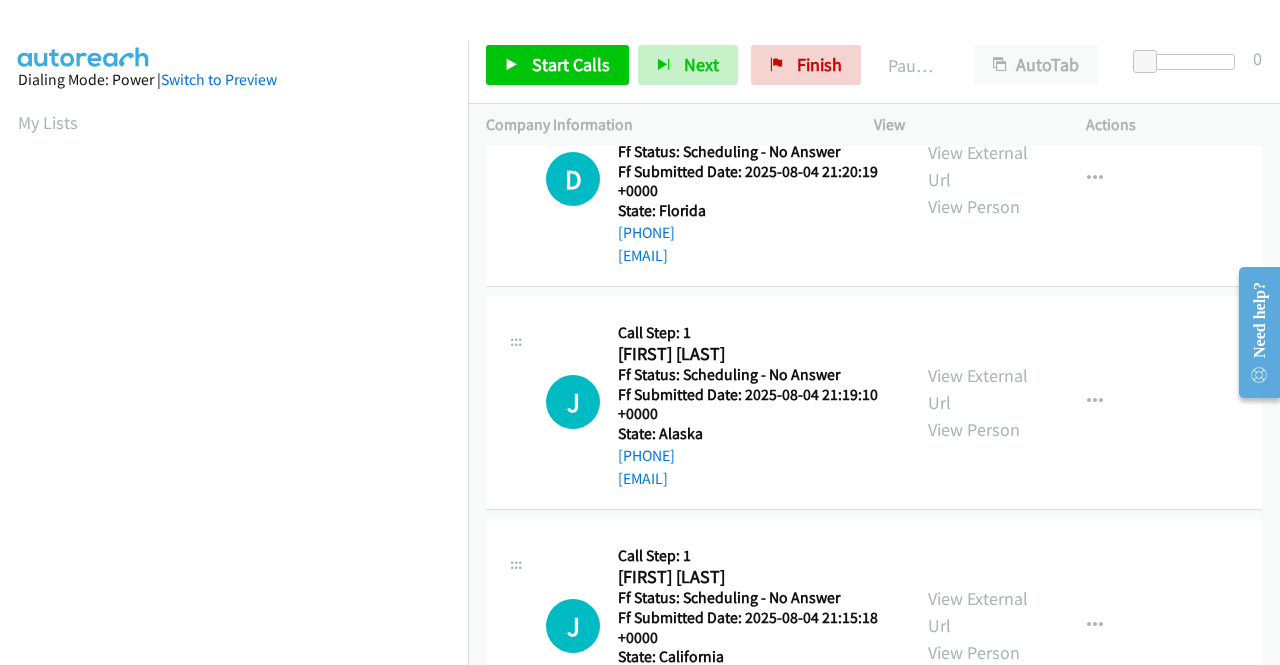 scroll, scrollTop: 400, scrollLeft: 0, axis: vertical 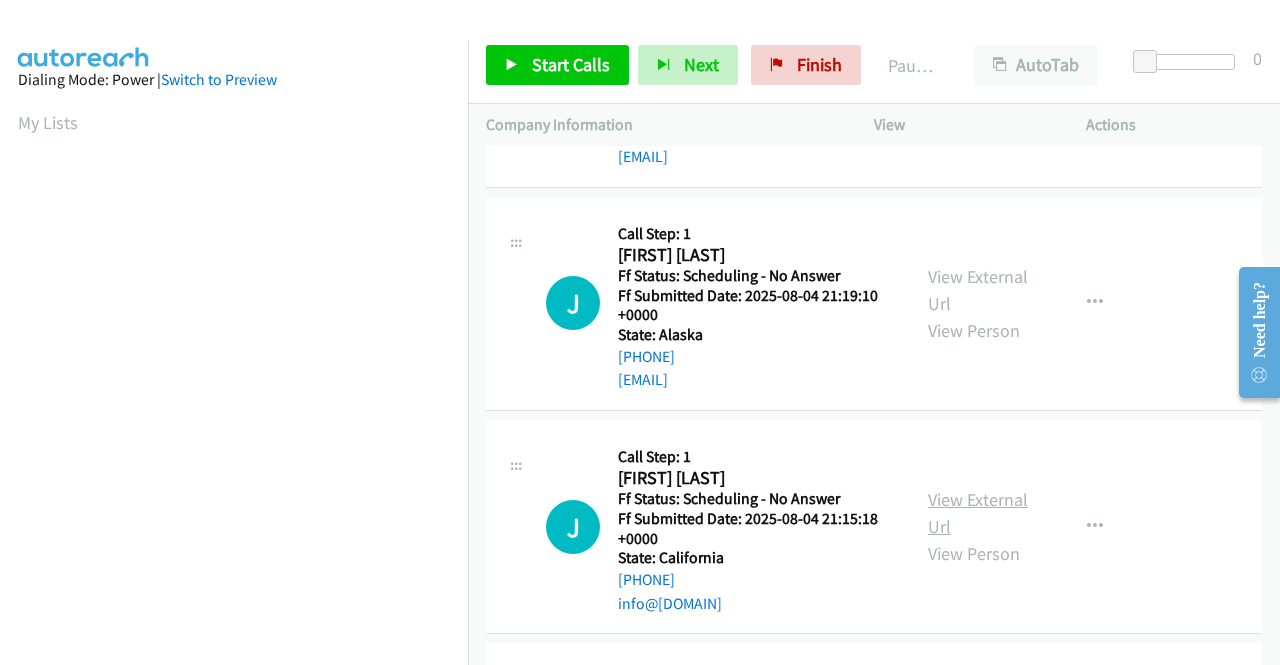 click on "View External Url" at bounding box center [978, 513] 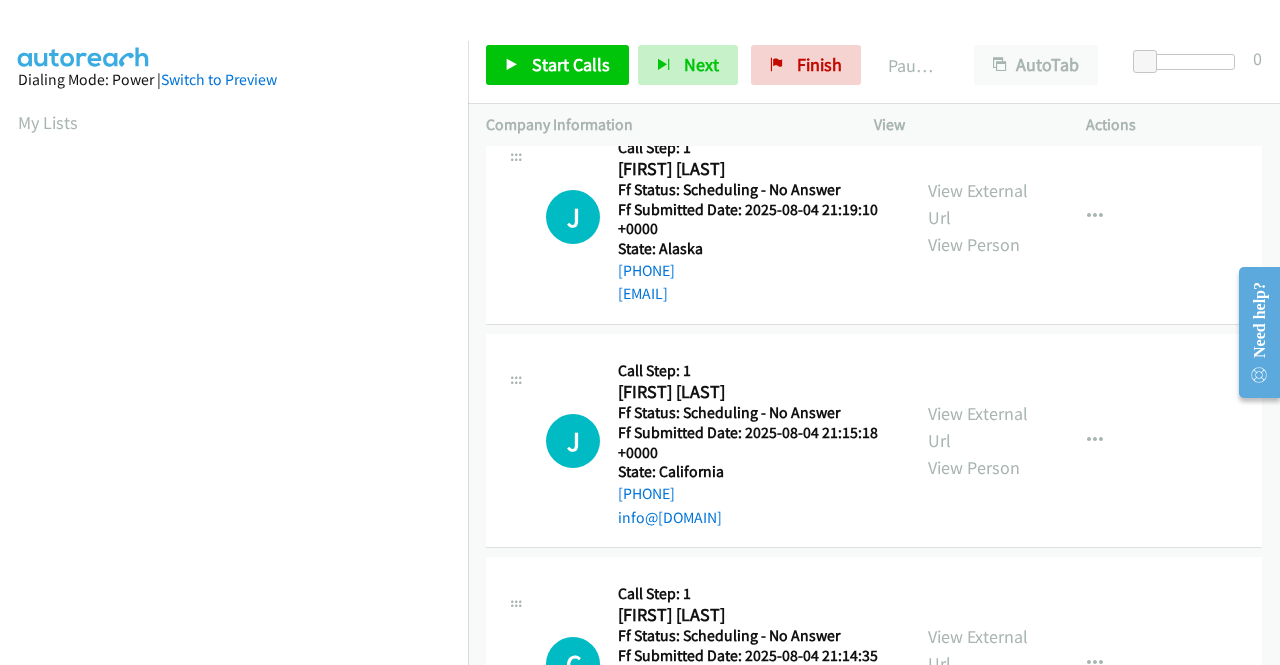 scroll, scrollTop: 600, scrollLeft: 0, axis: vertical 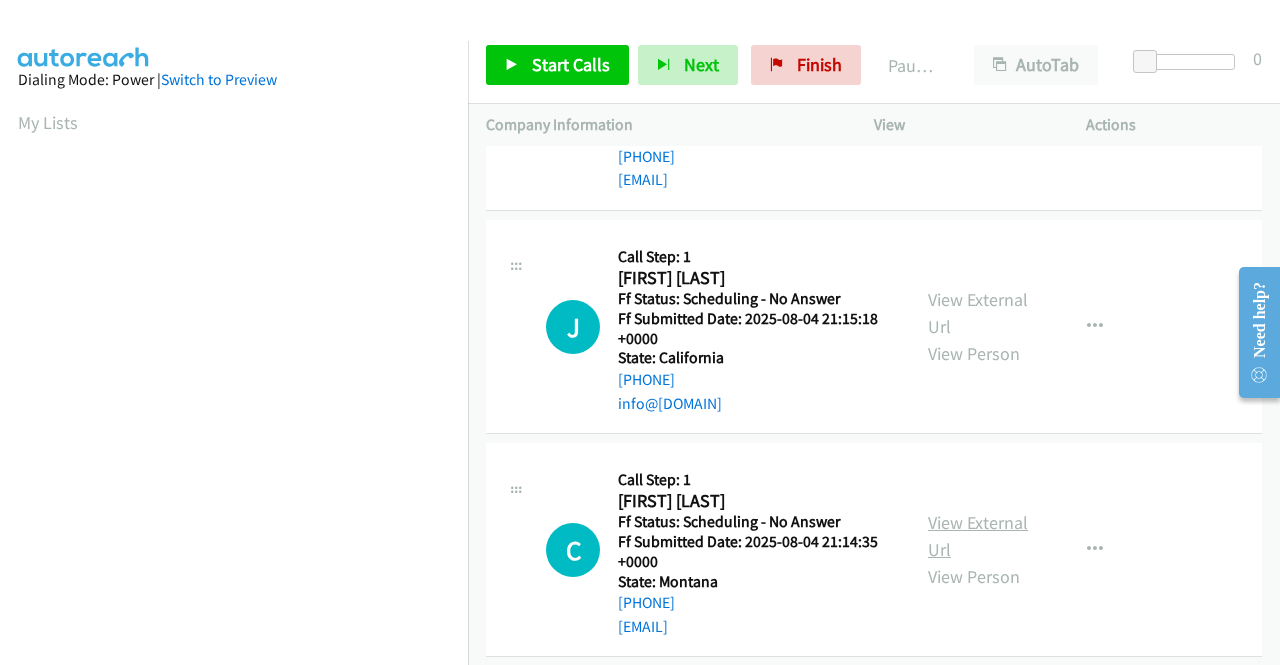 click on "View External Url" at bounding box center [978, 536] 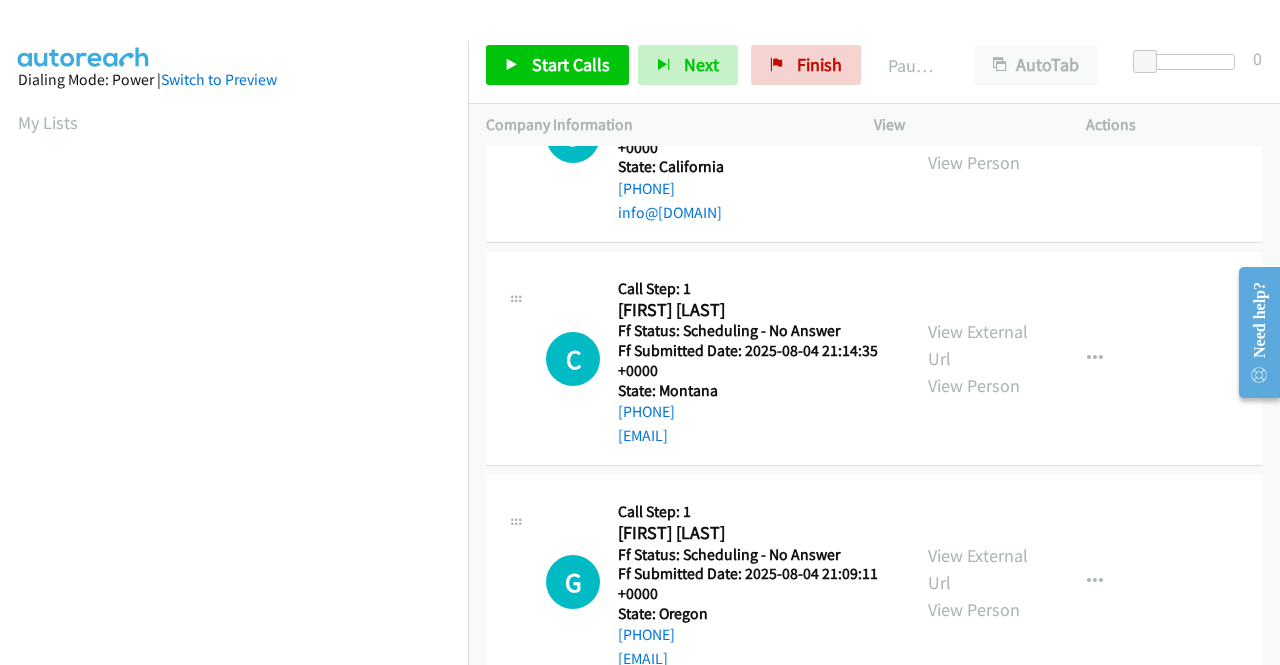 scroll, scrollTop: 800, scrollLeft: 0, axis: vertical 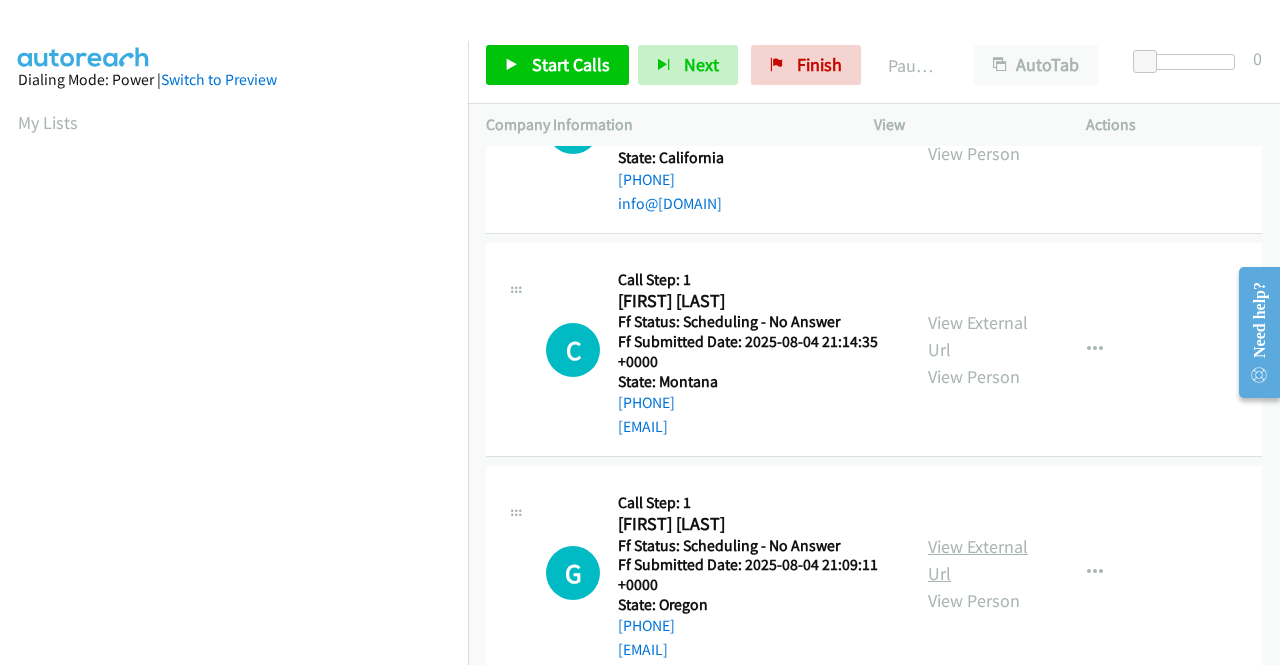 click on "View External Url" at bounding box center (978, 560) 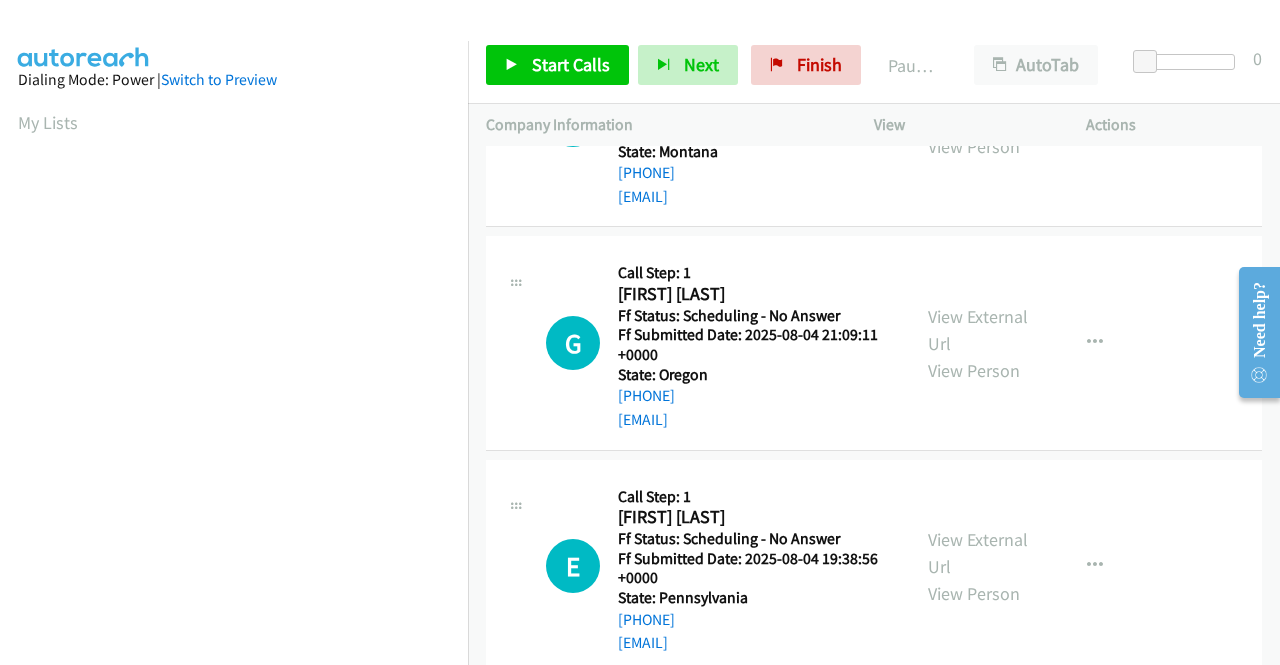 scroll, scrollTop: 1100, scrollLeft: 0, axis: vertical 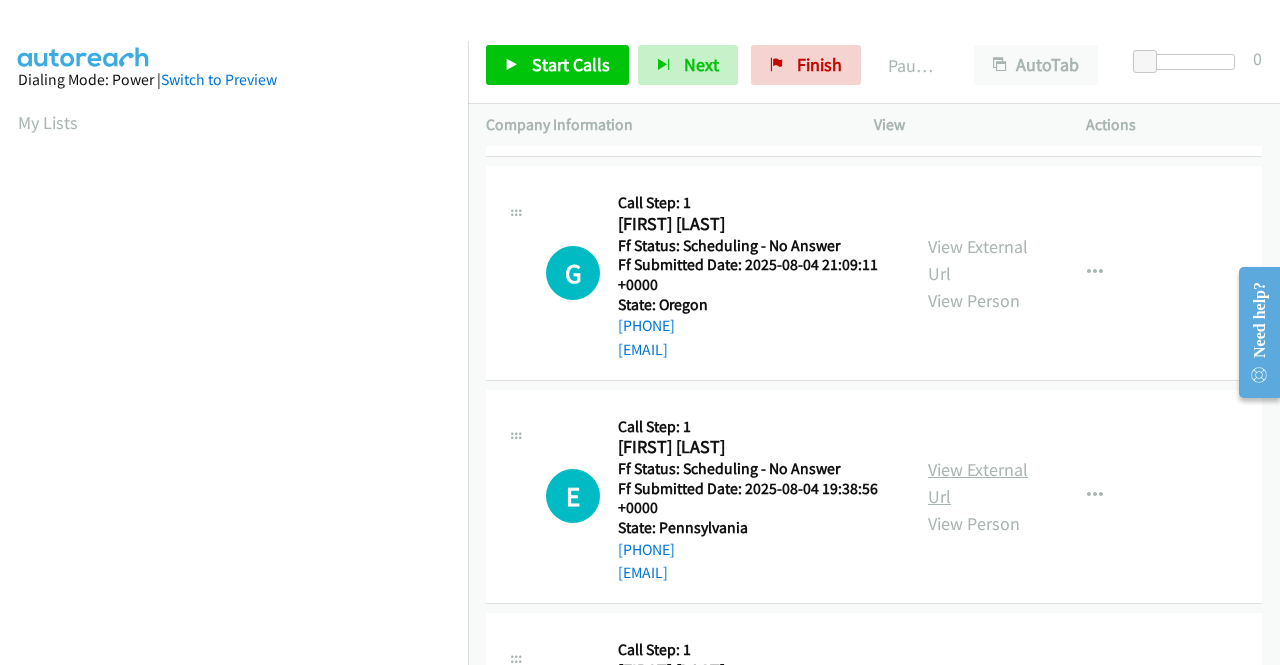 click on "View External Url" at bounding box center (978, 483) 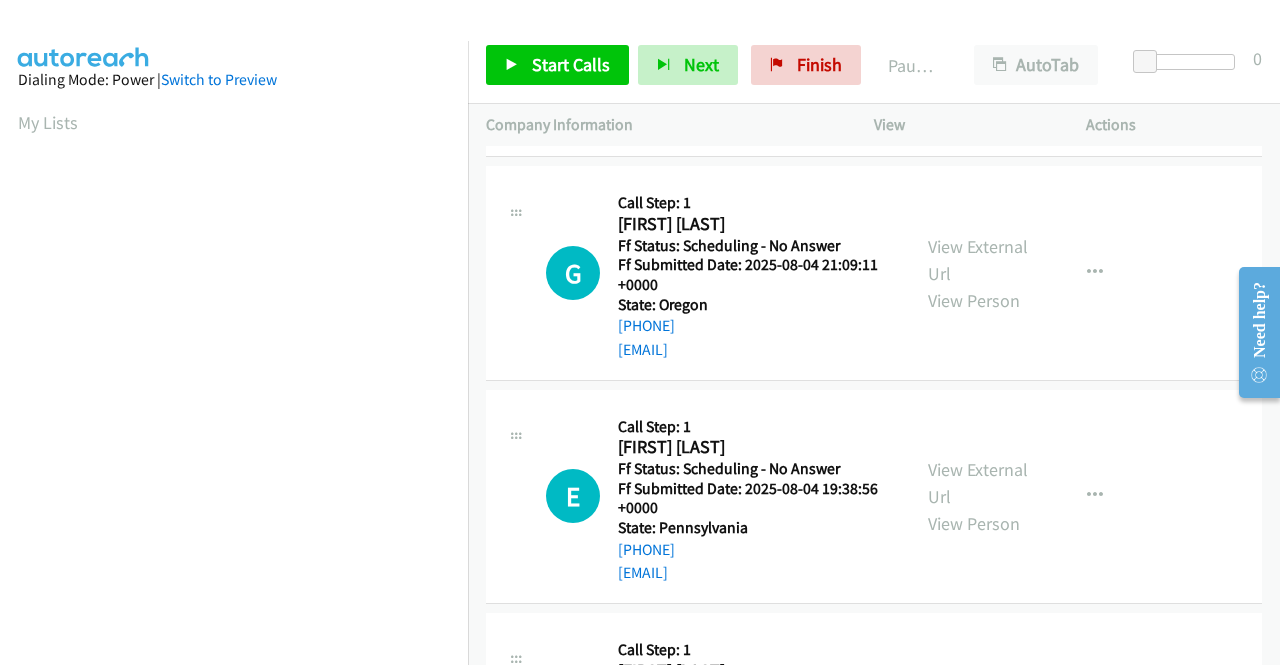 scroll, scrollTop: 1200, scrollLeft: 0, axis: vertical 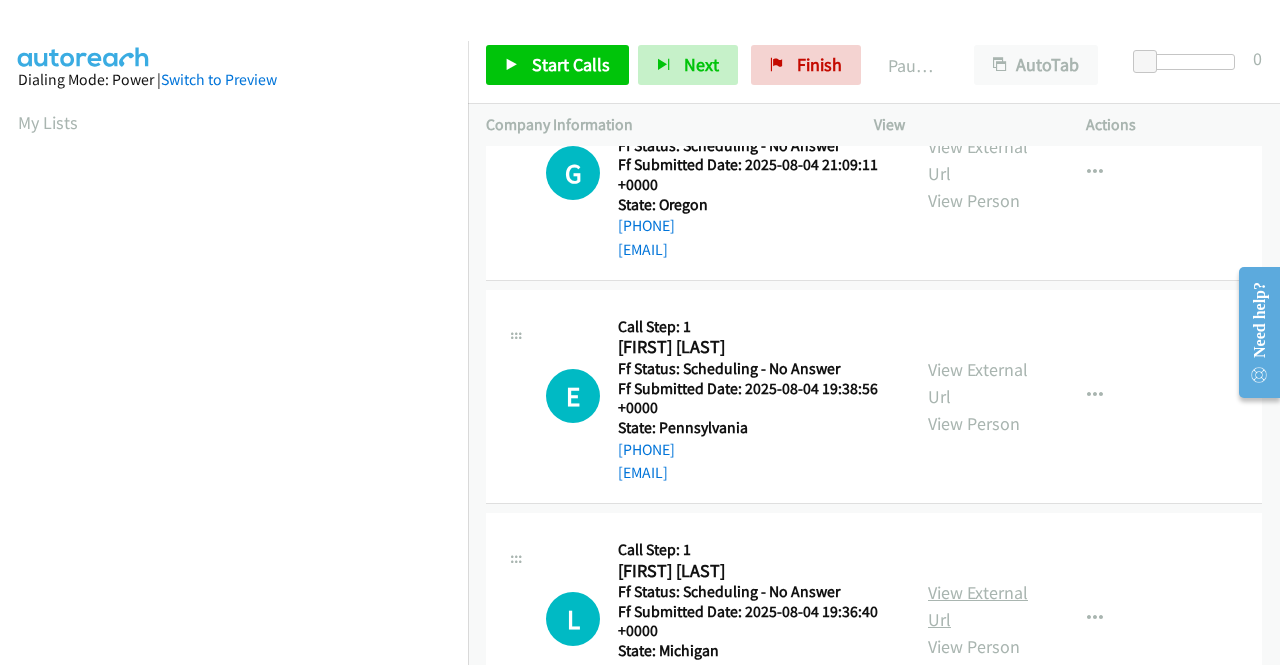 click on "View External Url" at bounding box center [978, 606] 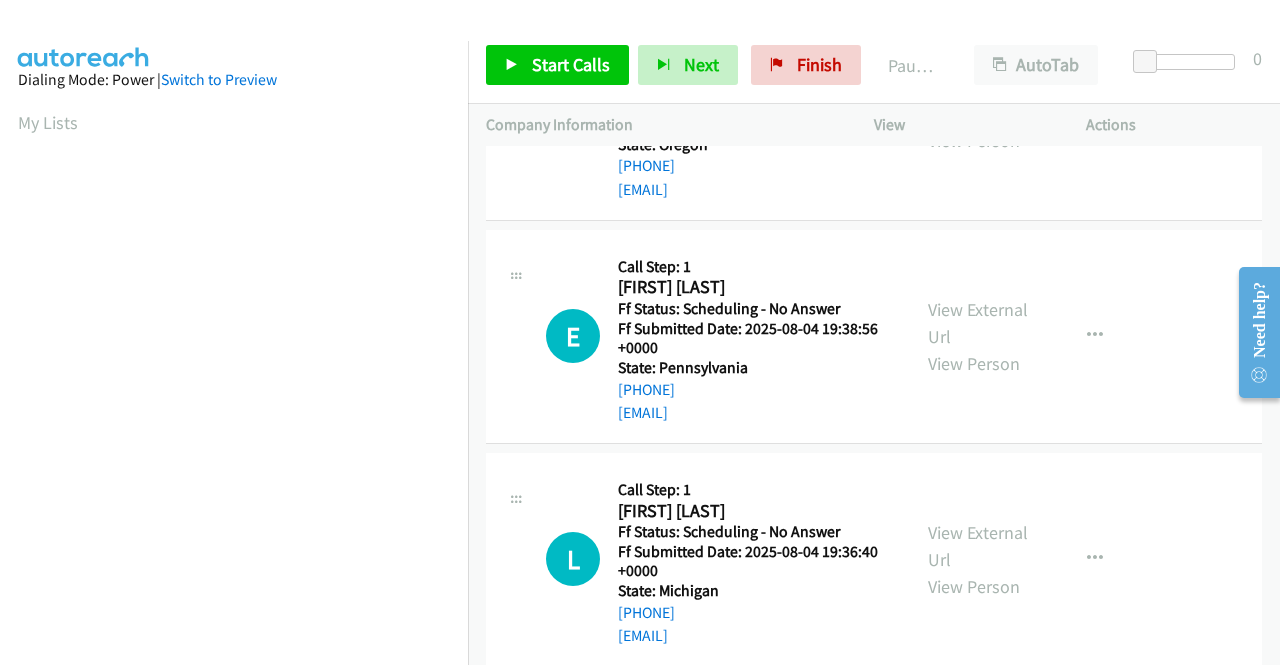scroll, scrollTop: 1400, scrollLeft: 0, axis: vertical 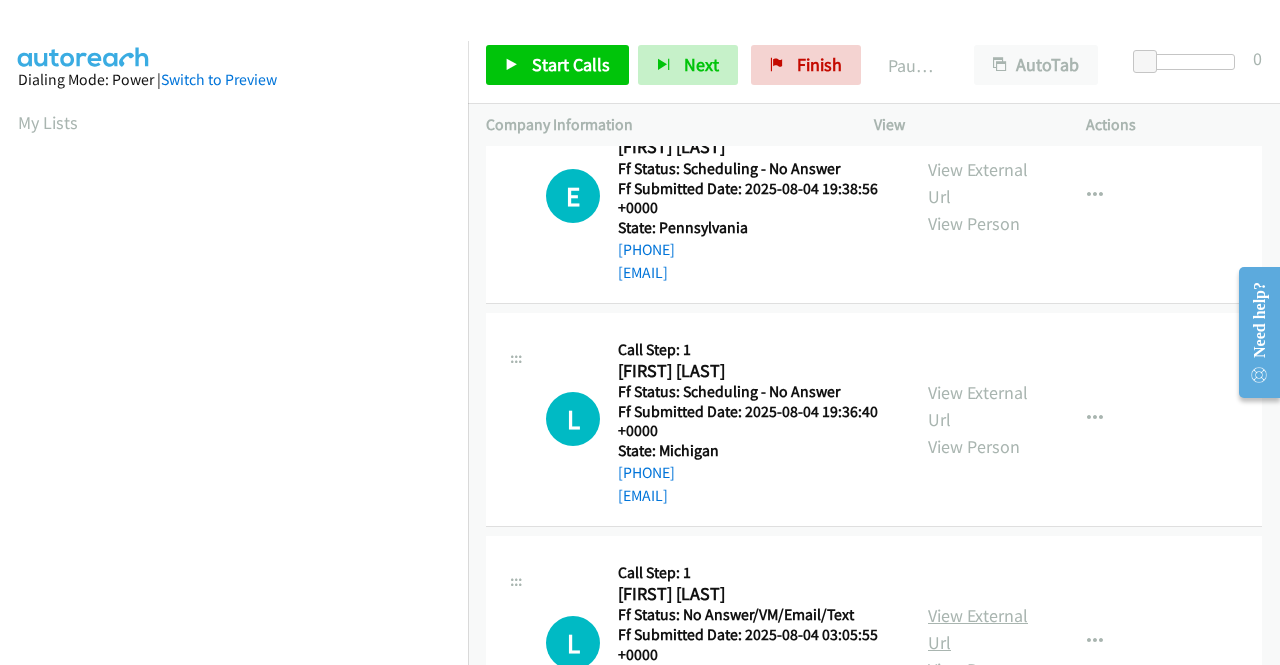 click on "View External Url" at bounding box center (978, 629) 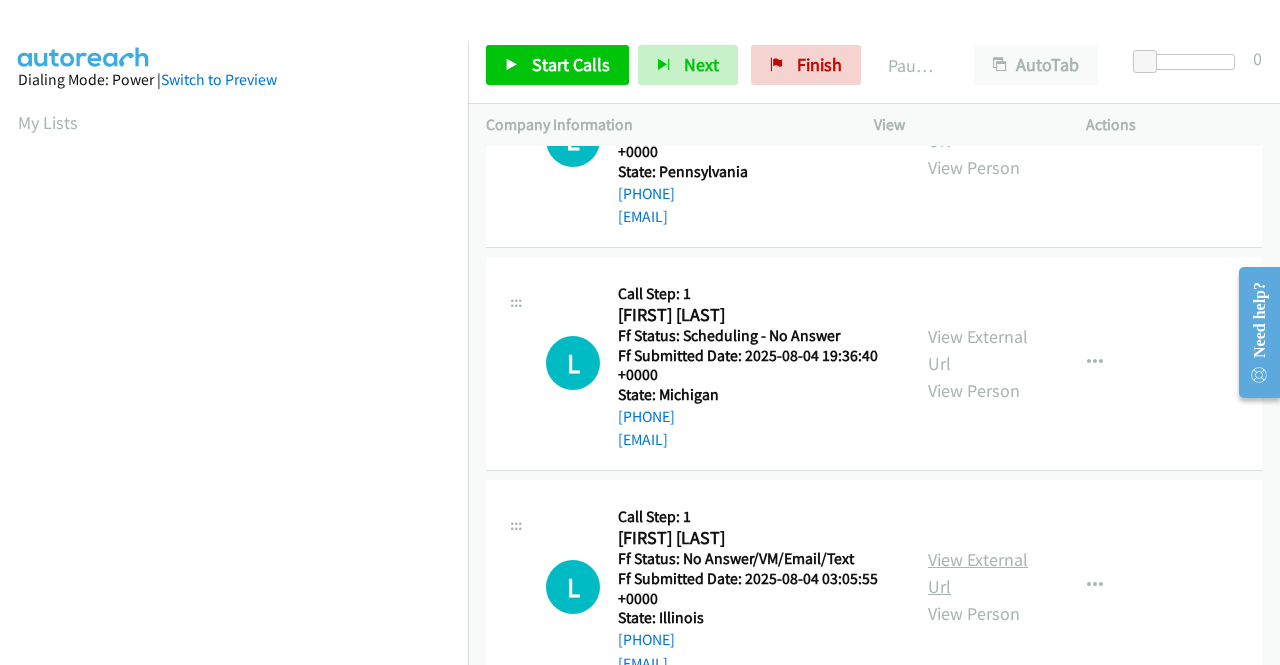 scroll, scrollTop: 1512, scrollLeft: 0, axis: vertical 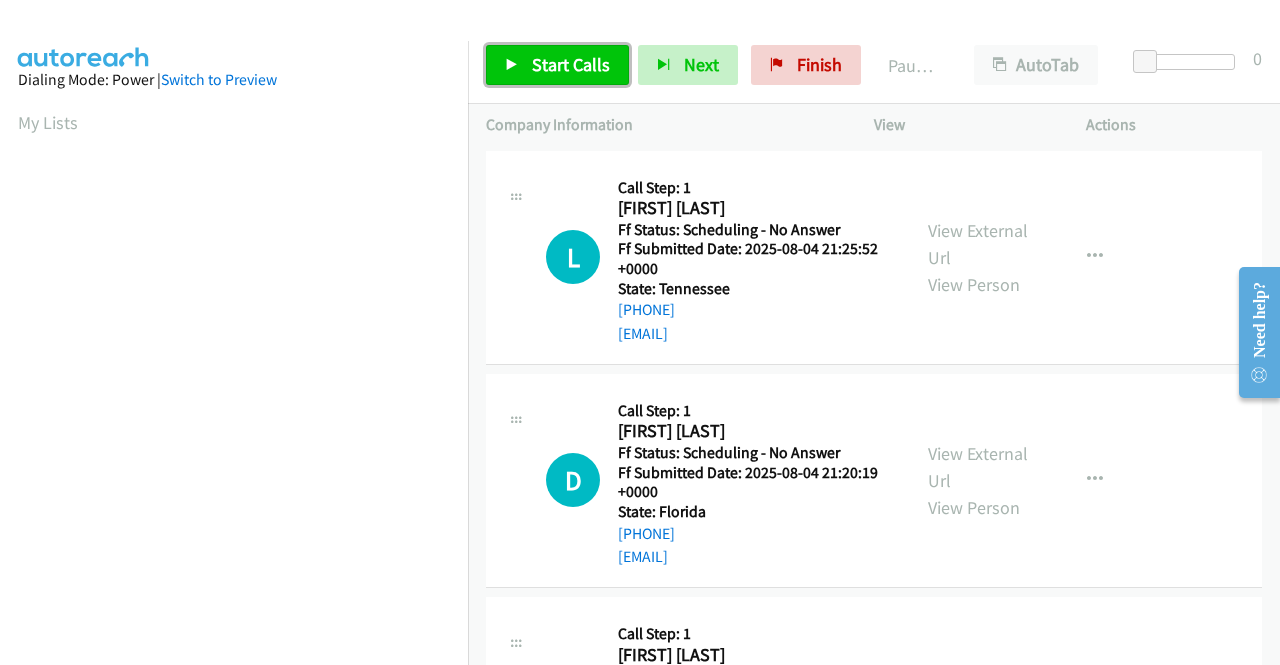 click on "Start Calls" at bounding box center [571, 64] 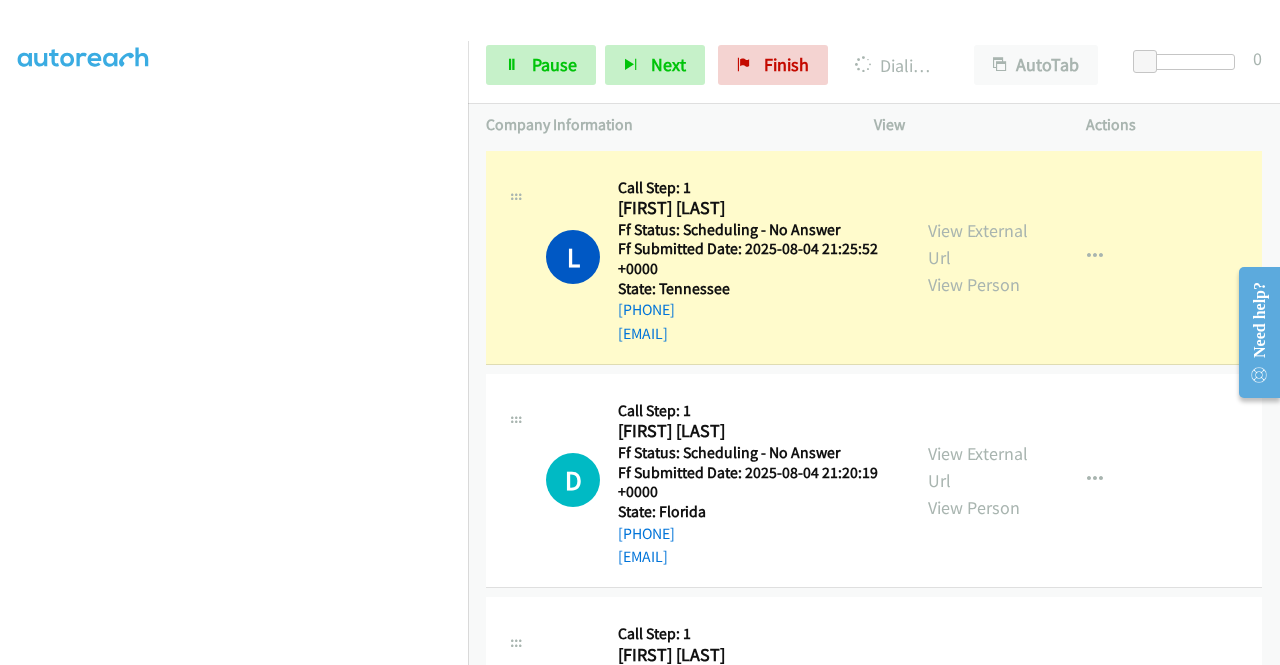 scroll, scrollTop: 456, scrollLeft: 0, axis: vertical 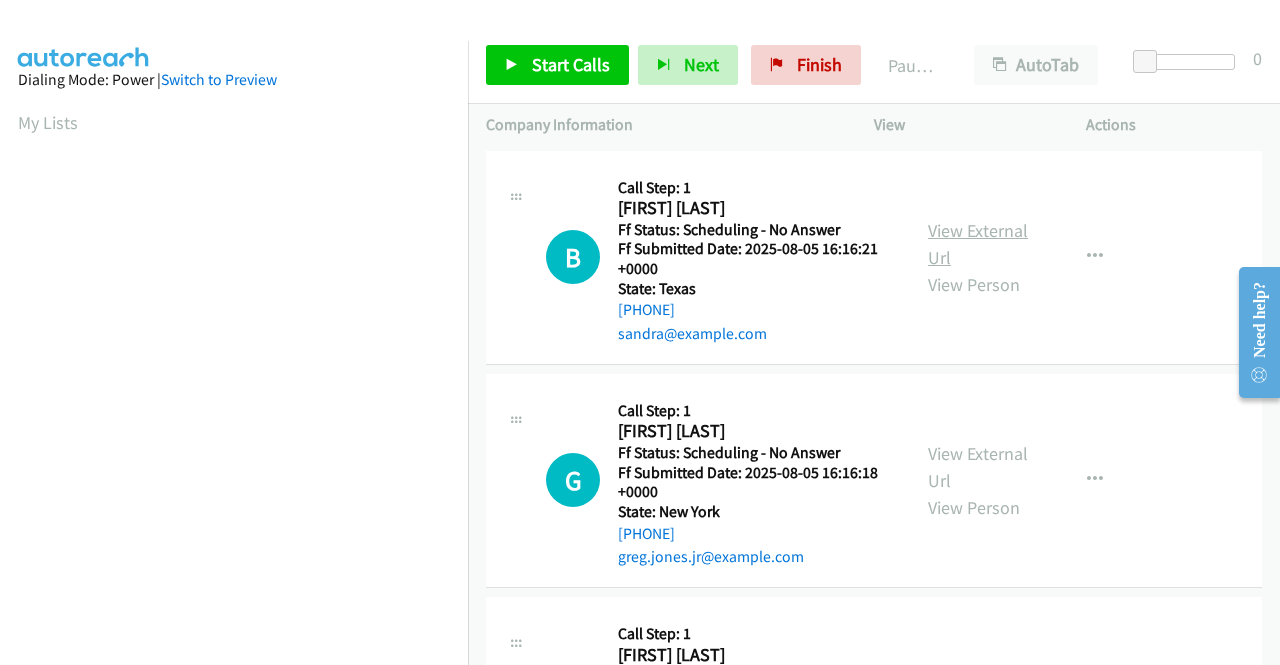 click on "View External Url" at bounding box center [978, 244] 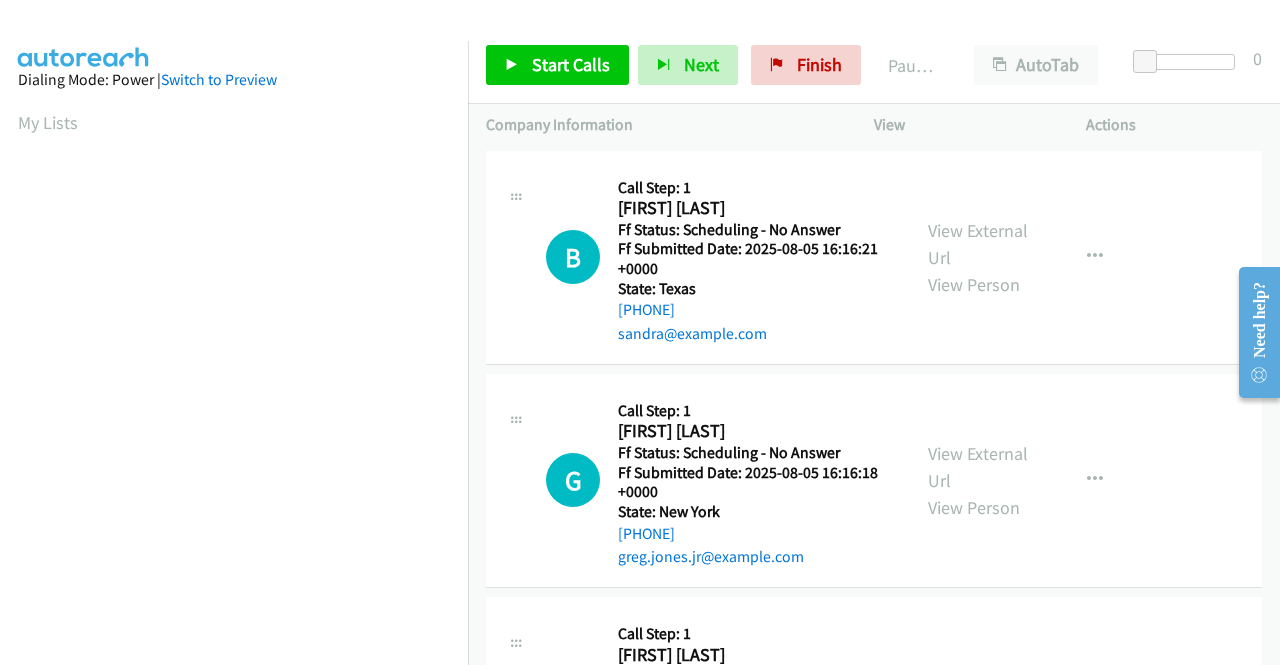 scroll, scrollTop: 0, scrollLeft: 0, axis: both 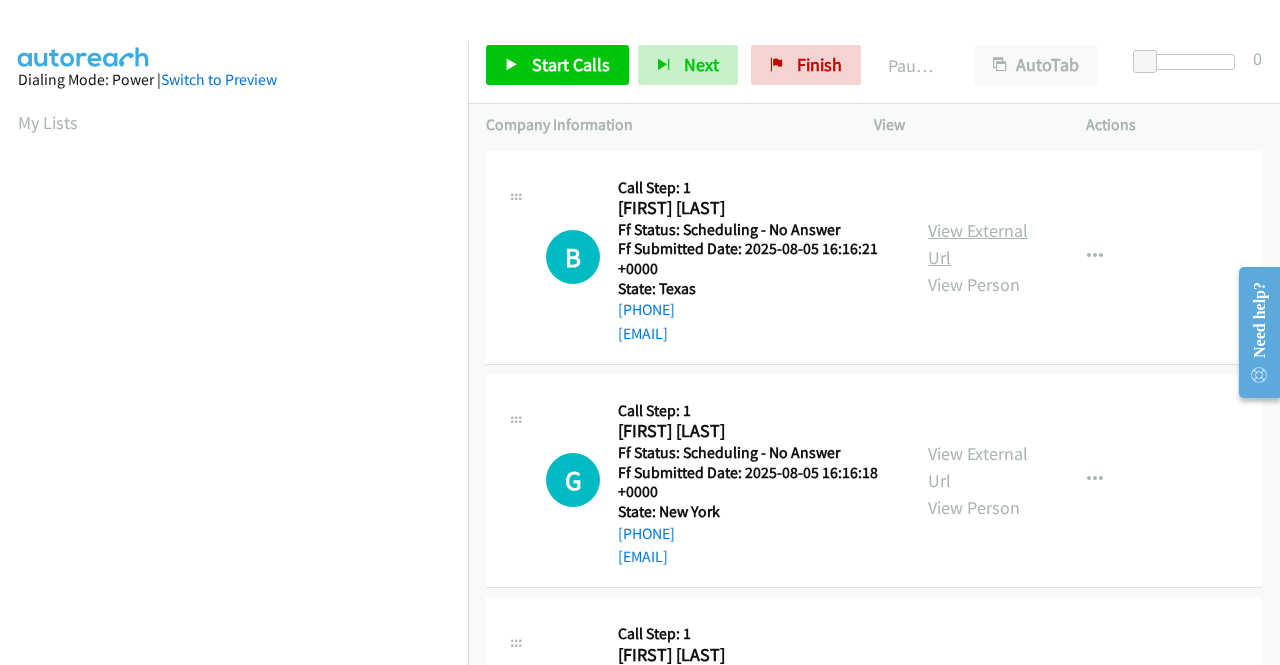 click on "View External Url" at bounding box center [978, 244] 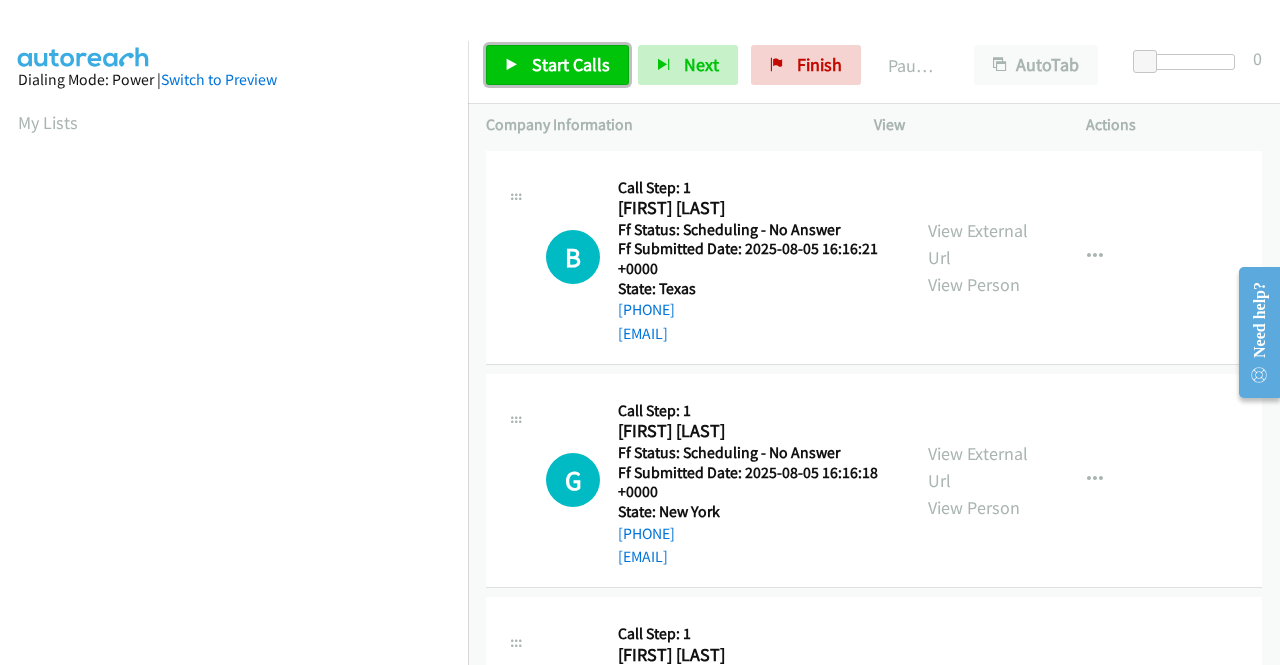 click on "Start Calls" at bounding box center (571, 64) 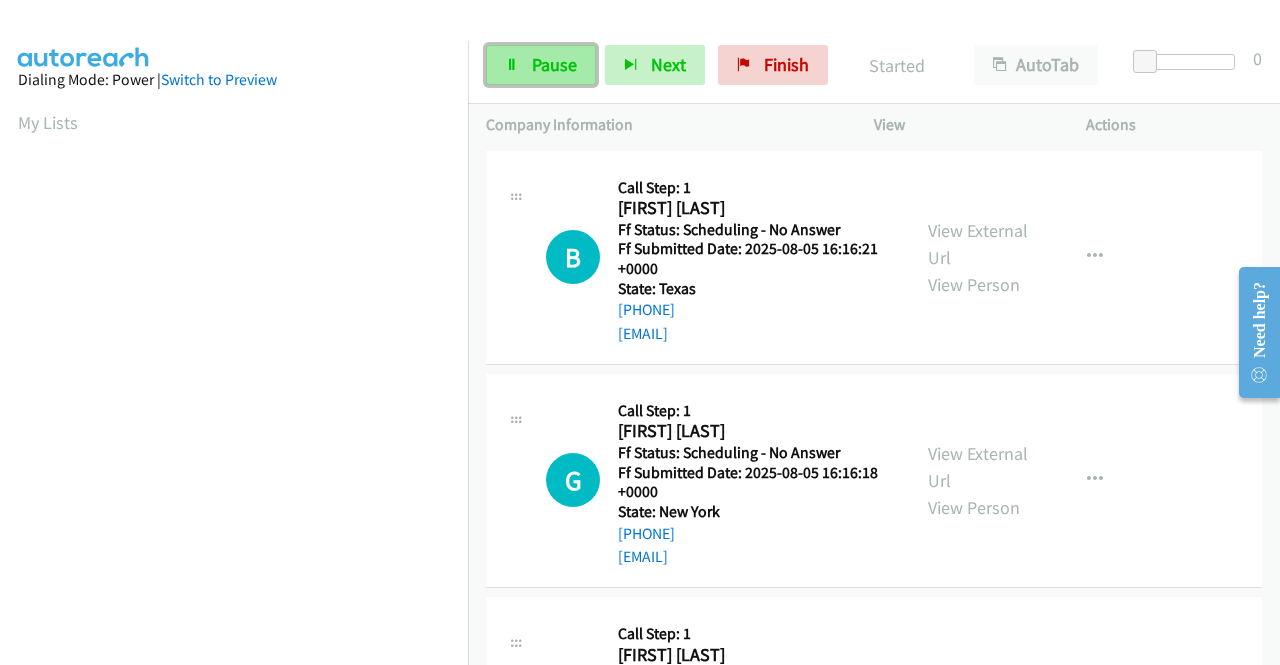 click on "Pause" at bounding box center (554, 64) 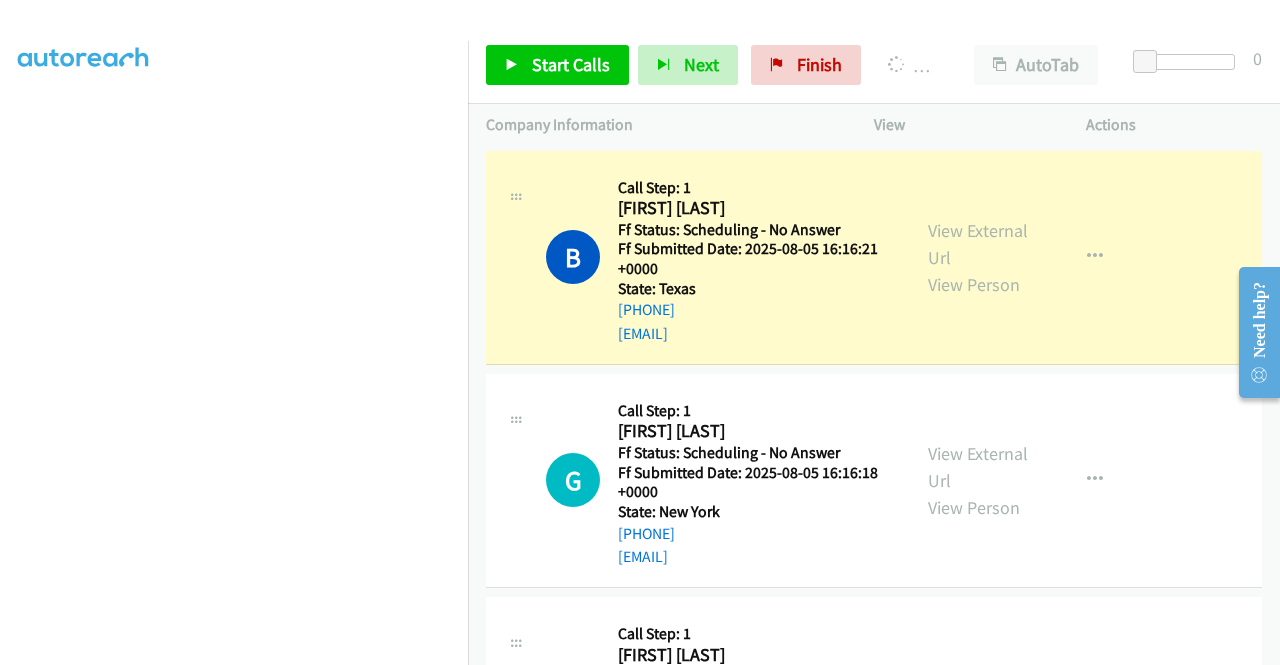 scroll, scrollTop: 456, scrollLeft: 0, axis: vertical 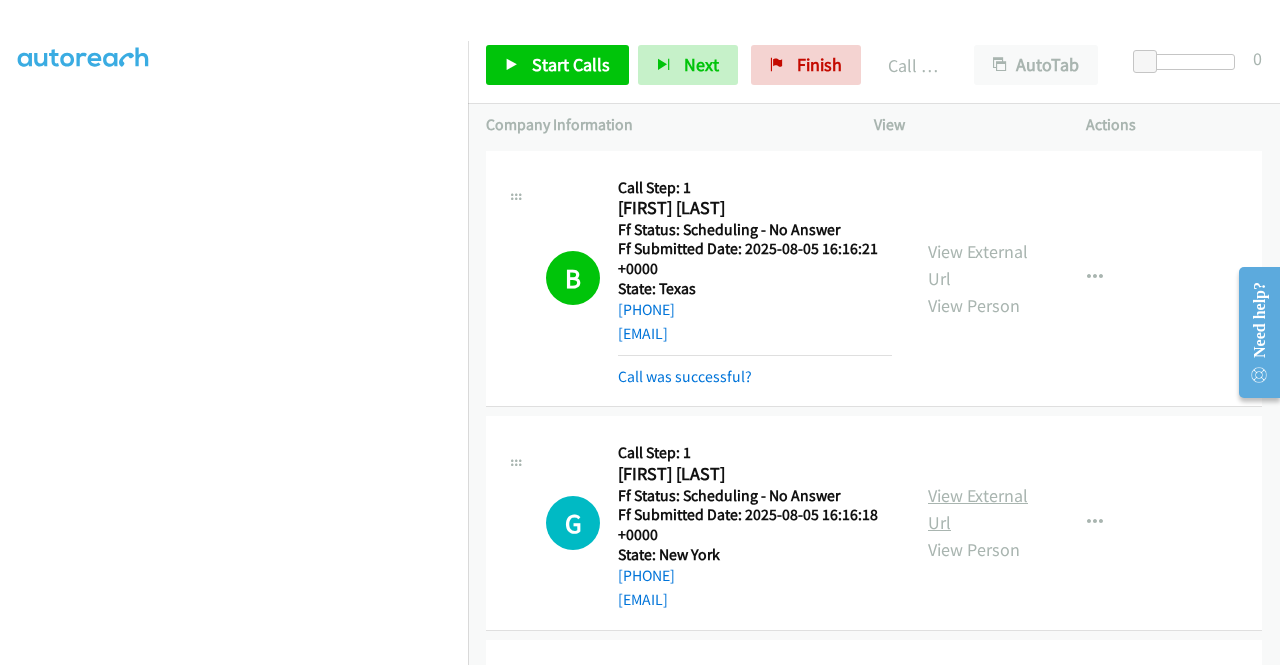 click on "View External Url" at bounding box center (978, 509) 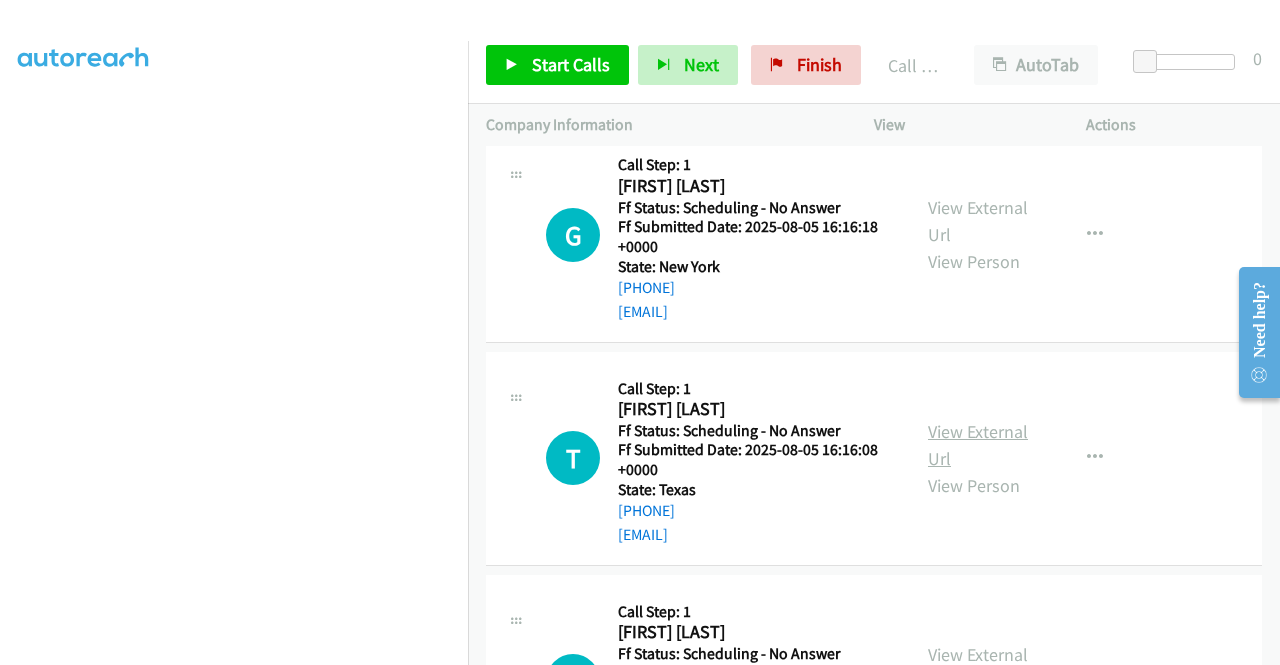 scroll, scrollTop: 300, scrollLeft: 0, axis: vertical 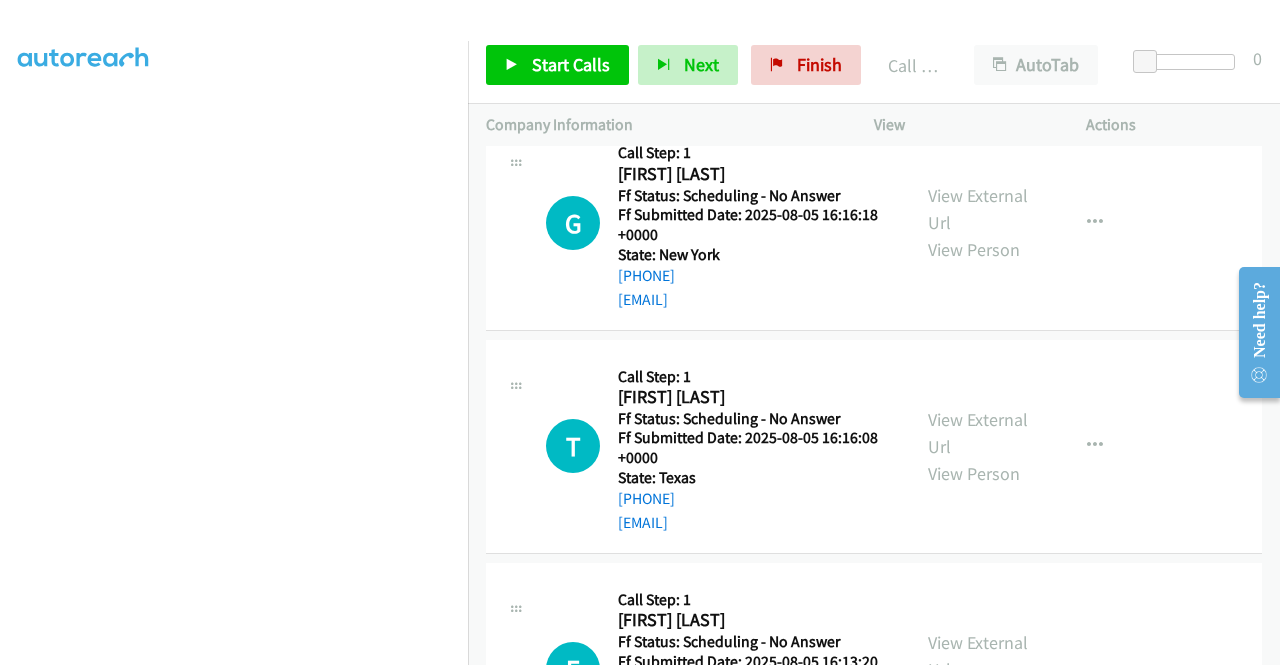 click on "View External Url
View Person" at bounding box center [980, 446] 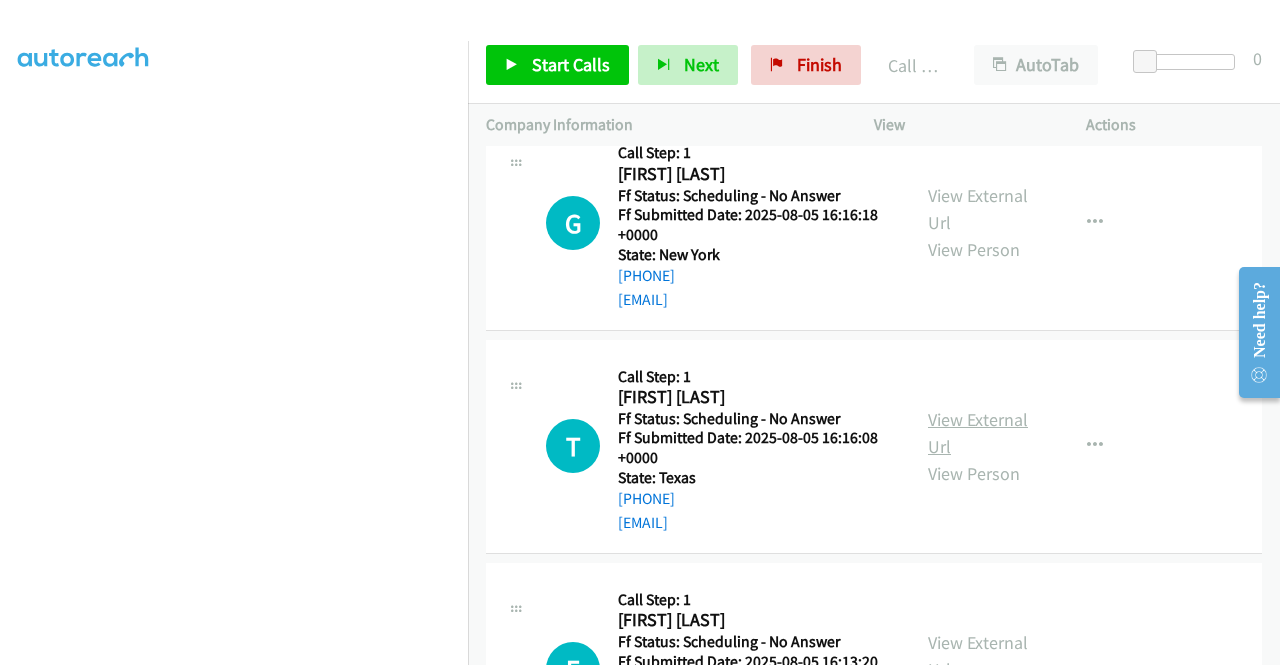 click on "View External Url" at bounding box center [978, 433] 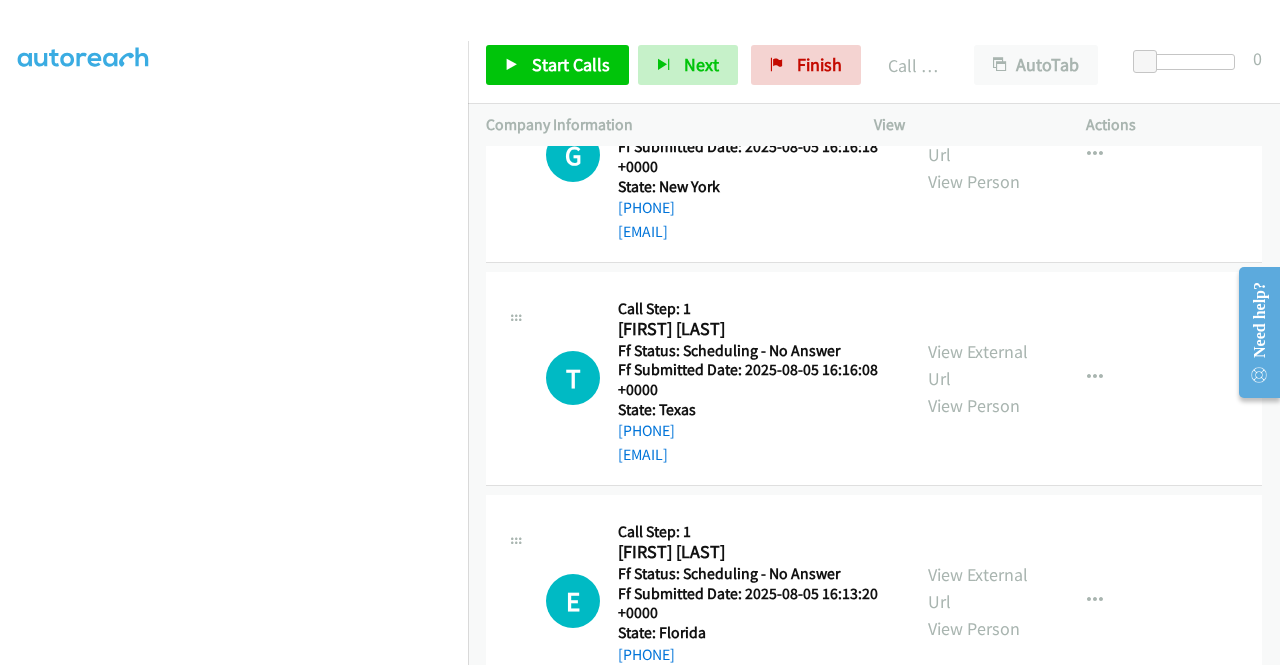 scroll, scrollTop: 400, scrollLeft: 0, axis: vertical 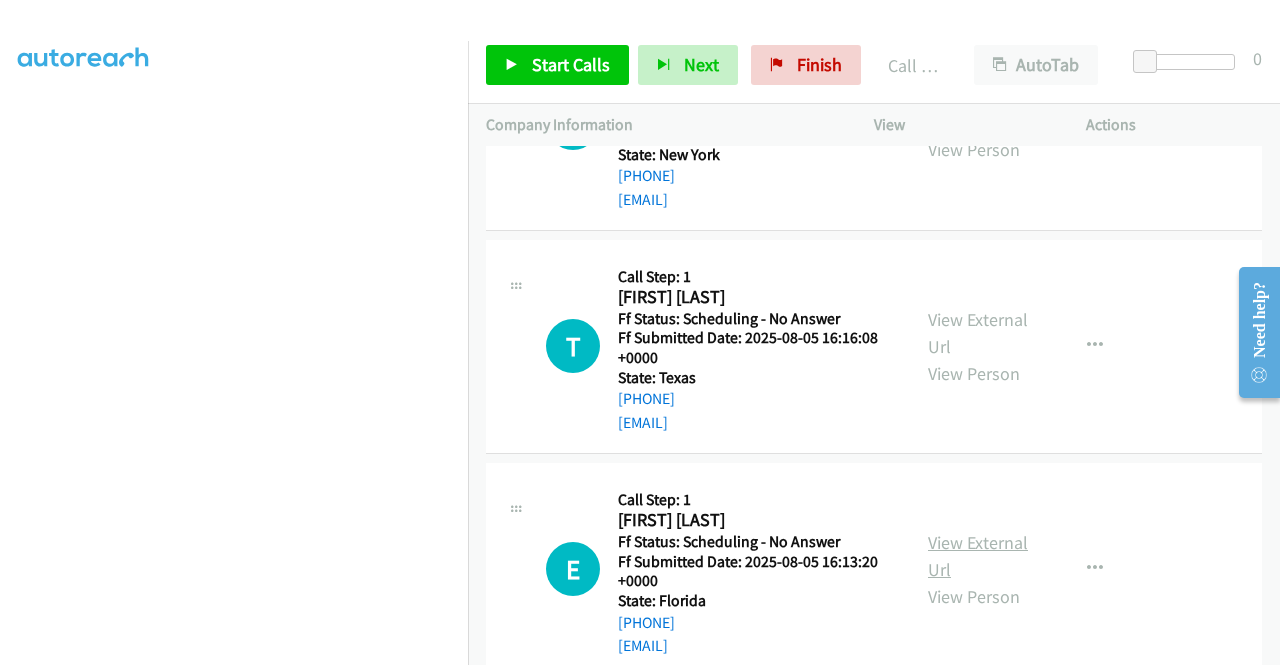click on "View External Url" at bounding box center [978, 556] 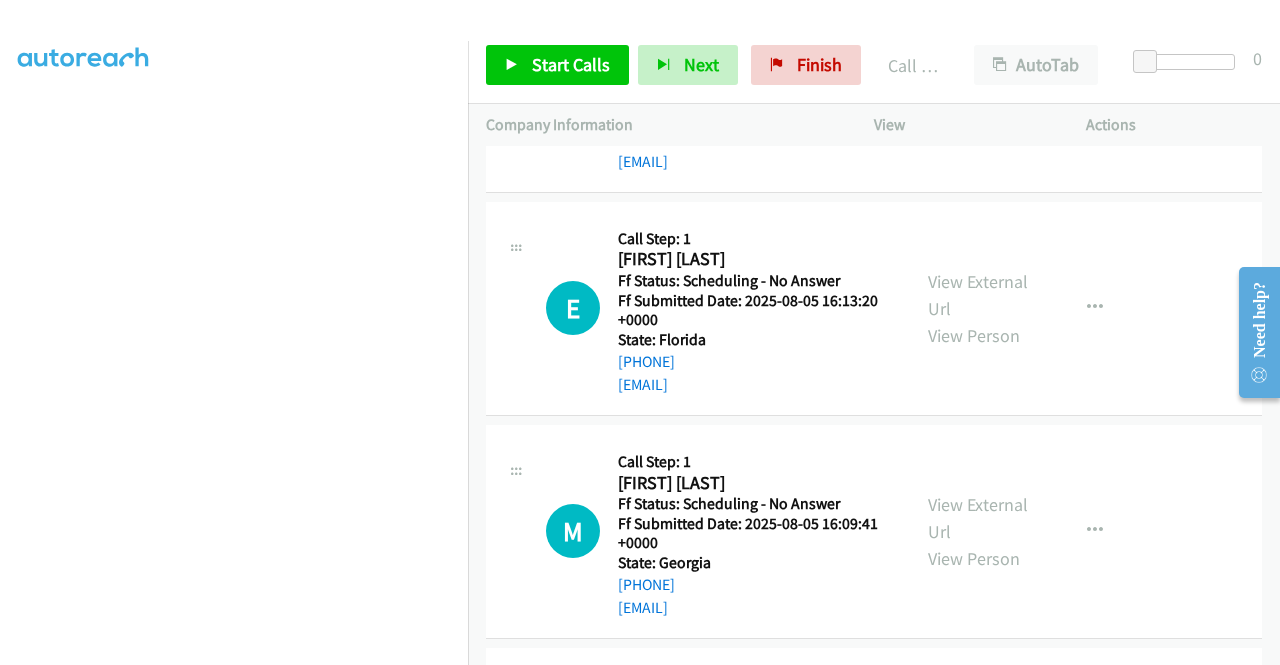 scroll, scrollTop: 700, scrollLeft: 0, axis: vertical 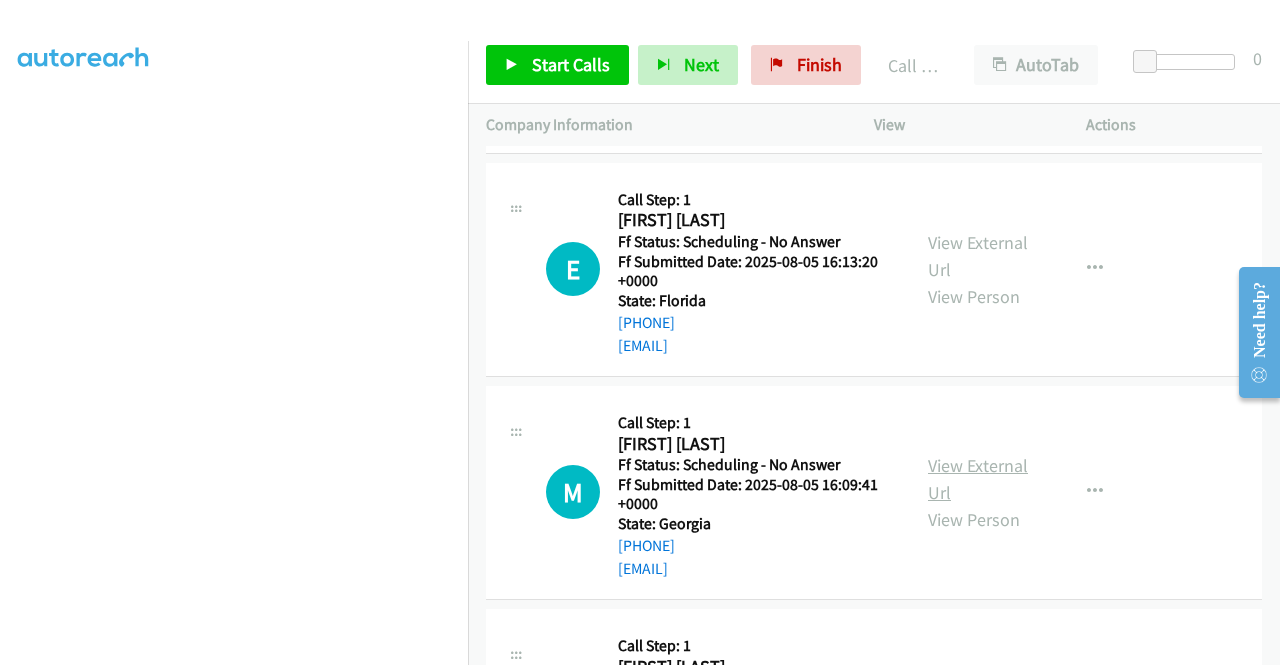click on "View External Url" at bounding box center (978, 479) 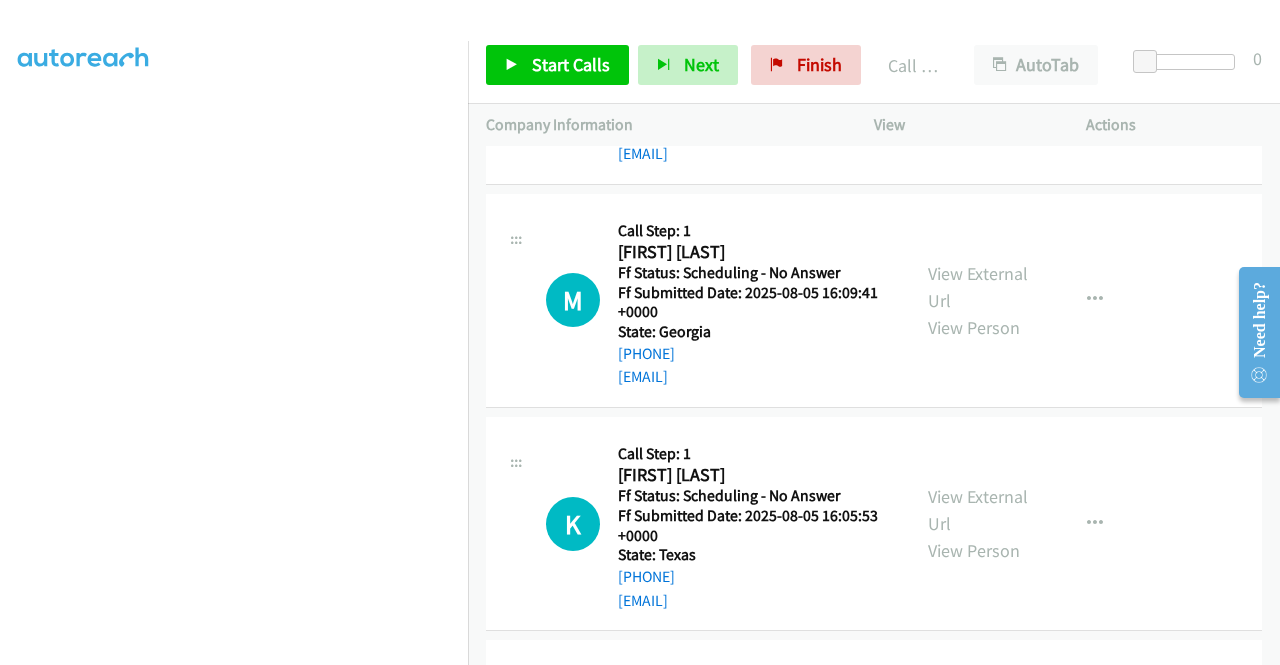 scroll, scrollTop: 900, scrollLeft: 0, axis: vertical 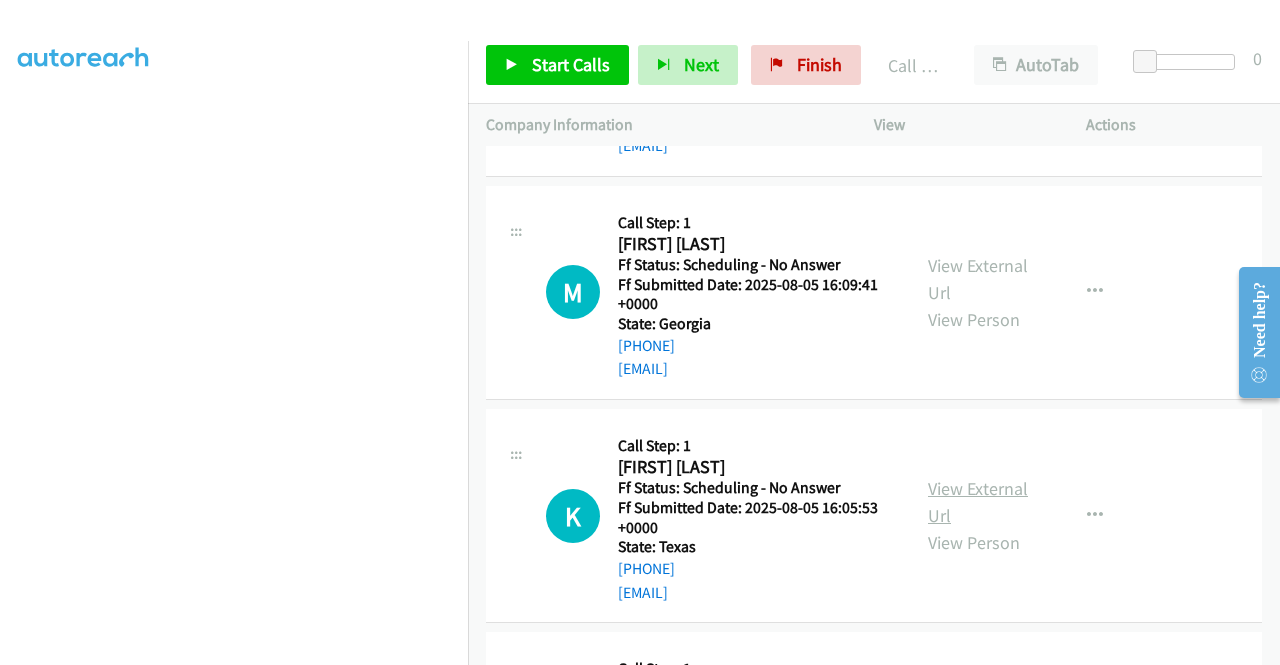 click on "View External Url" at bounding box center (978, 502) 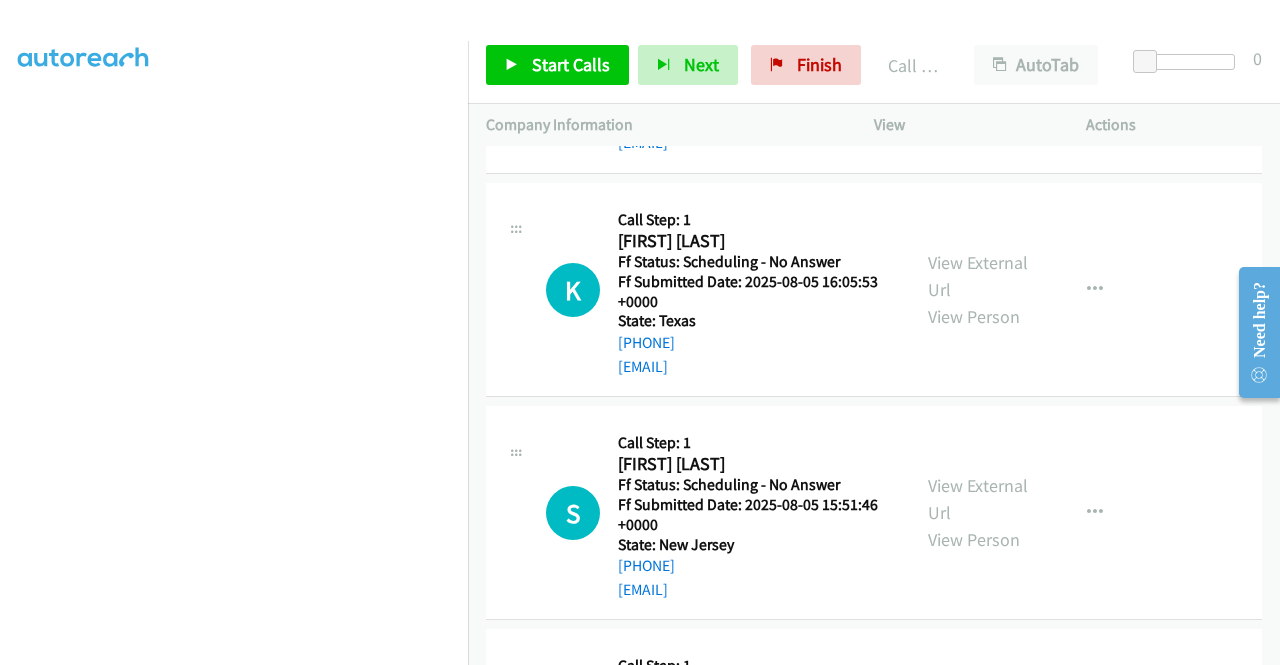 scroll, scrollTop: 1200, scrollLeft: 0, axis: vertical 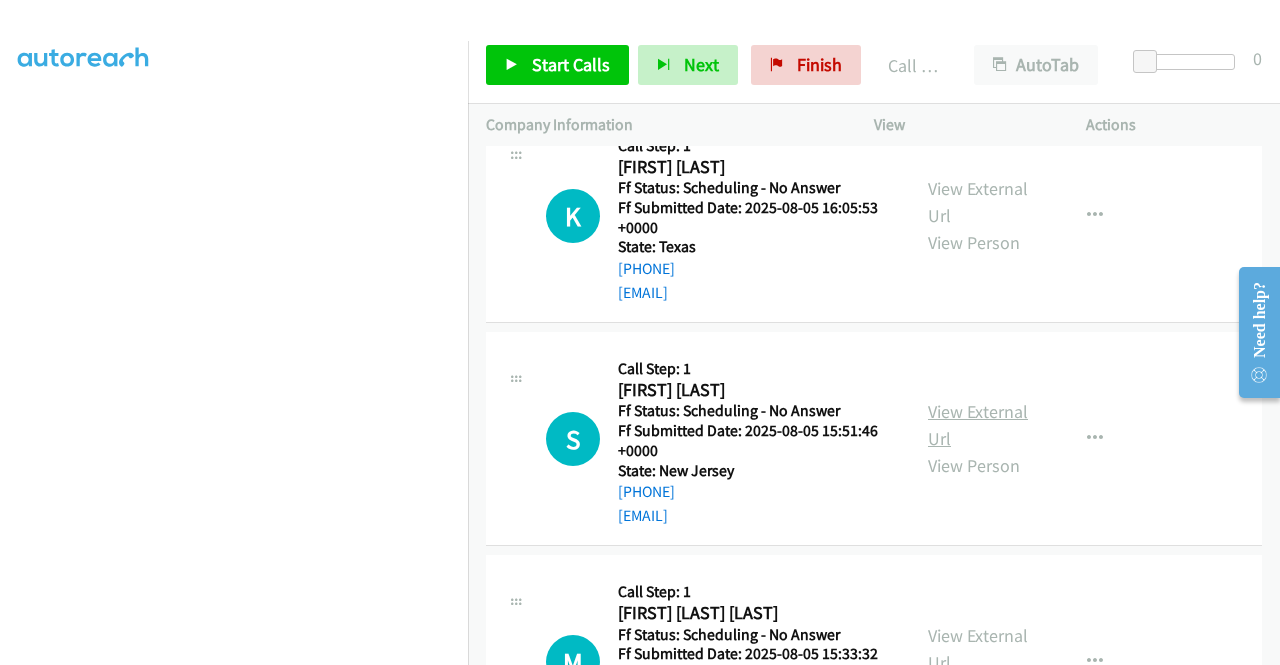 click on "View External Url" at bounding box center [978, 425] 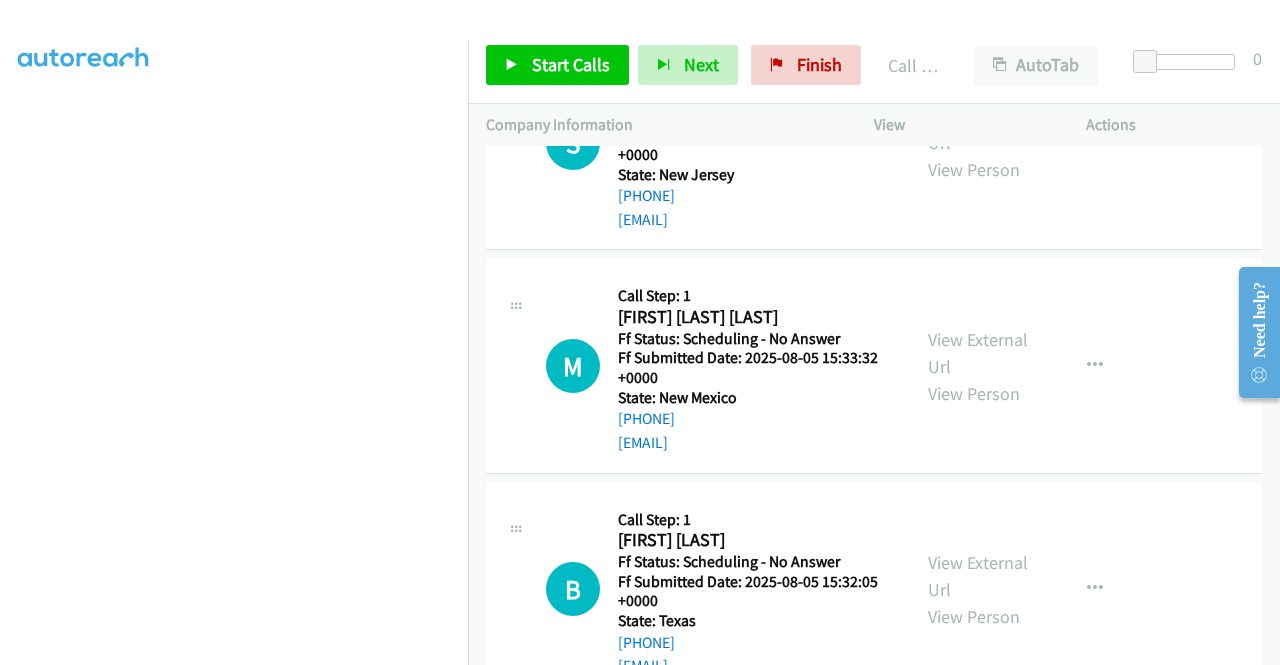 scroll, scrollTop: 1500, scrollLeft: 0, axis: vertical 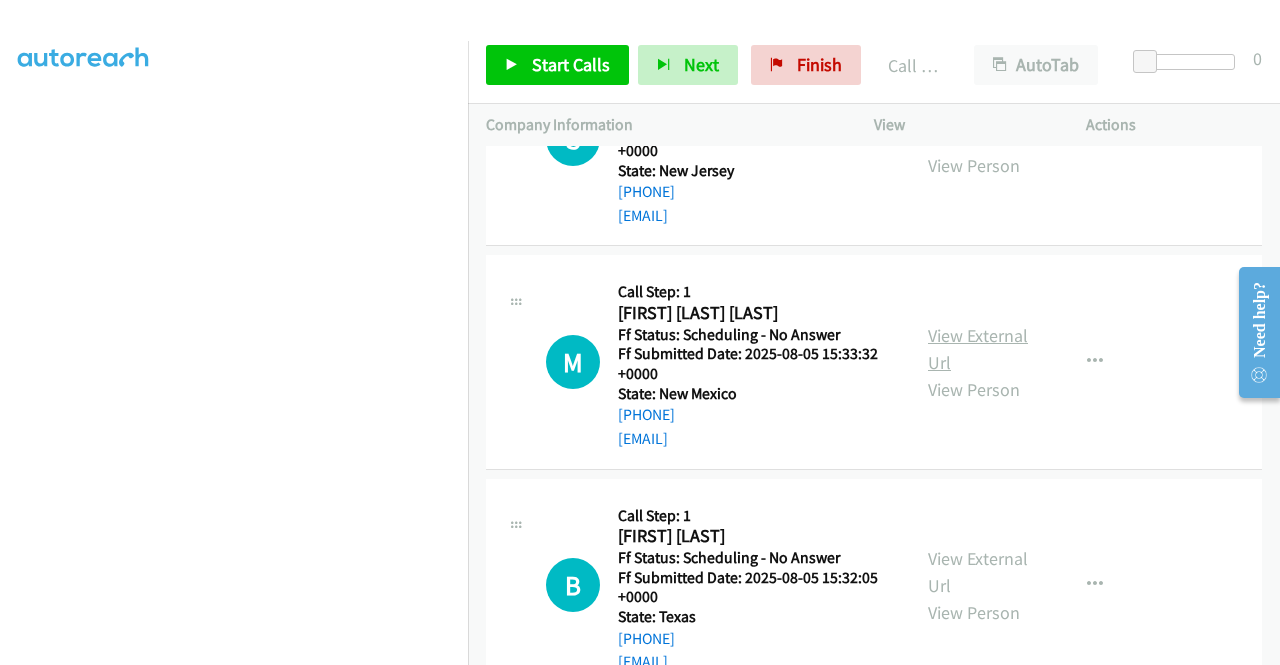 click on "View External Url" at bounding box center (978, 349) 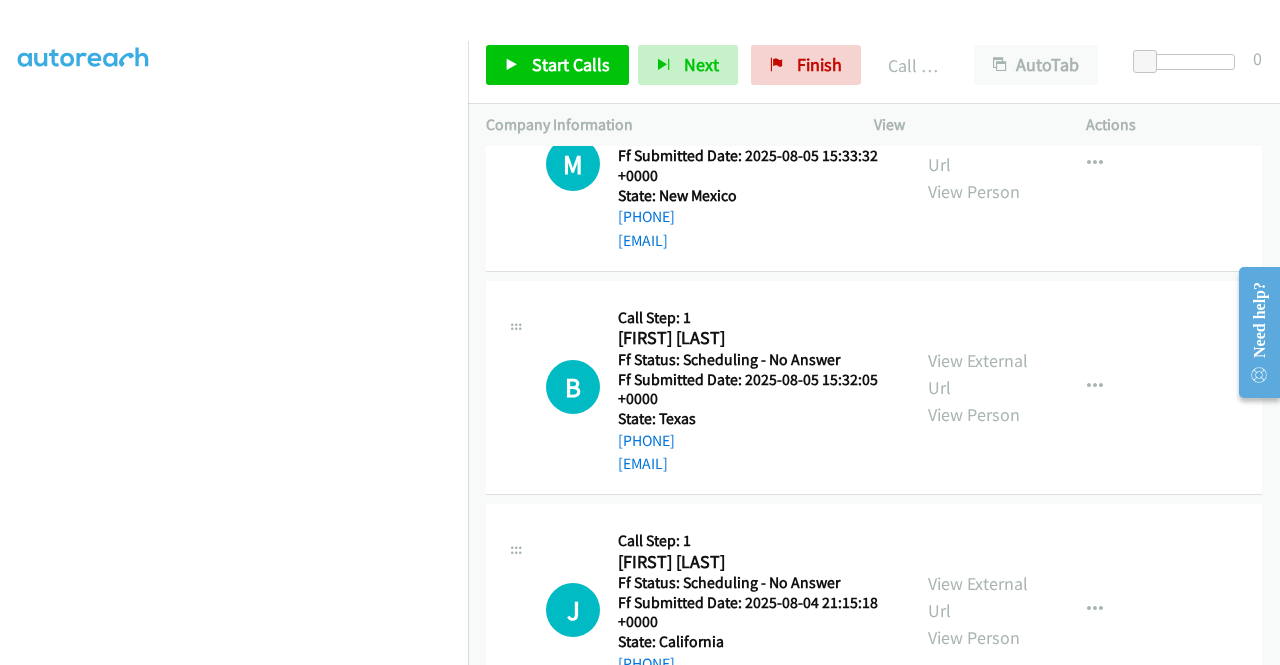 scroll, scrollTop: 1700, scrollLeft: 0, axis: vertical 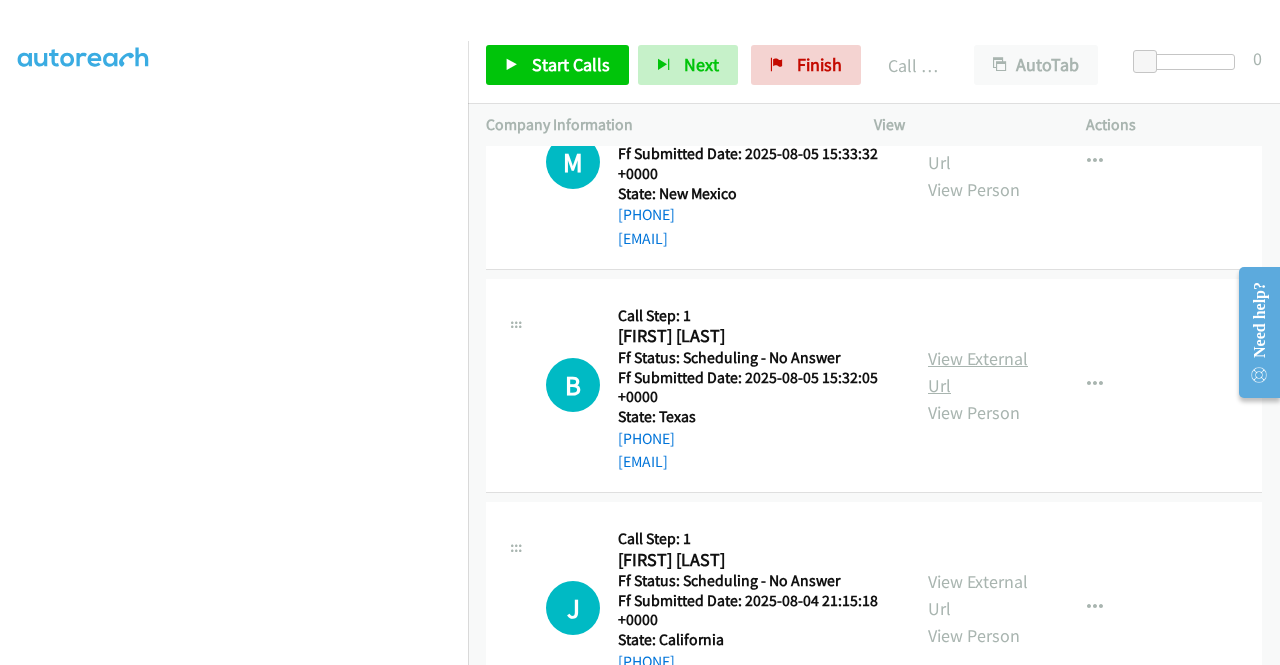 click on "View External Url" at bounding box center (978, 372) 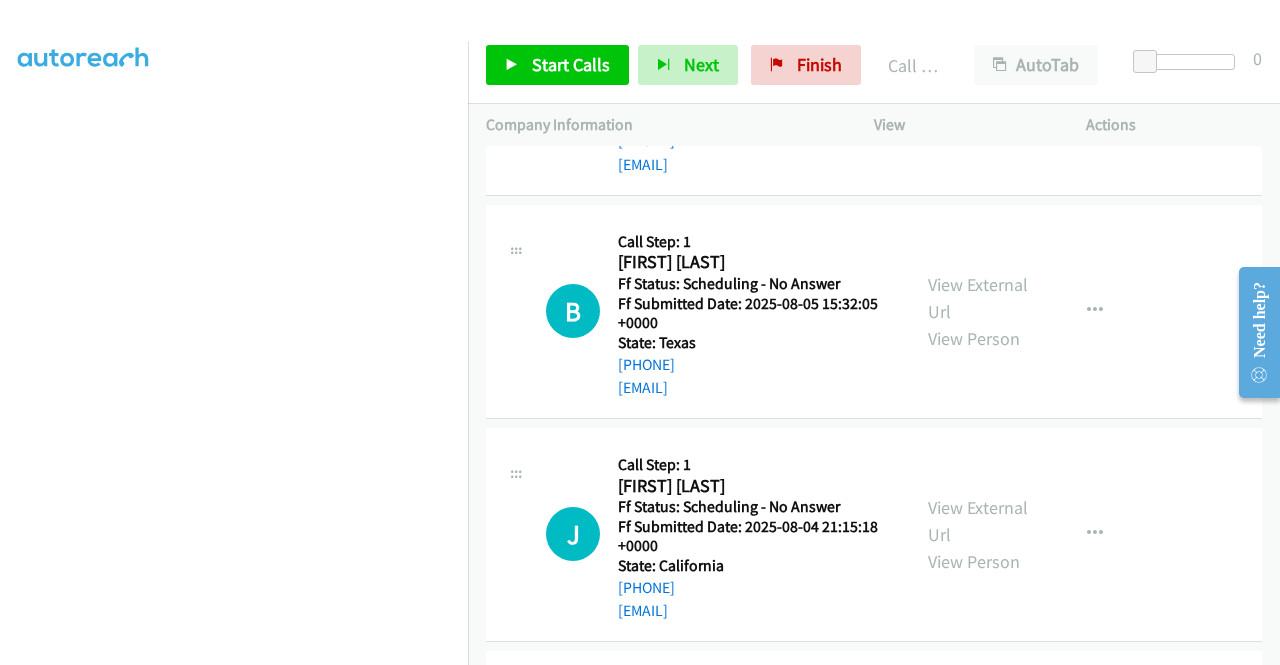 scroll, scrollTop: 1800, scrollLeft: 0, axis: vertical 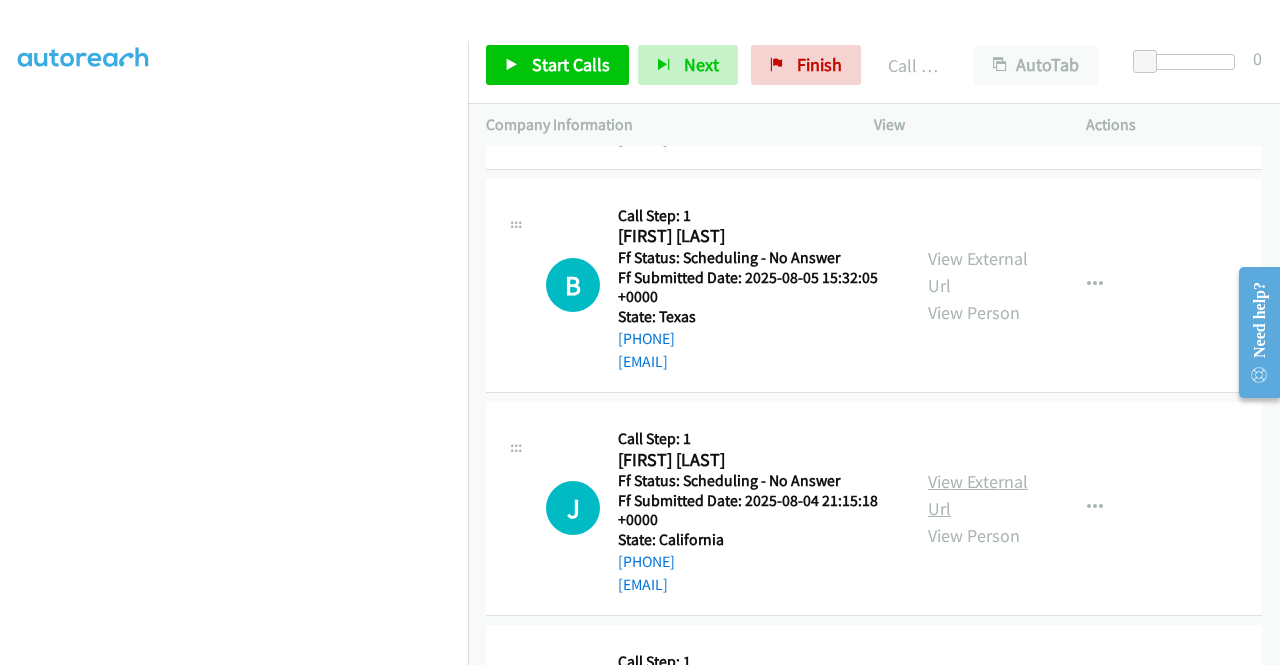 click on "View External Url" at bounding box center (978, 495) 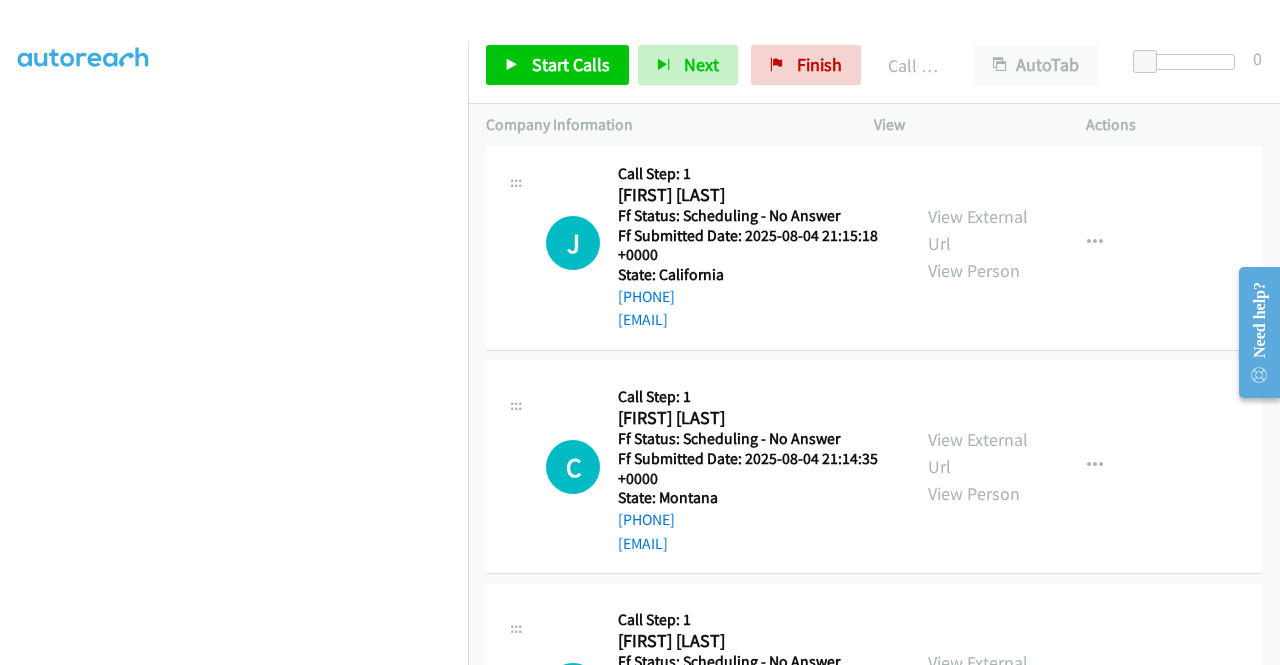 scroll, scrollTop: 2100, scrollLeft: 0, axis: vertical 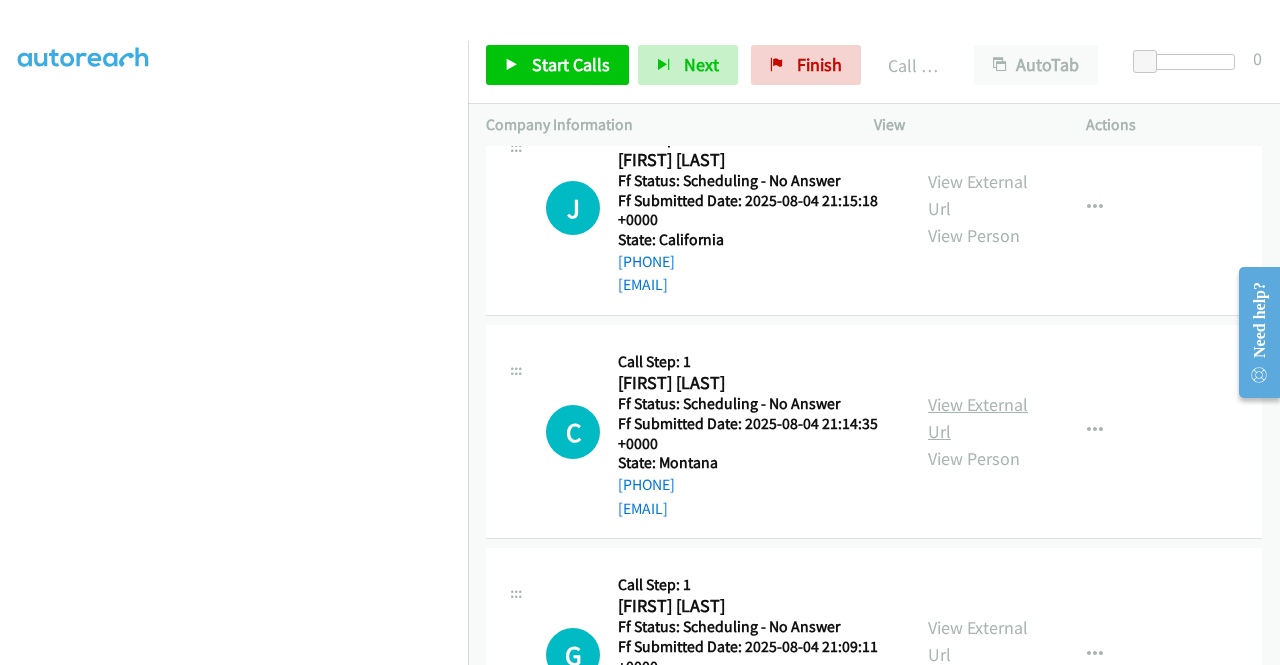 click on "View External Url" at bounding box center [978, 418] 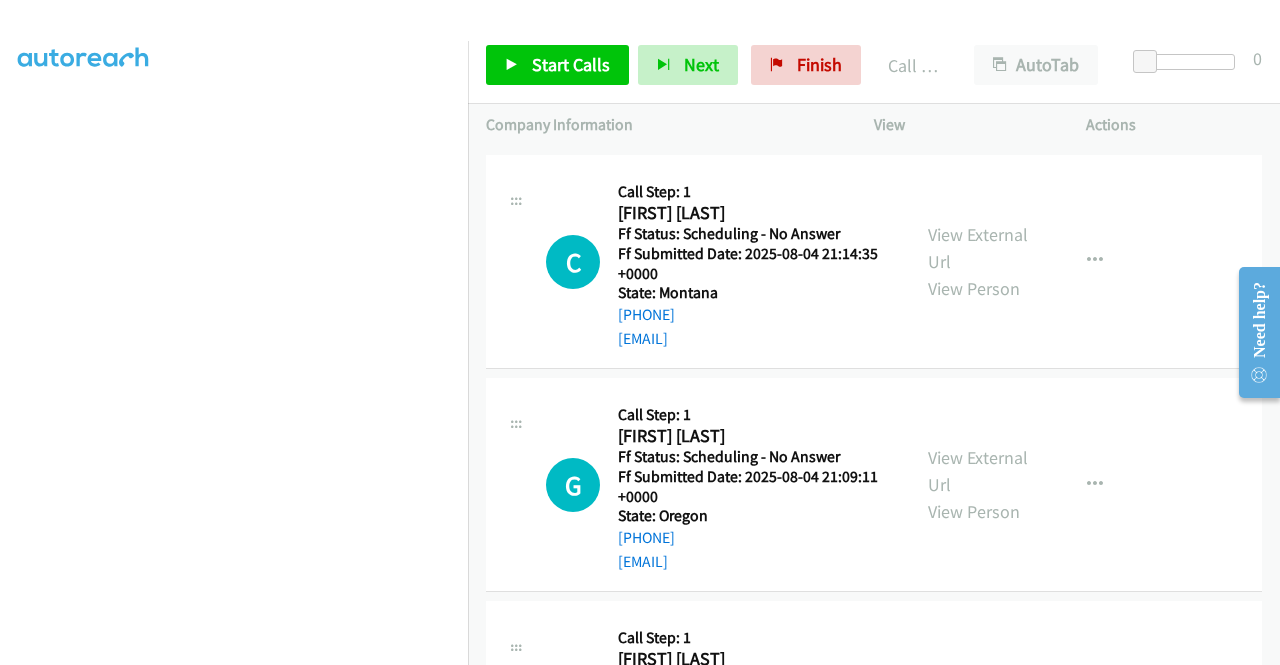 scroll, scrollTop: 2300, scrollLeft: 0, axis: vertical 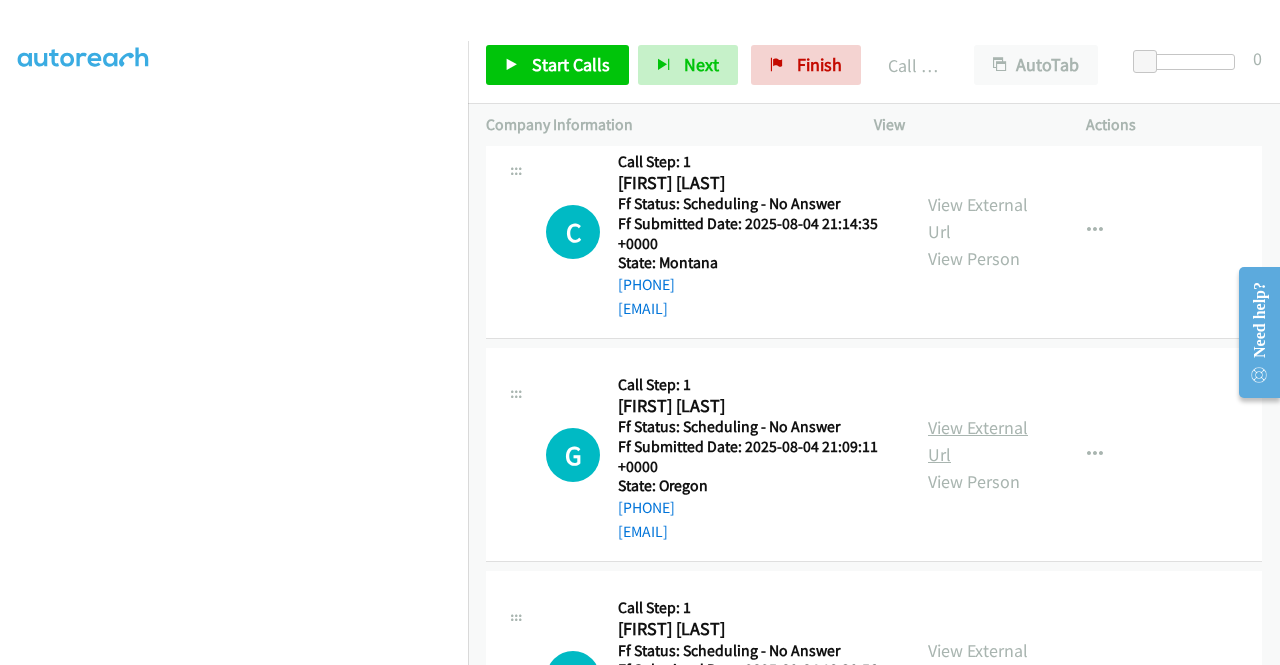 click on "View External Url" at bounding box center [978, 441] 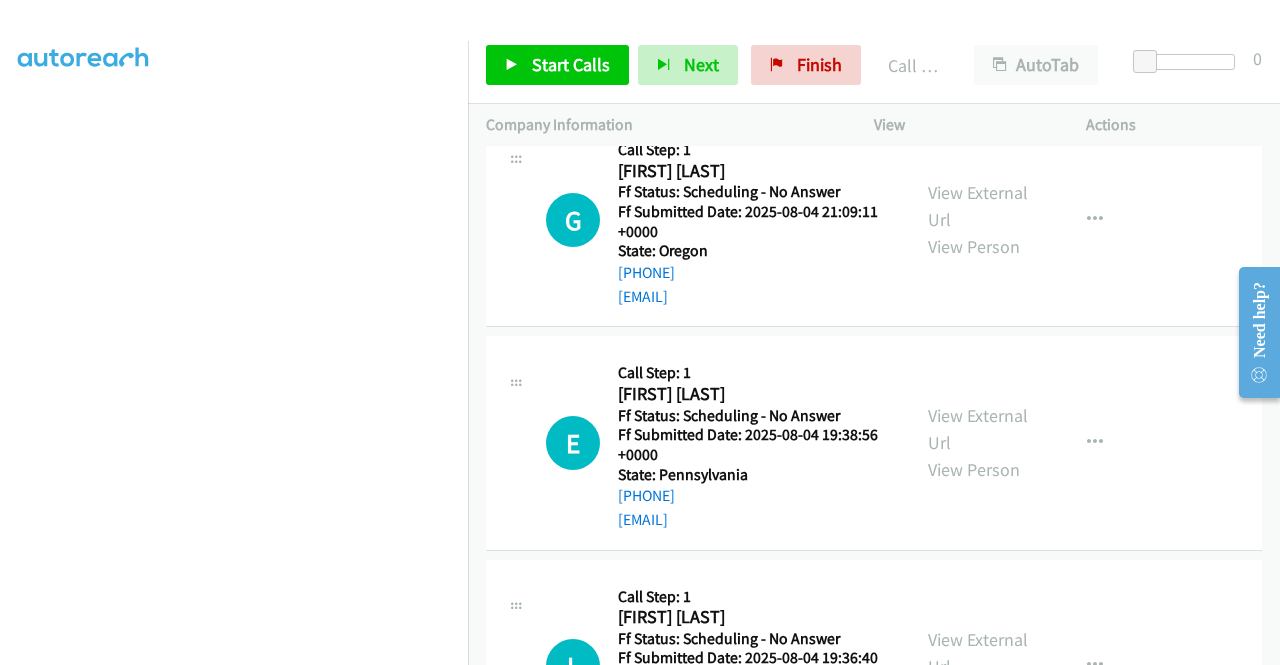 scroll, scrollTop: 2600, scrollLeft: 0, axis: vertical 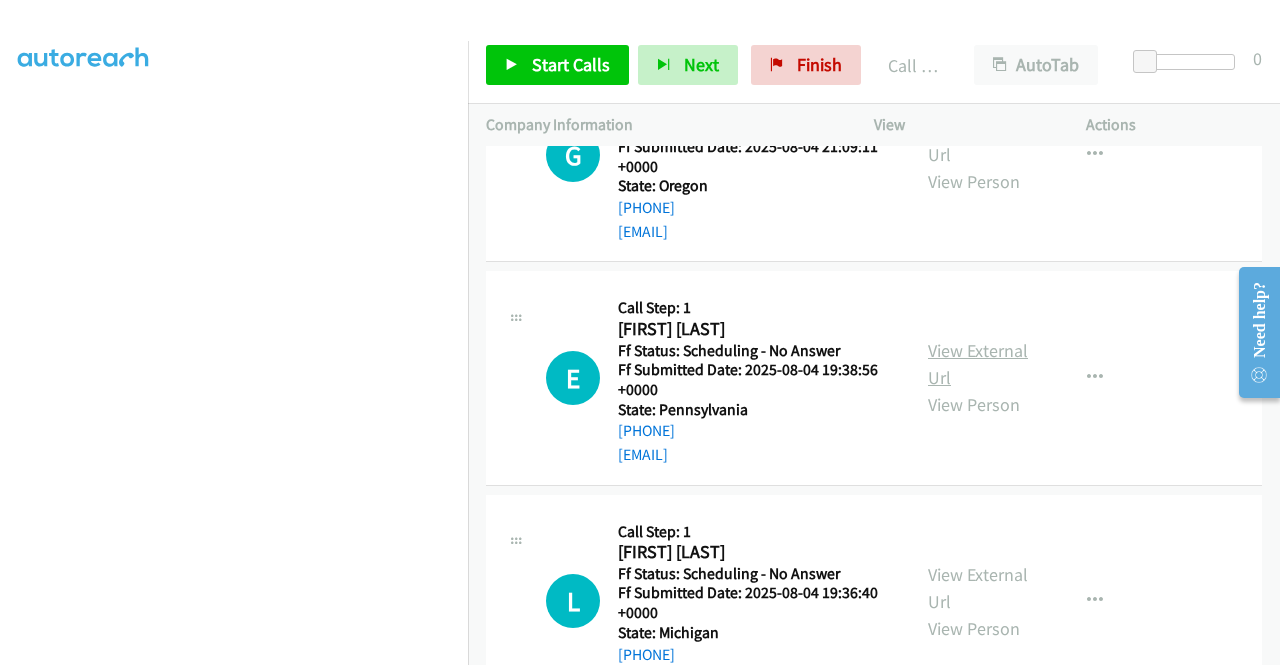 click on "View External Url" at bounding box center [978, 364] 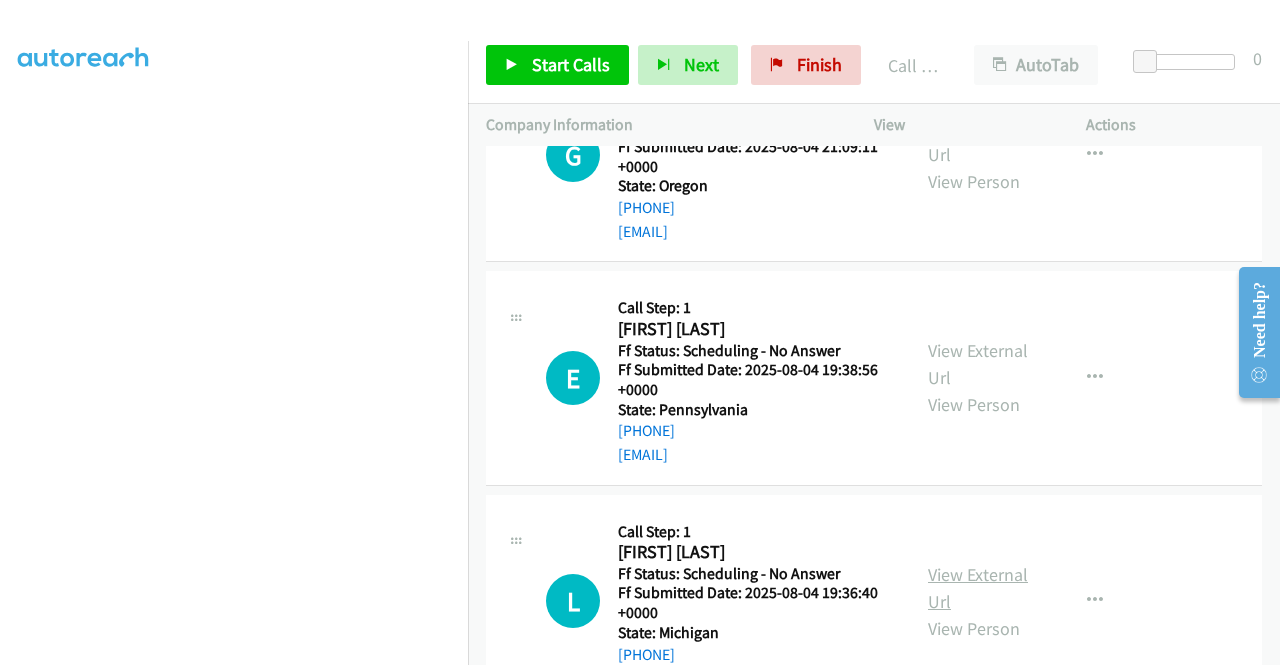click on "View External Url" at bounding box center (978, 588) 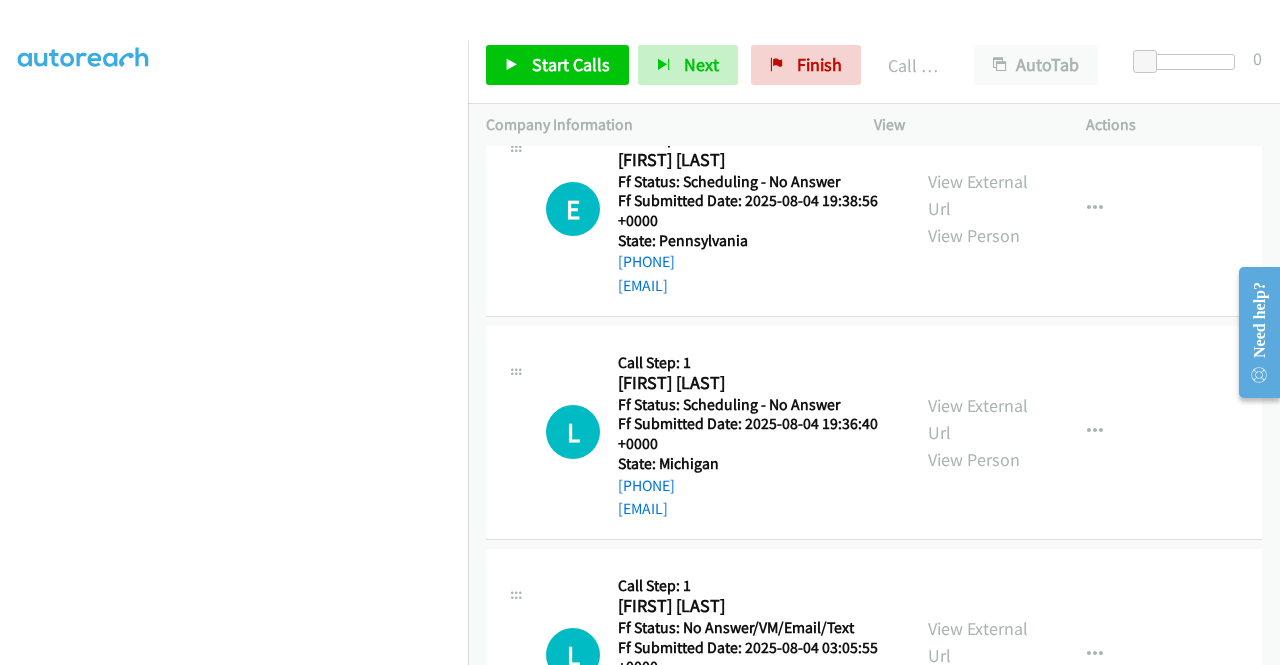 scroll, scrollTop: 2800, scrollLeft: 0, axis: vertical 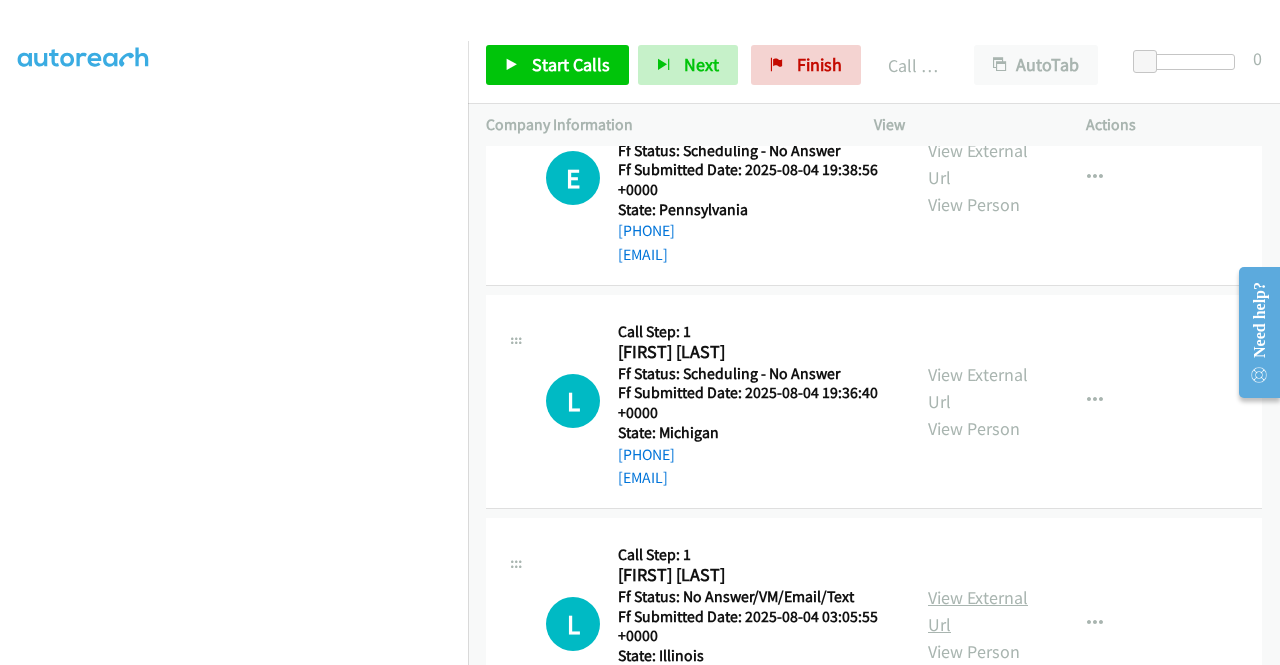 click on "View External Url" at bounding box center [978, 611] 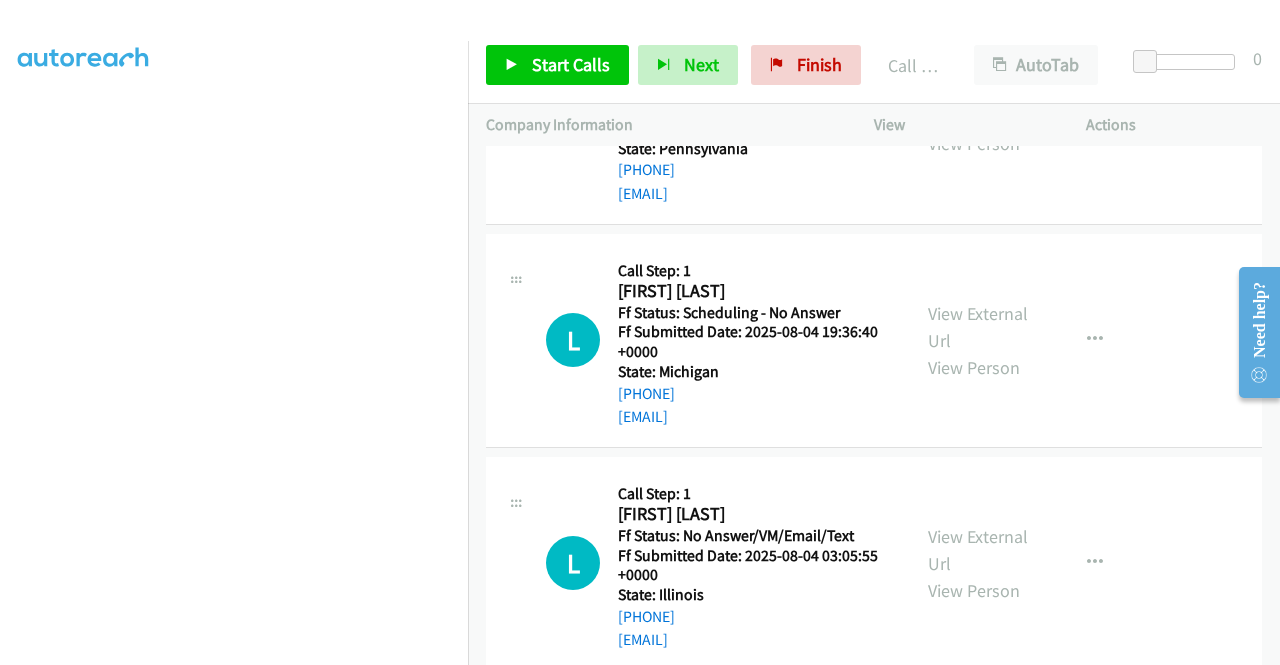 scroll, scrollTop: 2891, scrollLeft: 0, axis: vertical 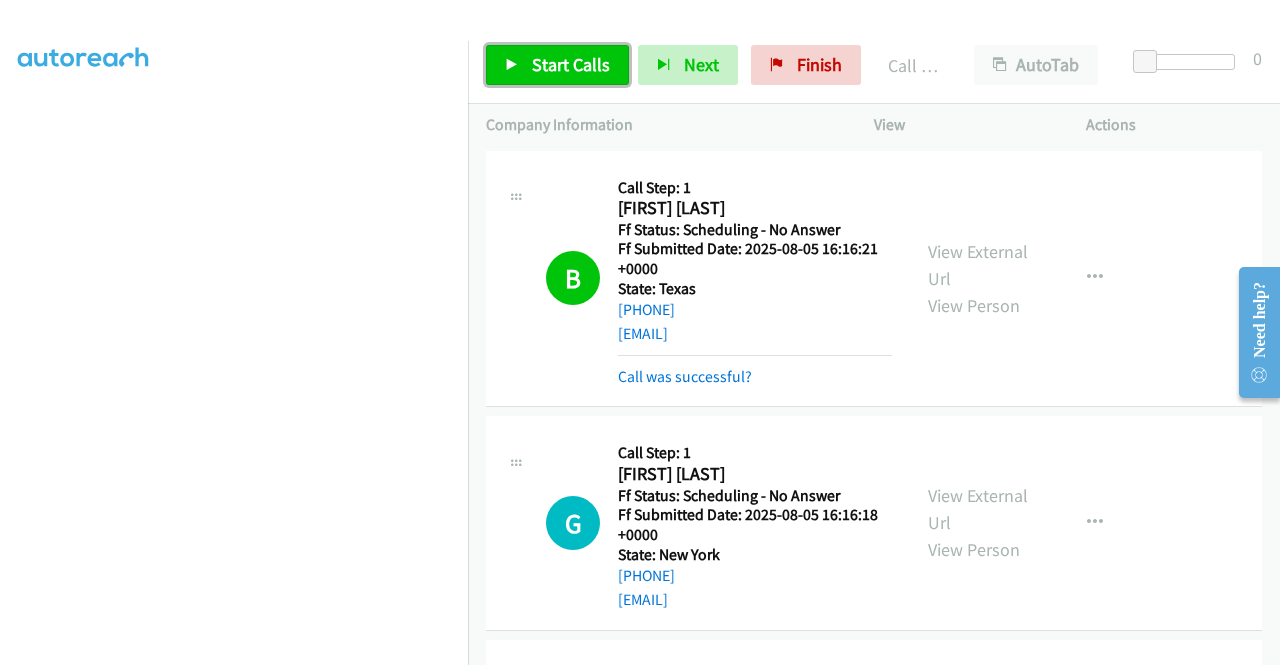click at bounding box center [512, 66] 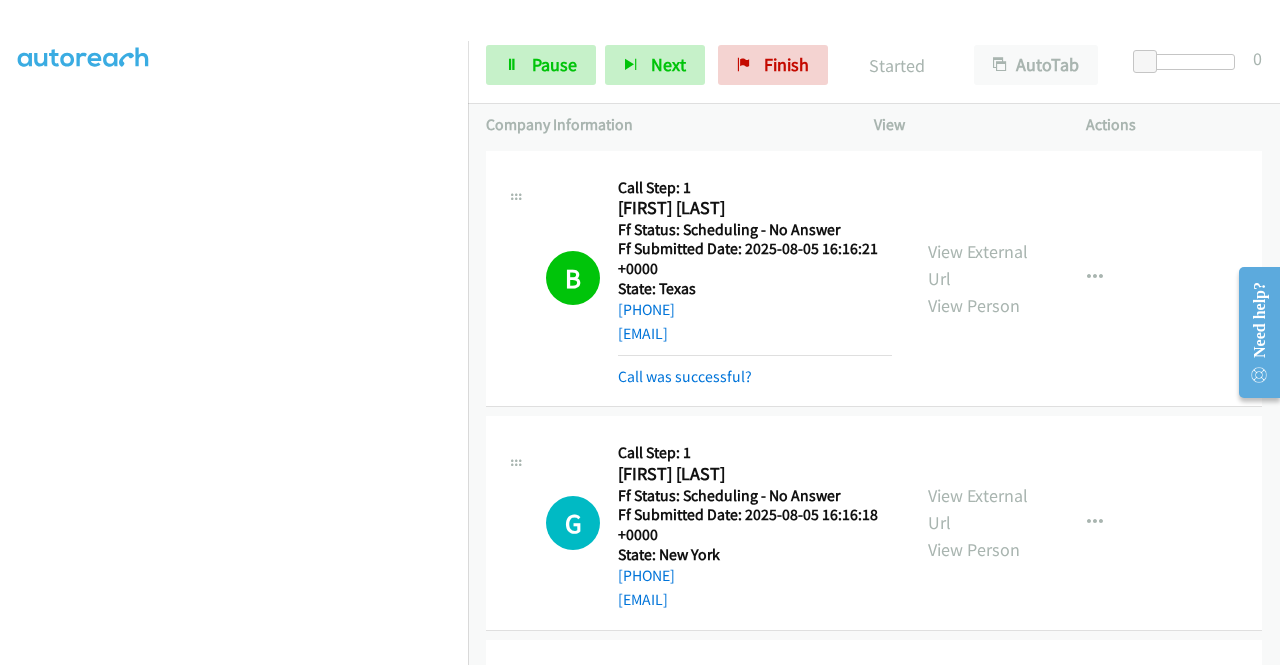 scroll, scrollTop: 456, scrollLeft: 0, axis: vertical 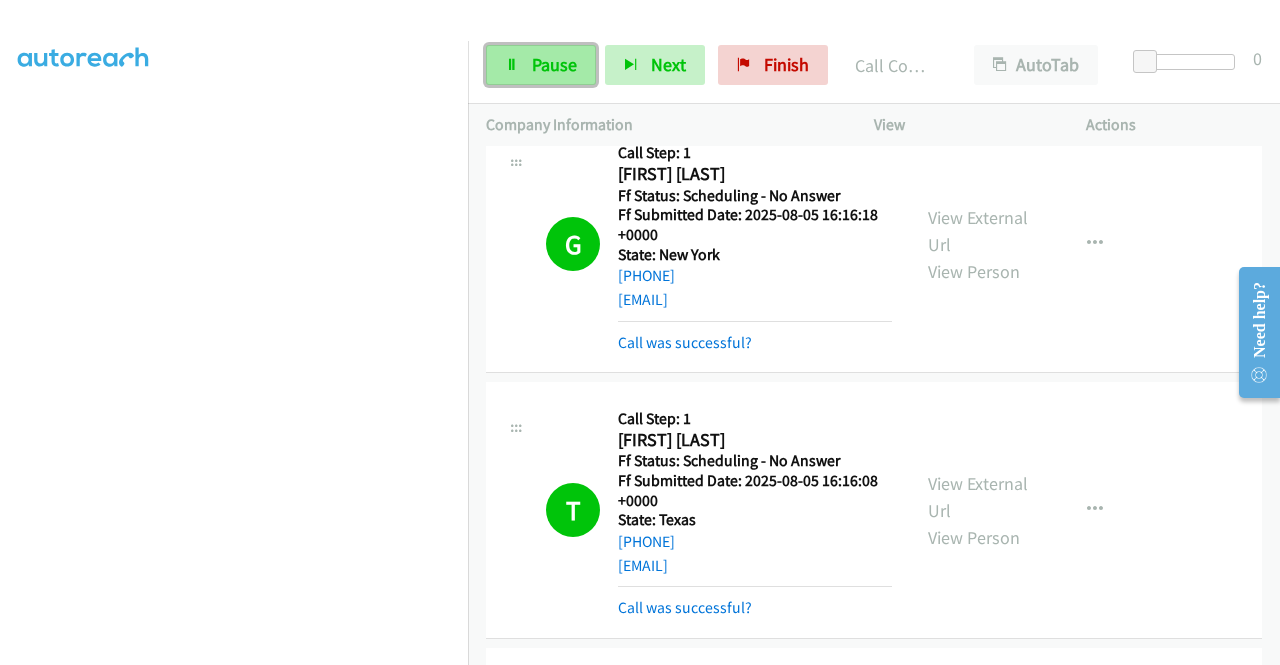 click on "Pause" at bounding box center [554, 64] 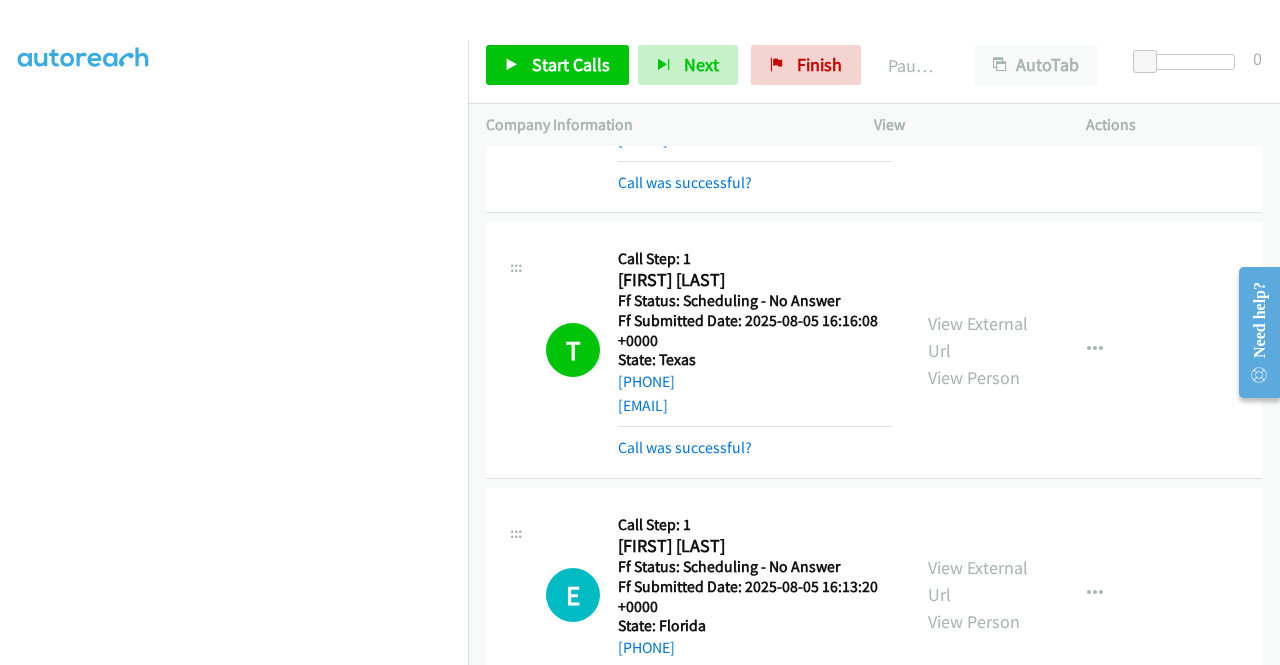 scroll, scrollTop: 500, scrollLeft: 0, axis: vertical 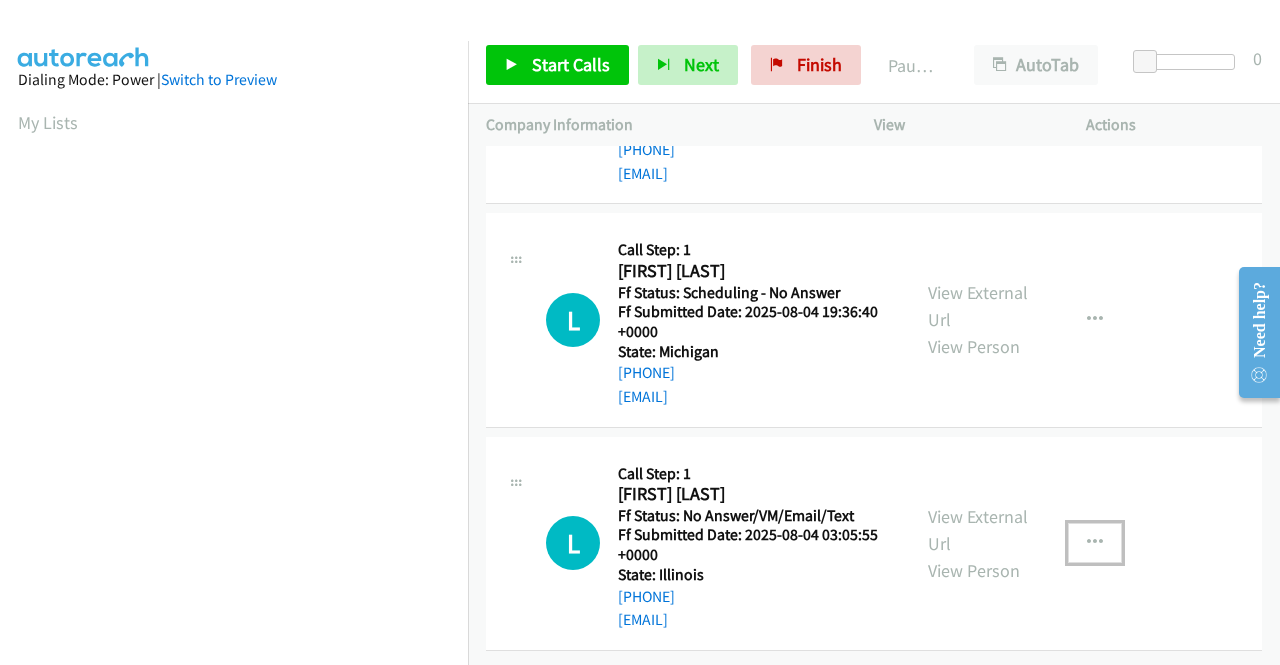 click at bounding box center (1095, 543) 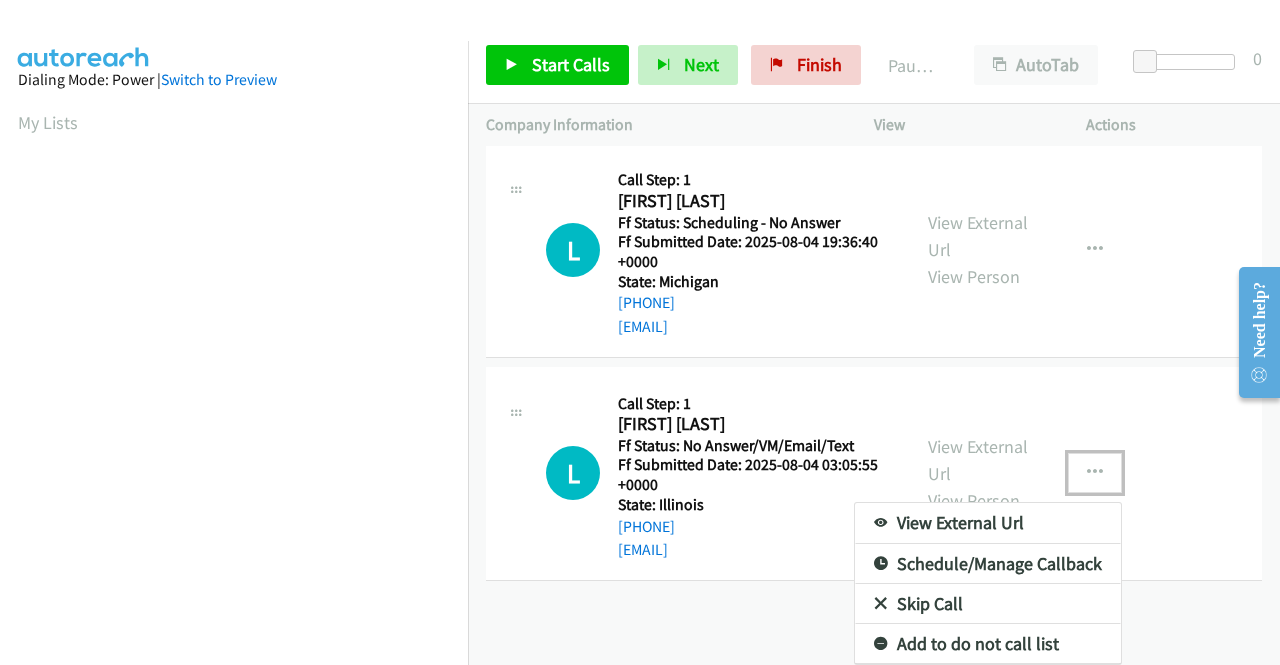 click on "Skip Call" at bounding box center [988, 604] 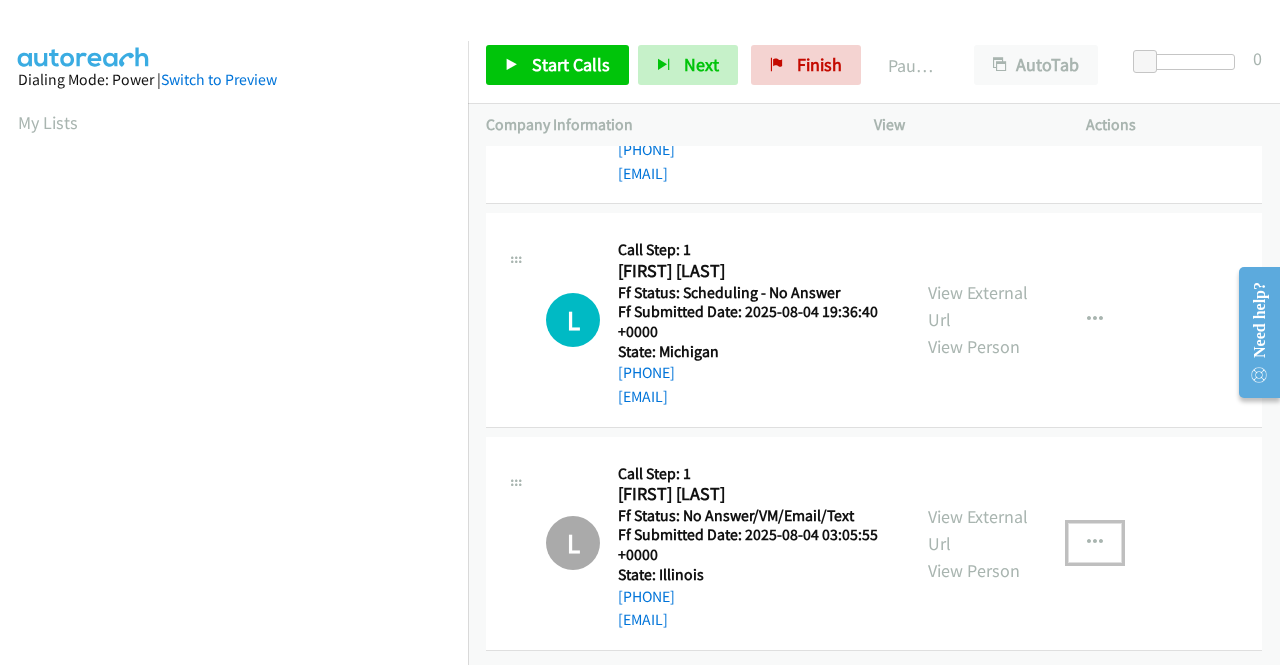scroll, scrollTop: 2180, scrollLeft: 0, axis: vertical 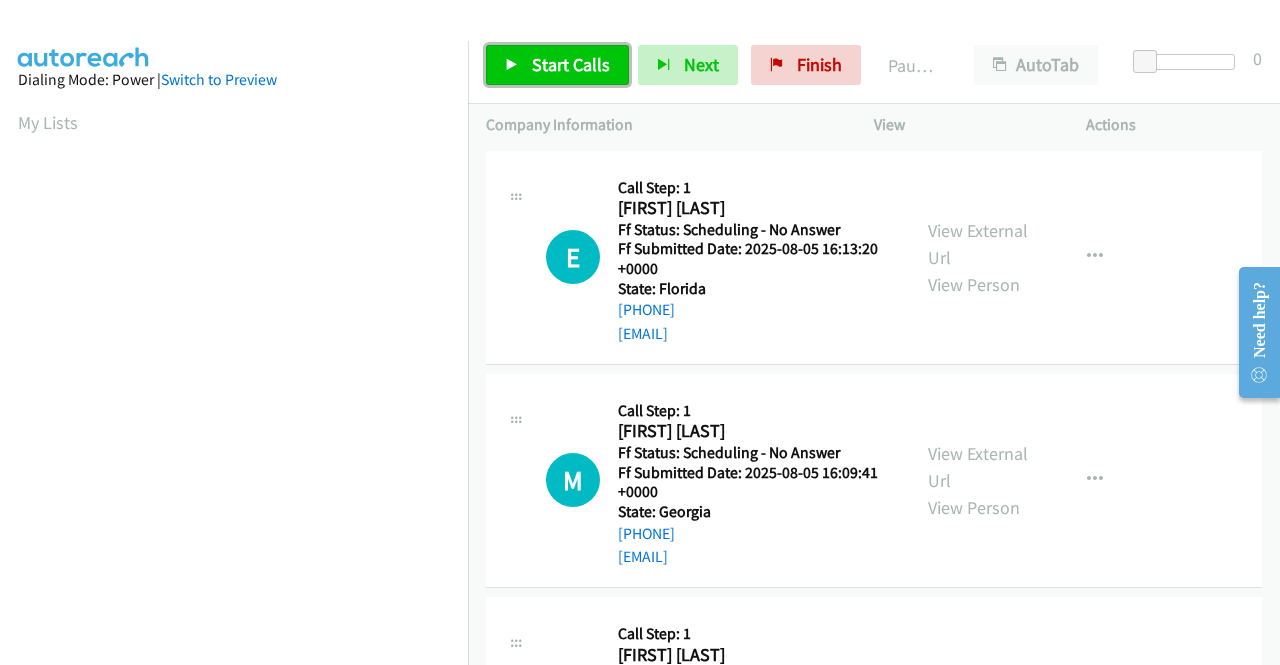 click on "Start Calls" at bounding box center (571, 64) 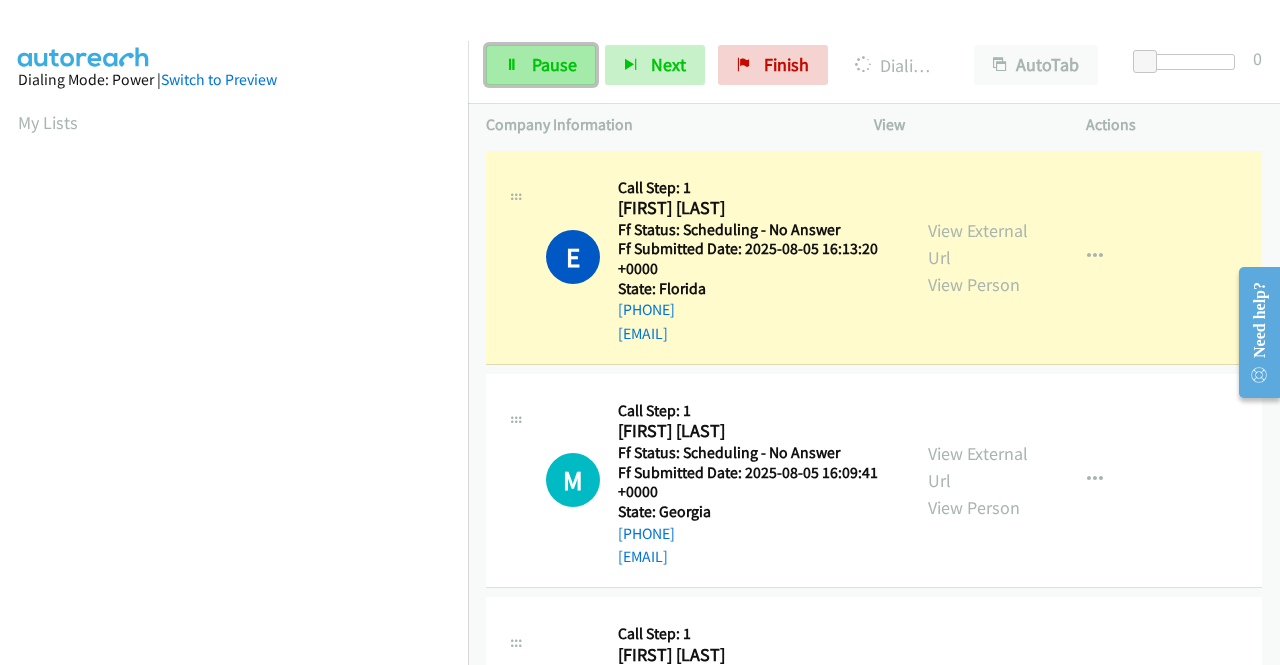 click on "Pause" at bounding box center [541, 65] 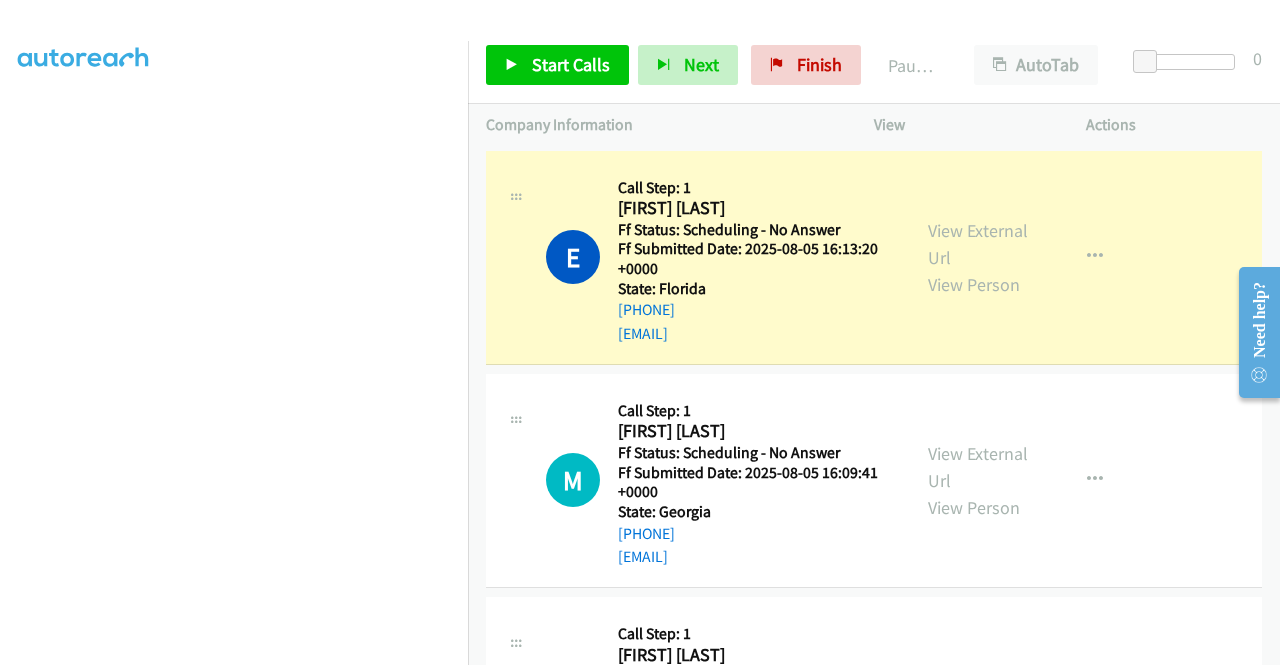 scroll, scrollTop: 456, scrollLeft: 0, axis: vertical 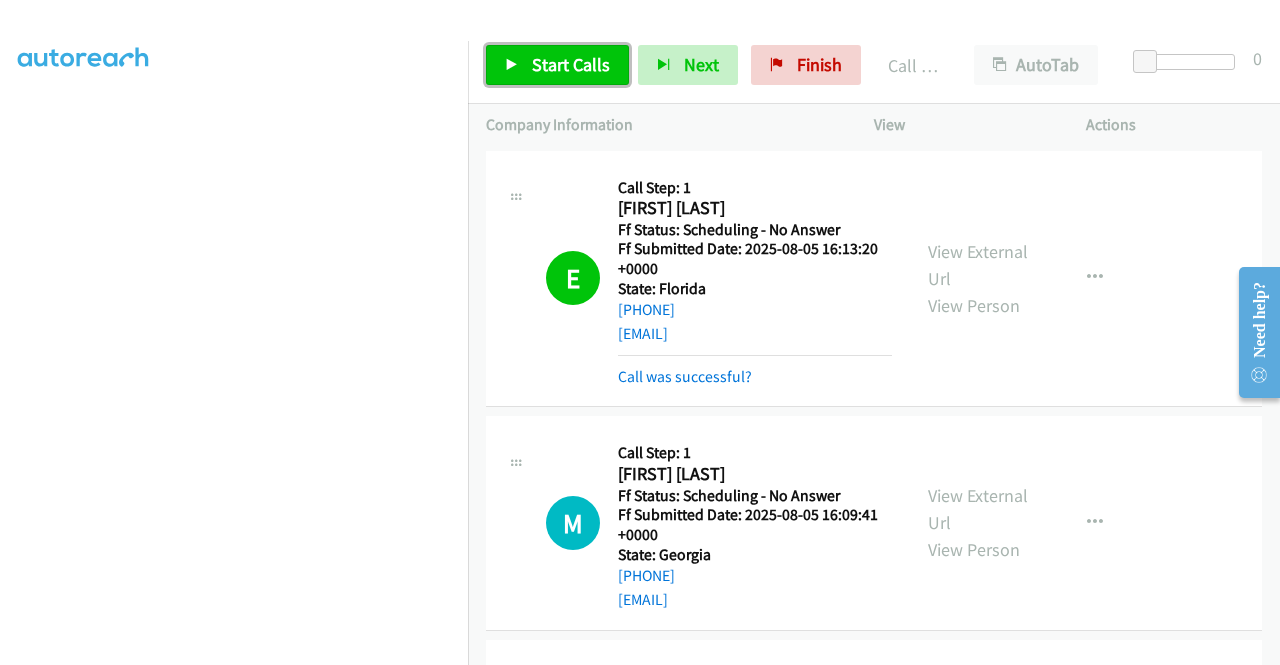 click on "Start Calls" at bounding box center (571, 64) 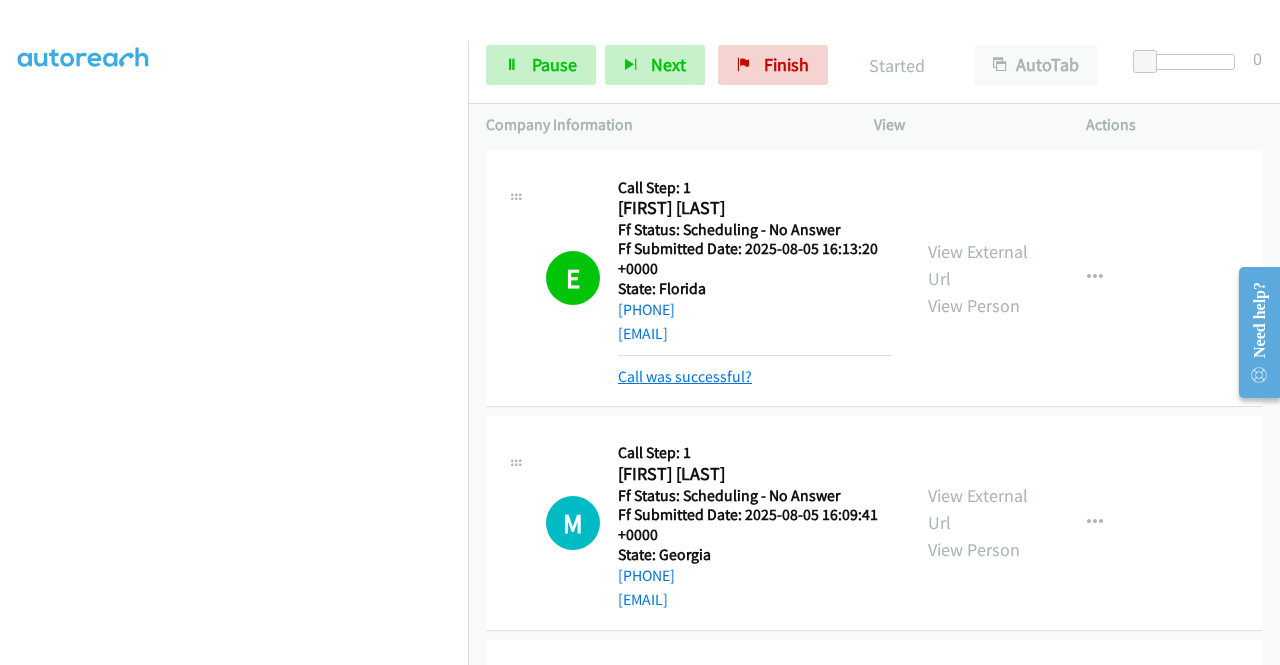 click on "Call was successful?" at bounding box center (685, 376) 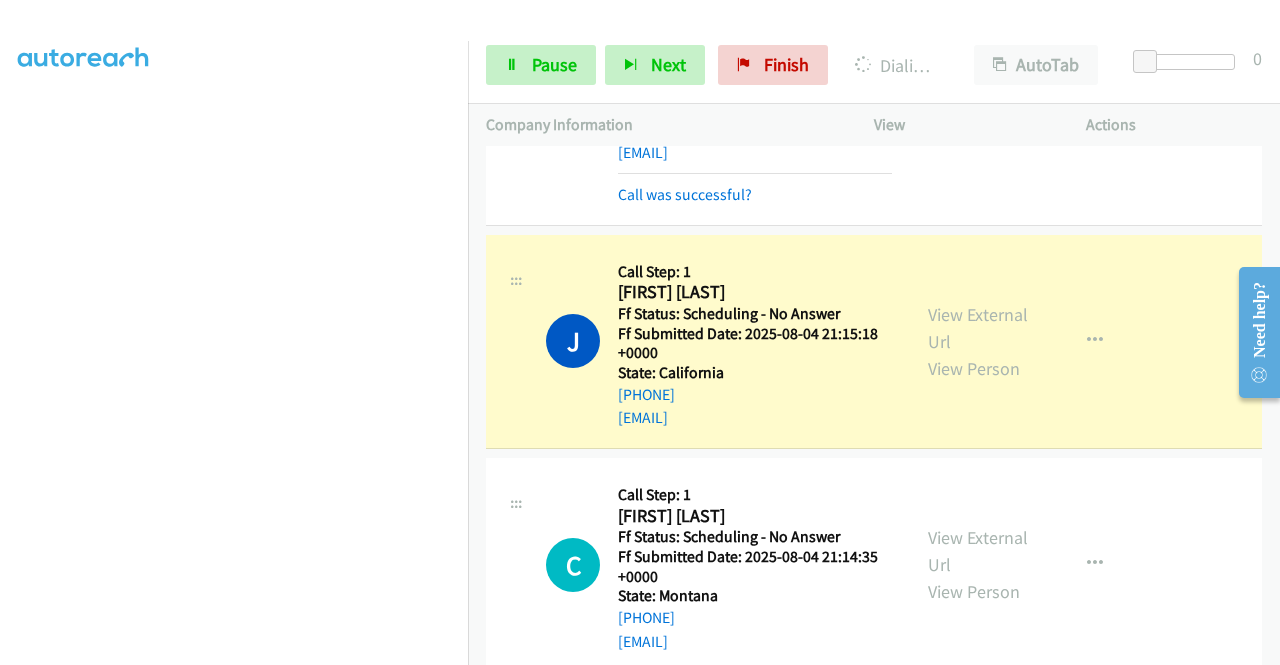 scroll, scrollTop: 1500, scrollLeft: 0, axis: vertical 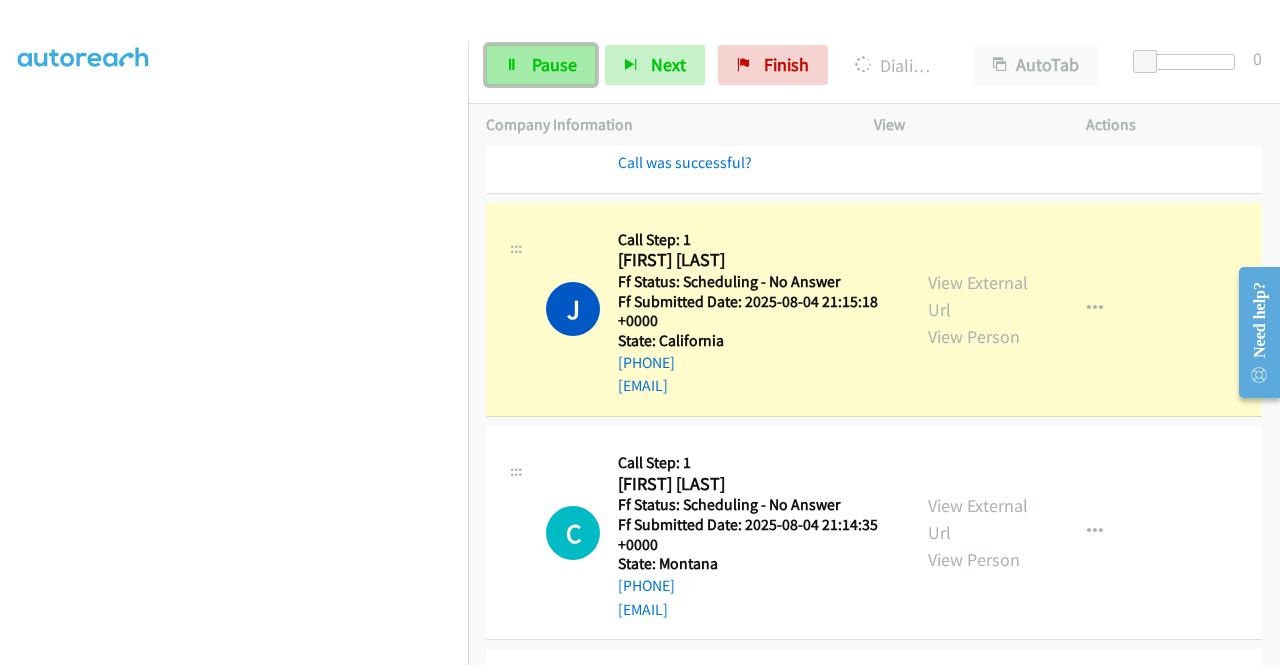 click on "Pause" at bounding box center [554, 64] 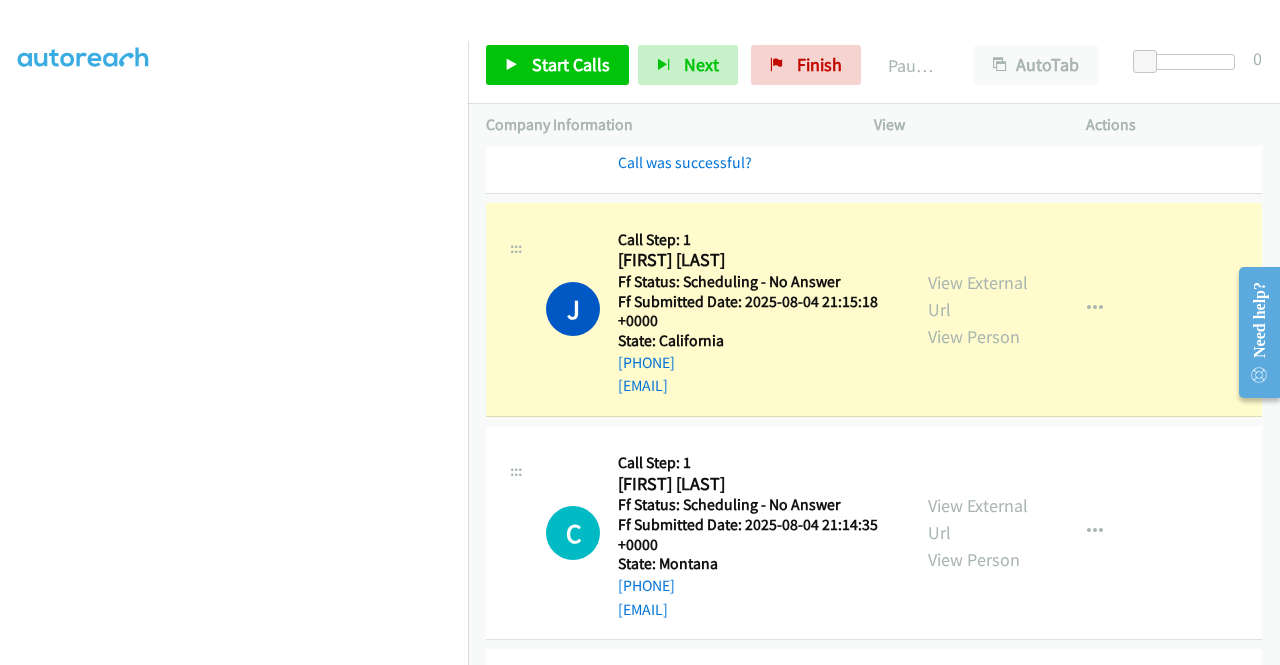scroll, scrollTop: 456, scrollLeft: 0, axis: vertical 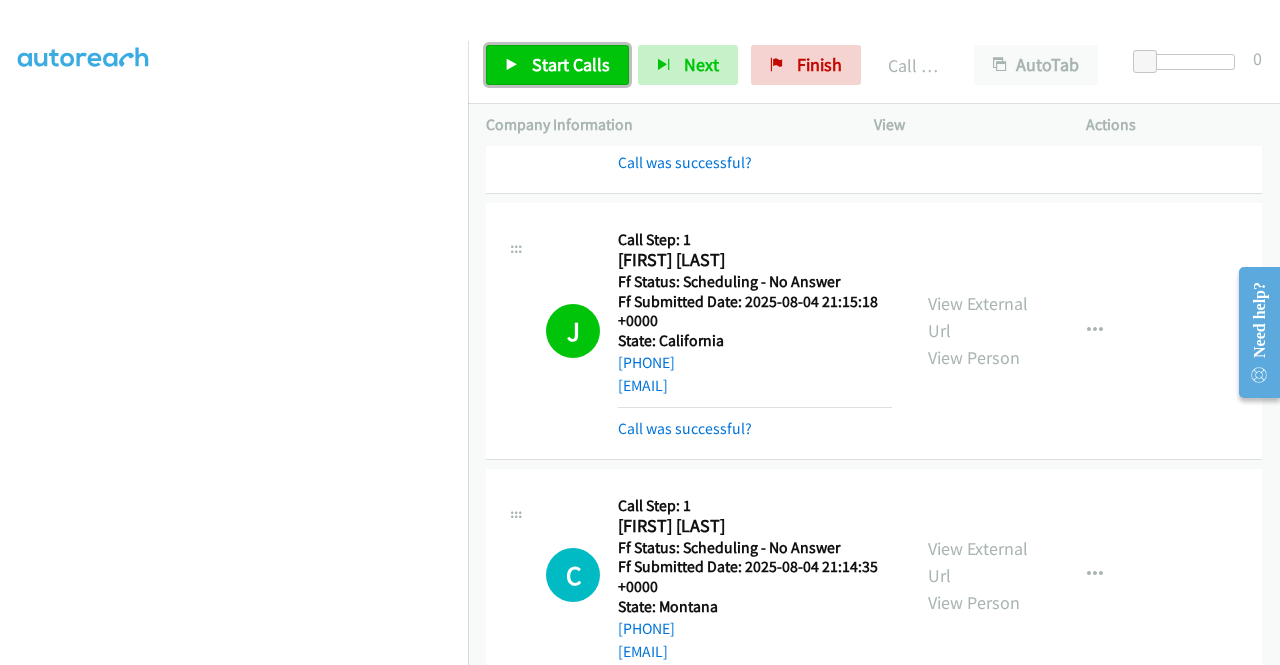 click on "Start Calls" at bounding box center (557, 65) 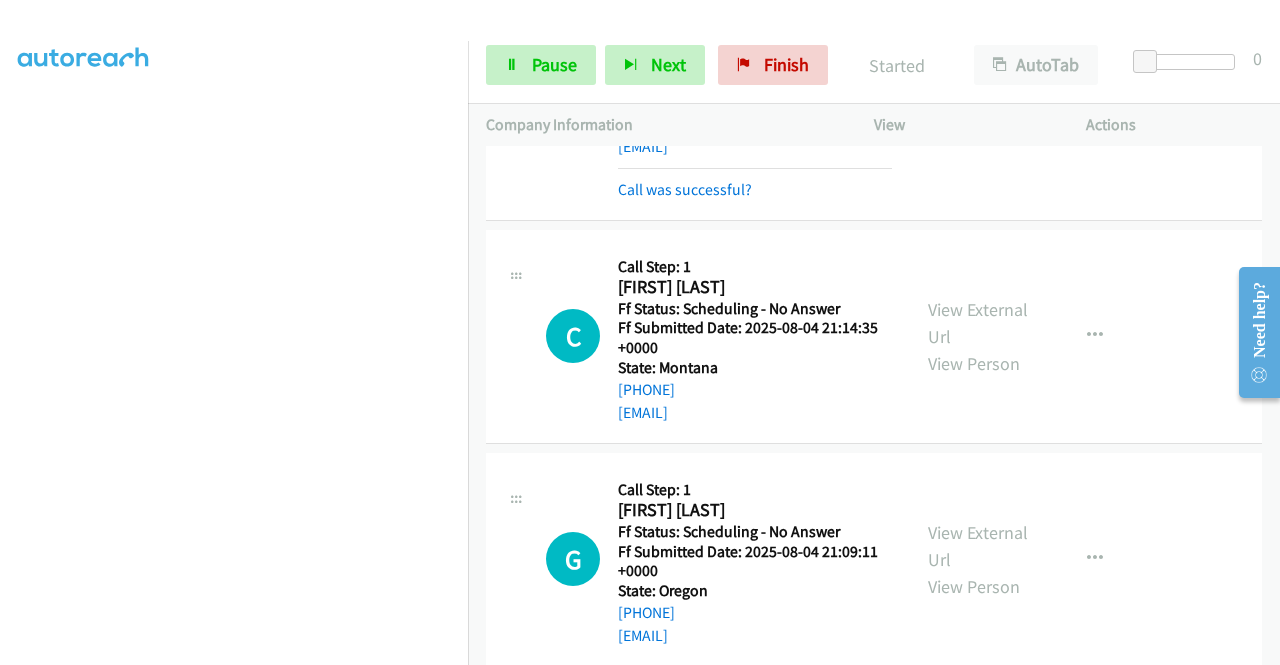 scroll, scrollTop: 1800, scrollLeft: 0, axis: vertical 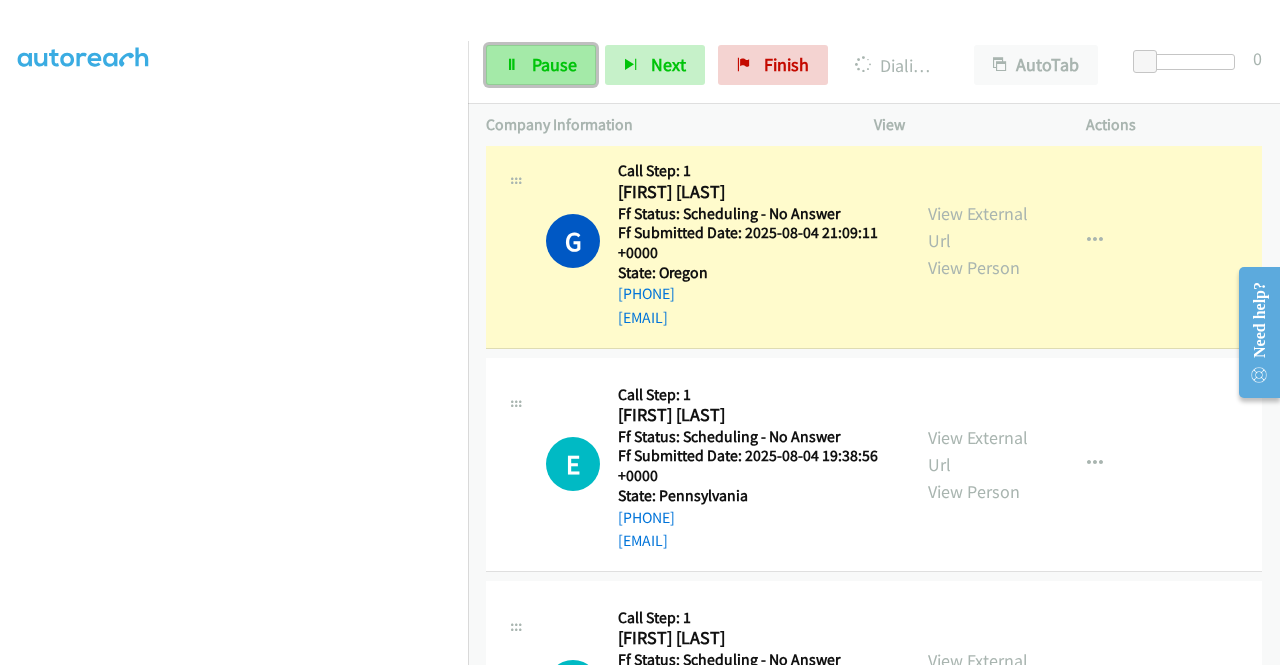click on "Pause" at bounding box center (554, 64) 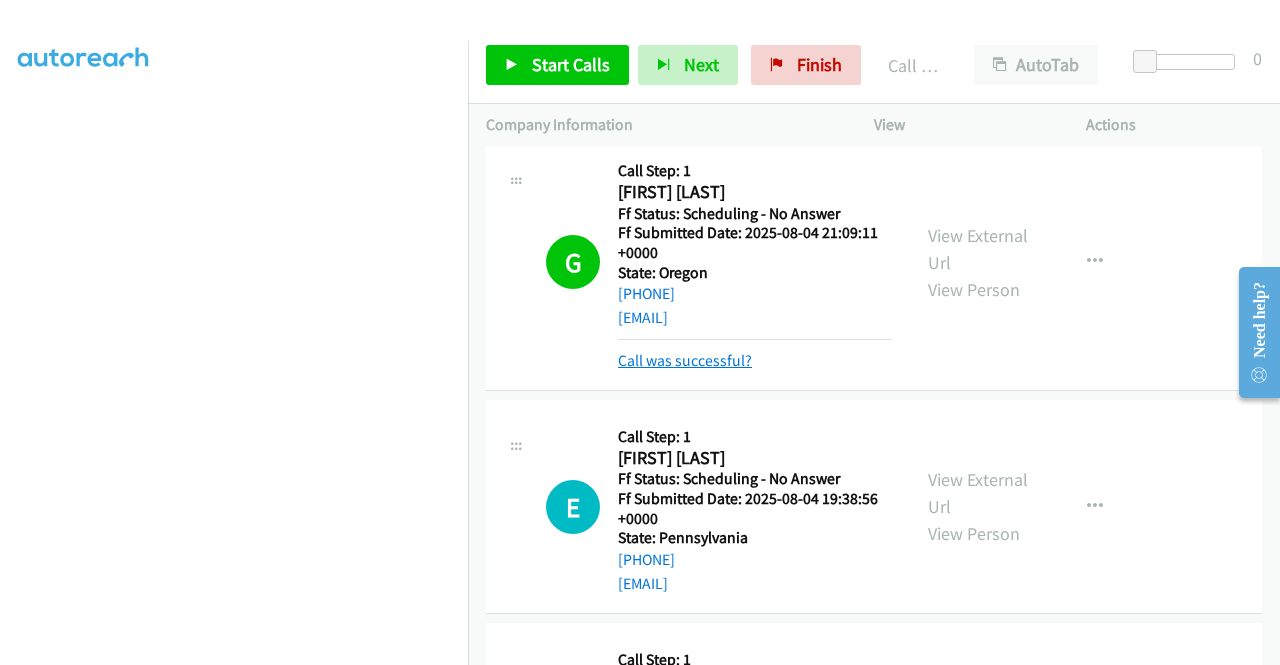 click on "Call was successful?" at bounding box center [685, 360] 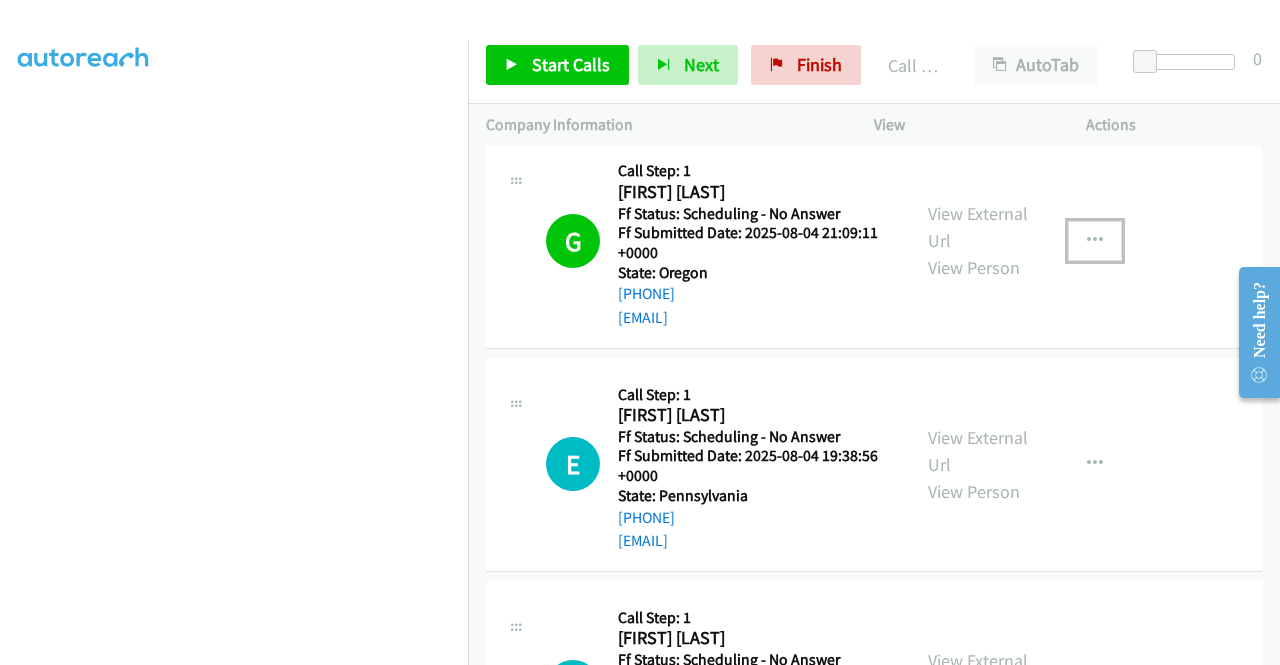 click at bounding box center [1095, 241] 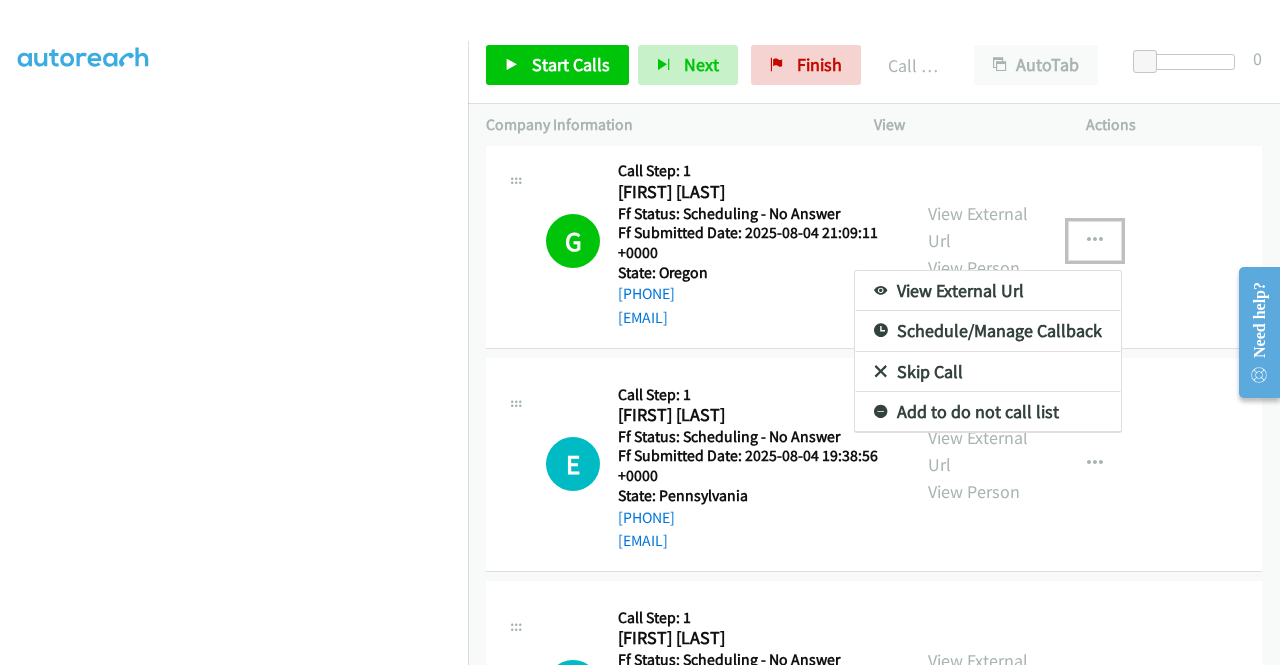 click on "Add to do not call list" at bounding box center [988, 412] 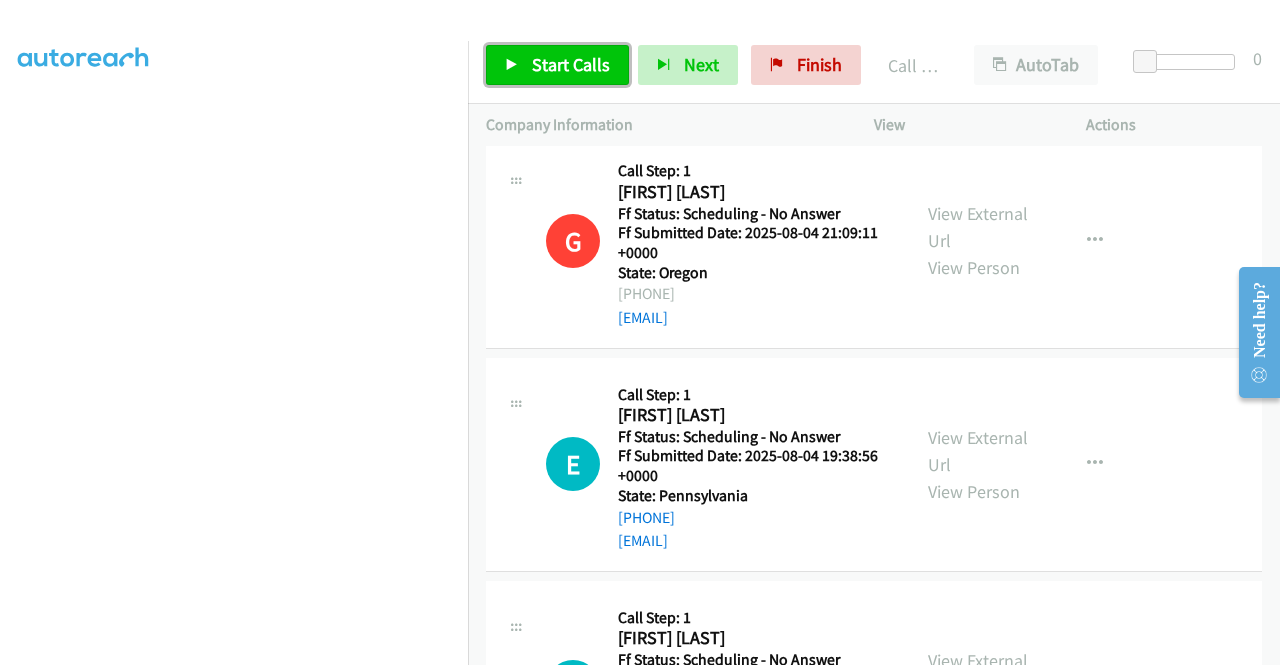 click on "Start Calls" at bounding box center (571, 64) 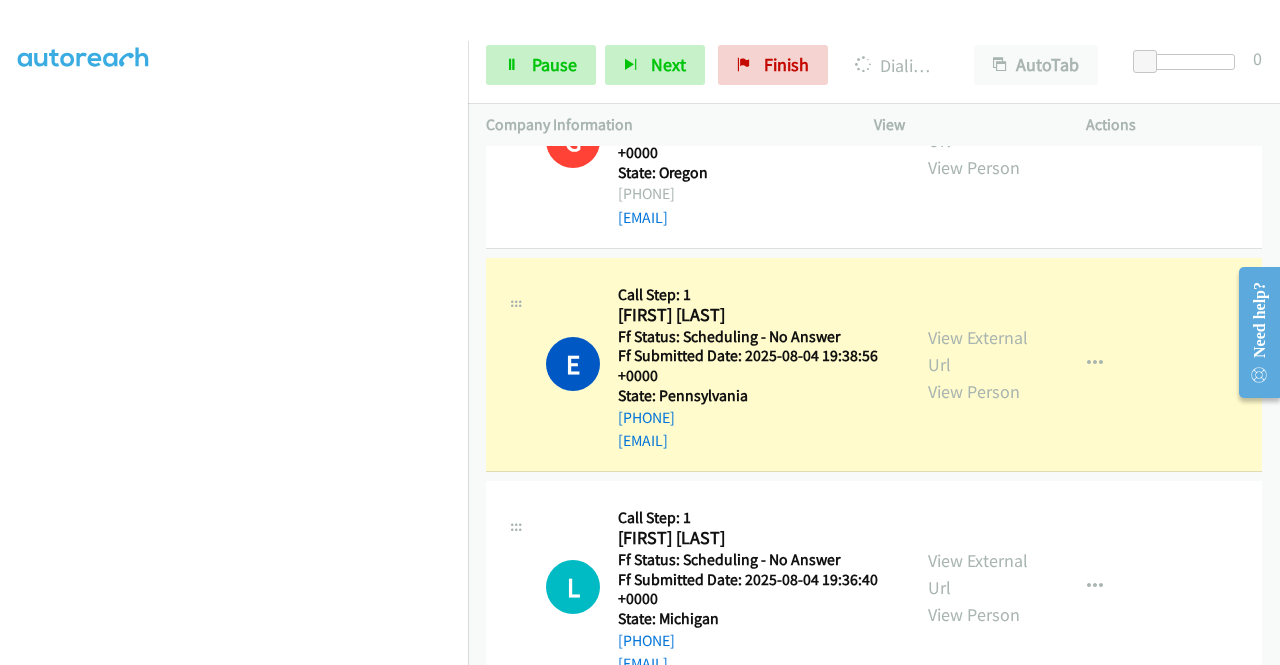 scroll, scrollTop: 2300, scrollLeft: 0, axis: vertical 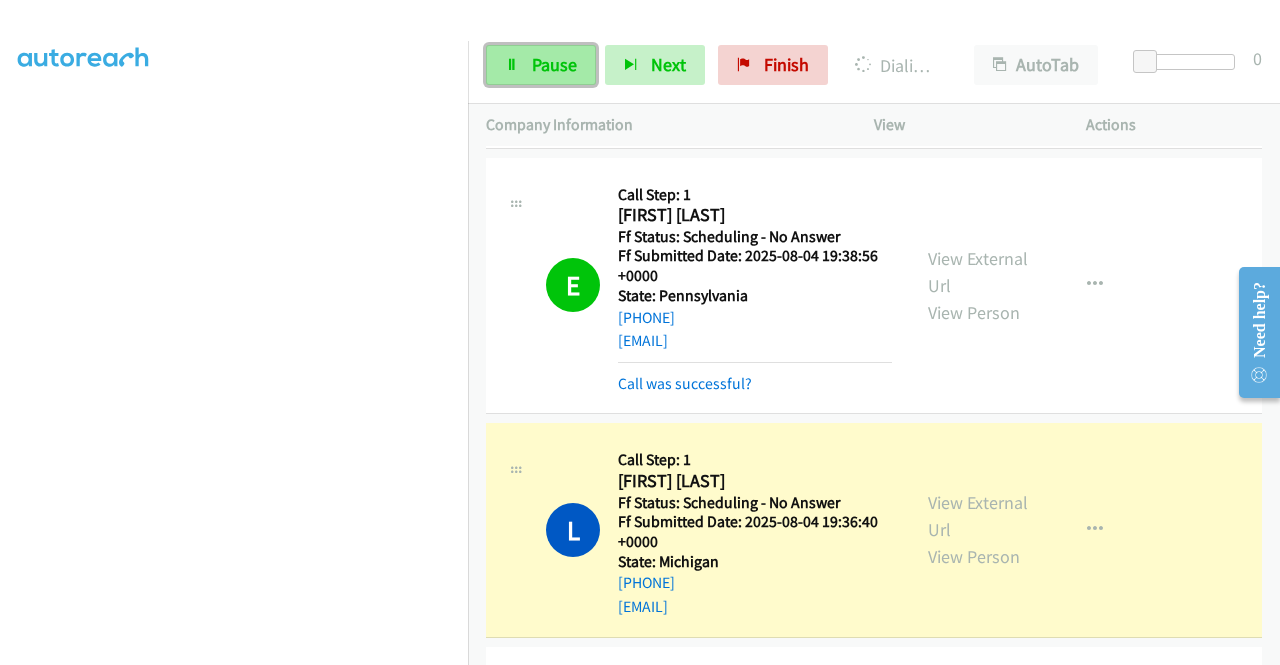 click on "Pause" at bounding box center (541, 65) 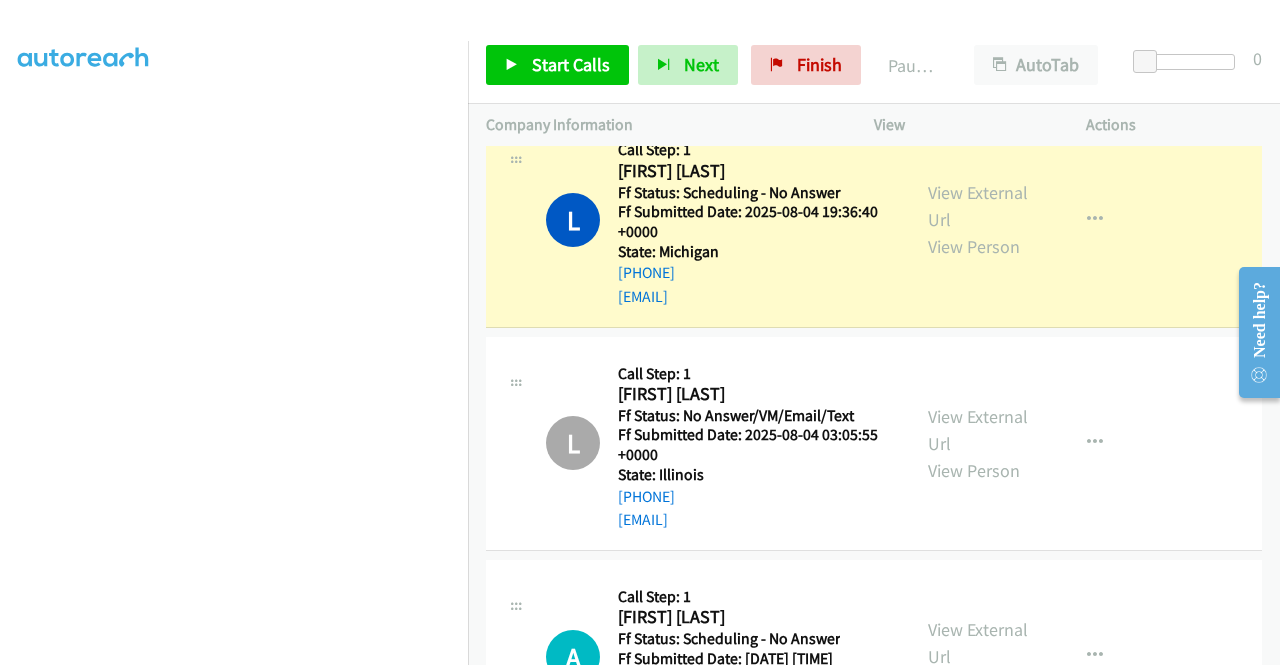 scroll, scrollTop: 2500, scrollLeft: 0, axis: vertical 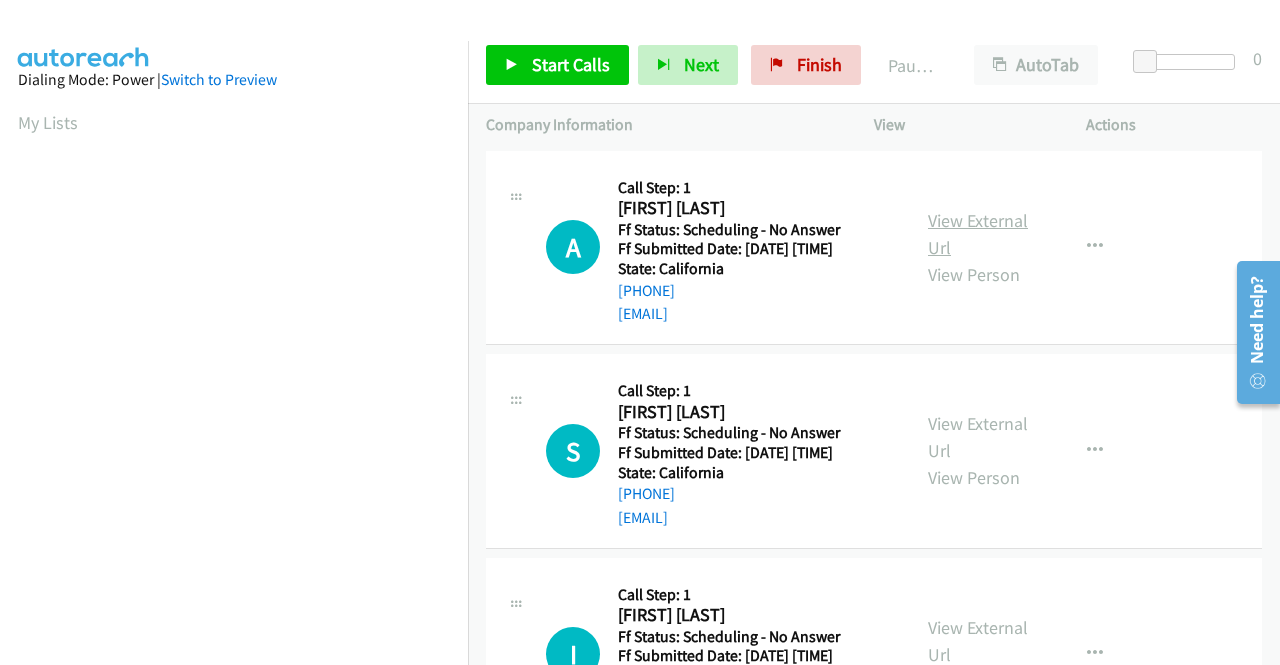 click on "View External Url" at bounding box center (978, 234) 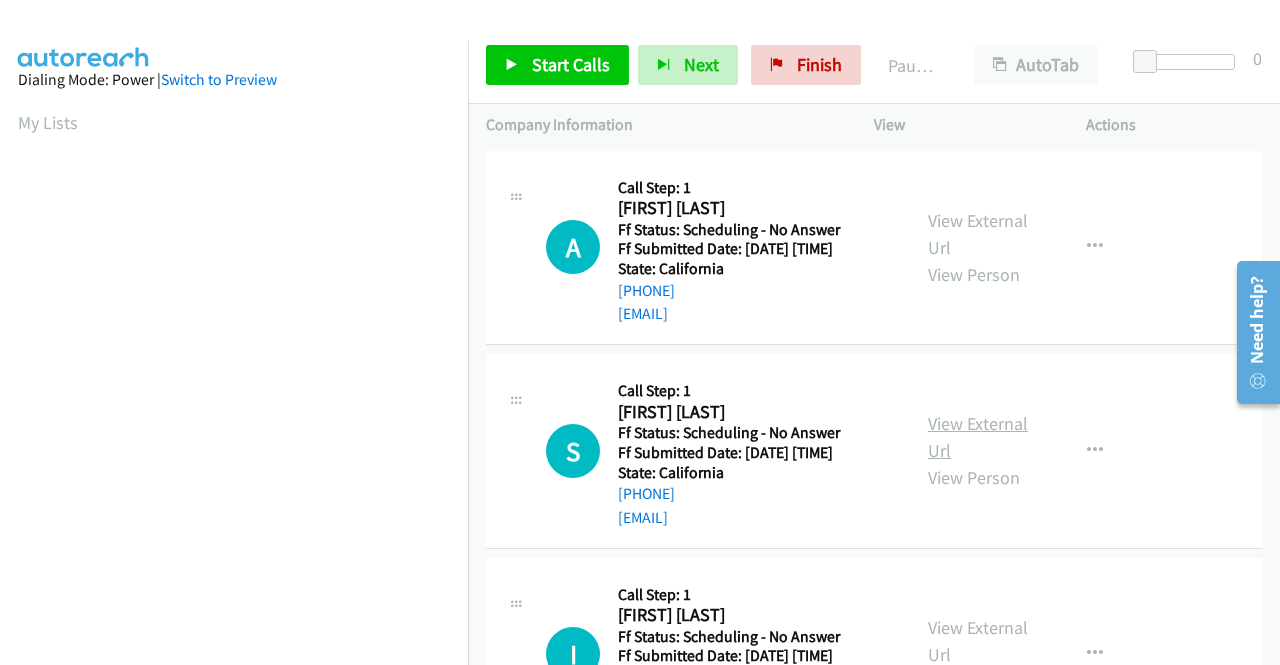 click on "View External Url" at bounding box center (978, 437) 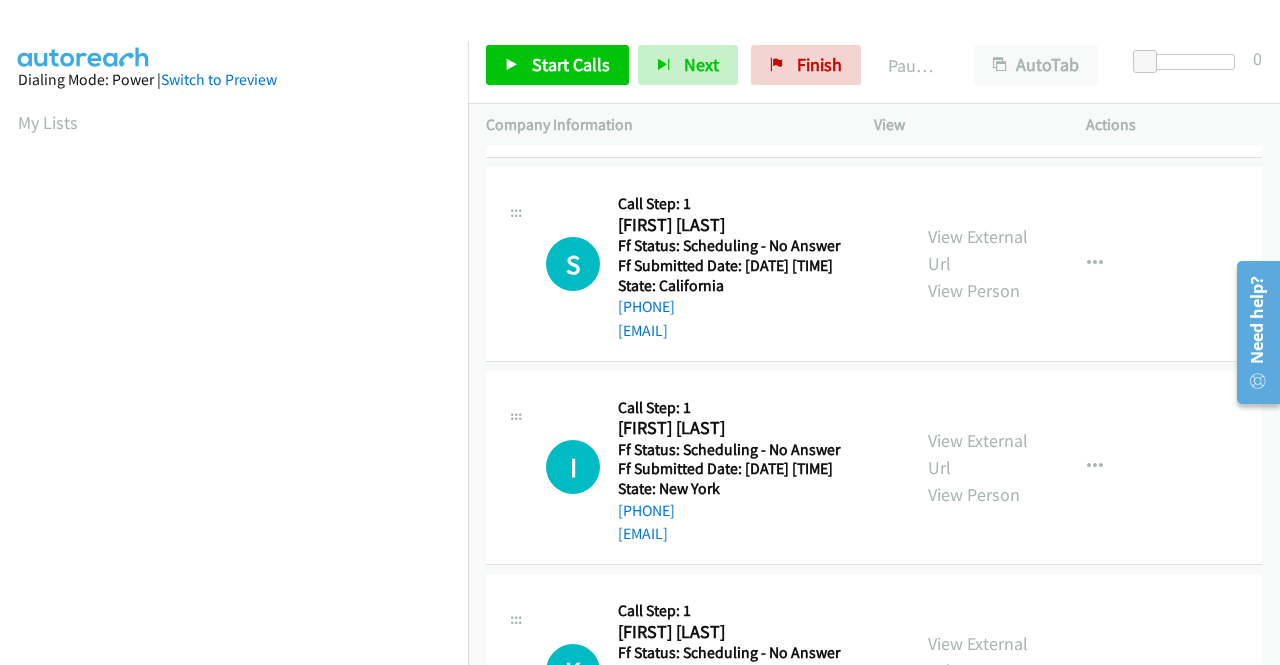 scroll, scrollTop: 200, scrollLeft: 0, axis: vertical 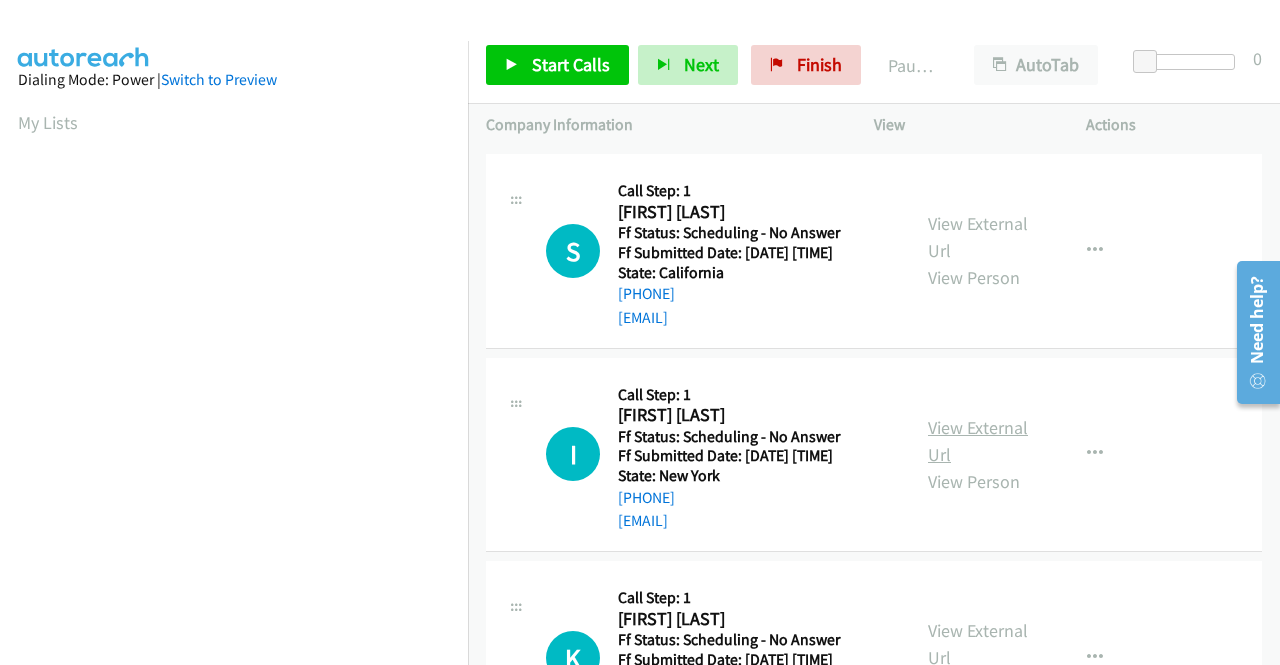 click on "View External Url" at bounding box center (978, 441) 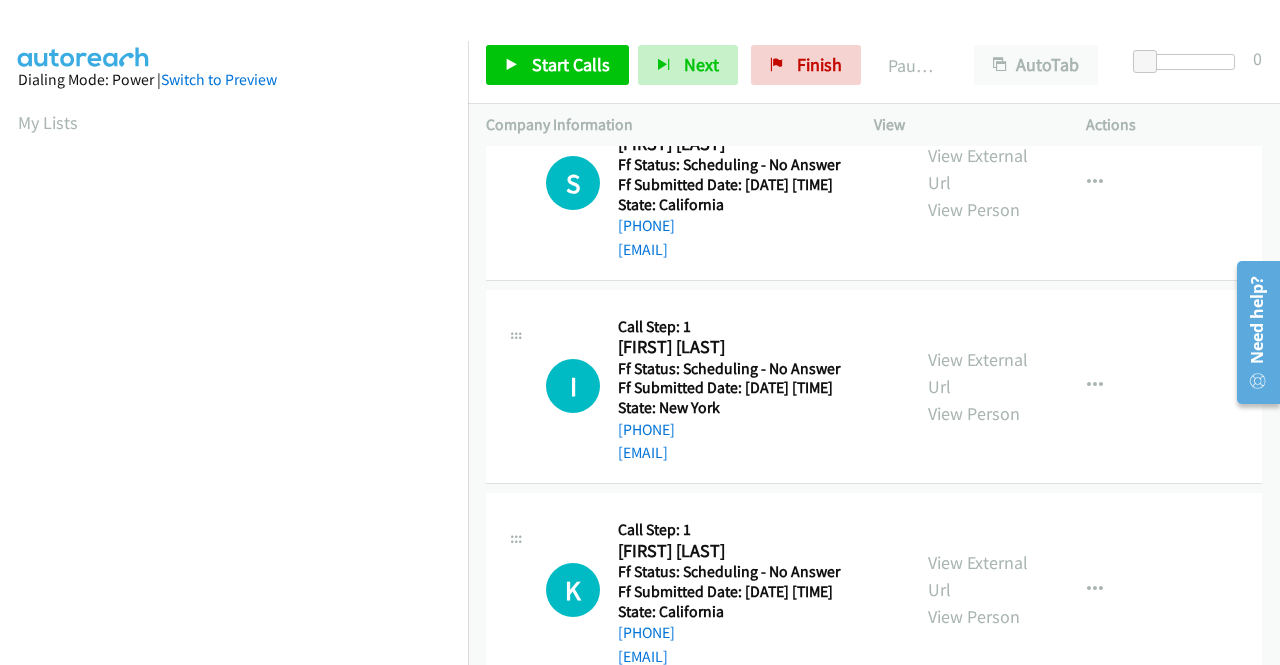 scroll, scrollTop: 300, scrollLeft: 0, axis: vertical 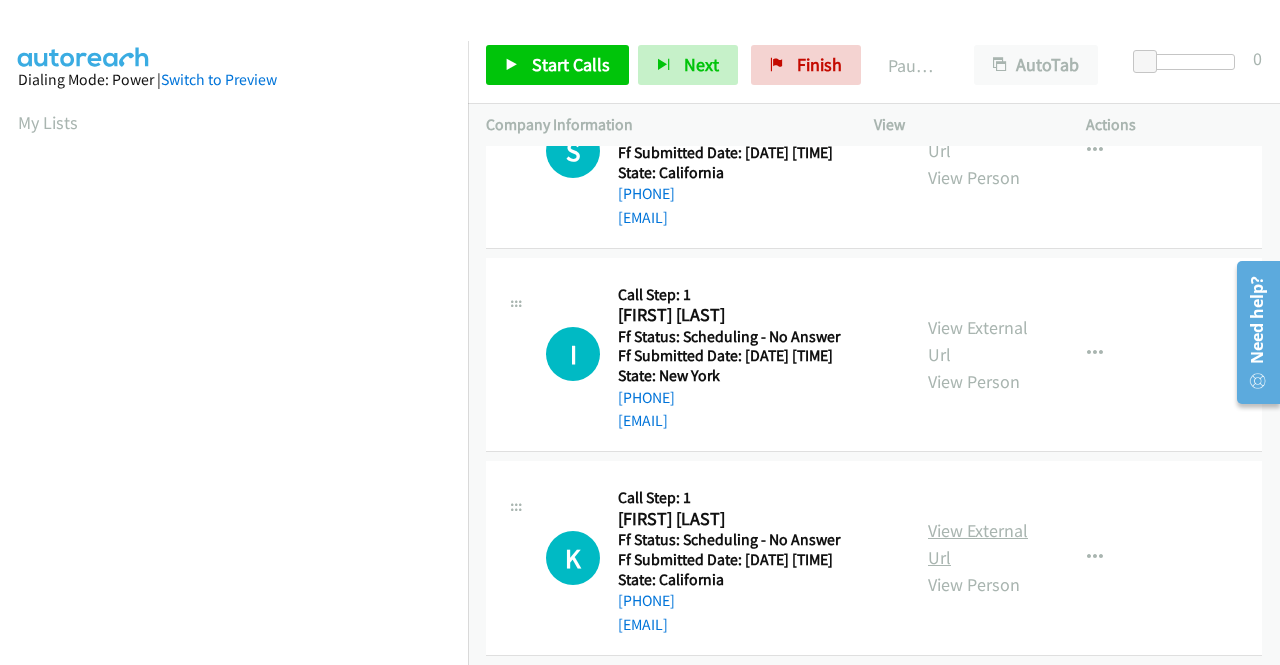 click on "View External Url" at bounding box center [978, 544] 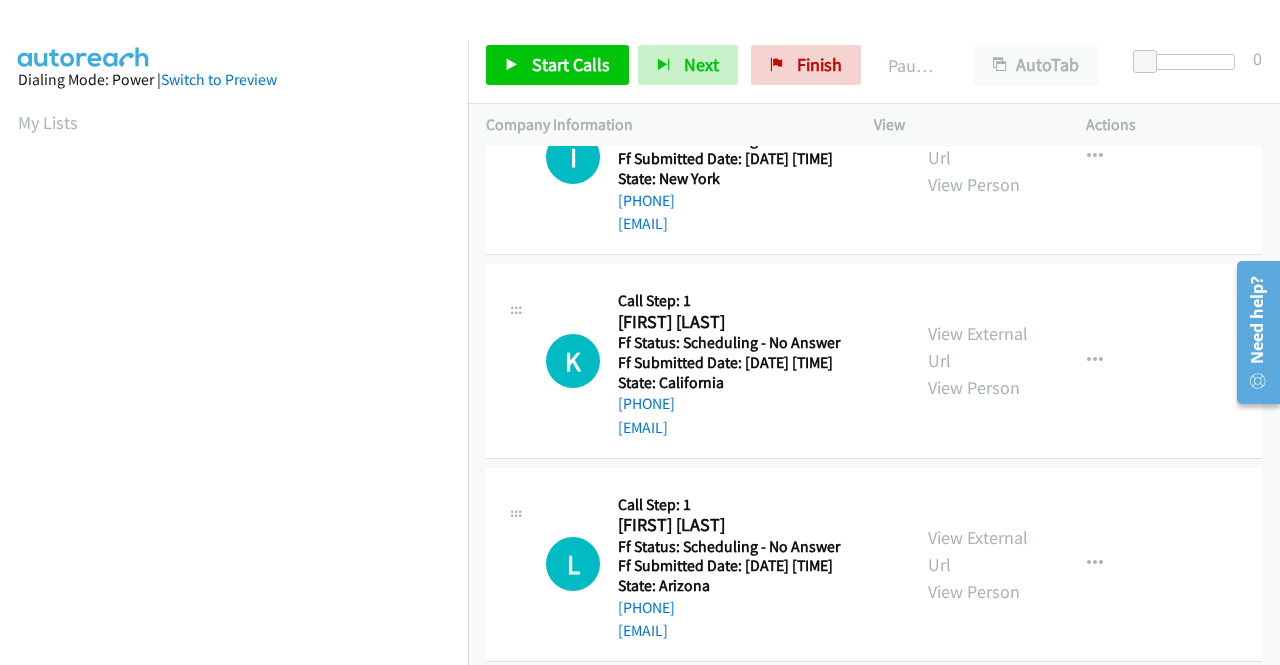 scroll, scrollTop: 500, scrollLeft: 0, axis: vertical 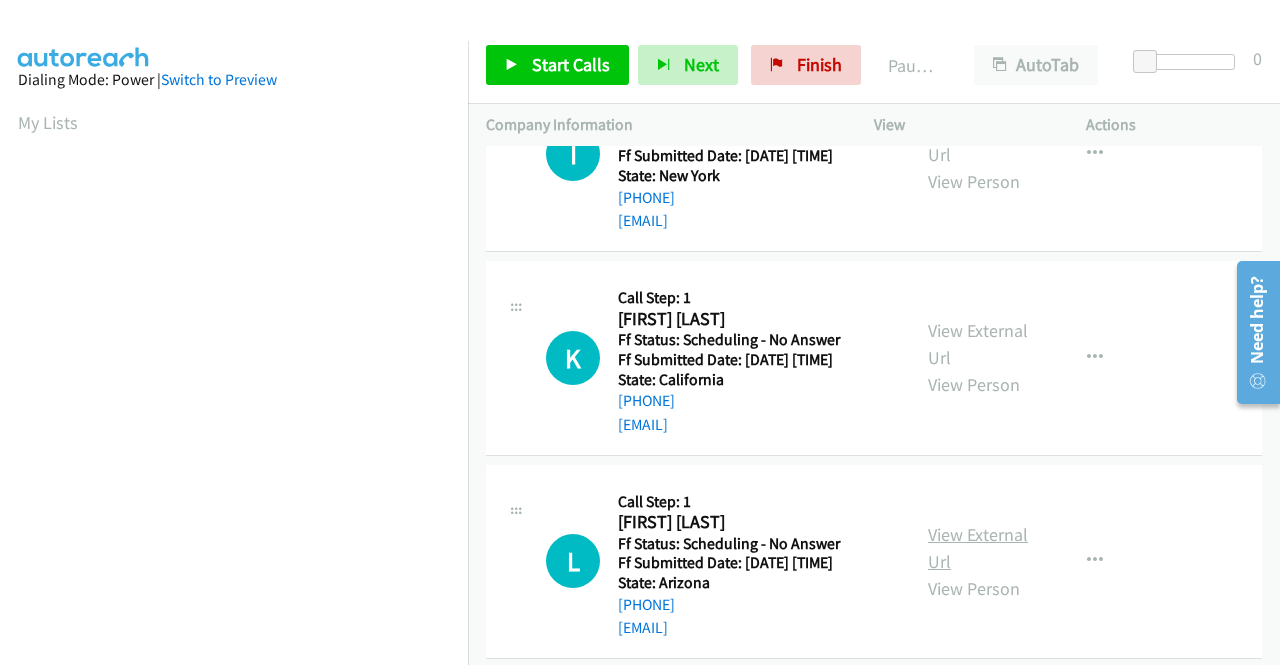 click on "View External Url" at bounding box center [978, 548] 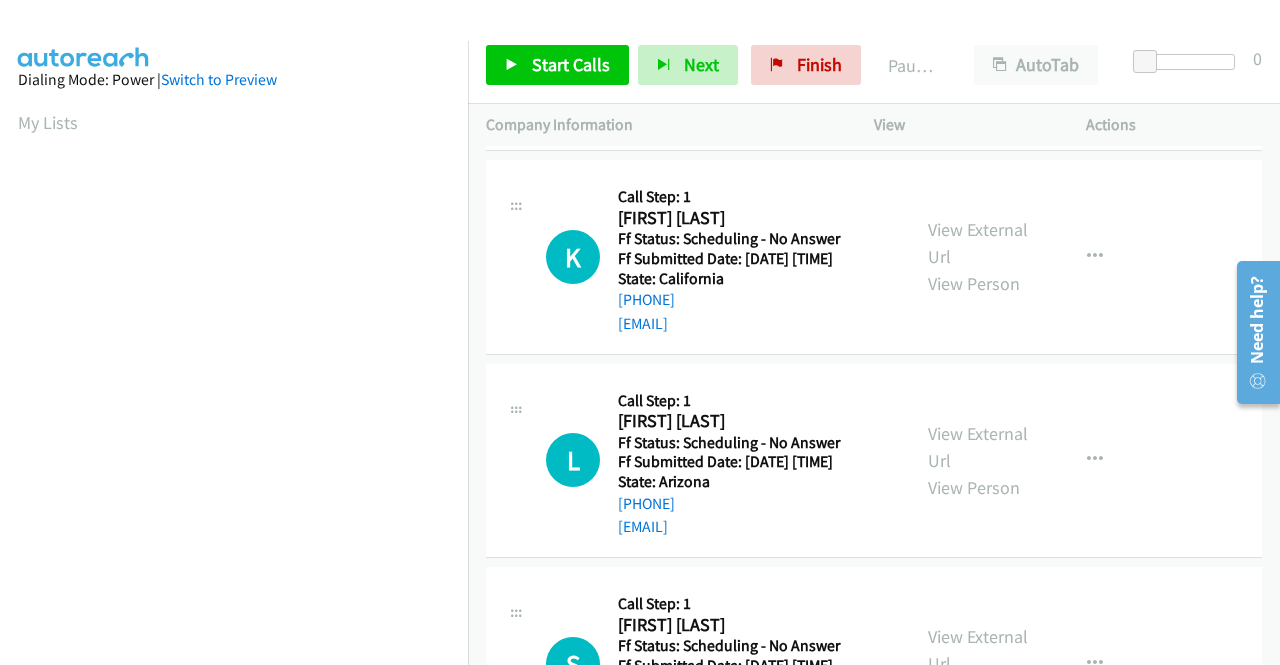 scroll, scrollTop: 800, scrollLeft: 0, axis: vertical 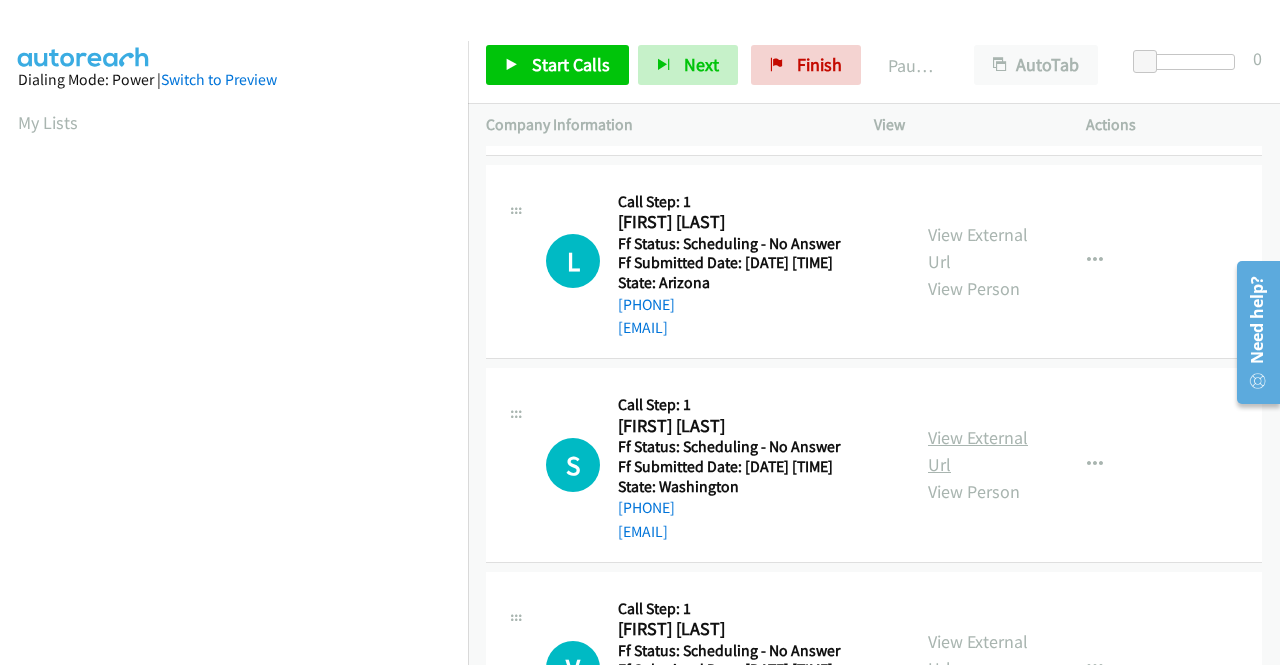 click on "View External Url" at bounding box center [978, 451] 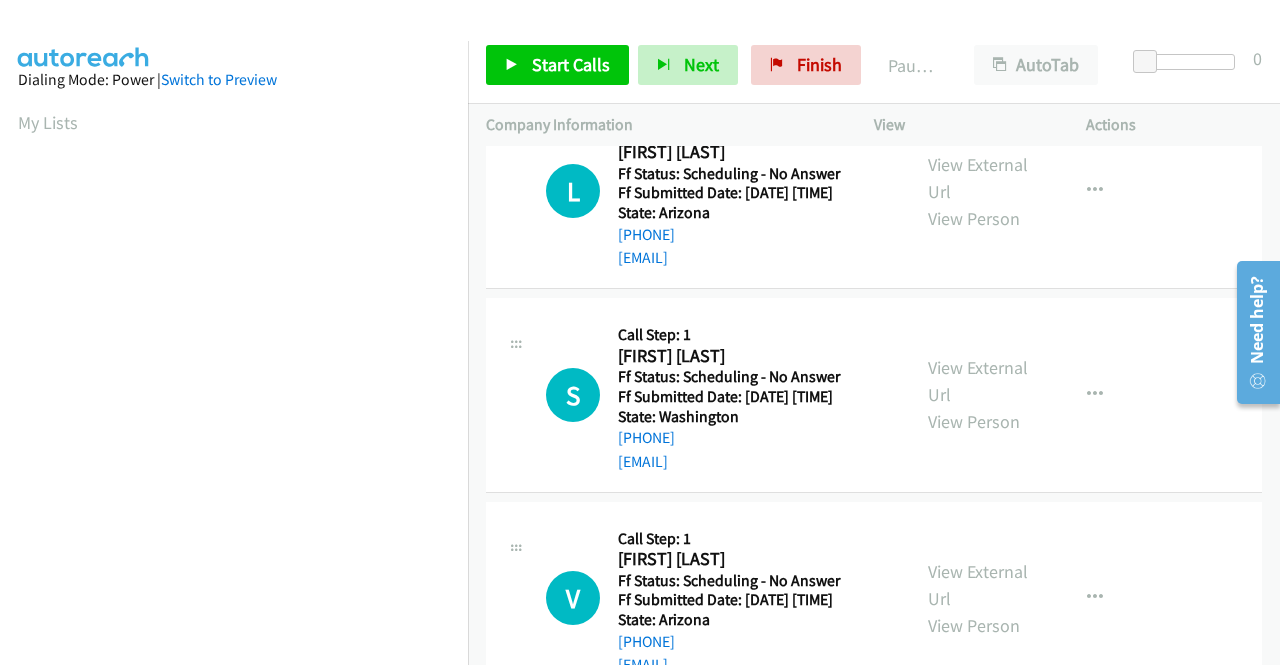 scroll, scrollTop: 1100, scrollLeft: 0, axis: vertical 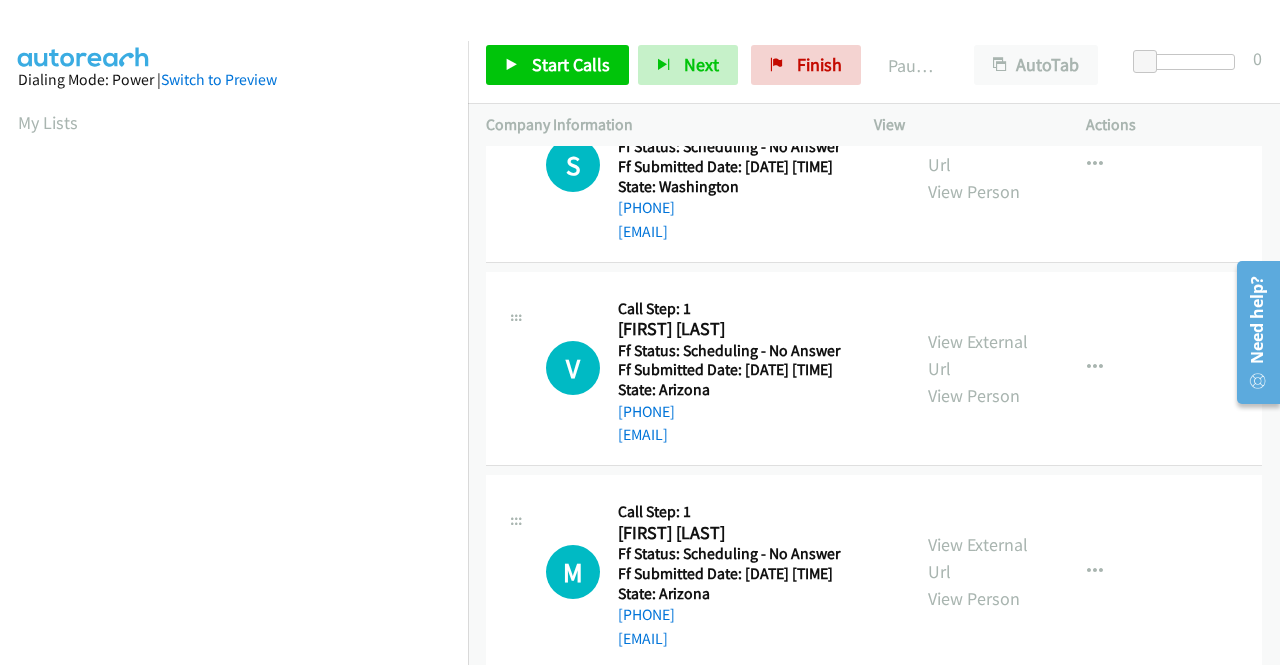 click on "View External Url" at bounding box center [978, 355] 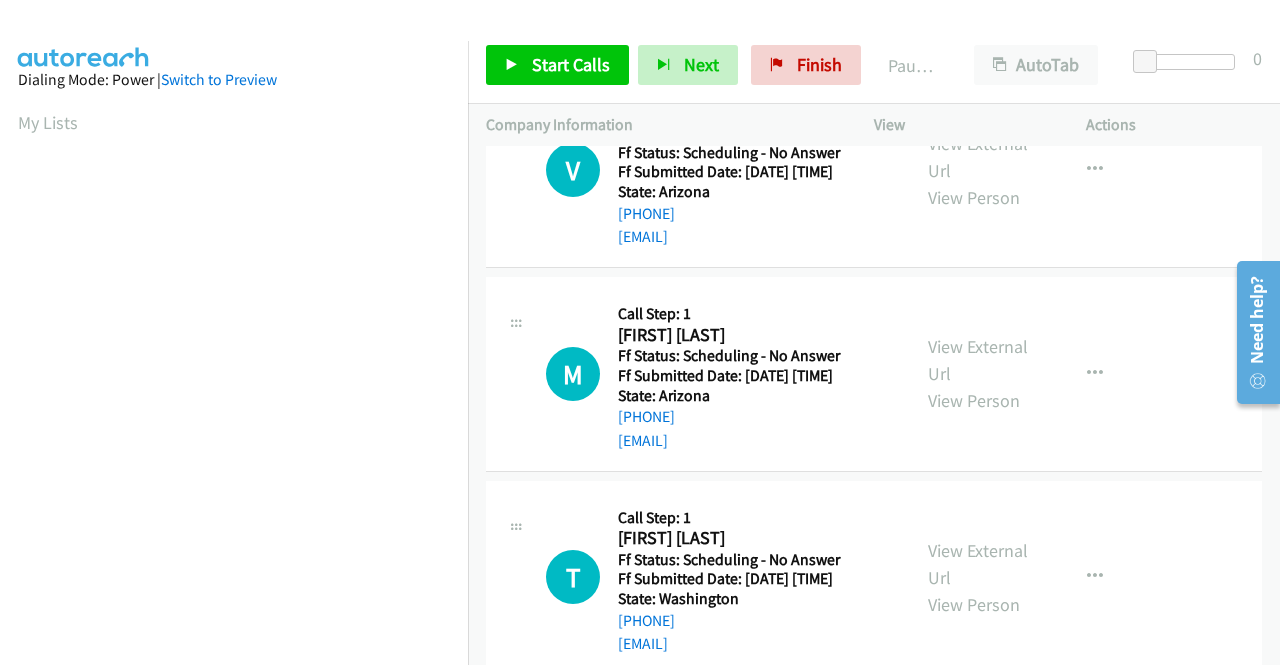 scroll, scrollTop: 1300, scrollLeft: 0, axis: vertical 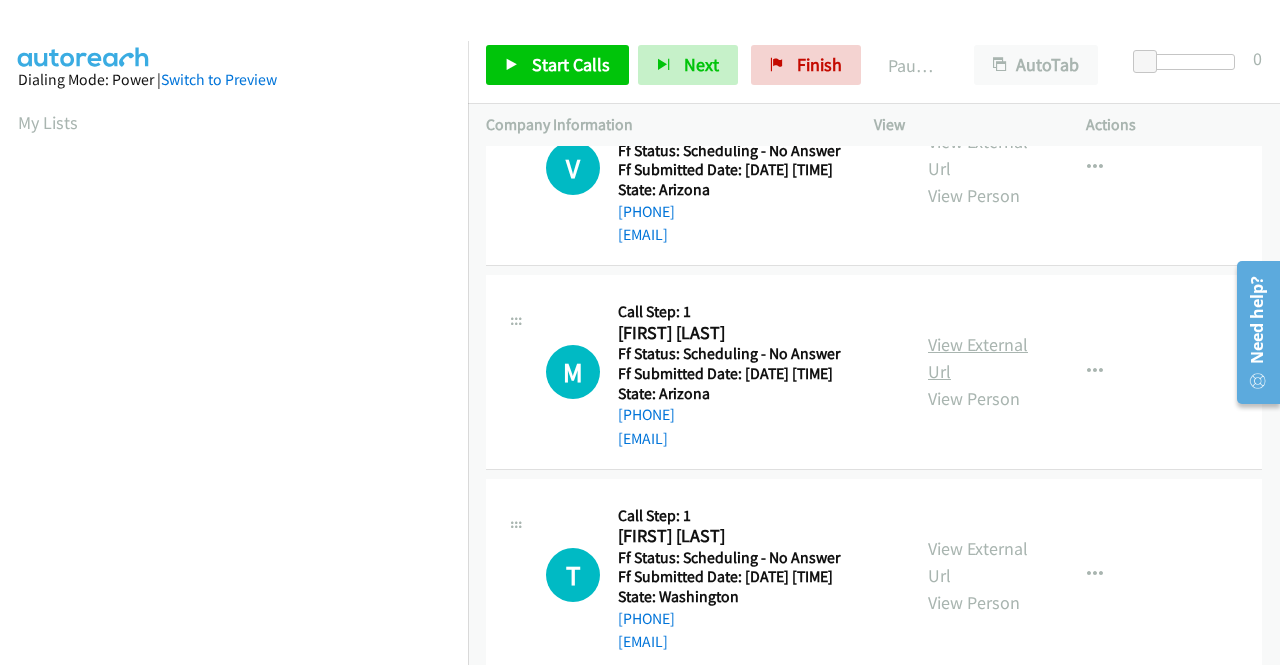 click on "View External Url" at bounding box center (978, 358) 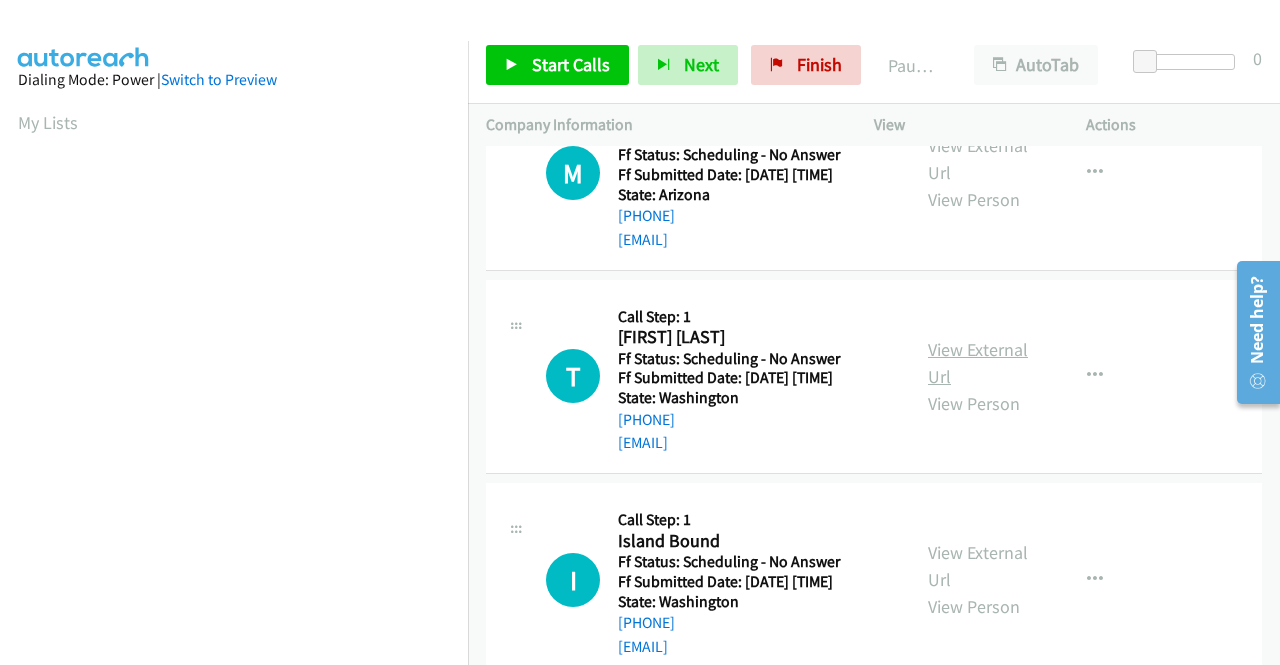scroll, scrollTop: 1500, scrollLeft: 0, axis: vertical 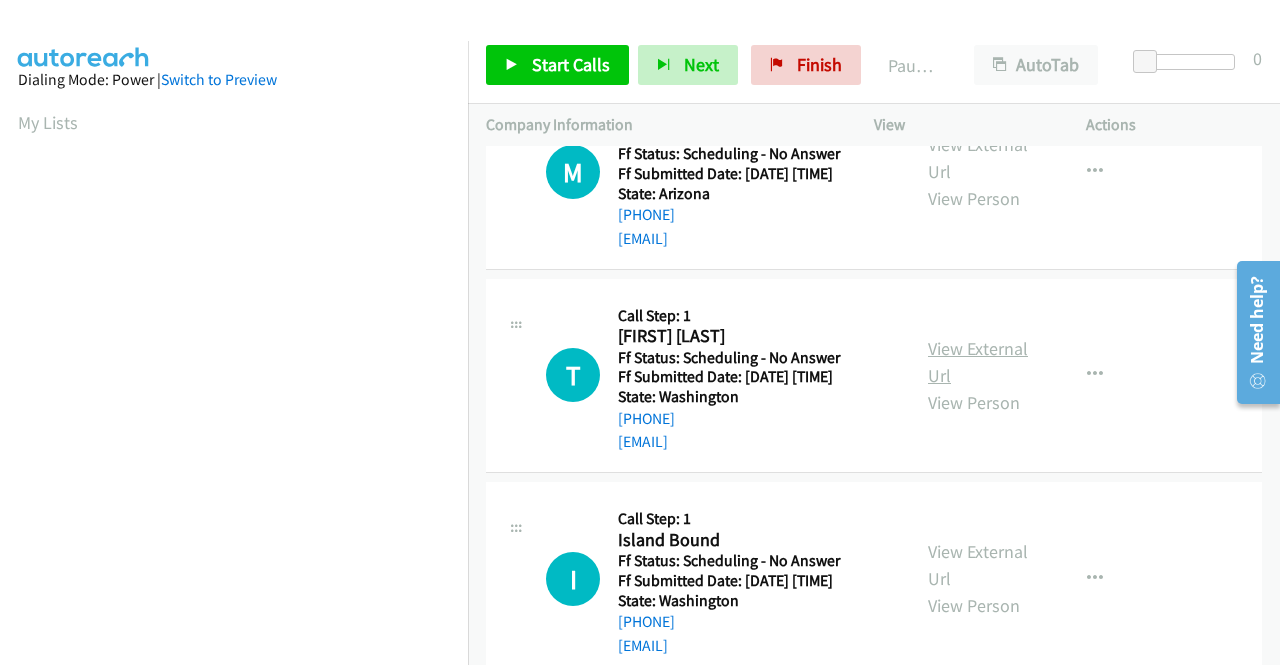 click on "View External Url" at bounding box center (978, 362) 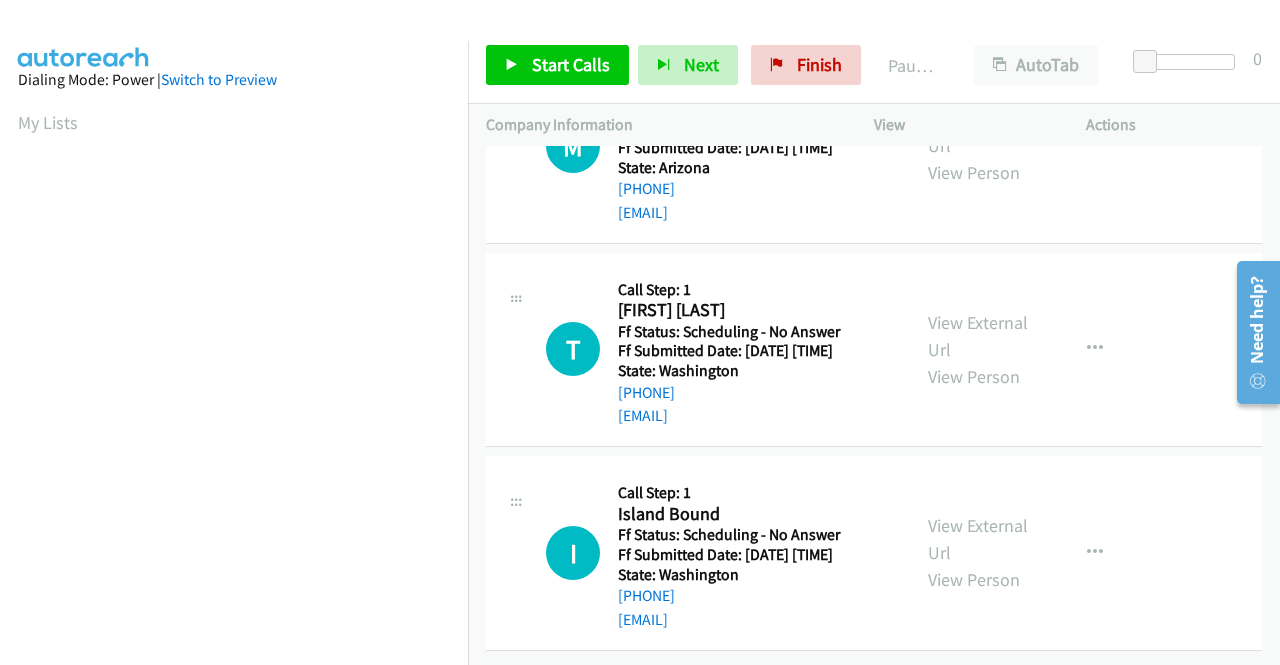 scroll, scrollTop: 1700, scrollLeft: 0, axis: vertical 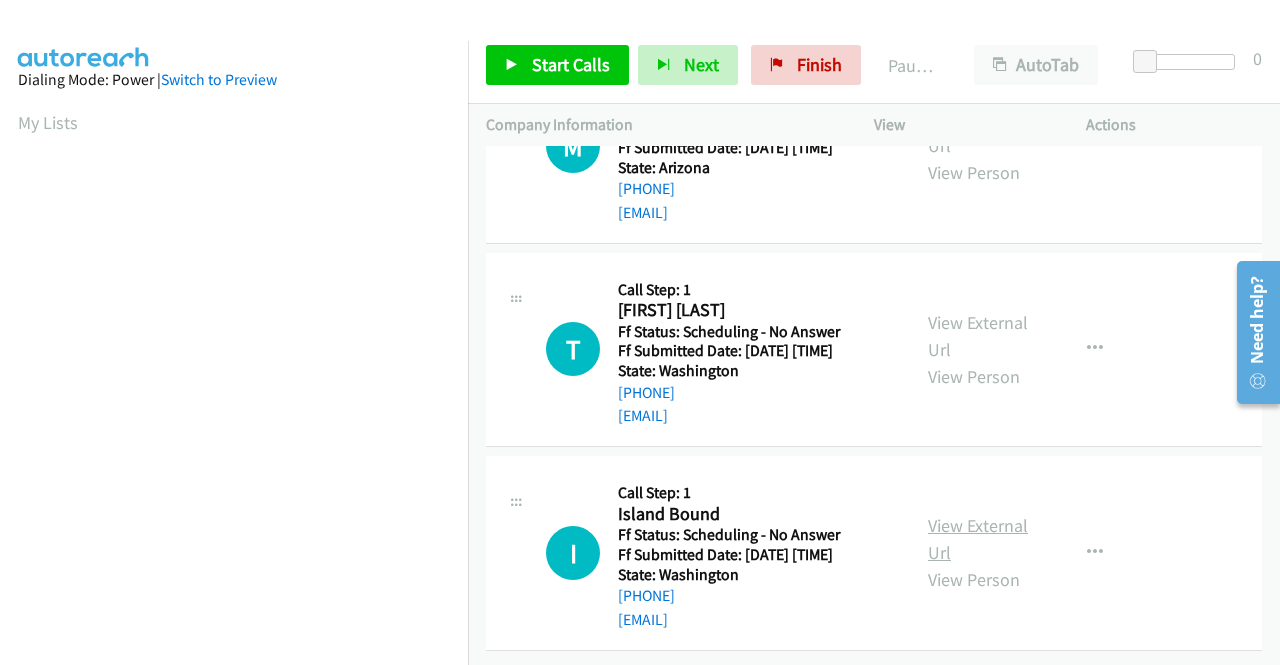 click on "View External Url" at bounding box center [978, 539] 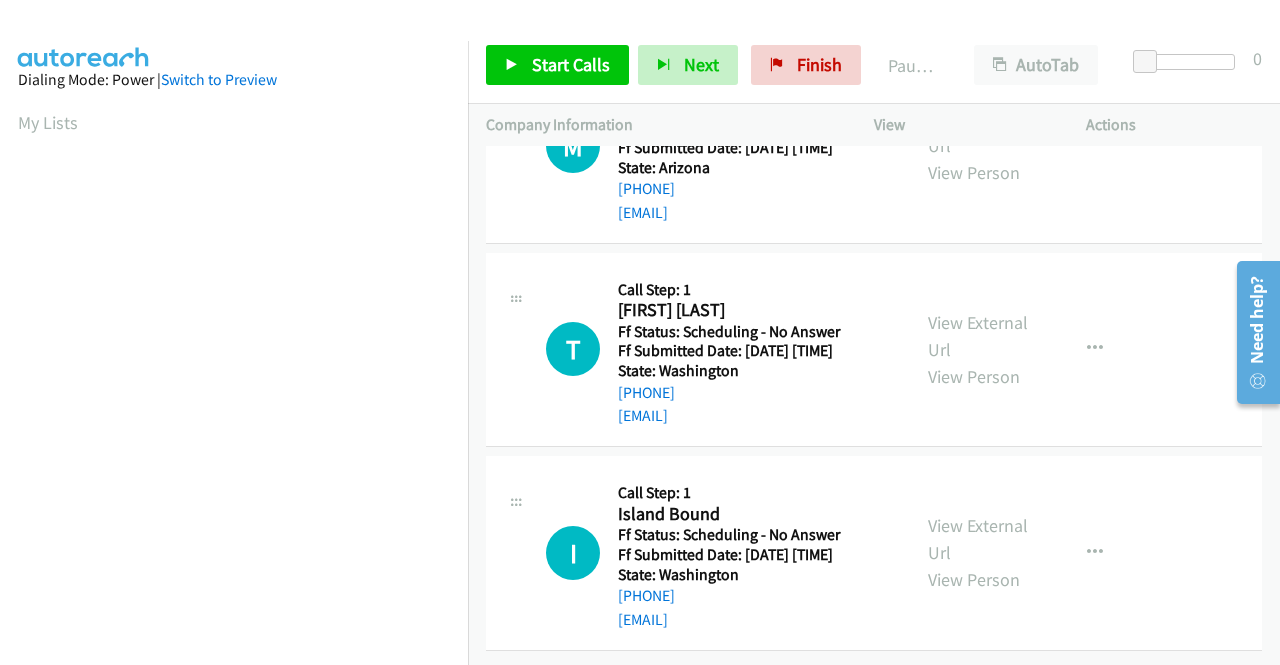 scroll, scrollTop: 1734, scrollLeft: 0, axis: vertical 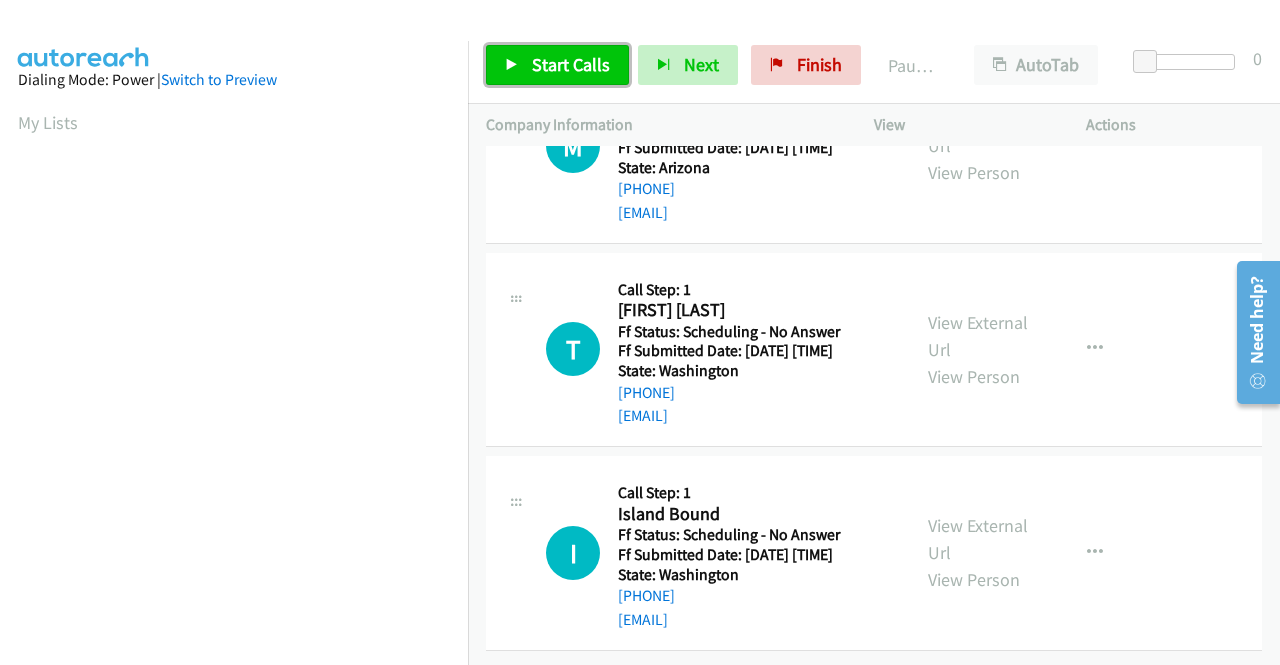 click on "Start Calls" at bounding box center (571, 64) 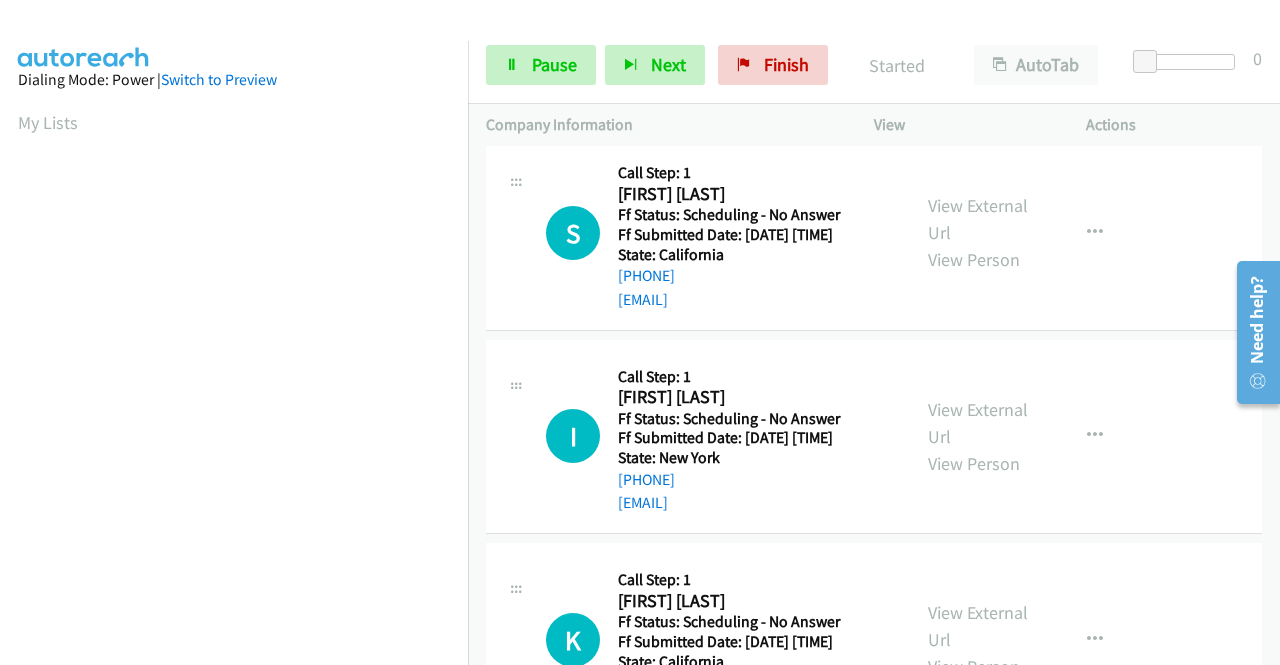 scroll, scrollTop: 0, scrollLeft: 0, axis: both 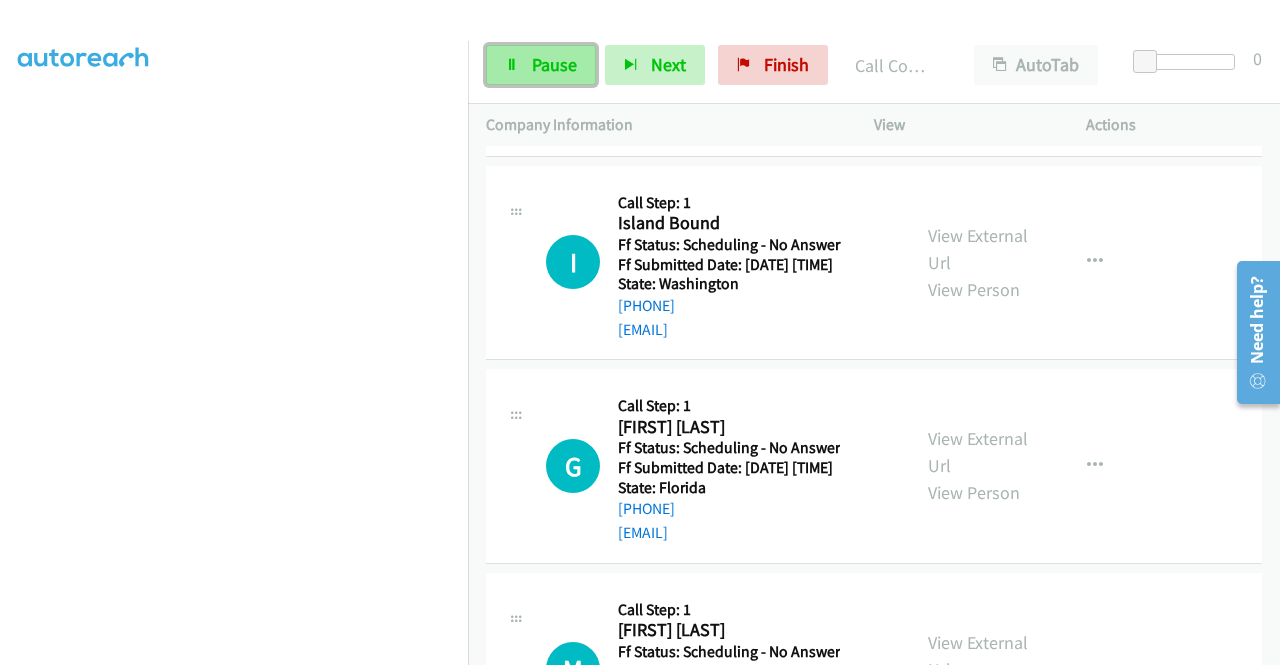 click on "Pause" at bounding box center (541, 65) 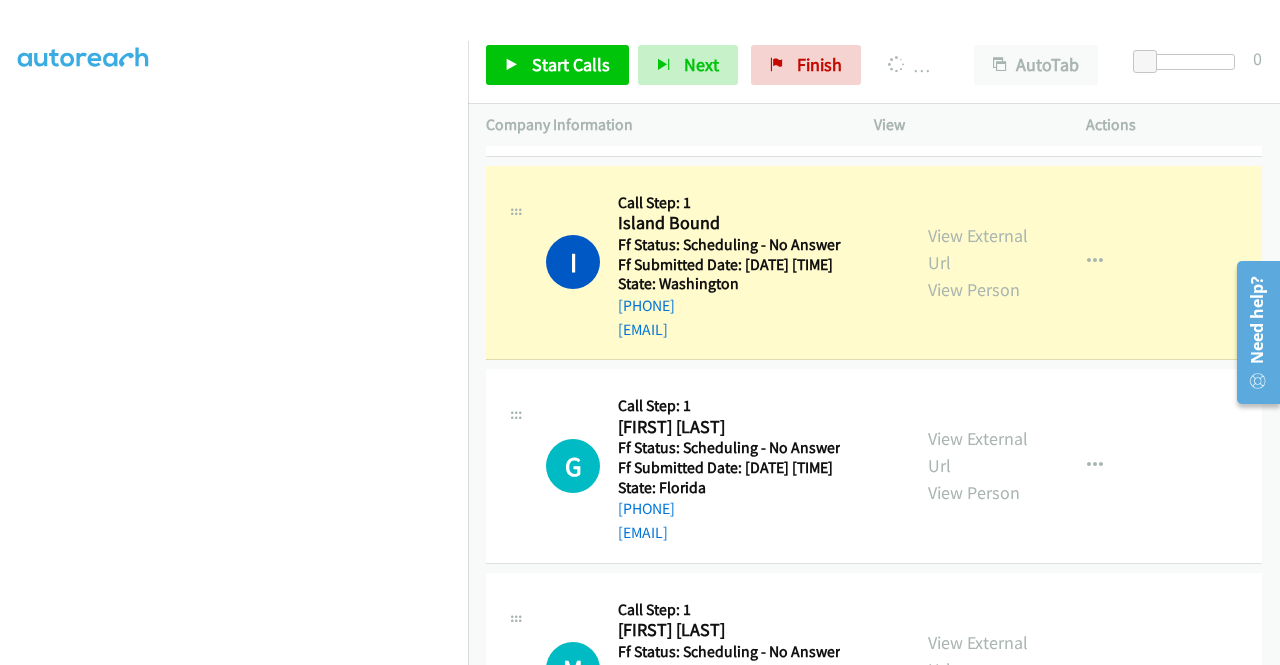 scroll, scrollTop: 456, scrollLeft: 0, axis: vertical 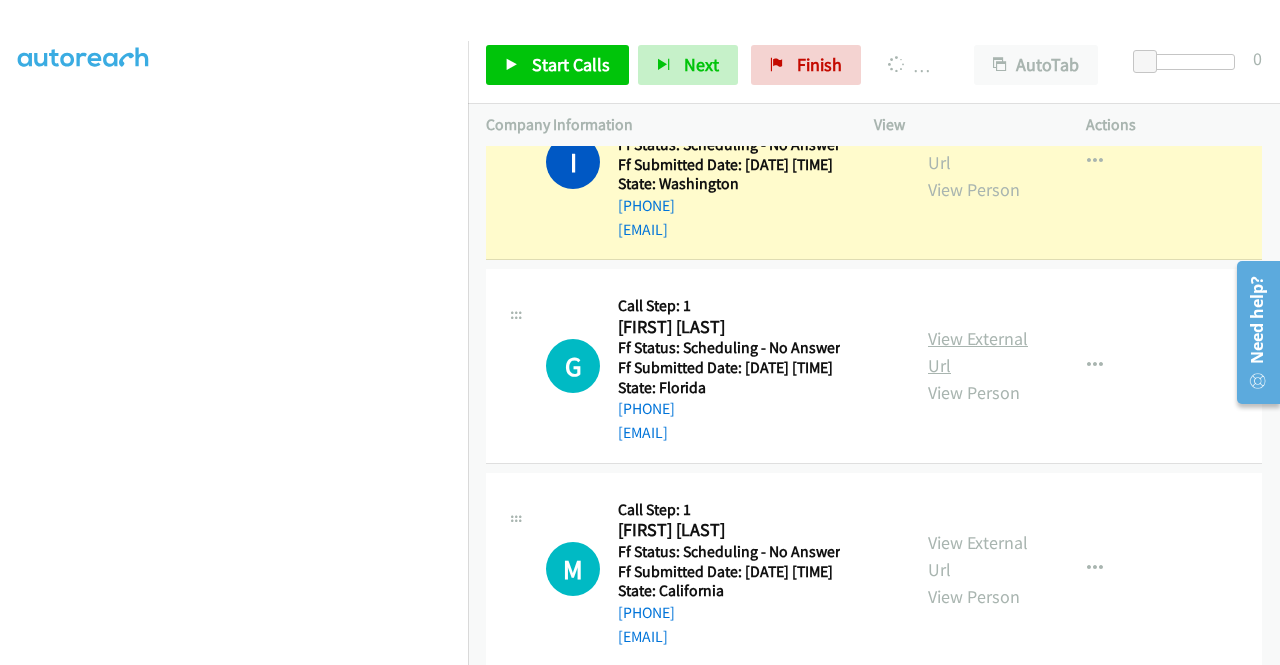 click on "View External Url" at bounding box center (978, 352) 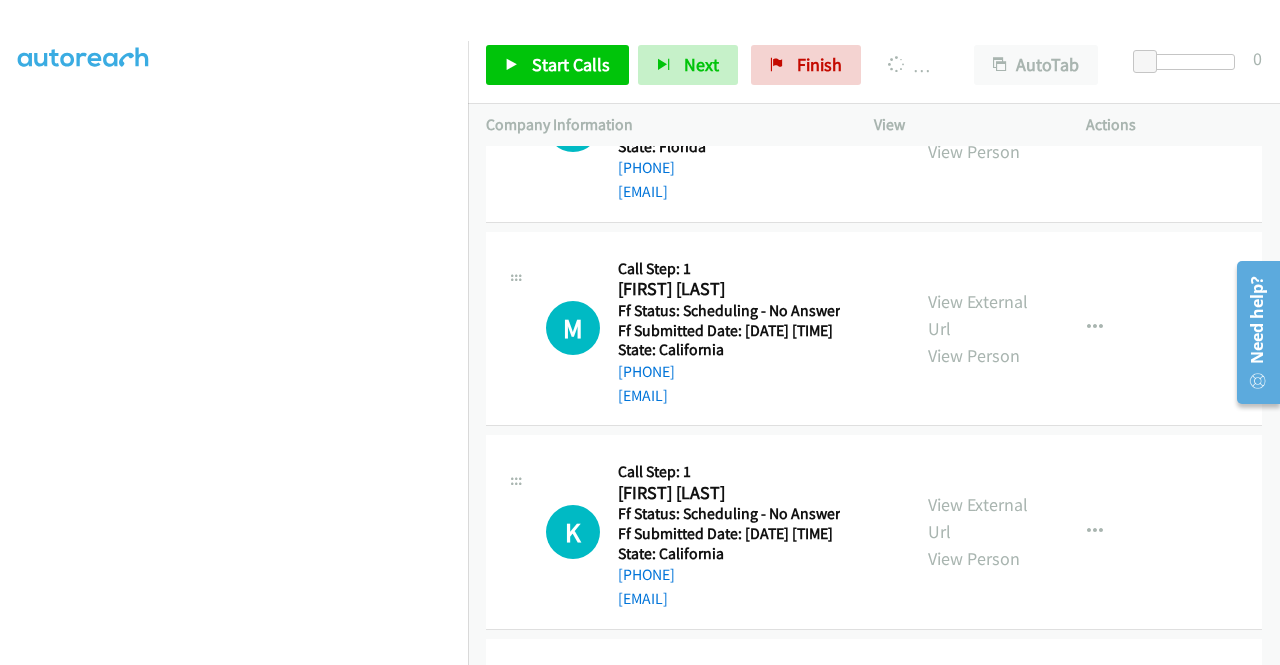scroll, scrollTop: 2600, scrollLeft: 0, axis: vertical 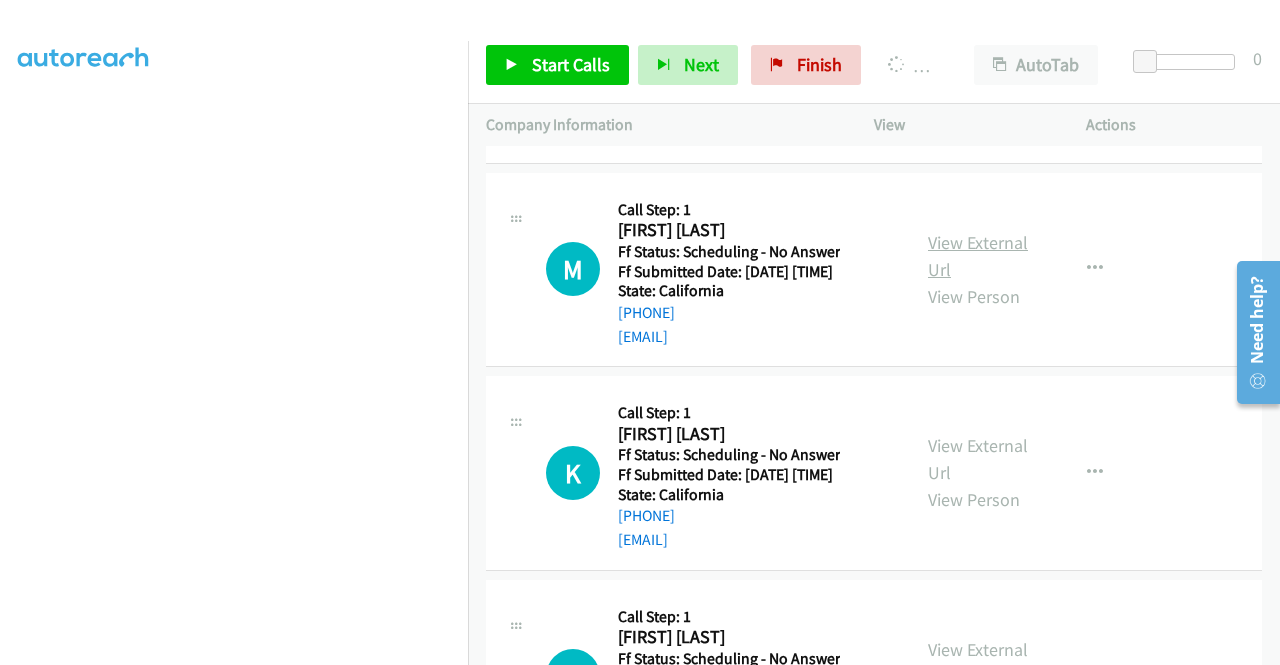 click on "View External Url" at bounding box center [978, 256] 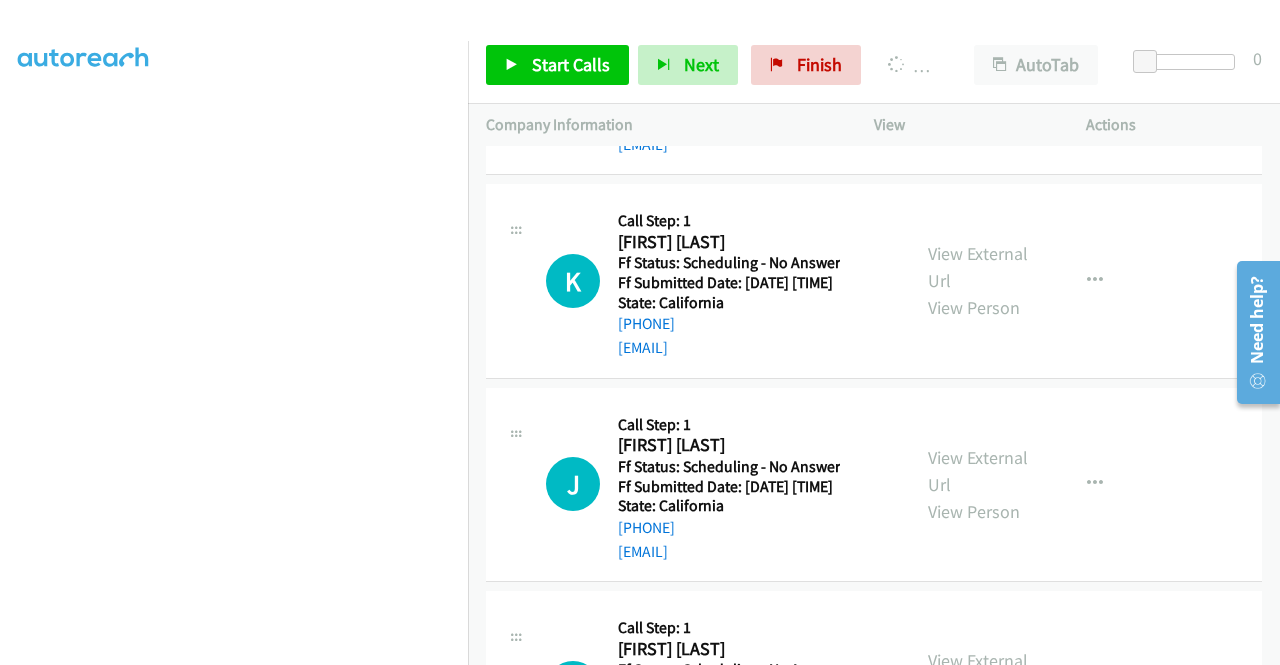 scroll, scrollTop: 2800, scrollLeft: 0, axis: vertical 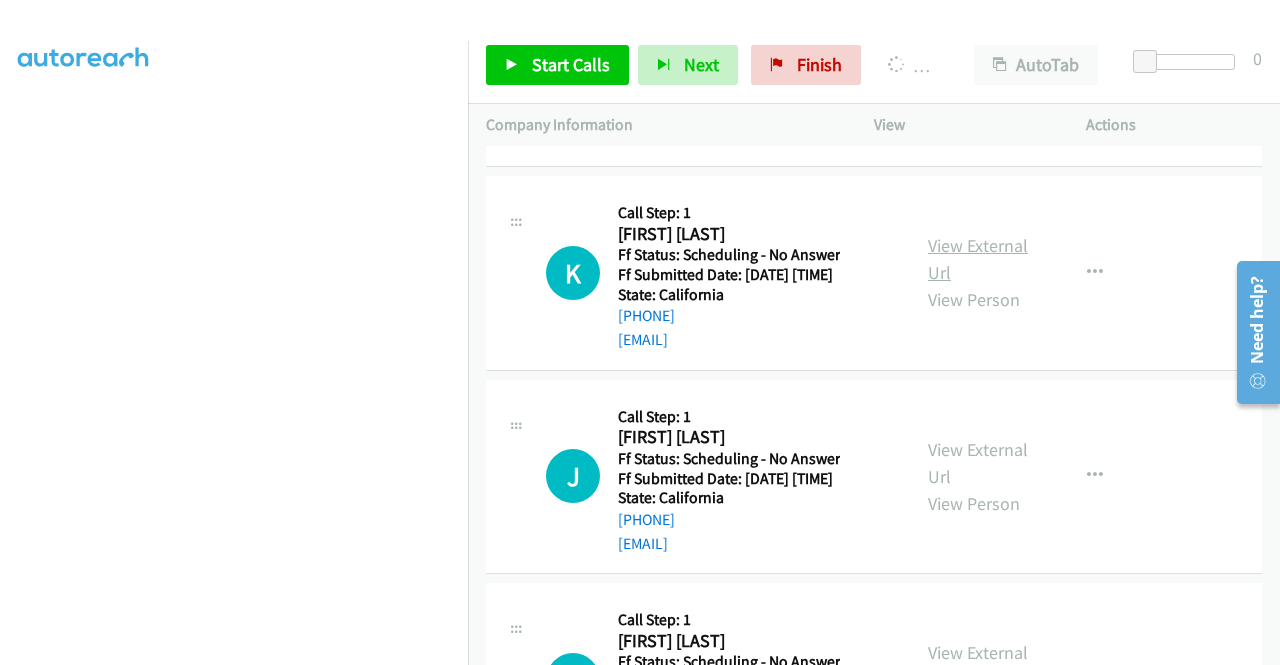 click on "View External Url" at bounding box center (978, 259) 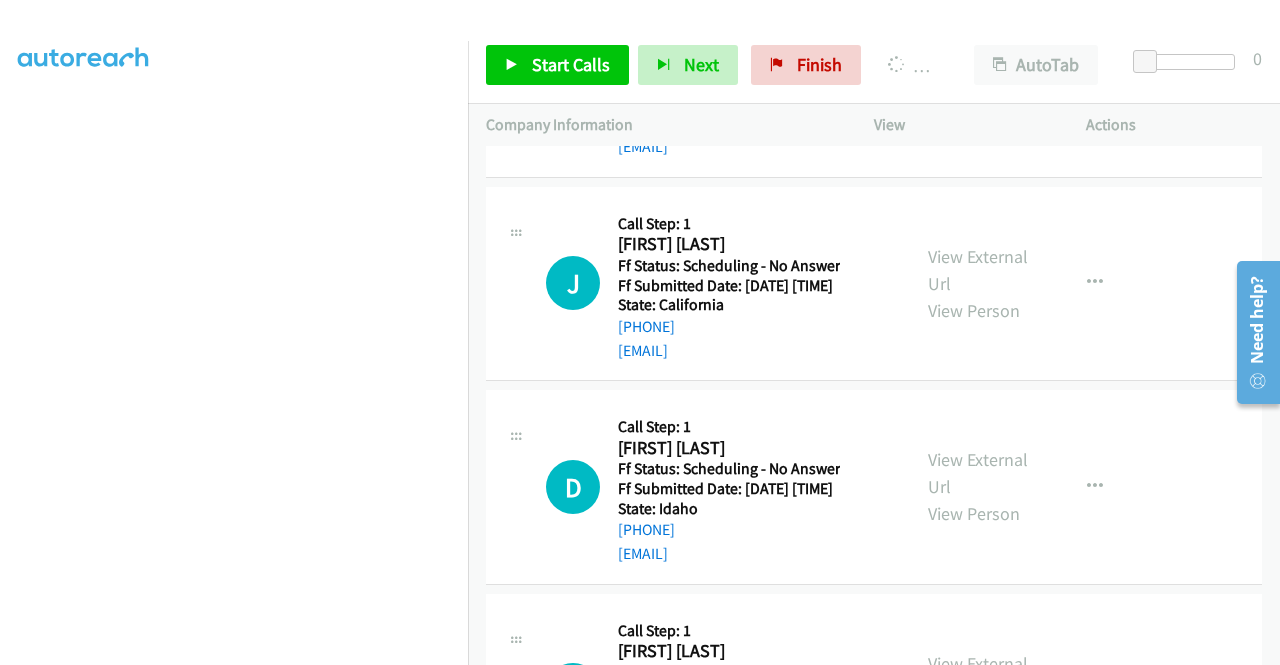 scroll, scrollTop: 3000, scrollLeft: 0, axis: vertical 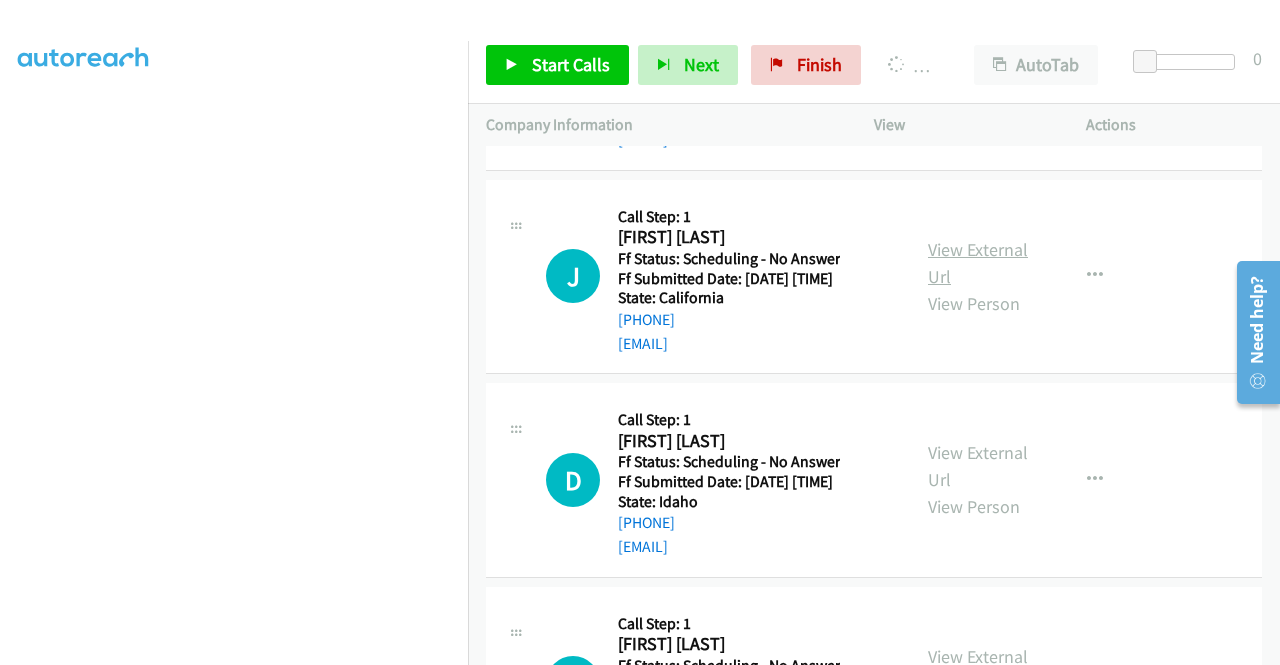 click on "View External Url" at bounding box center [978, 263] 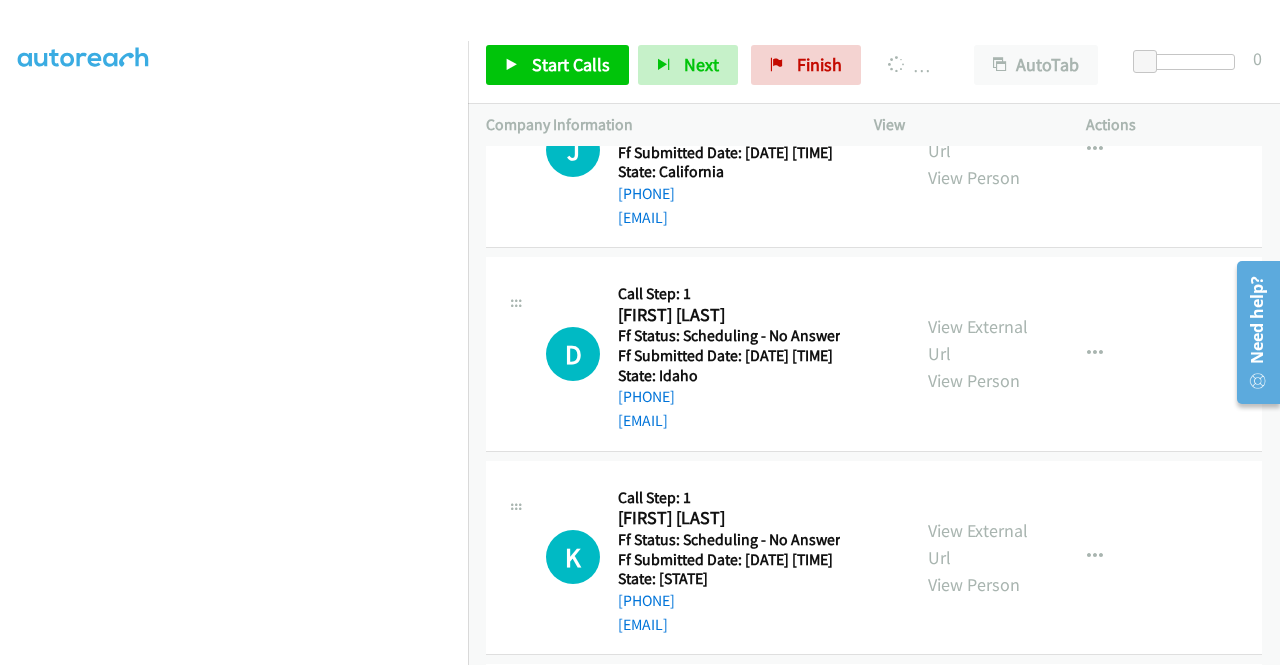 scroll, scrollTop: 3200, scrollLeft: 0, axis: vertical 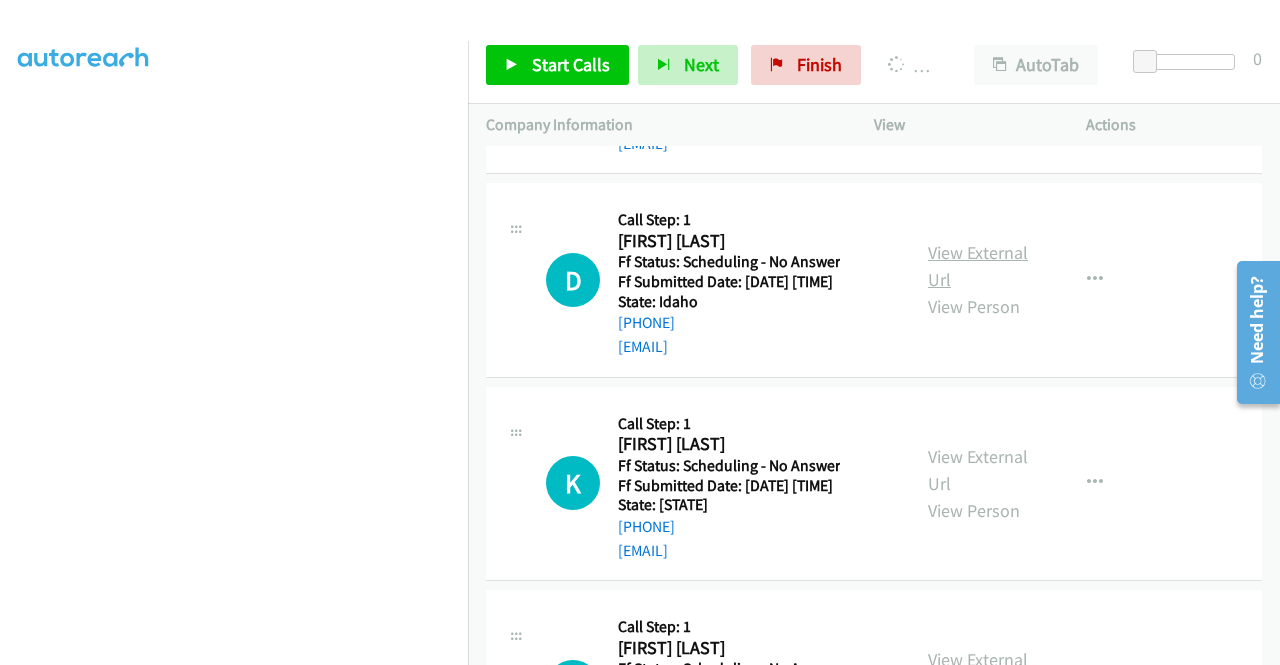 click on "View External Url" at bounding box center [978, 266] 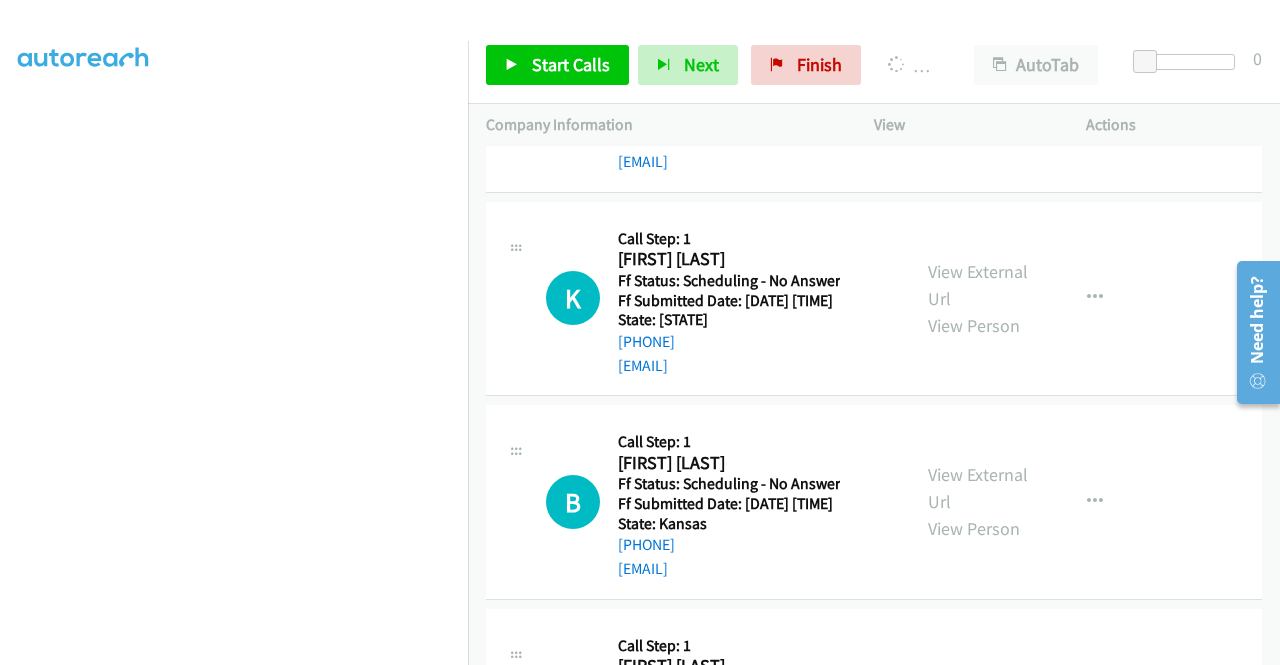scroll, scrollTop: 3400, scrollLeft: 0, axis: vertical 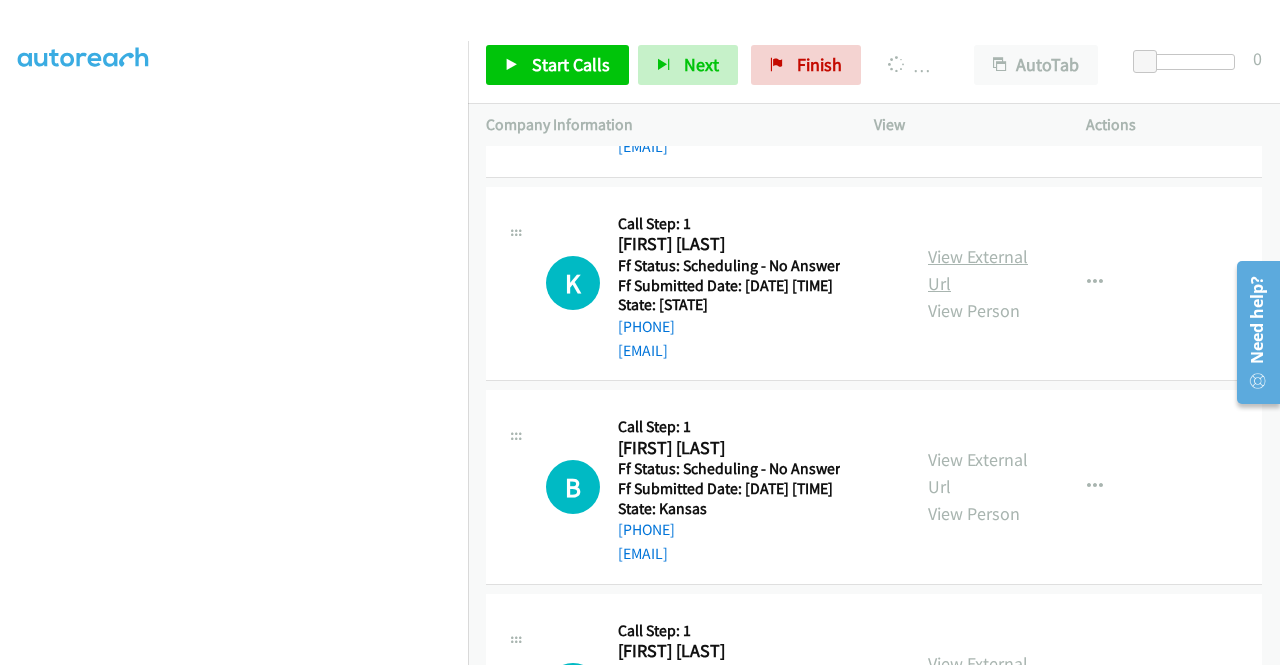 click on "View External Url" at bounding box center (978, 270) 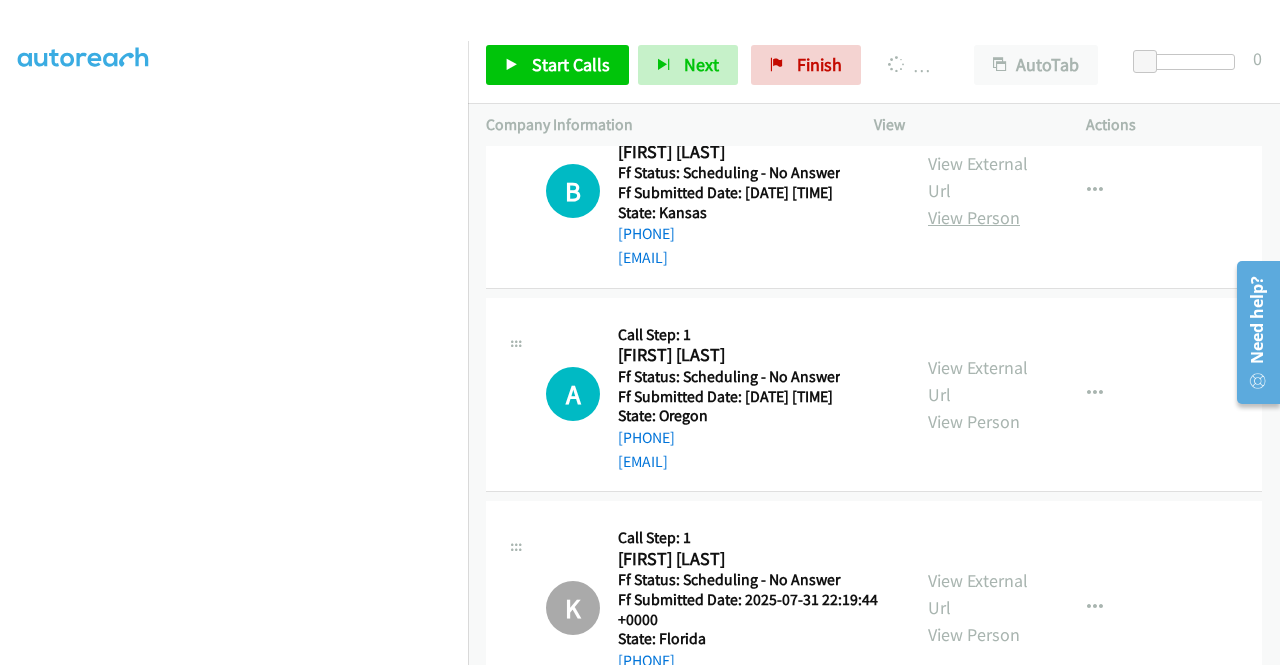 scroll, scrollTop: 3700, scrollLeft: 0, axis: vertical 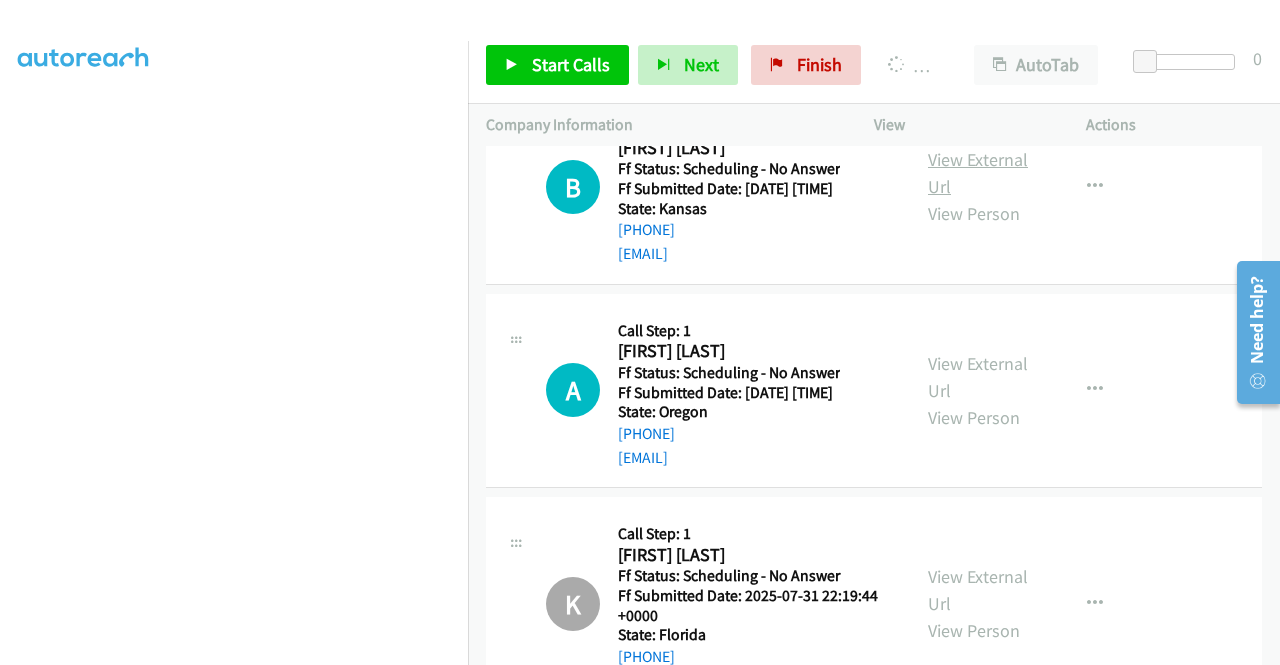 click on "View External Url" at bounding box center (978, 173) 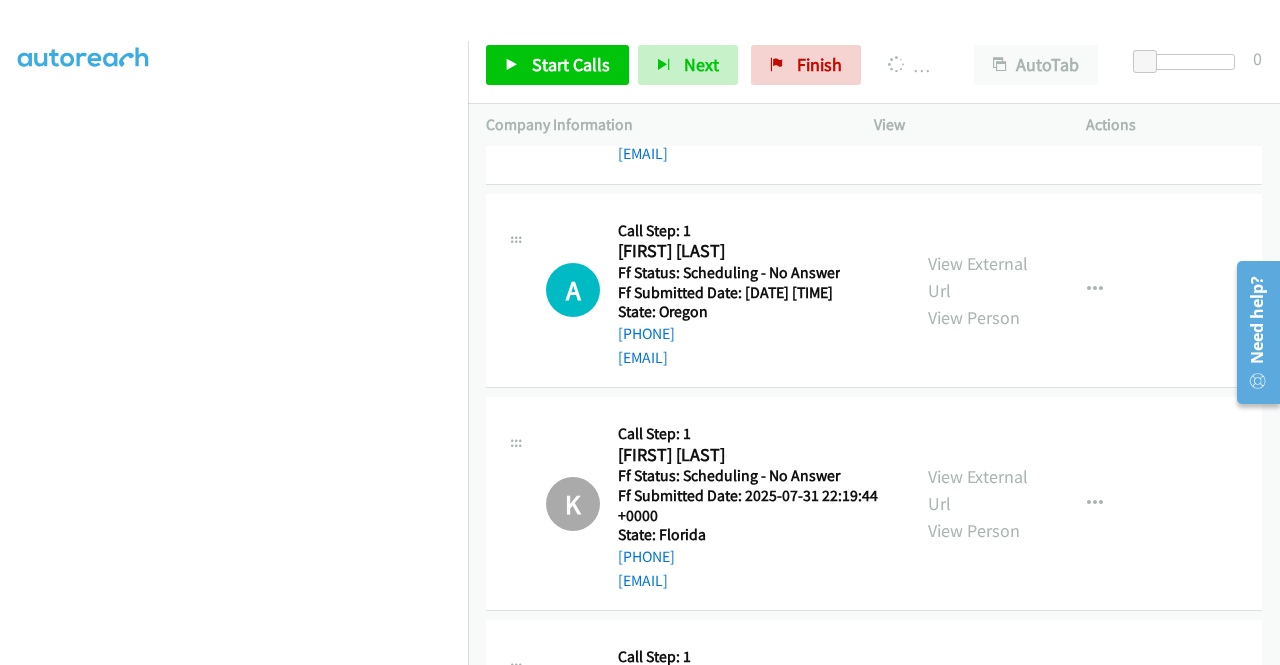 scroll, scrollTop: 3900, scrollLeft: 0, axis: vertical 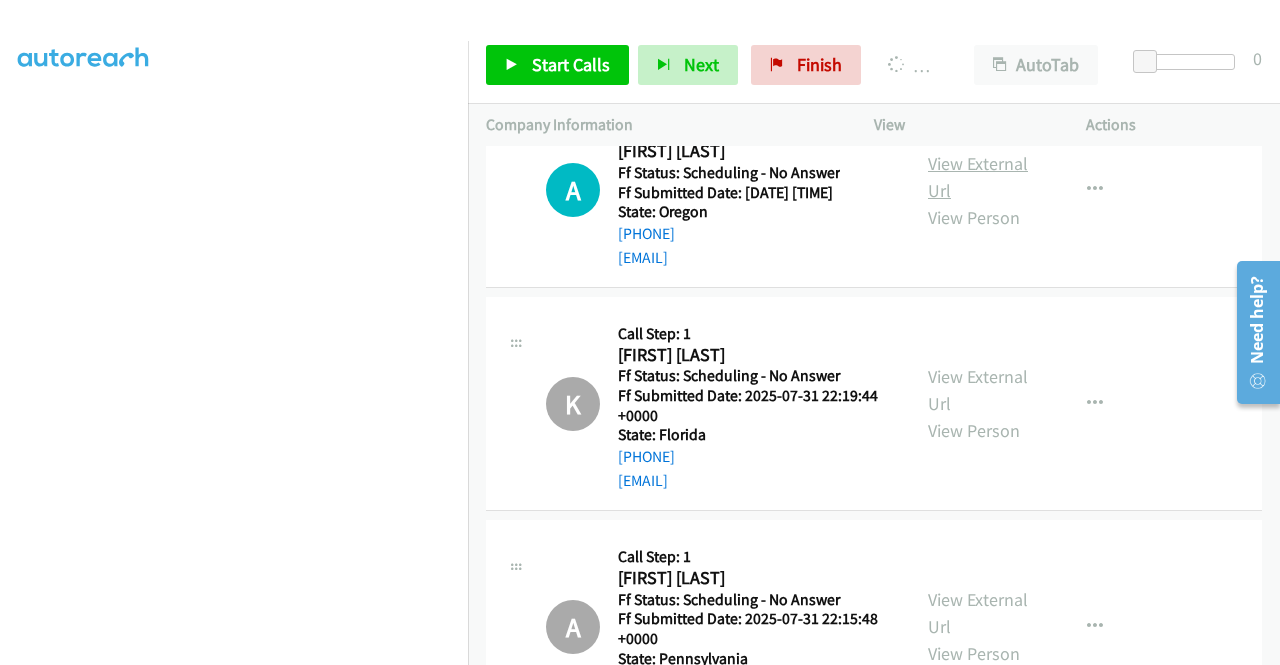 click on "View External Url" at bounding box center (978, 177) 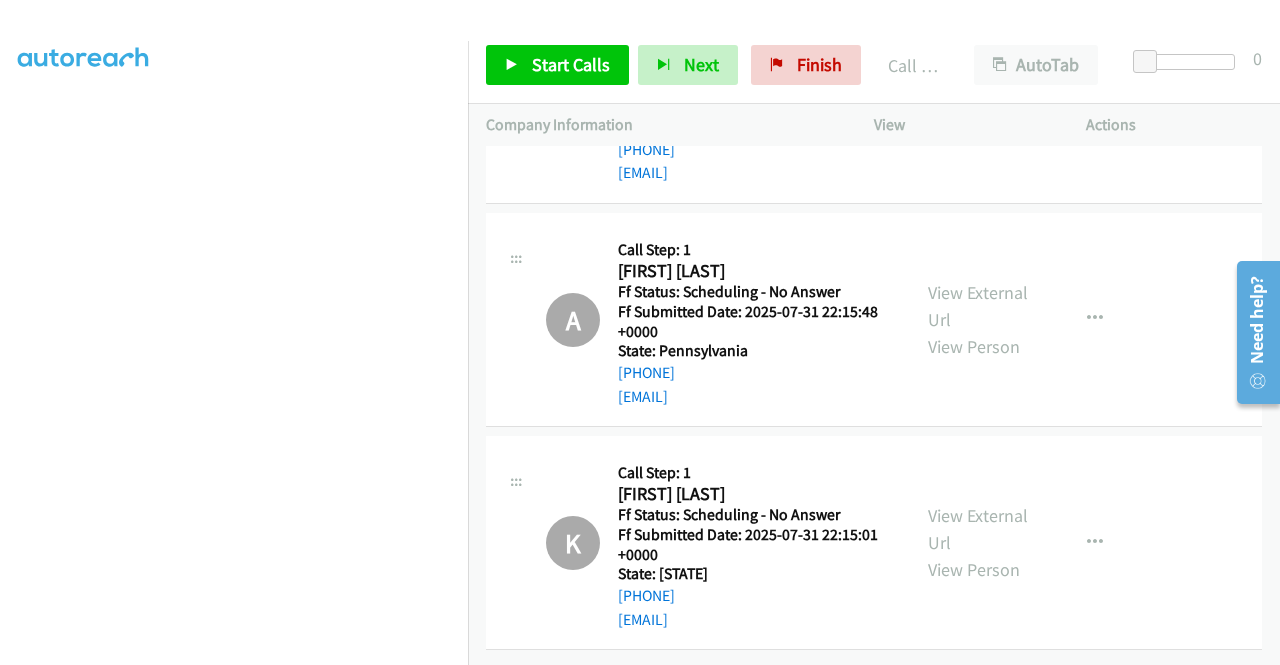 scroll, scrollTop: 4608, scrollLeft: 0, axis: vertical 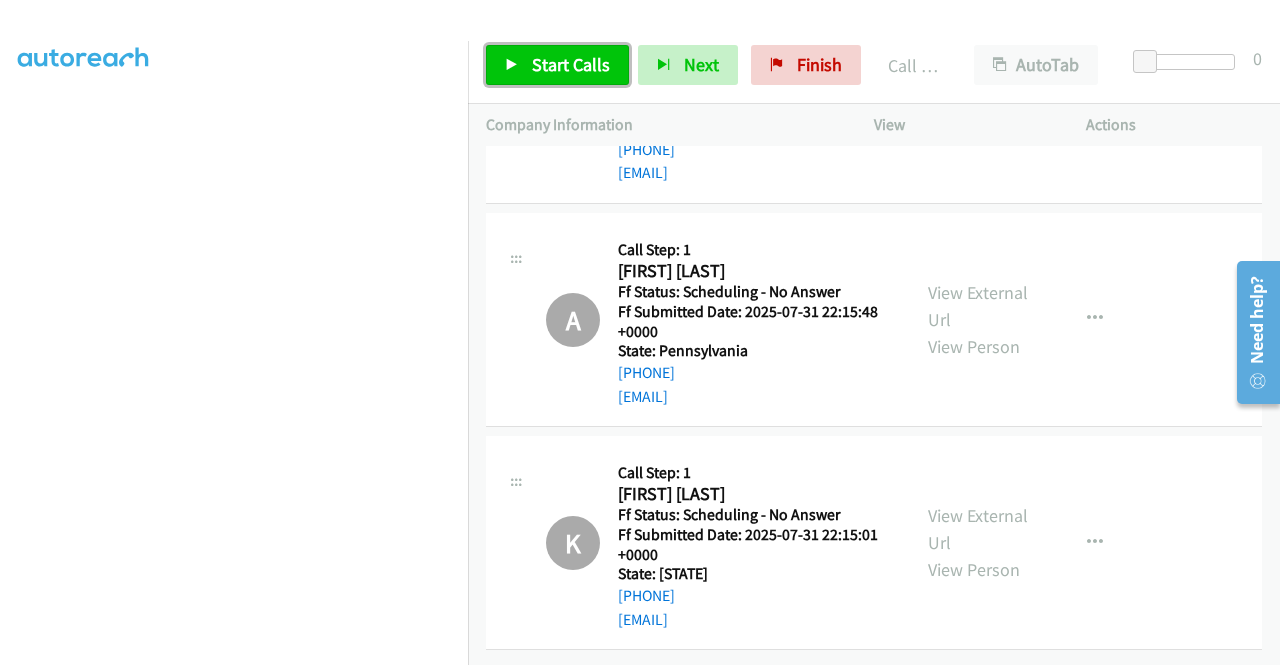 click on "Start Calls" at bounding box center [557, 65] 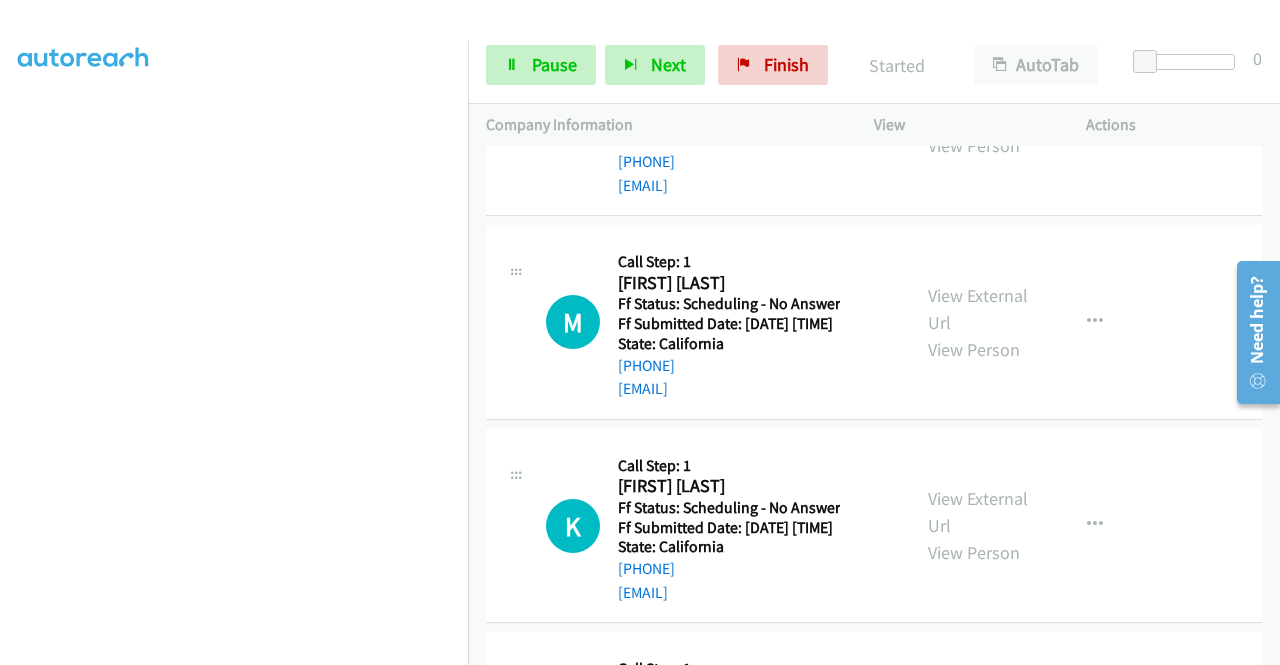 scroll, scrollTop: 2608, scrollLeft: 0, axis: vertical 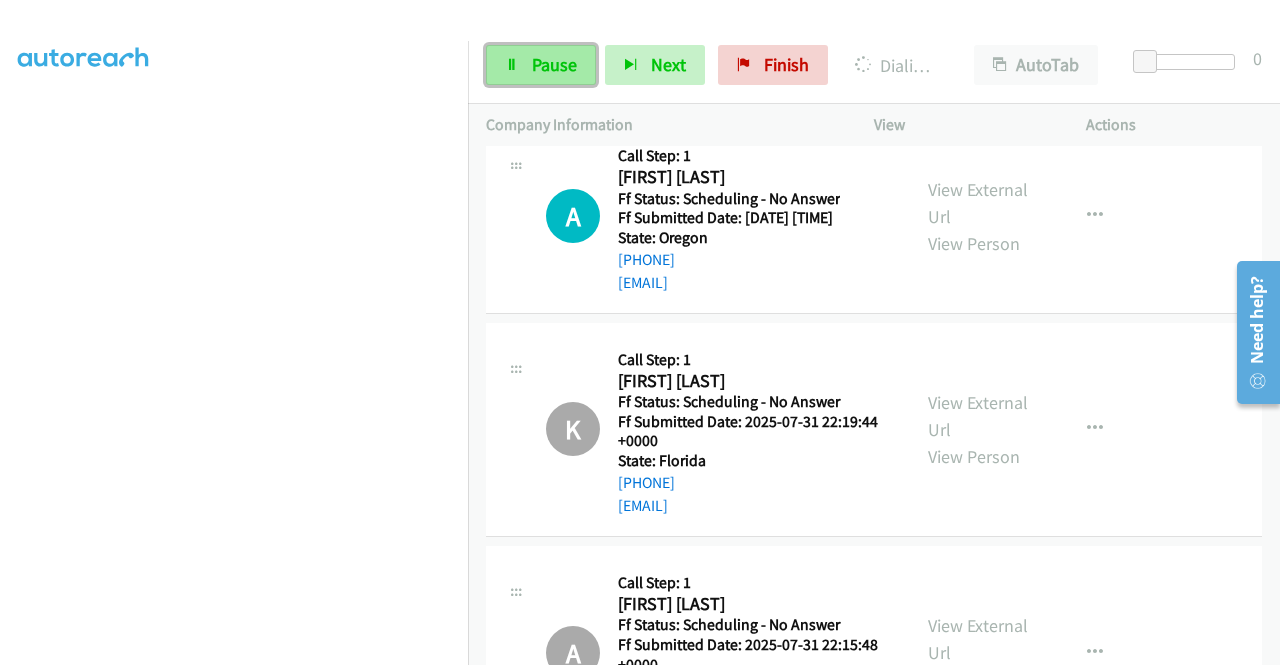 click on "Pause" at bounding box center [554, 64] 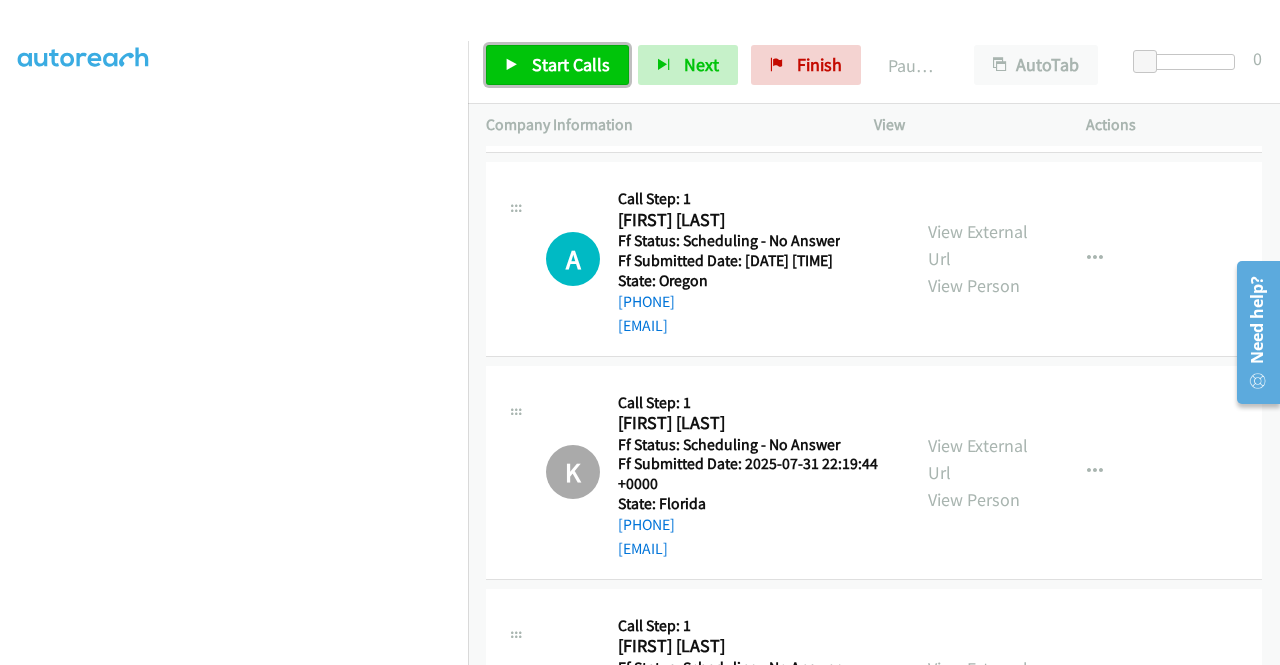click on "Start Calls" at bounding box center (571, 64) 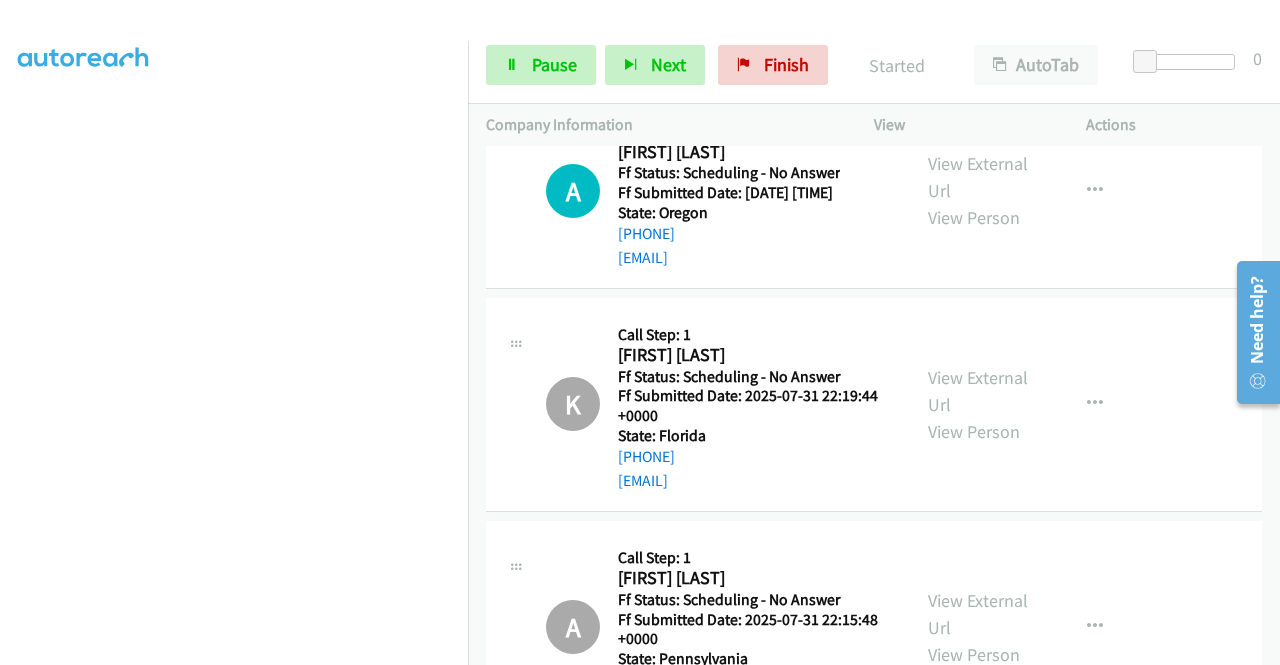 scroll, scrollTop: 4230, scrollLeft: 0, axis: vertical 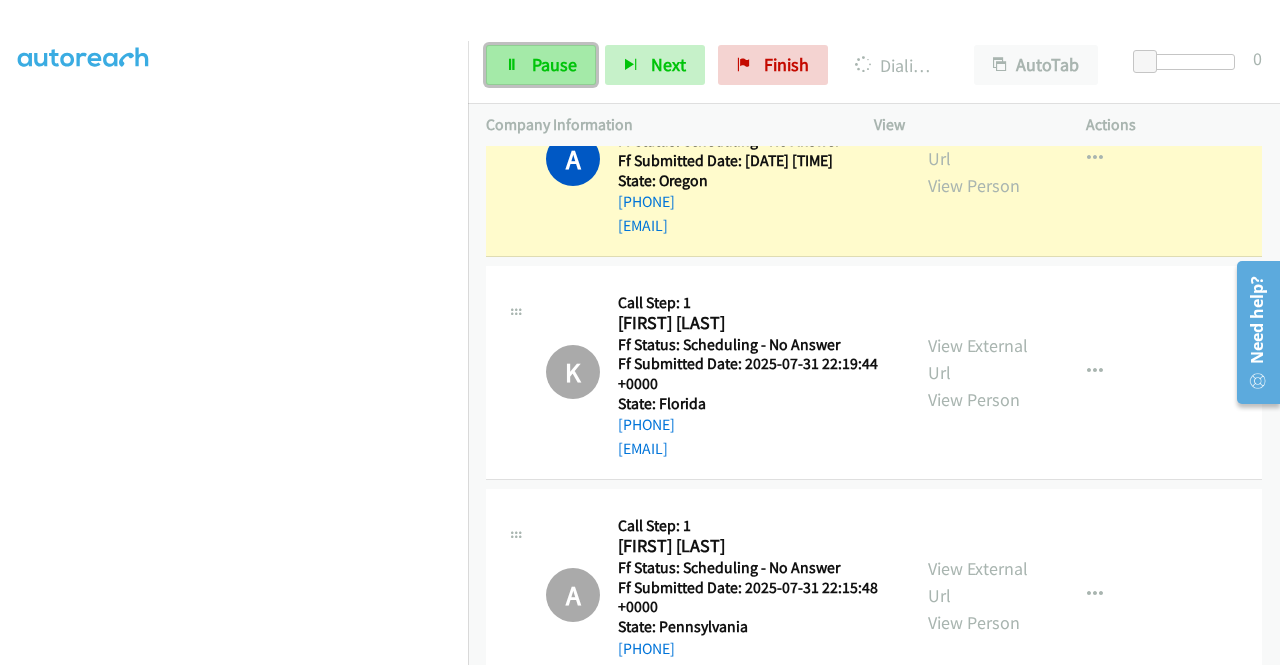 click on "Pause" at bounding box center [541, 65] 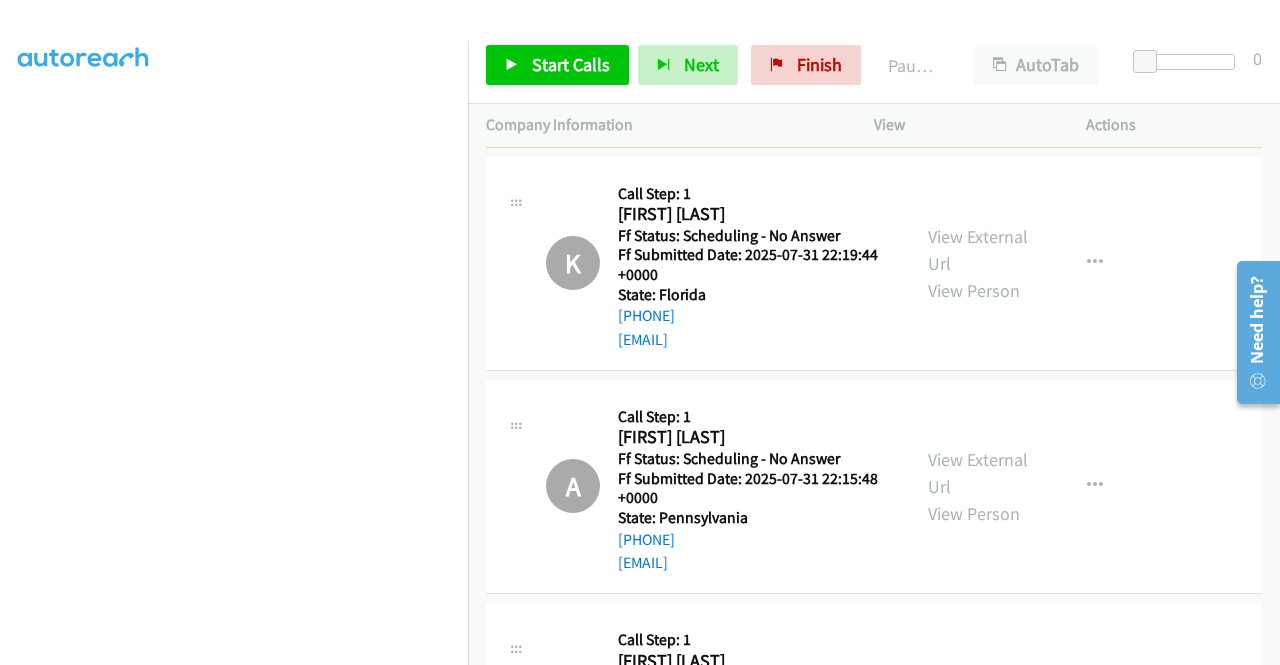 scroll, scrollTop: 4330, scrollLeft: 0, axis: vertical 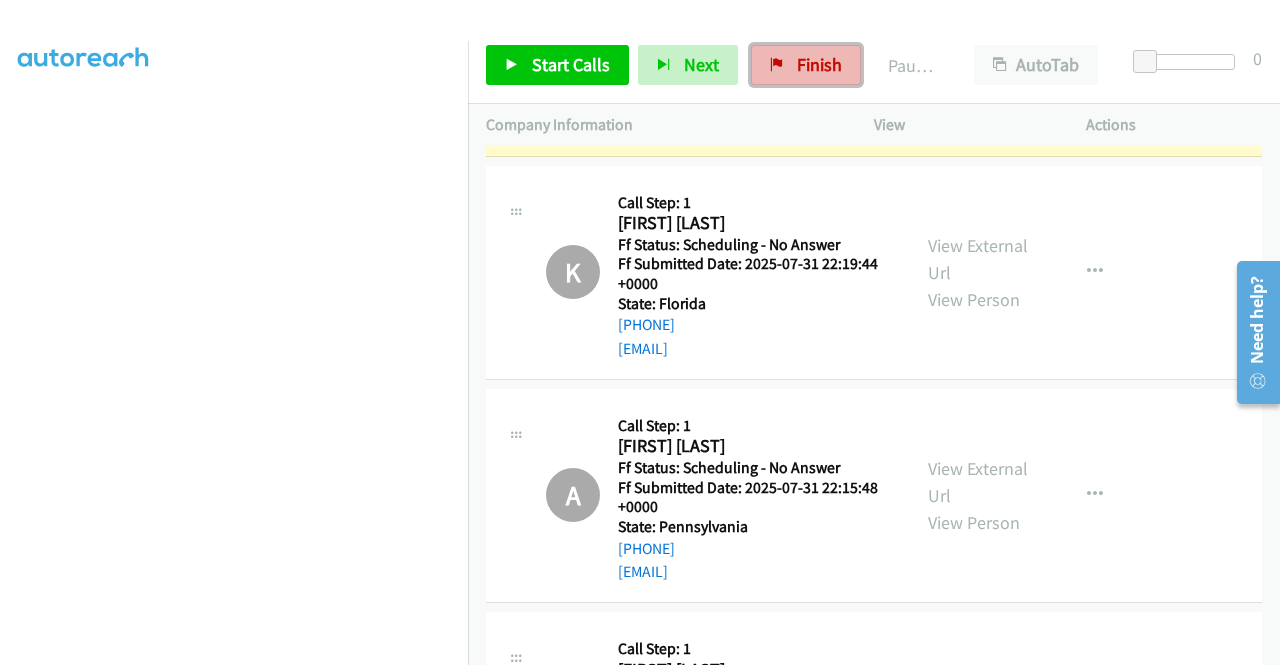 click on "Finish" at bounding box center (819, 64) 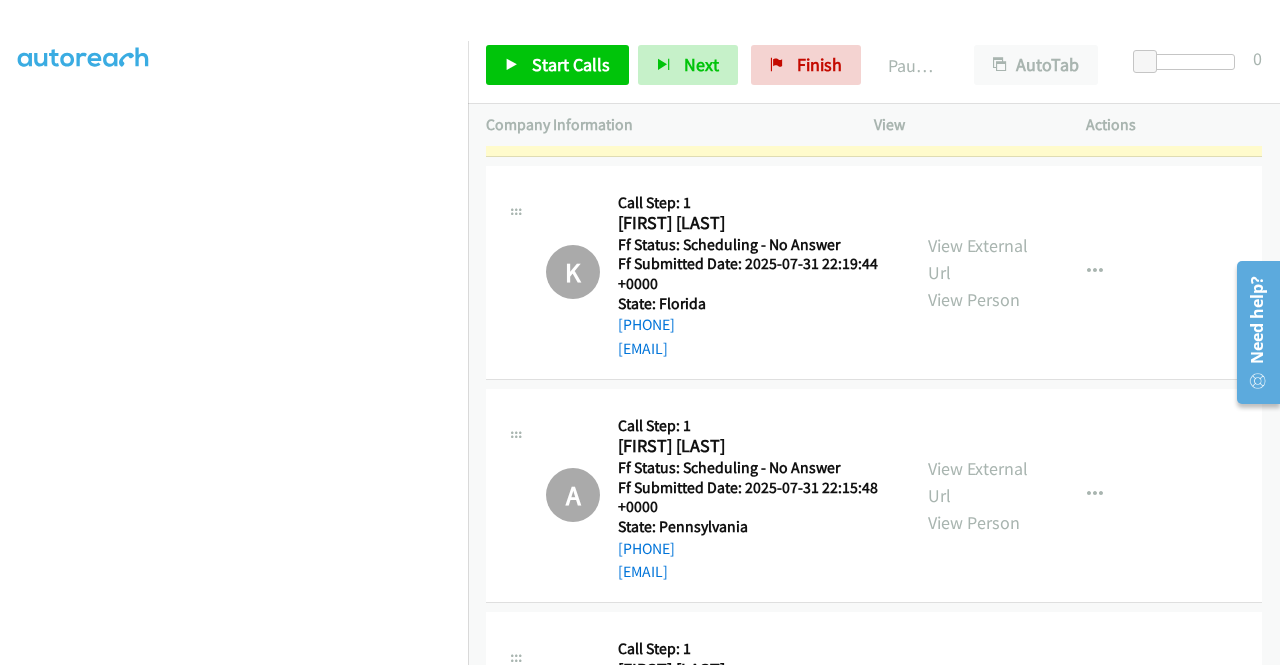 click on "Start Calls
Pause
Next
Finish
Paused
AutoTab
AutoTab
0" at bounding box center [874, 65] 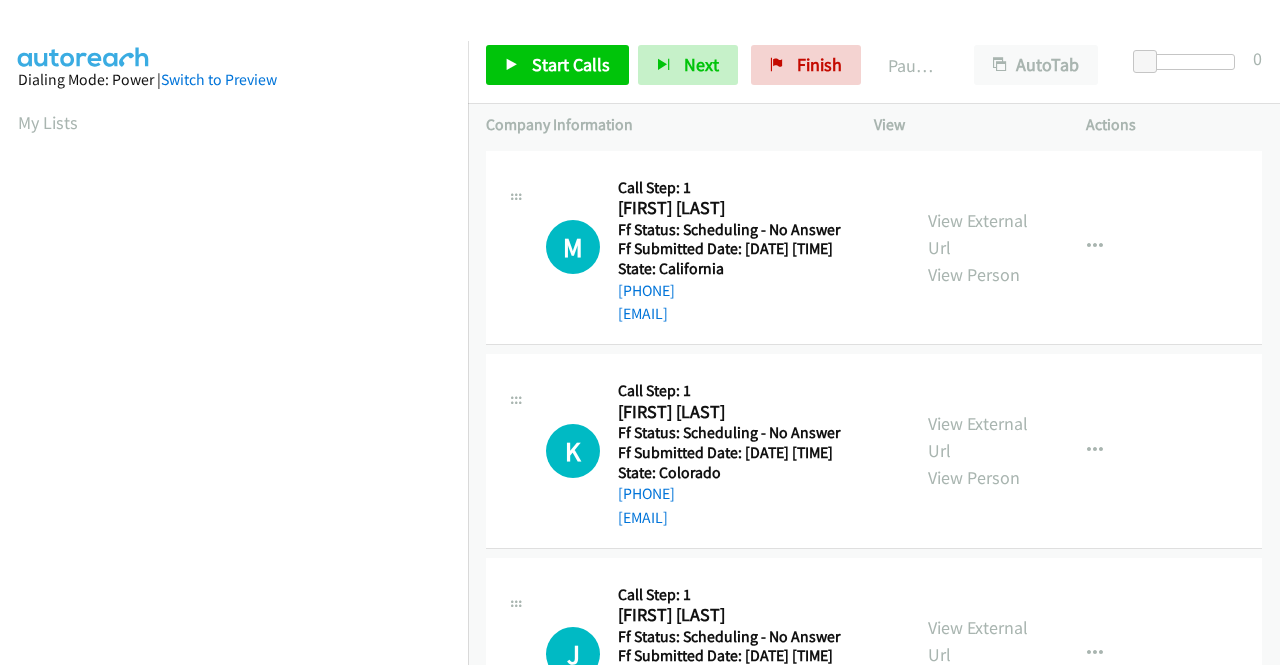 scroll, scrollTop: 0, scrollLeft: 0, axis: both 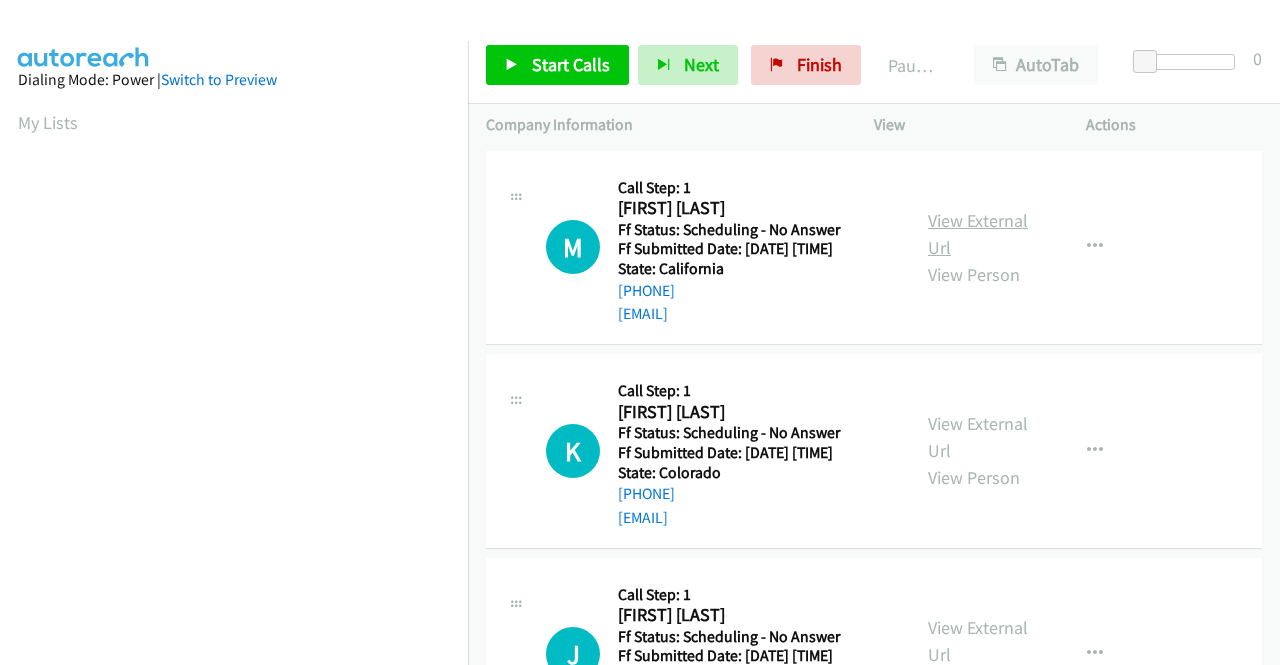 click on "View External Url" at bounding box center [978, 234] 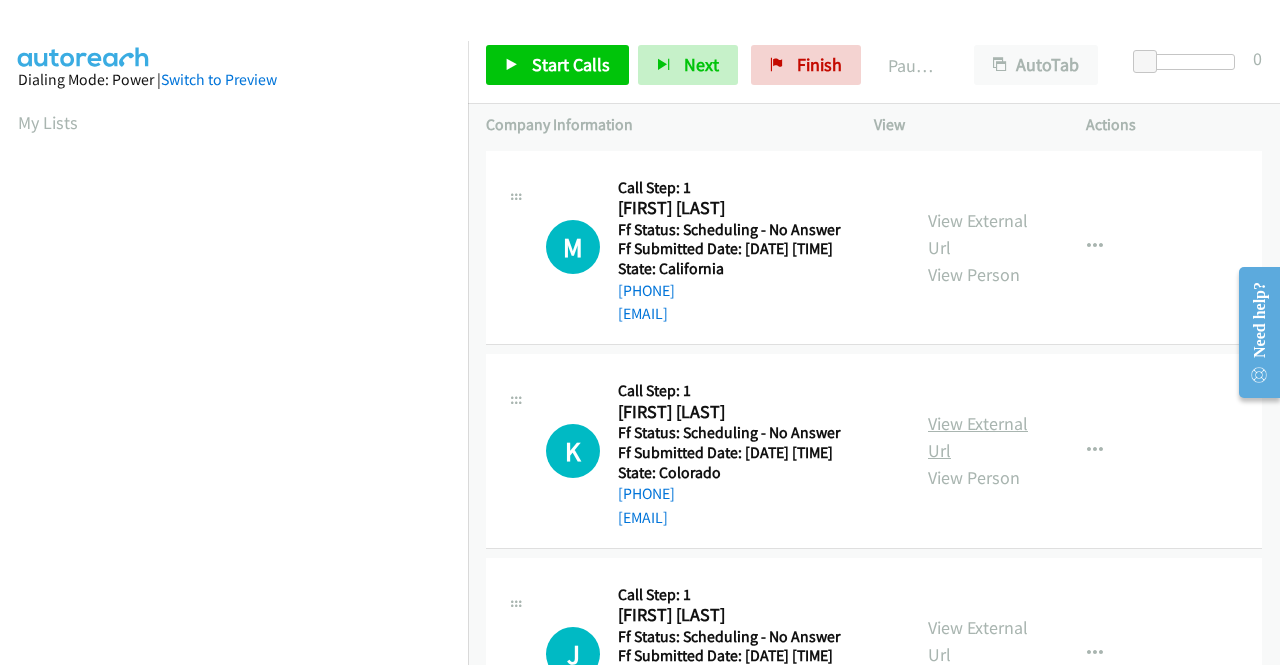 click on "View External Url" at bounding box center [978, 437] 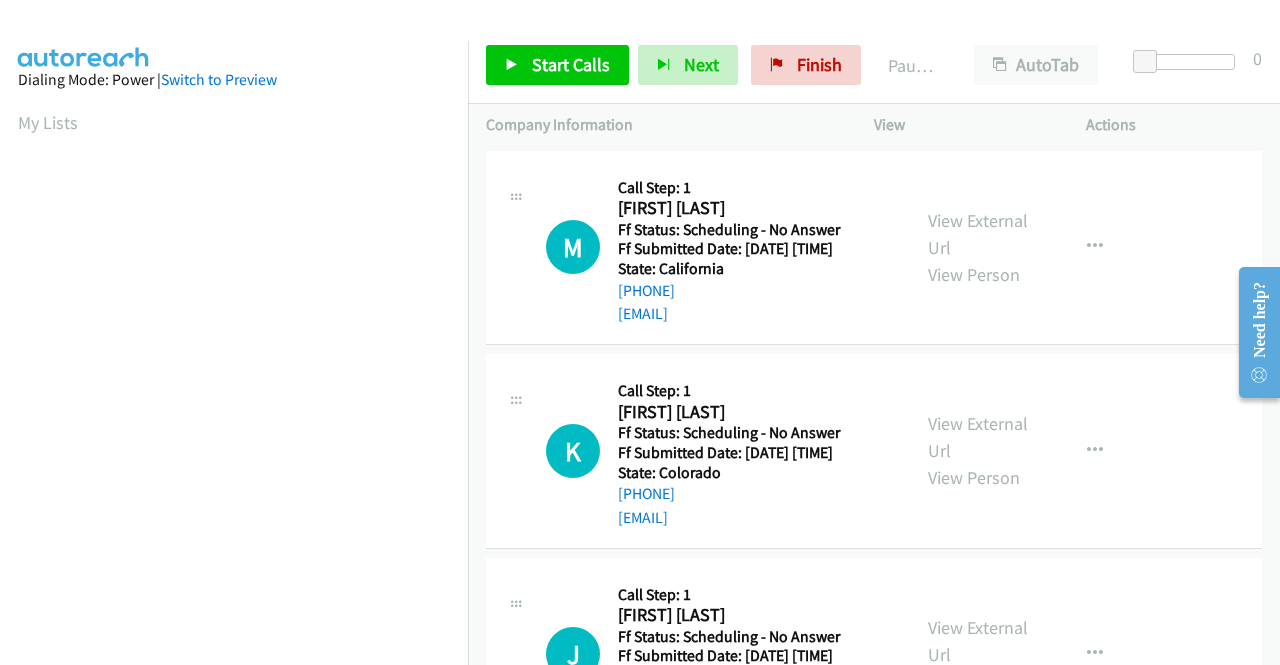 scroll, scrollTop: 100, scrollLeft: 0, axis: vertical 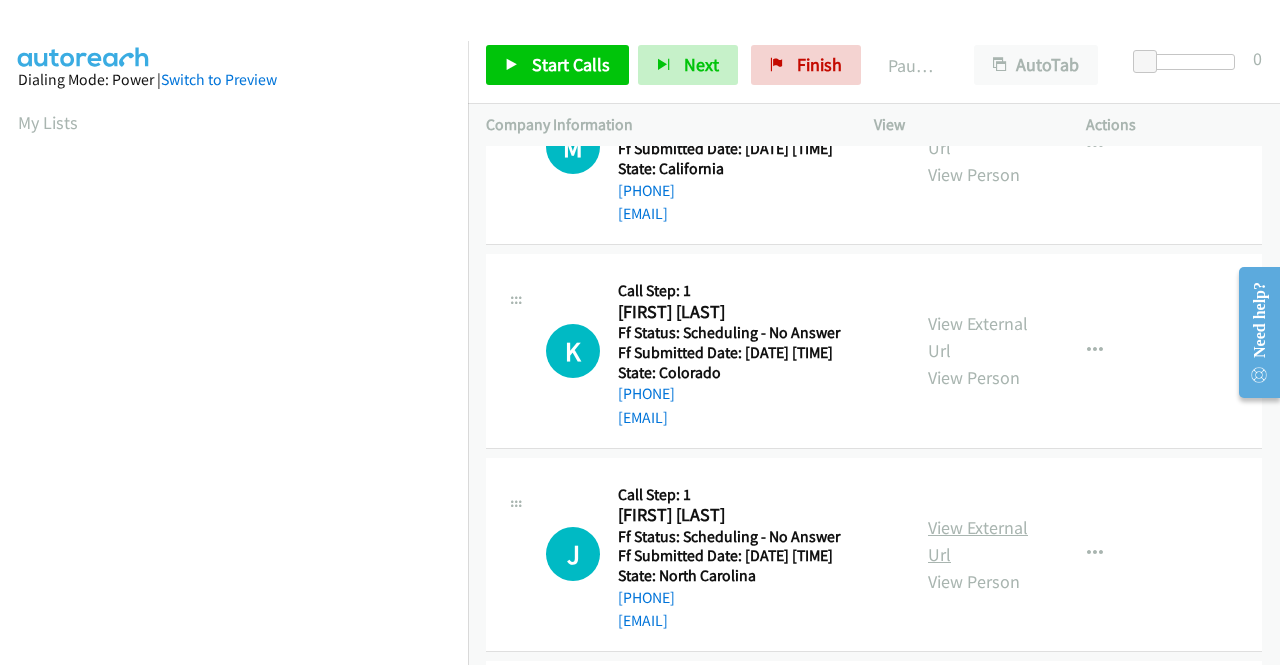 click on "View External Url" at bounding box center [978, 541] 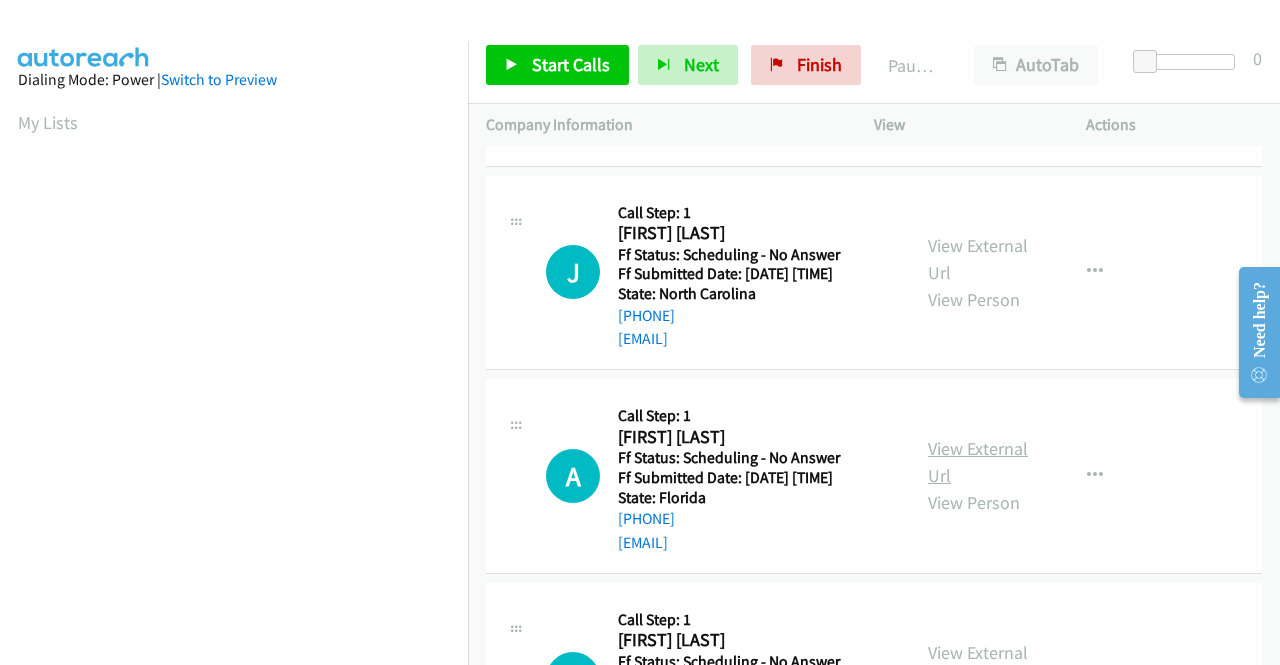 scroll, scrollTop: 400, scrollLeft: 0, axis: vertical 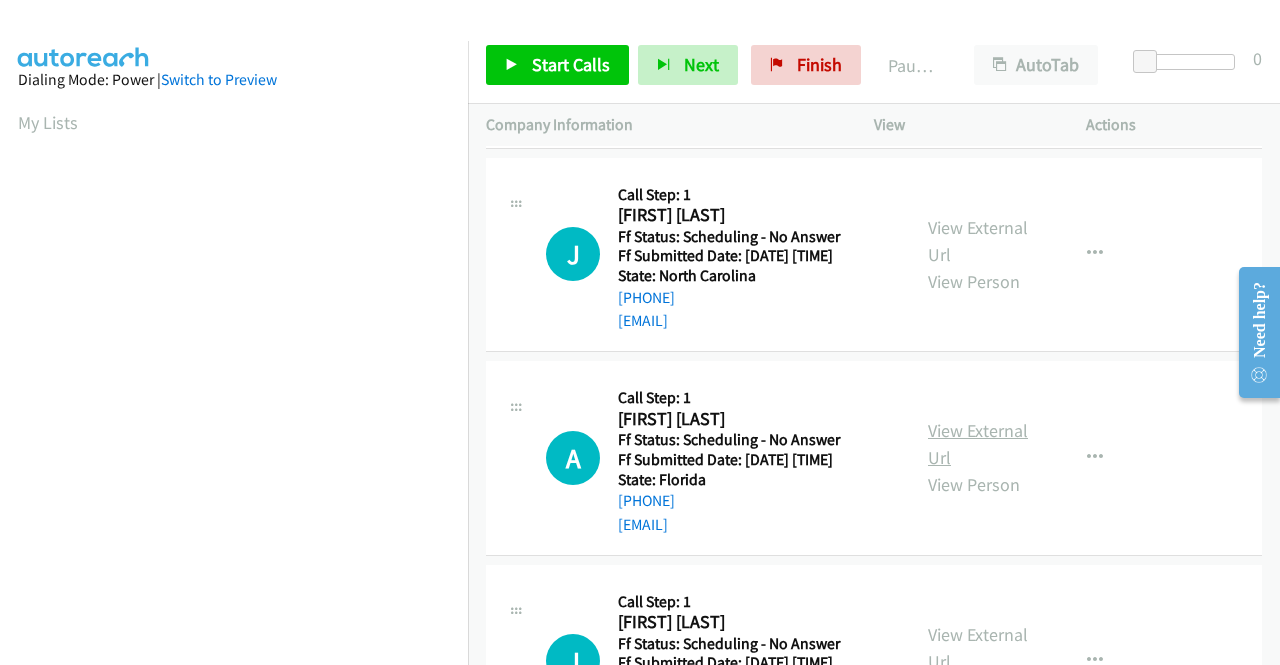 click on "View External Url" at bounding box center [978, 444] 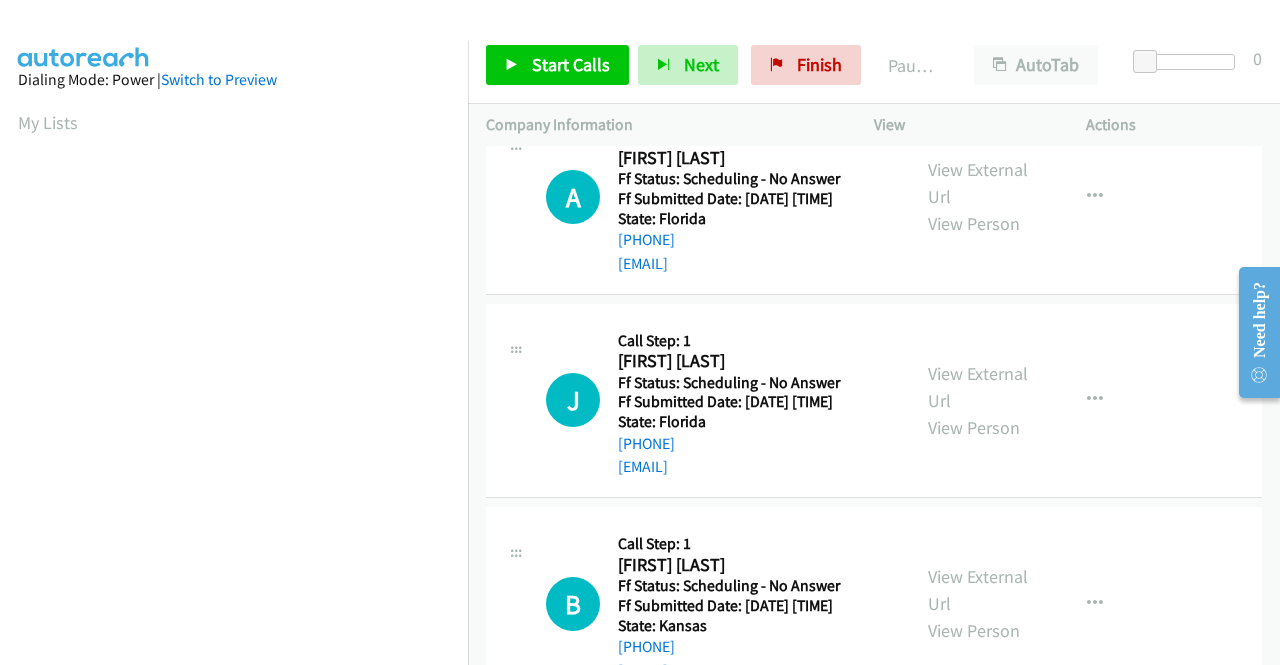 scroll, scrollTop: 700, scrollLeft: 0, axis: vertical 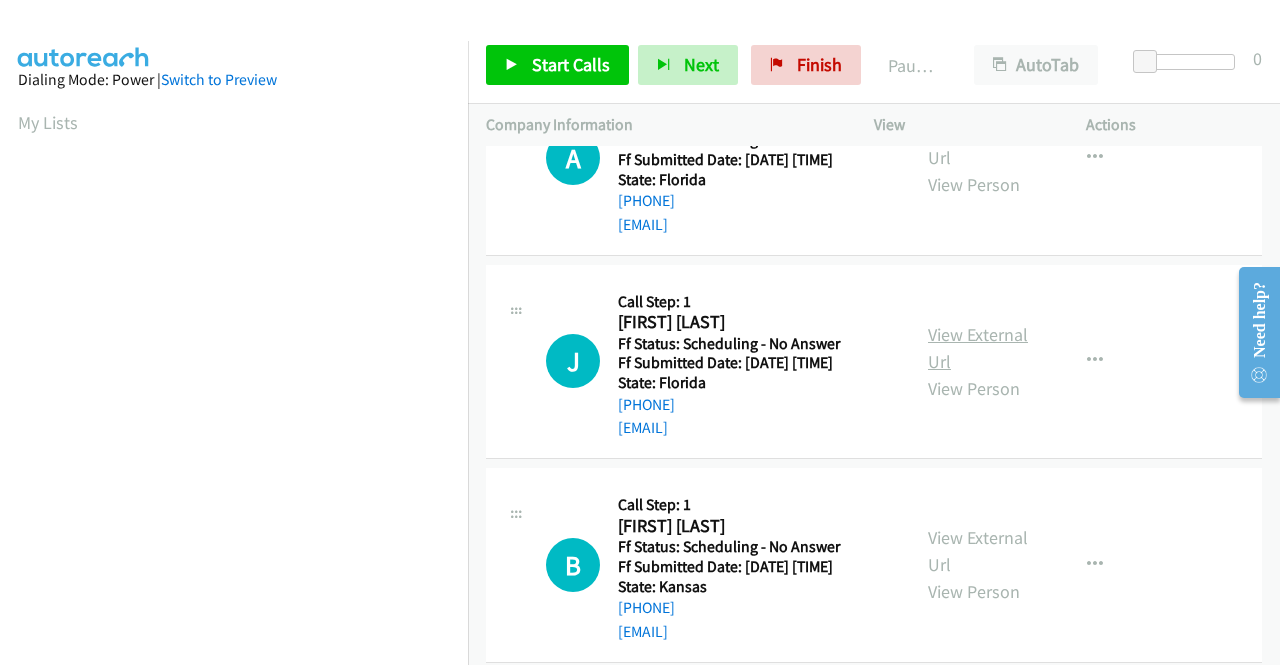 click on "View External Url" at bounding box center (978, 348) 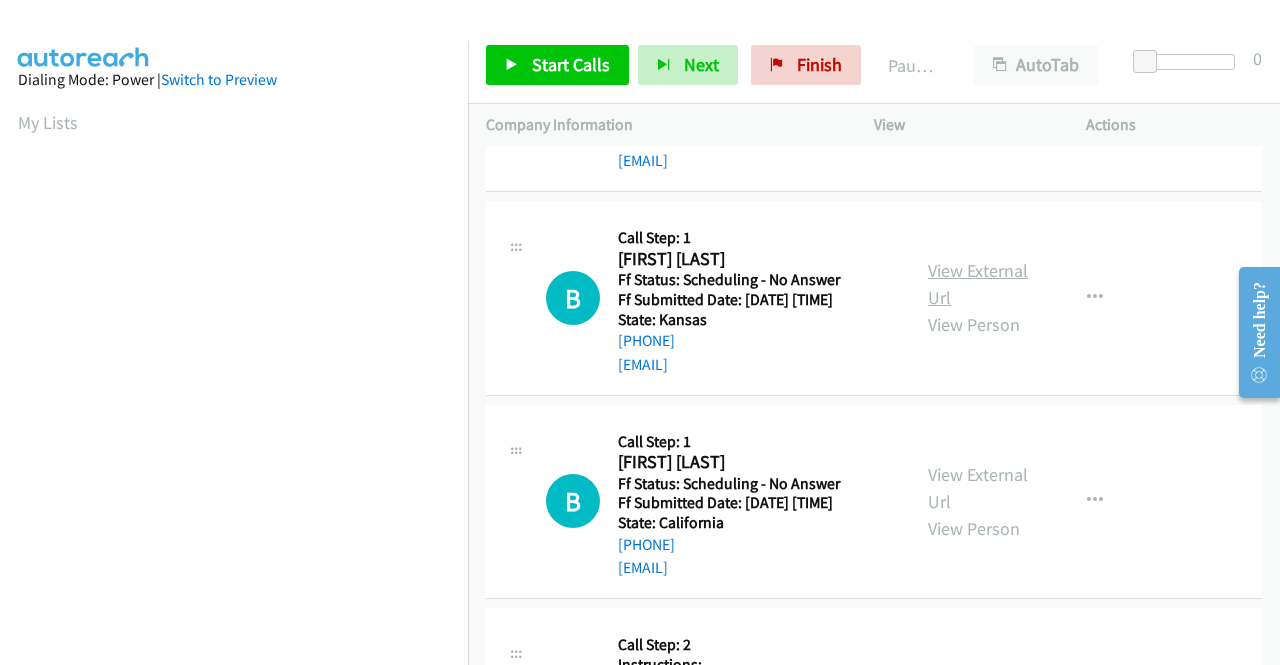 scroll, scrollTop: 1000, scrollLeft: 0, axis: vertical 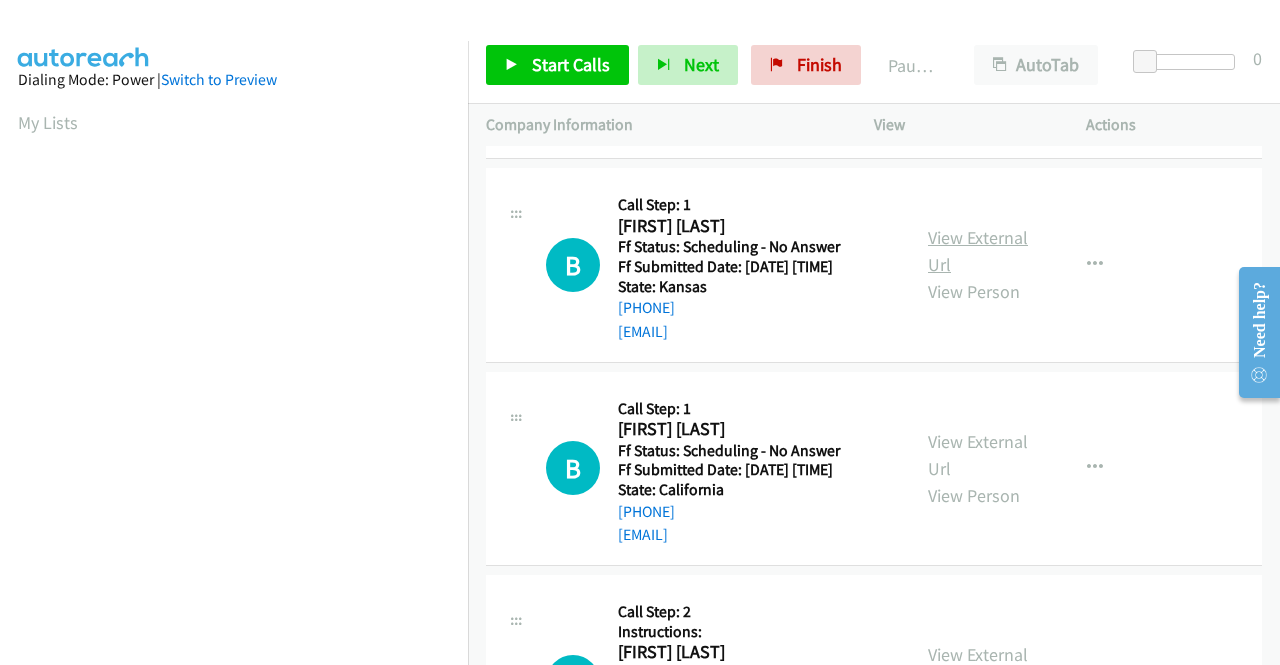 click on "View External Url" at bounding box center [978, 251] 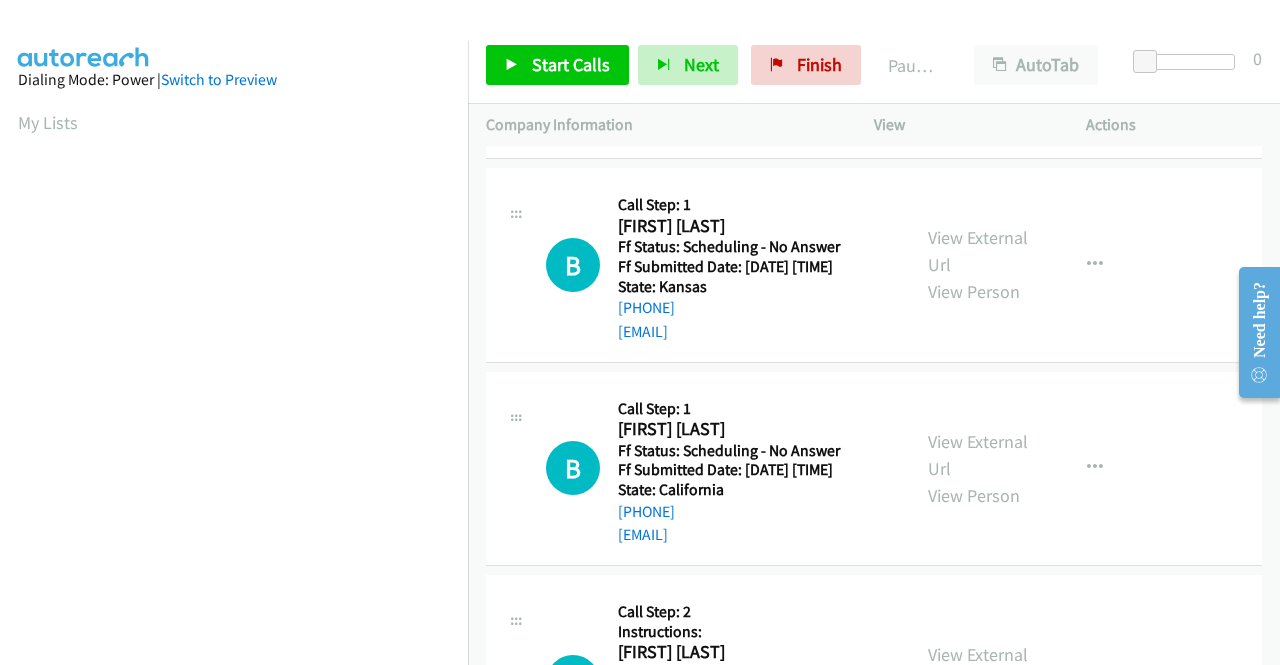 scroll, scrollTop: 1100, scrollLeft: 0, axis: vertical 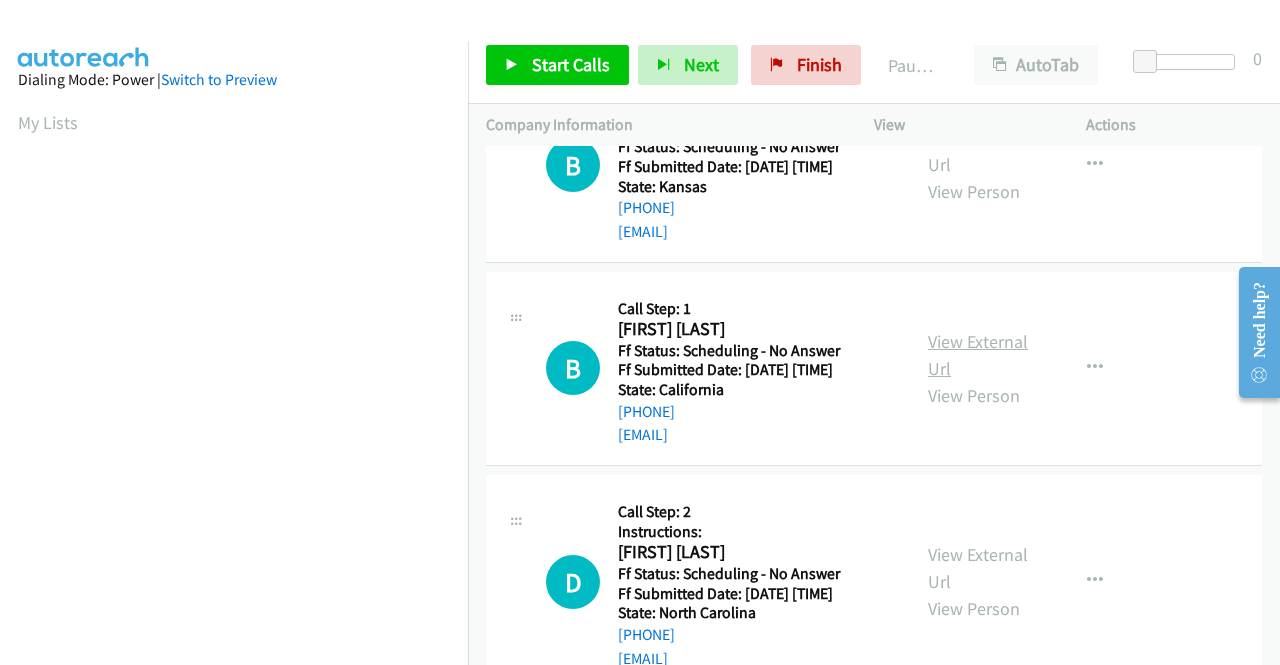 click on "View External Url" at bounding box center (978, 355) 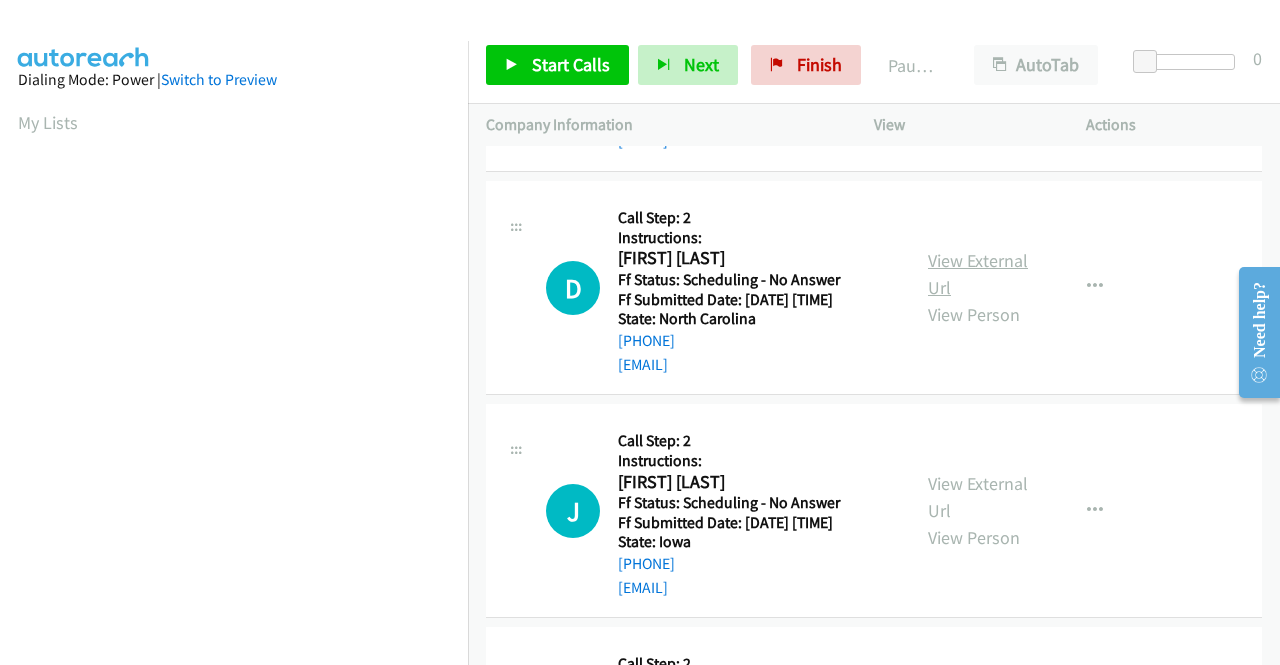 scroll, scrollTop: 1400, scrollLeft: 0, axis: vertical 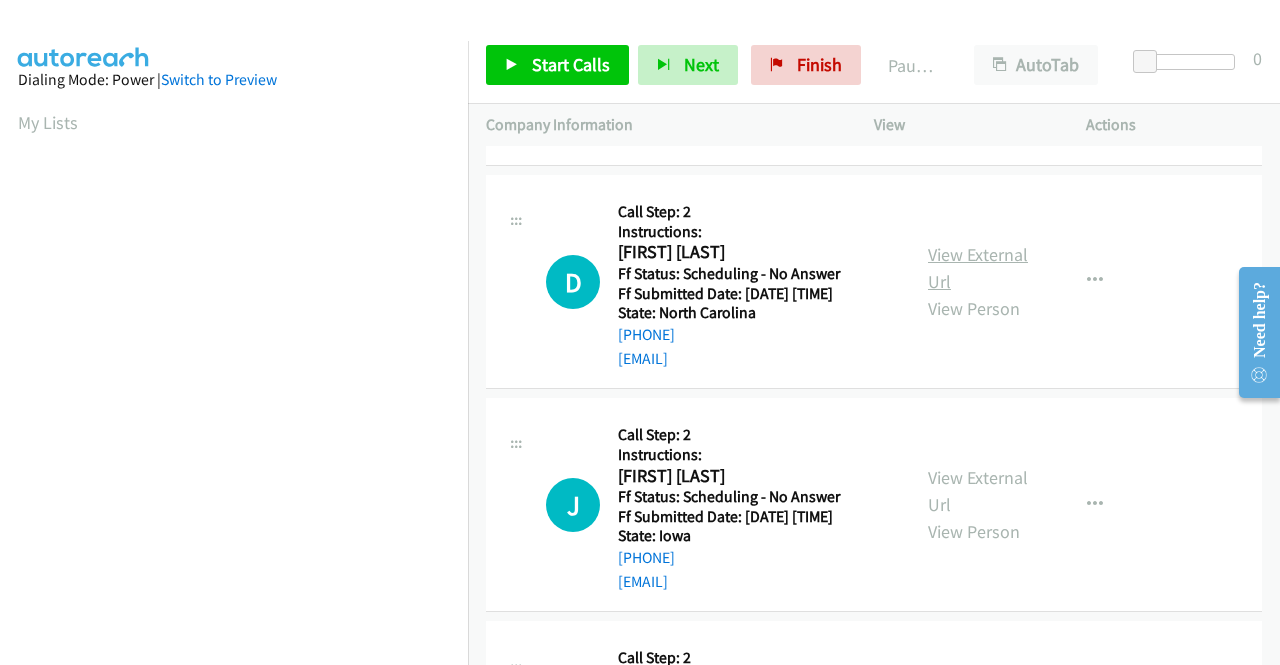 click on "View External Url" at bounding box center (978, 268) 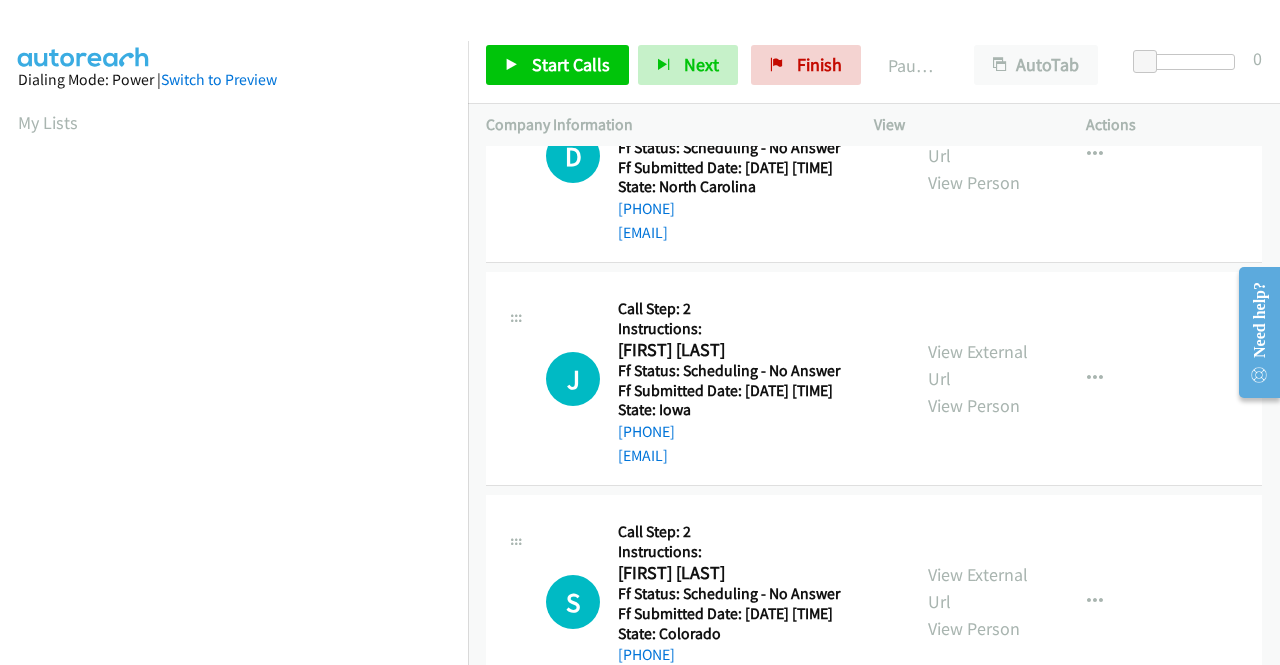 scroll, scrollTop: 1600, scrollLeft: 0, axis: vertical 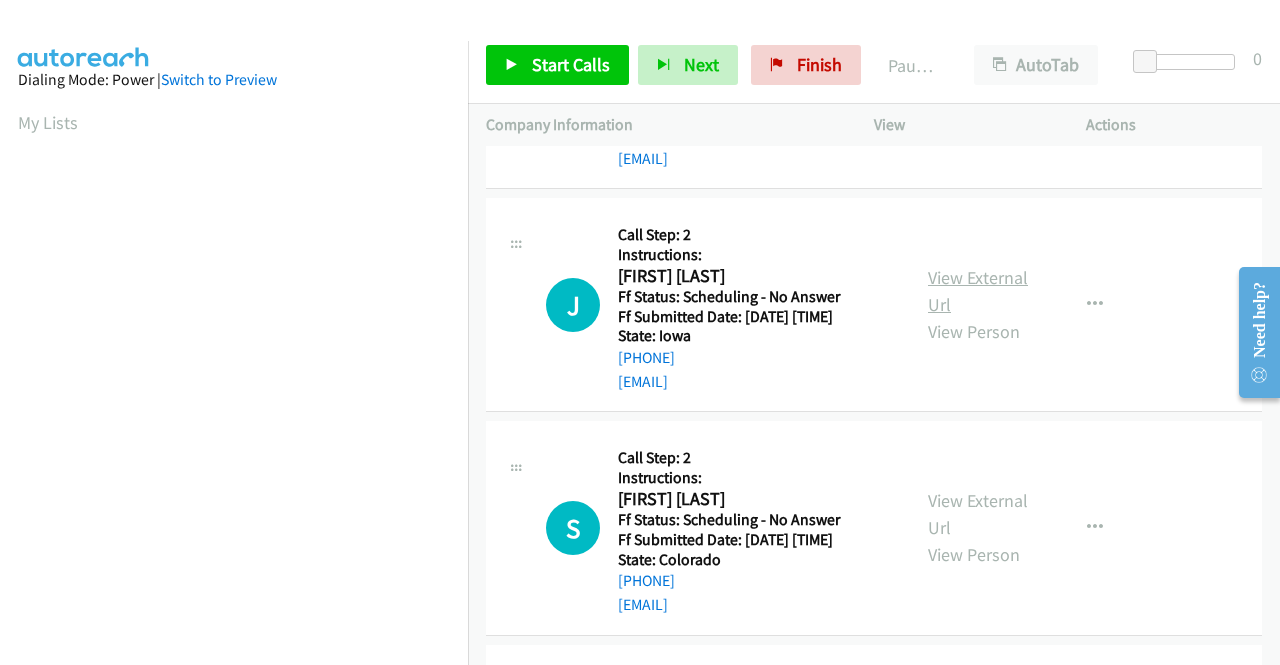 click on "View External Url" at bounding box center [978, 291] 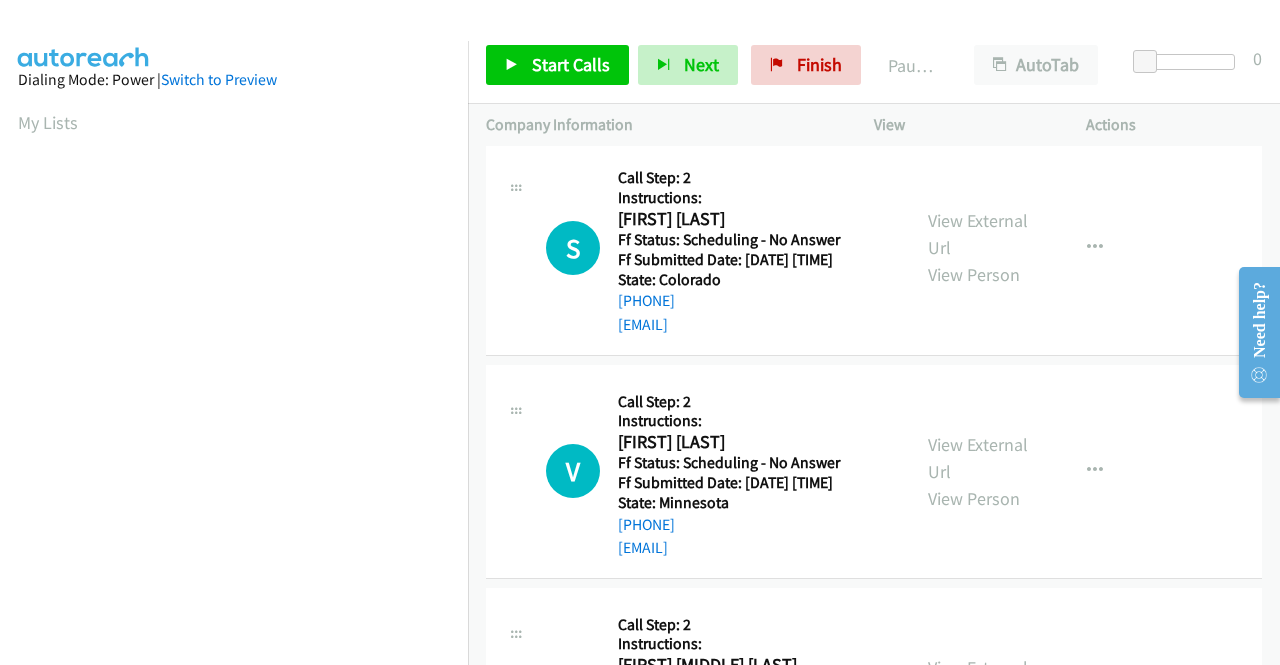 scroll, scrollTop: 1900, scrollLeft: 0, axis: vertical 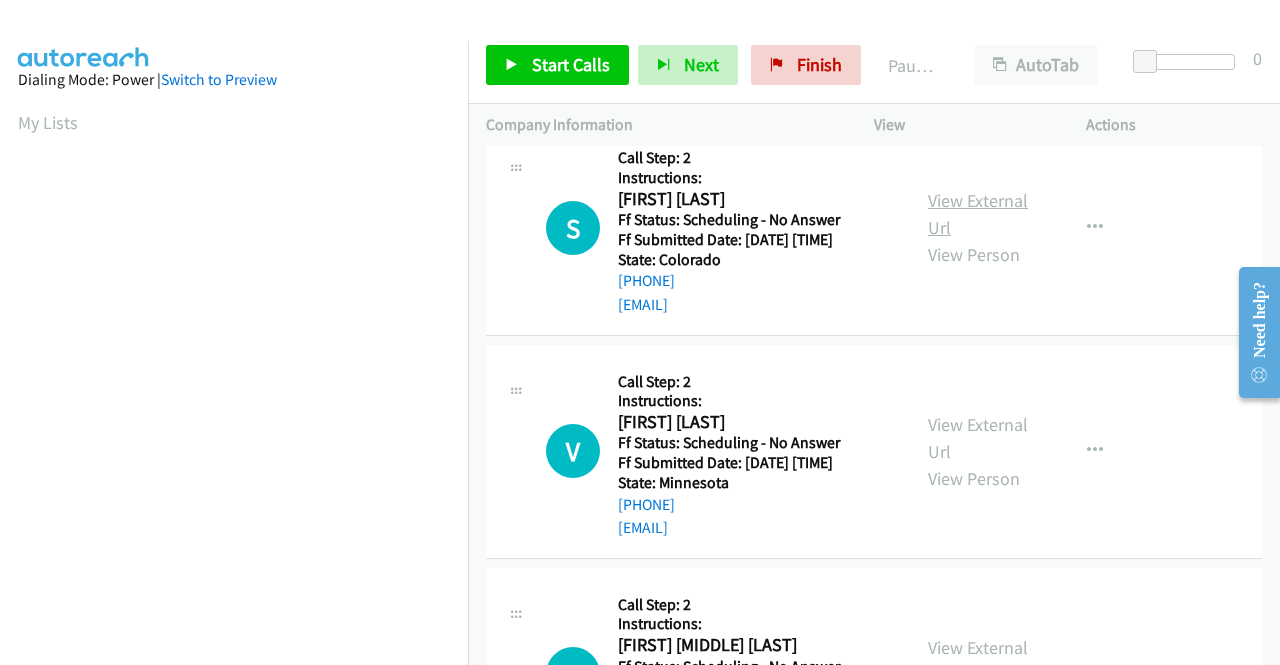 click on "View External Url" at bounding box center [978, 214] 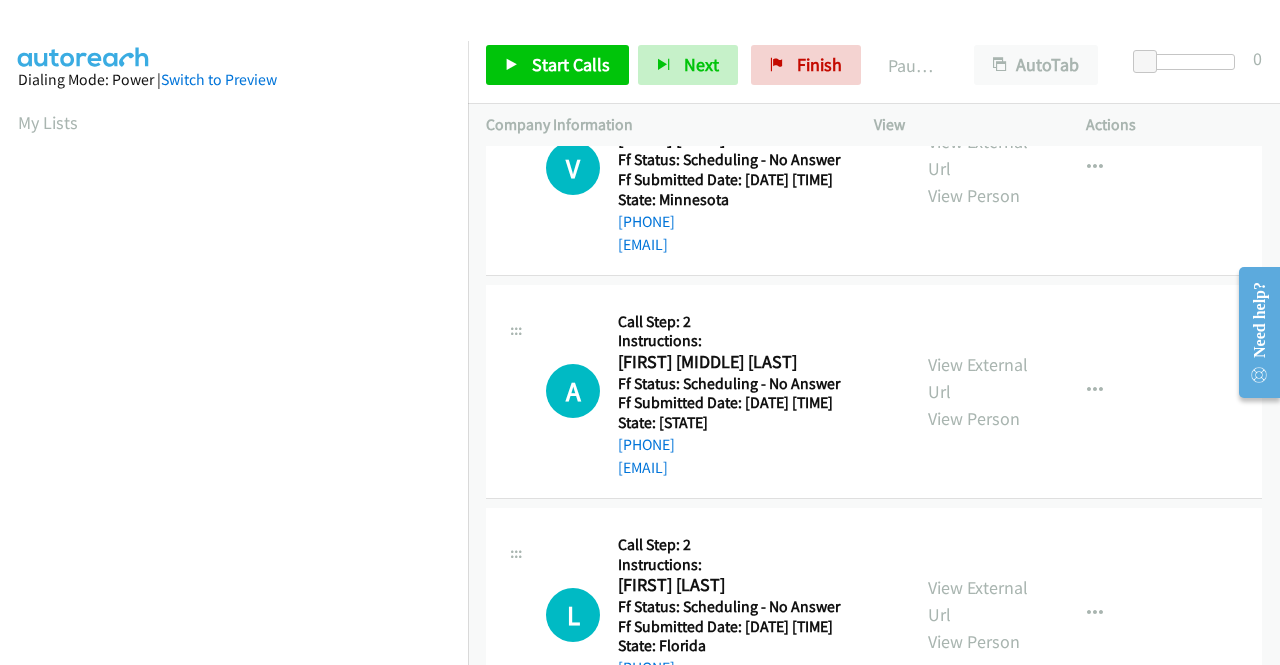 scroll, scrollTop: 2200, scrollLeft: 0, axis: vertical 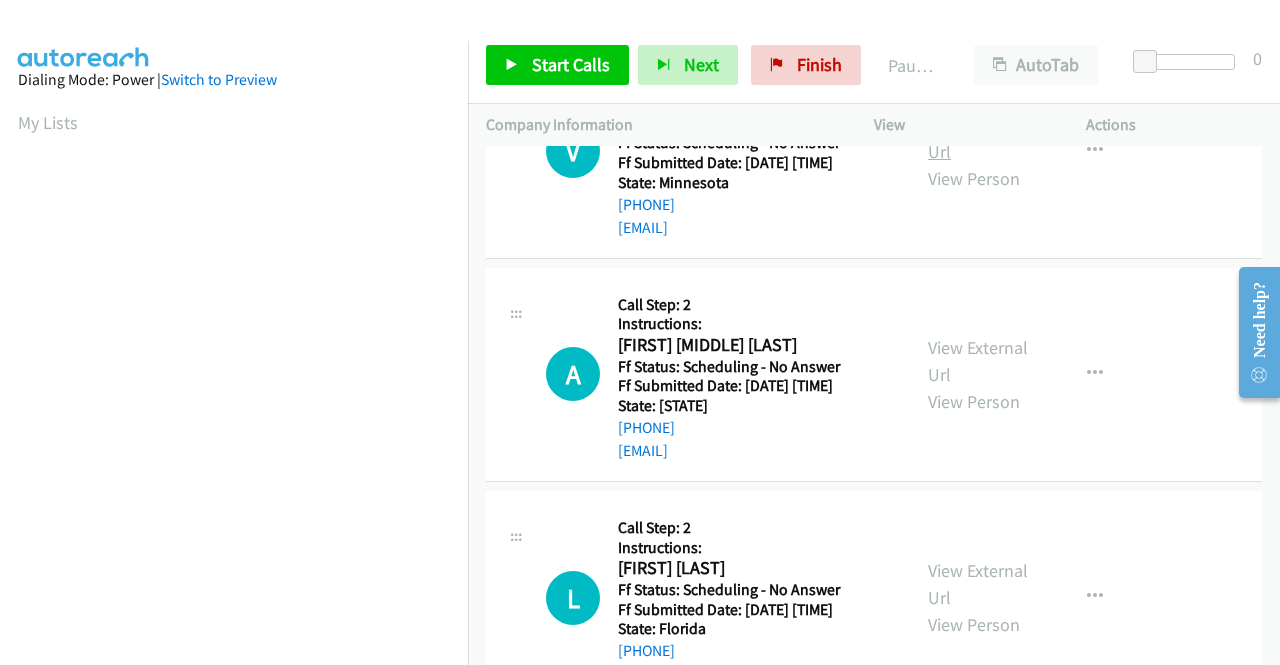 click on "View External Url" at bounding box center (978, 138) 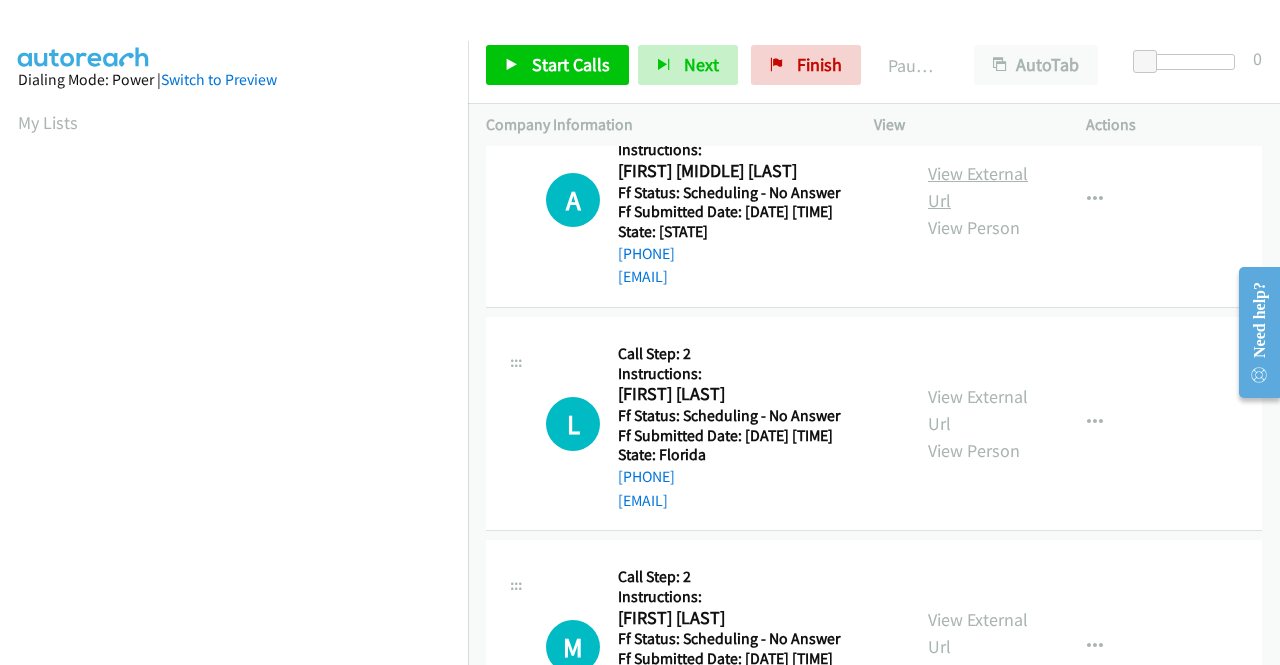 scroll, scrollTop: 2400, scrollLeft: 0, axis: vertical 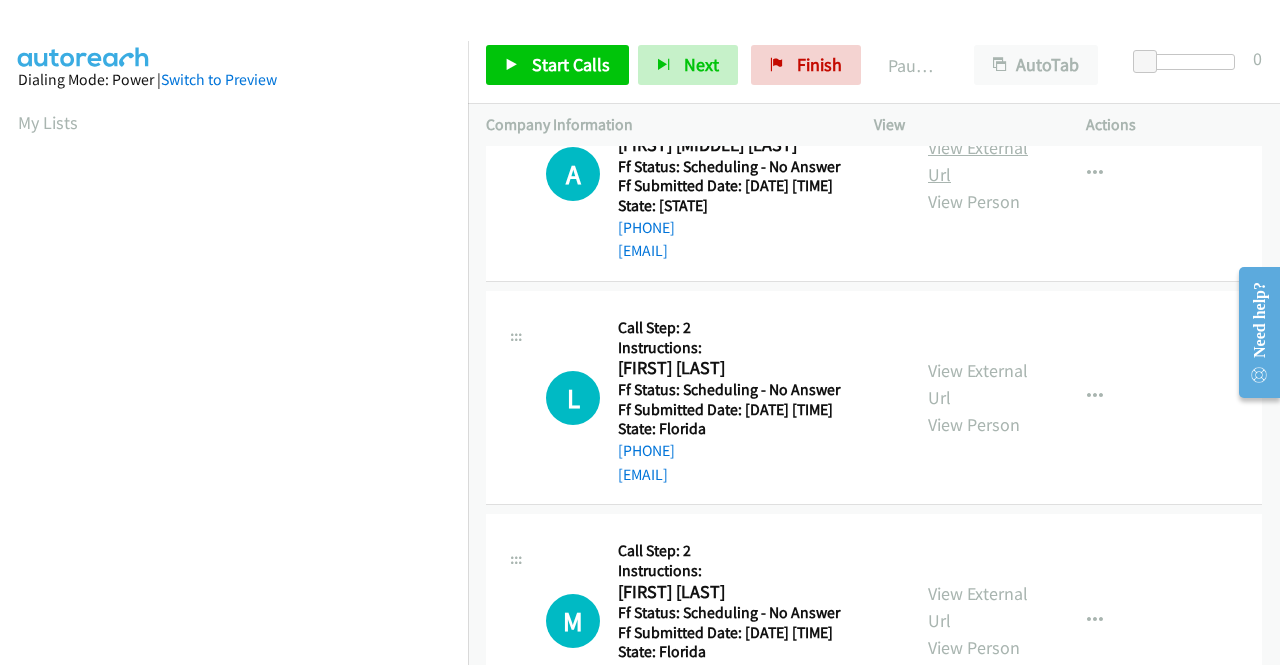 click on "View External Url" at bounding box center (978, 161) 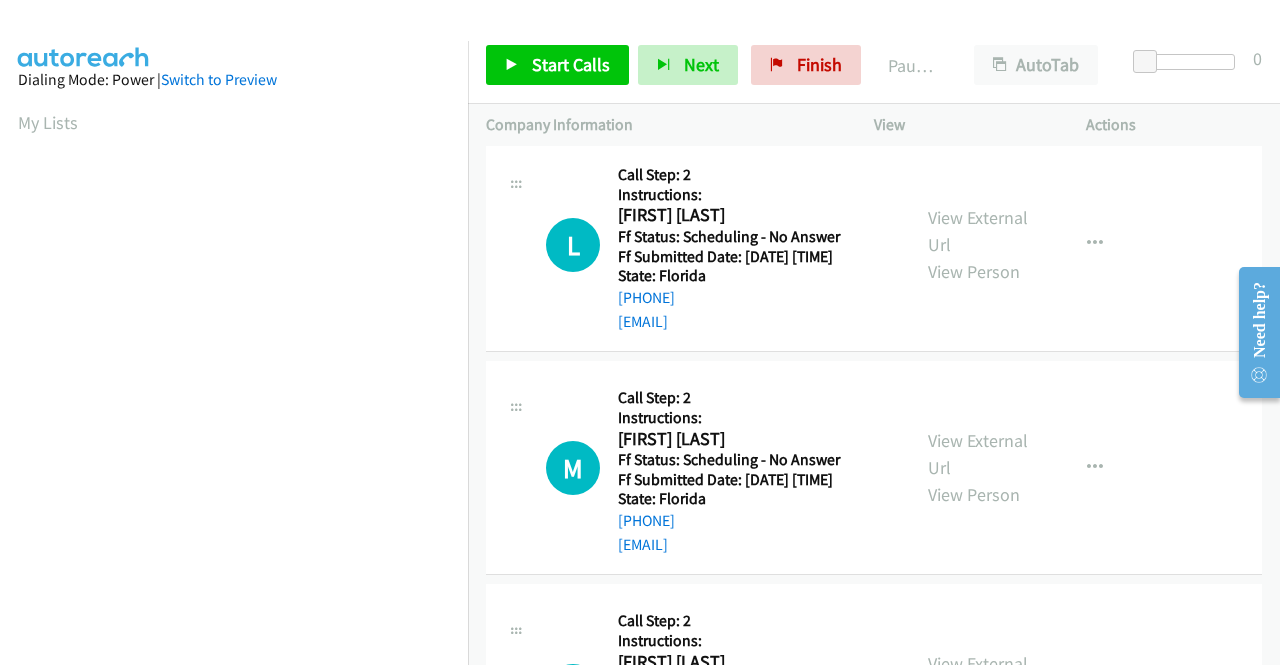 scroll, scrollTop: 2600, scrollLeft: 0, axis: vertical 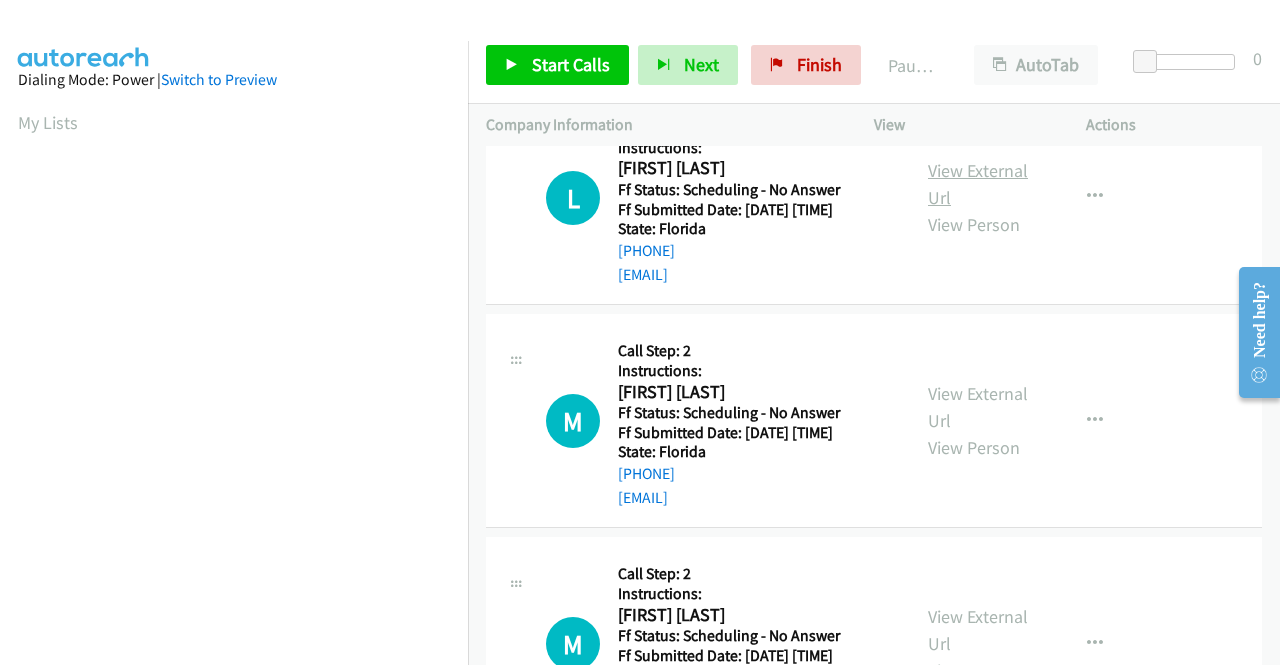 click on "View External Url" at bounding box center [978, 184] 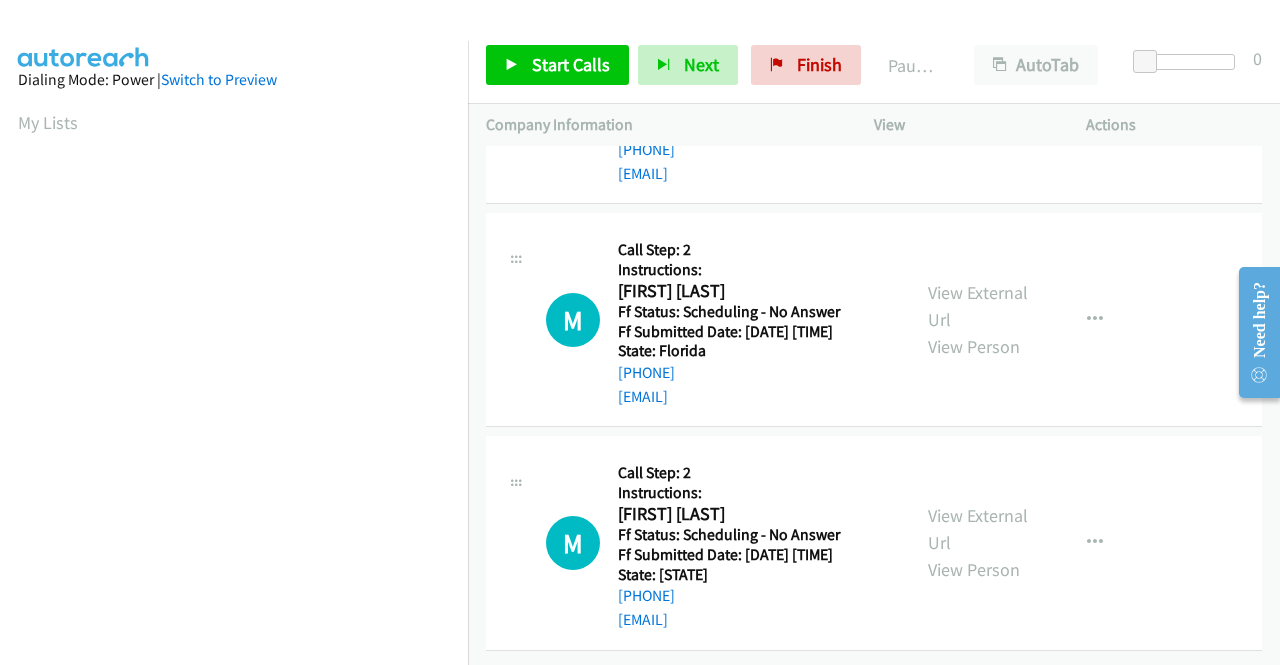 scroll, scrollTop: 2800, scrollLeft: 0, axis: vertical 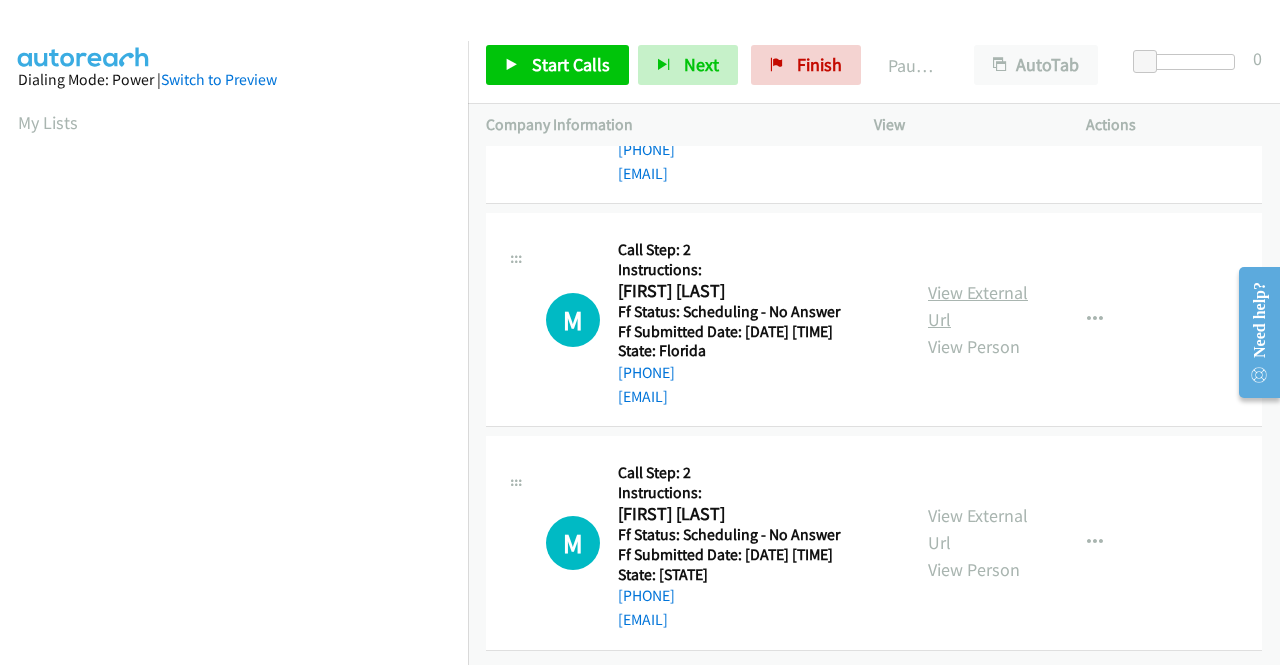 click on "View External Url" at bounding box center [978, 306] 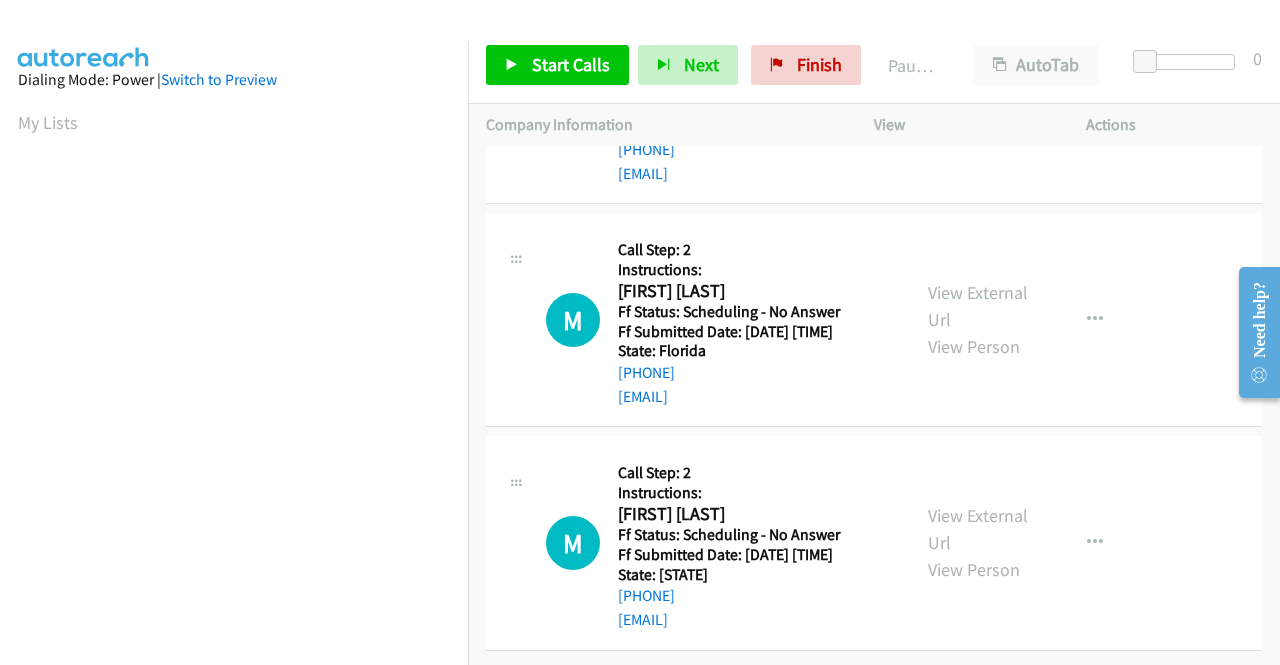 scroll, scrollTop: 3006, scrollLeft: 0, axis: vertical 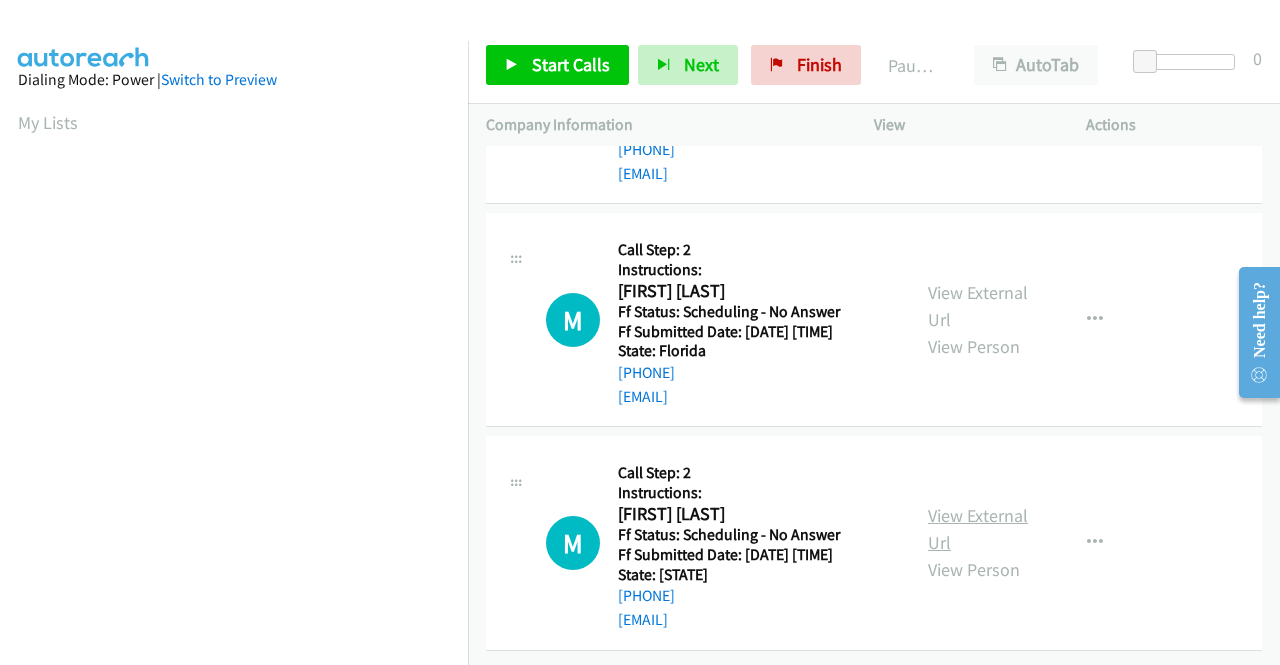 click on "View External Url" at bounding box center [978, 529] 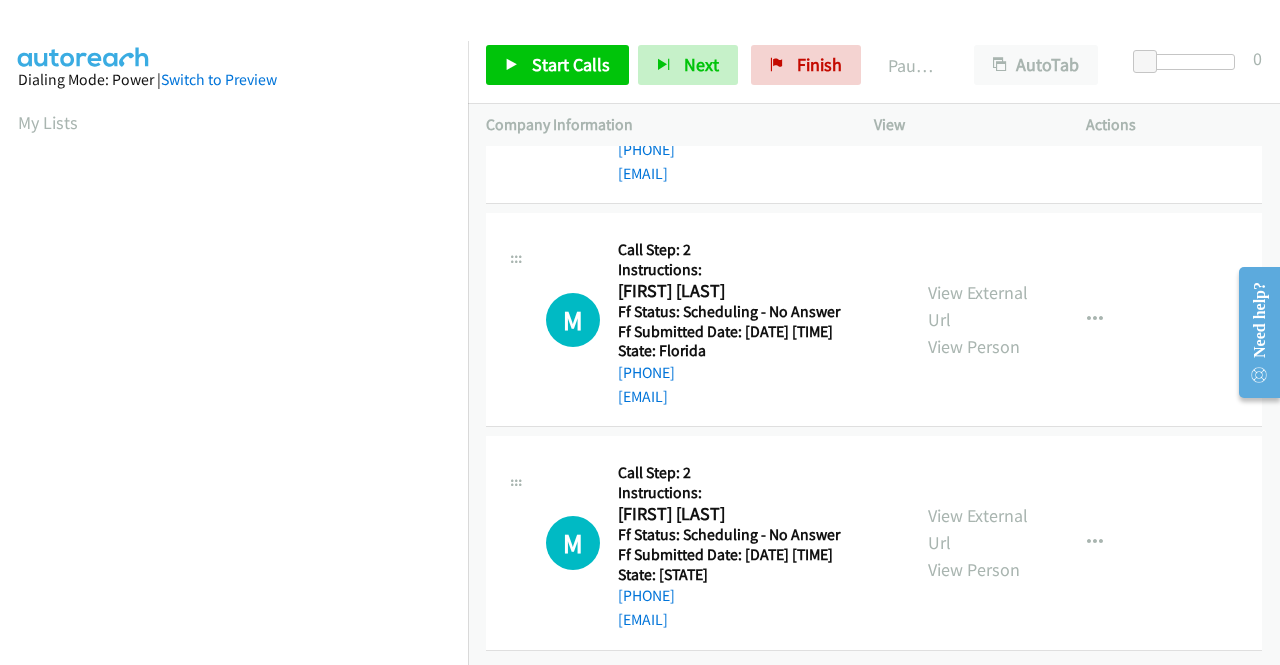 scroll, scrollTop: 0, scrollLeft: 0, axis: both 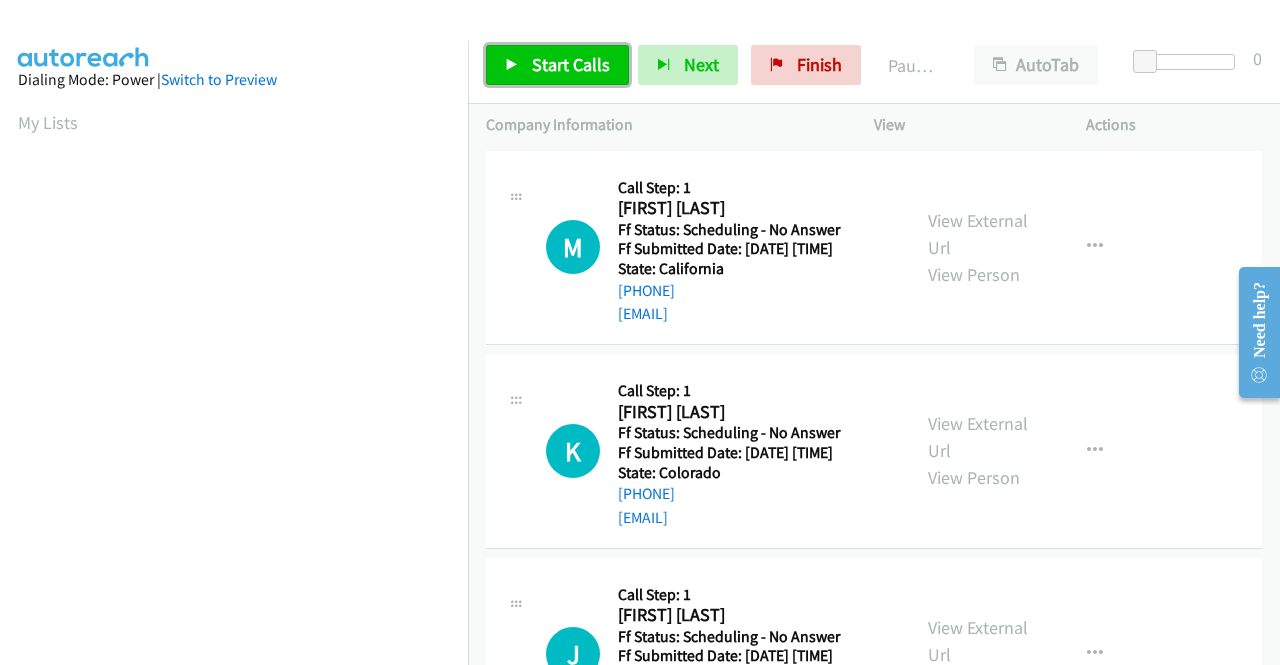 click on "Start Calls" at bounding box center (571, 64) 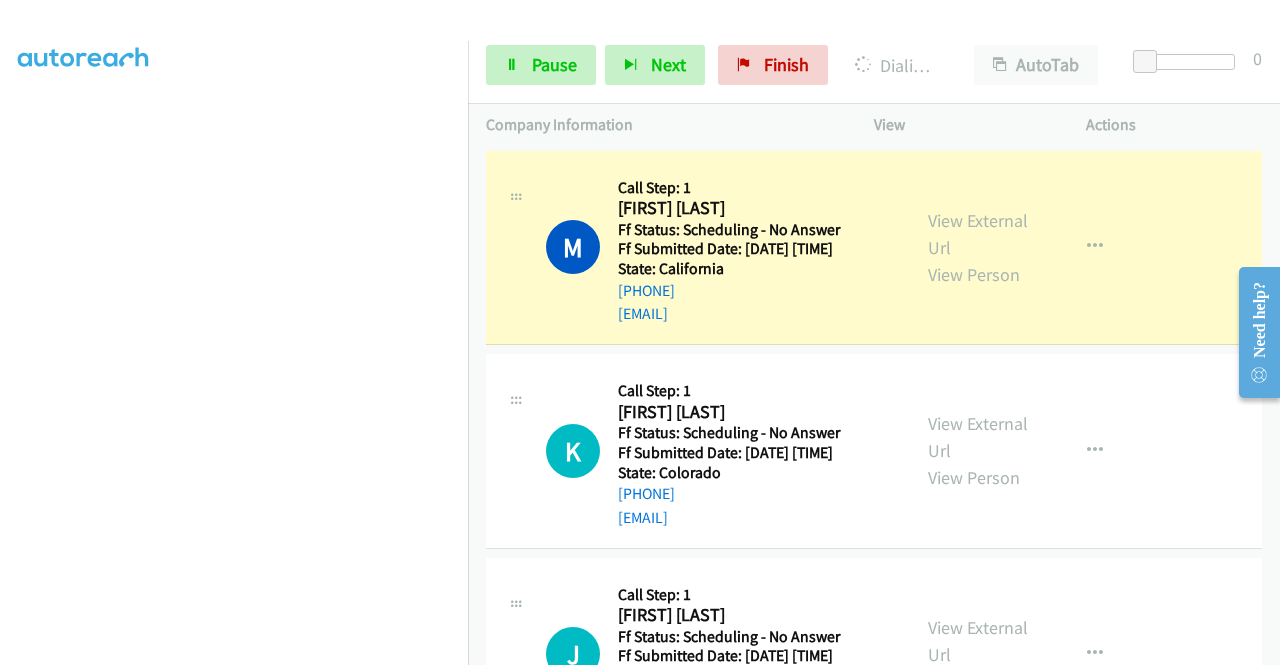 scroll, scrollTop: 400, scrollLeft: 0, axis: vertical 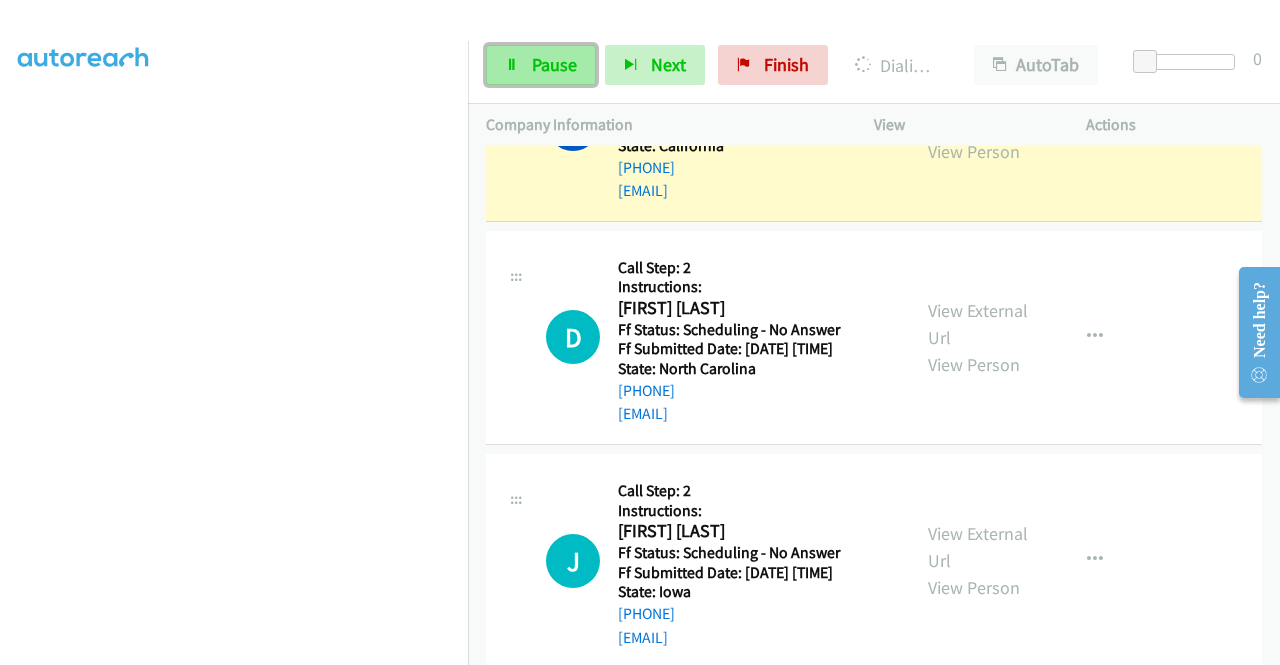 click on "Pause" at bounding box center (541, 65) 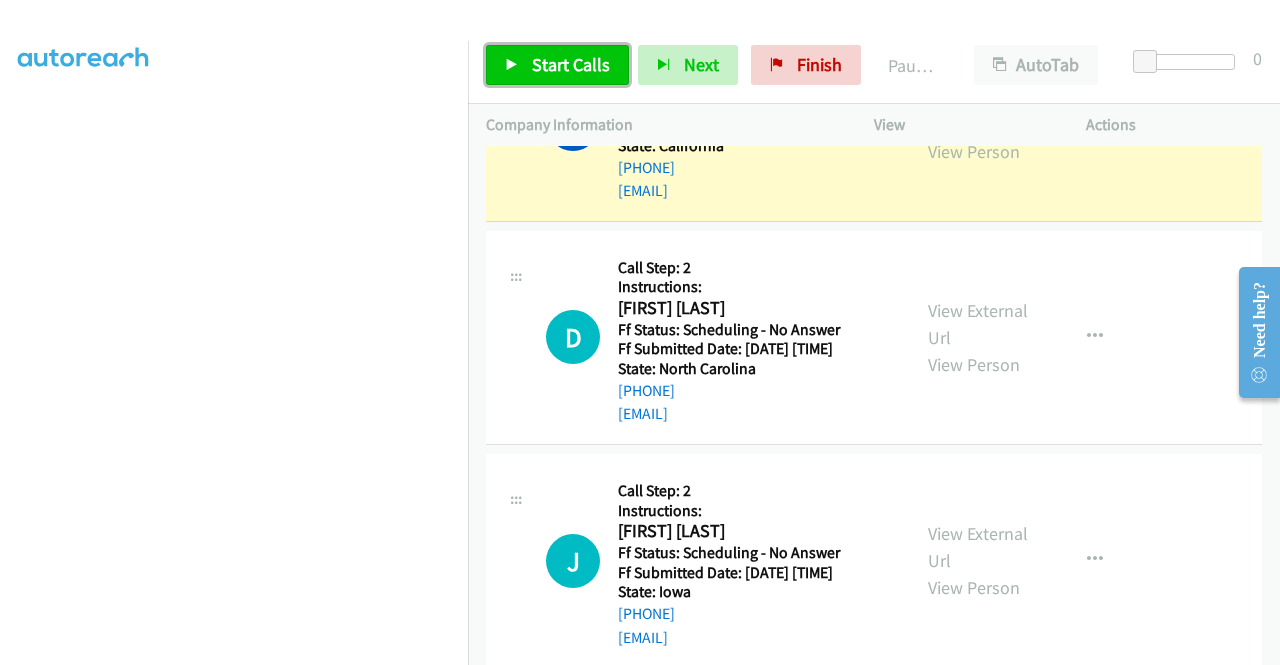 click on "Start Calls" at bounding box center [571, 64] 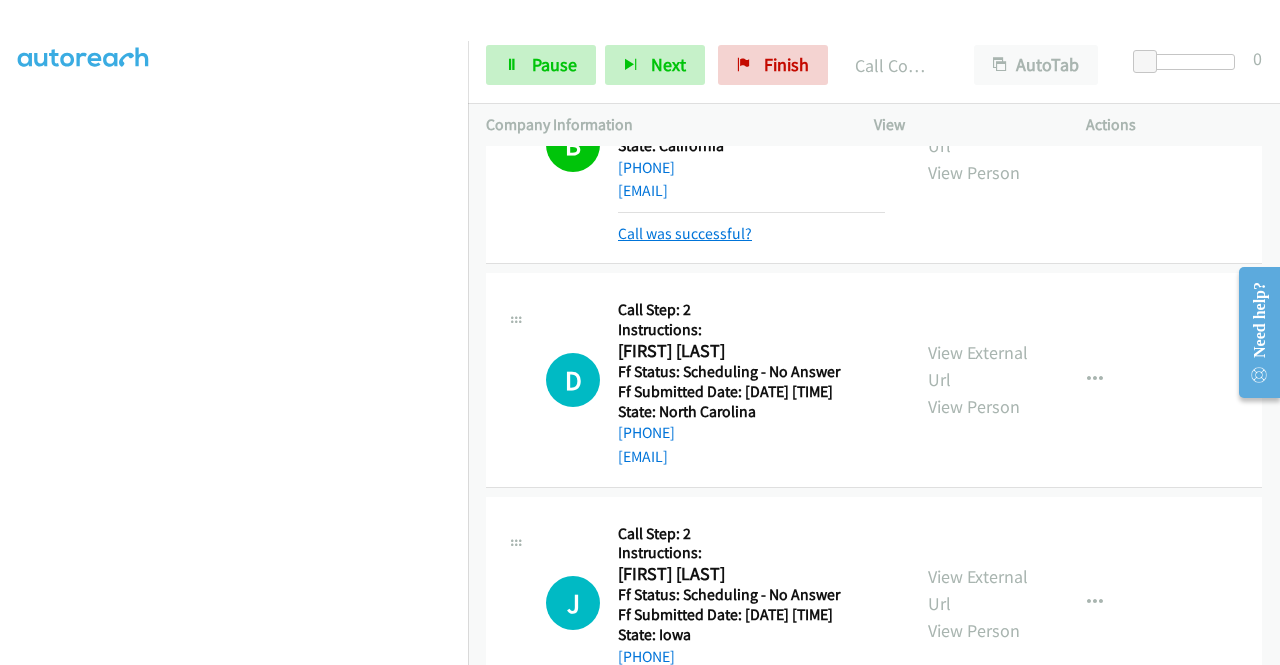 click on "Call was successful?" at bounding box center (685, 233) 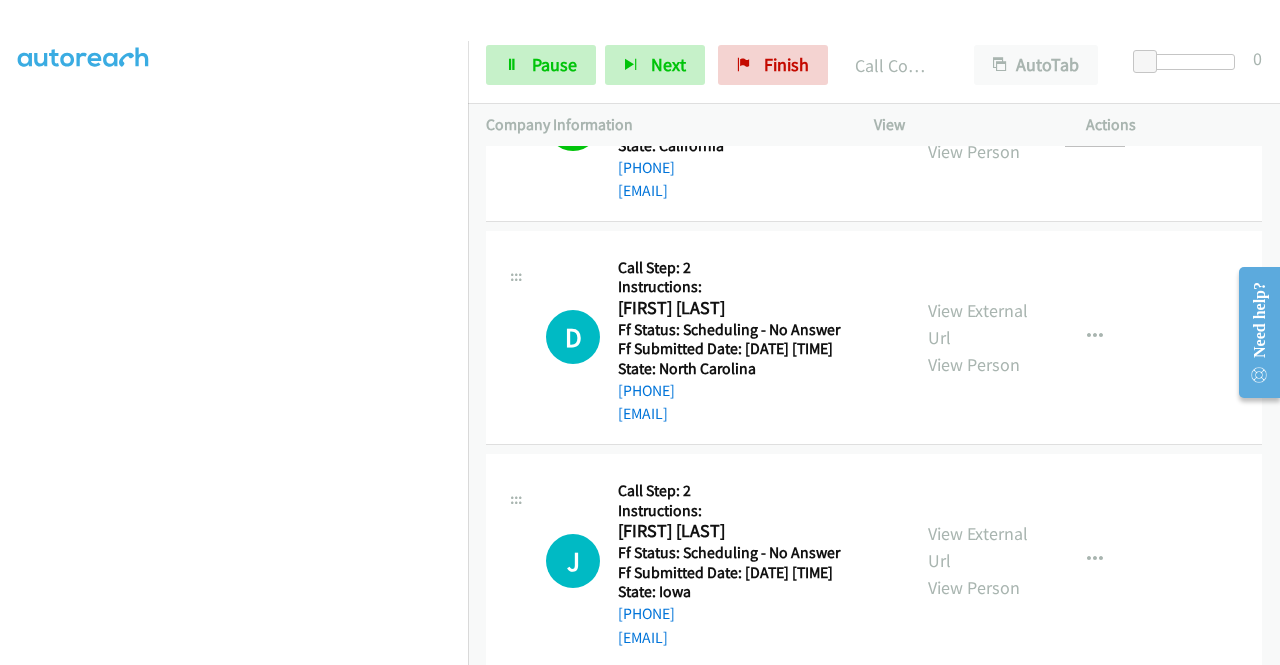 click at bounding box center (1095, 124) 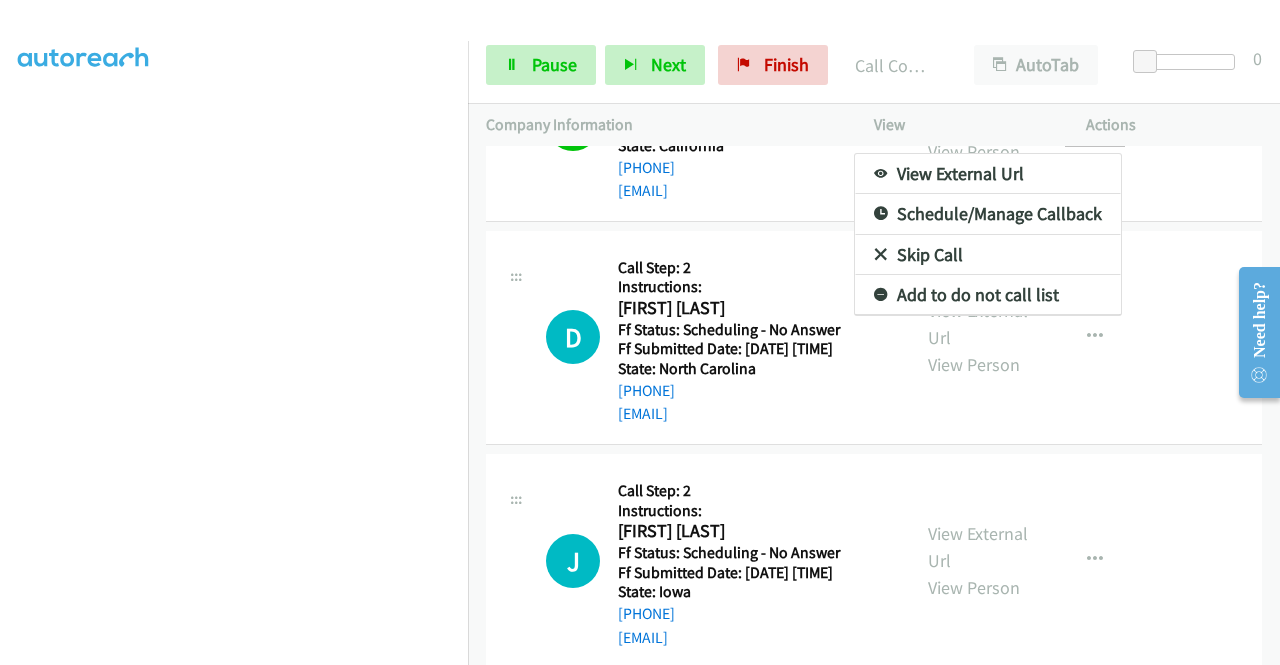 click on "Add to do not call list" at bounding box center [988, 295] 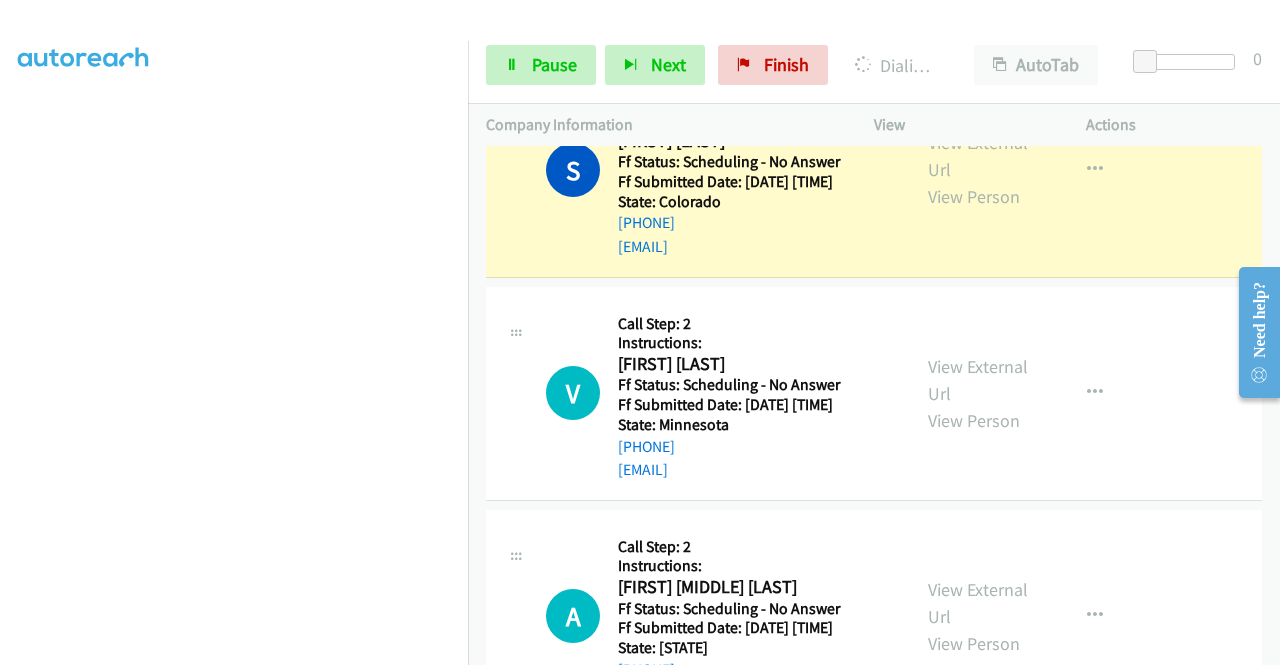 scroll, scrollTop: 2300, scrollLeft: 0, axis: vertical 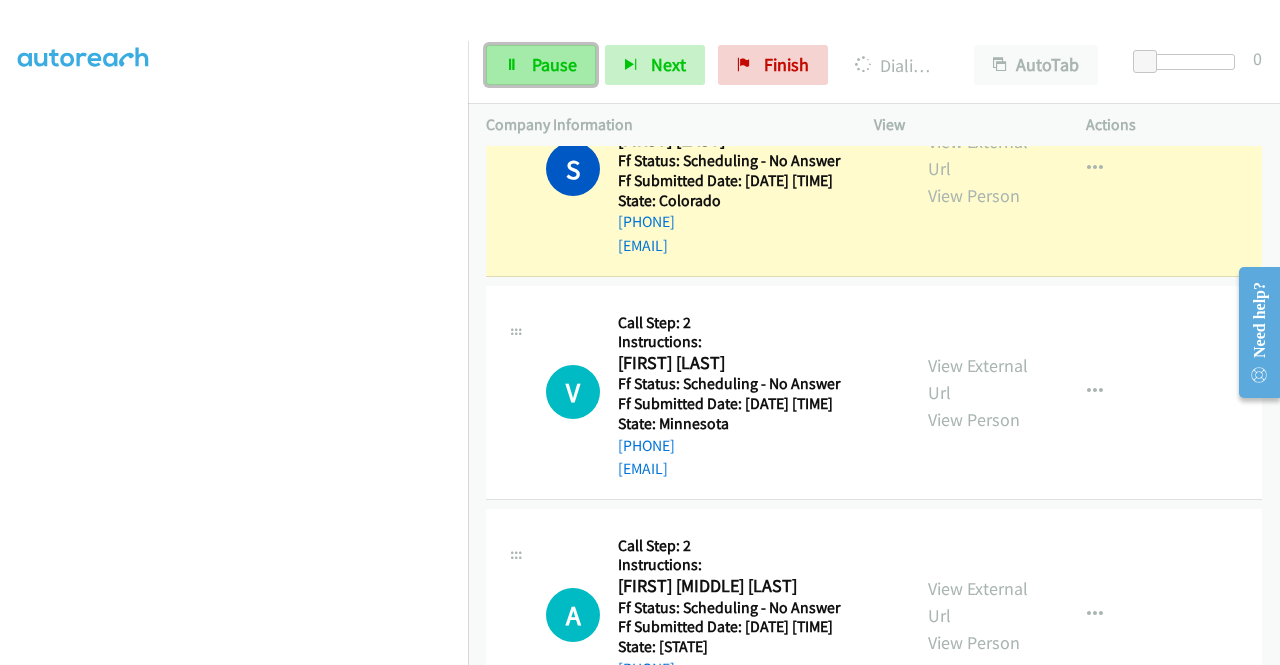 click on "Pause" at bounding box center (541, 65) 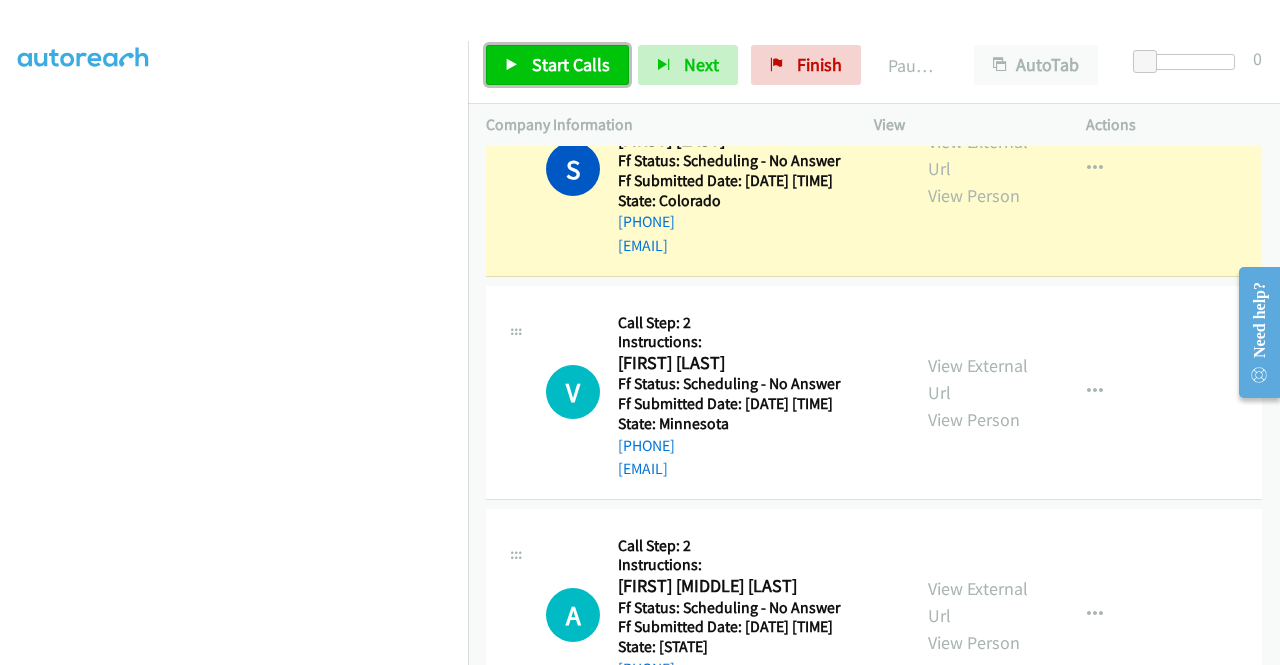 click on "Start Calls" at bounding box center [557, 65] 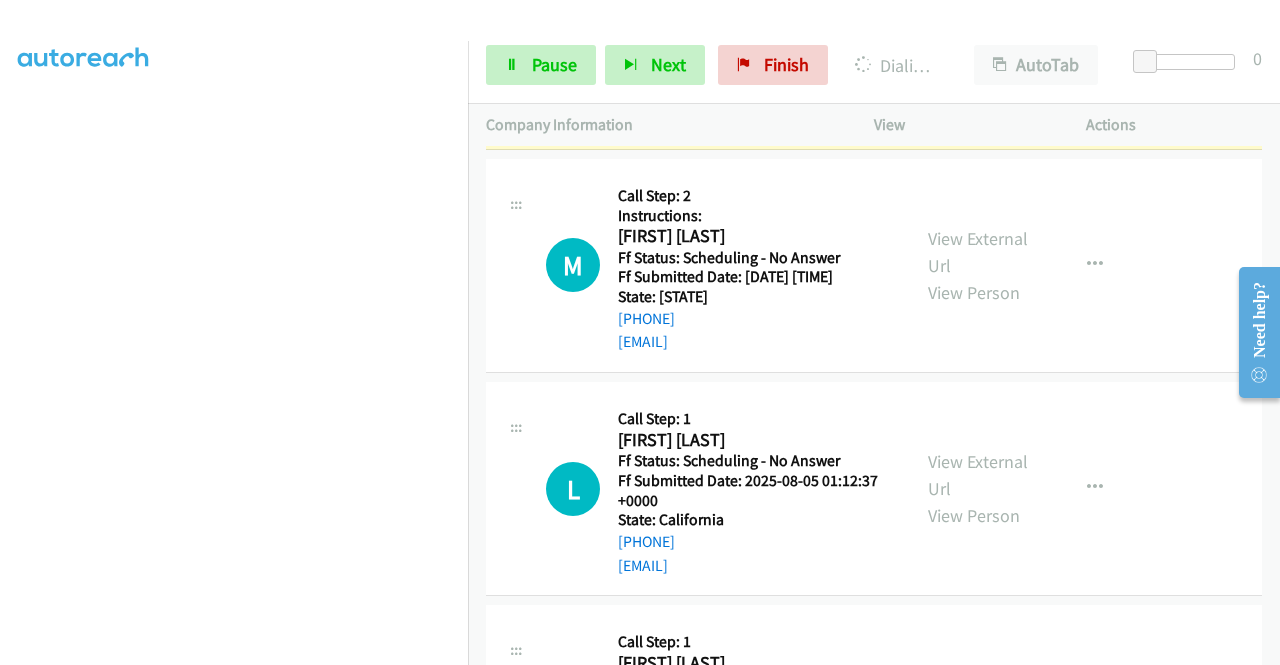 scroll, scrollTop: 3521, scrollLeft: 0, axis: vertical 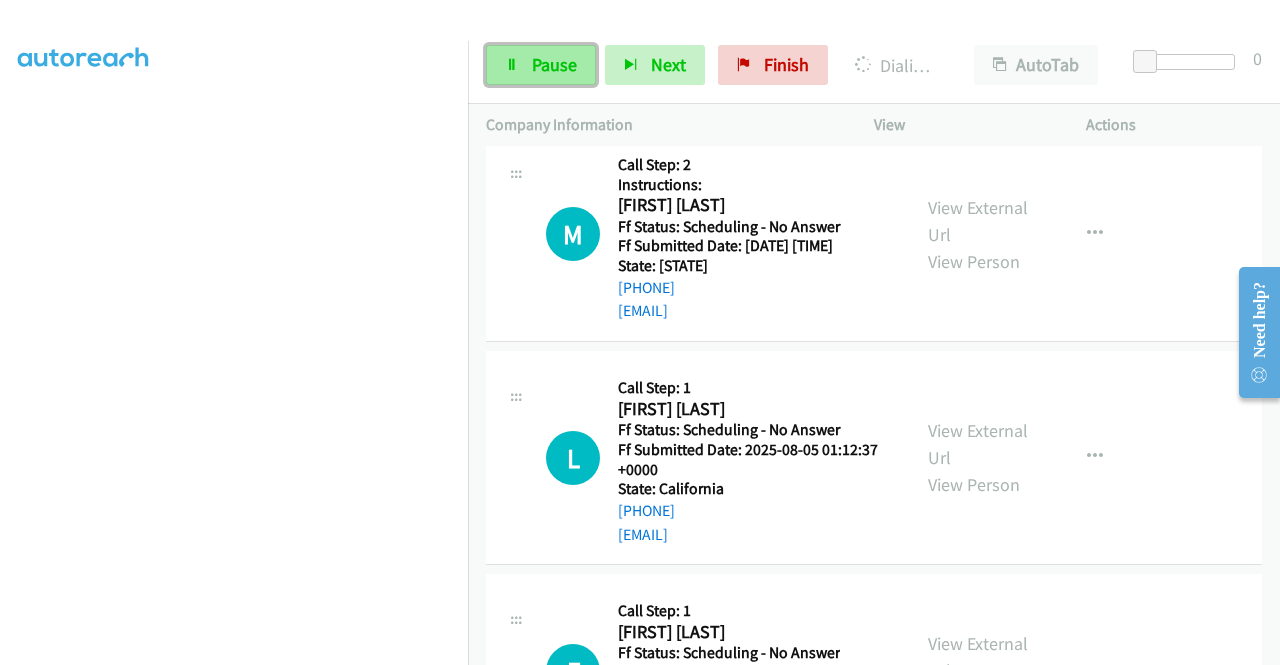 click on "Pause" at bounding box center (541, 65) 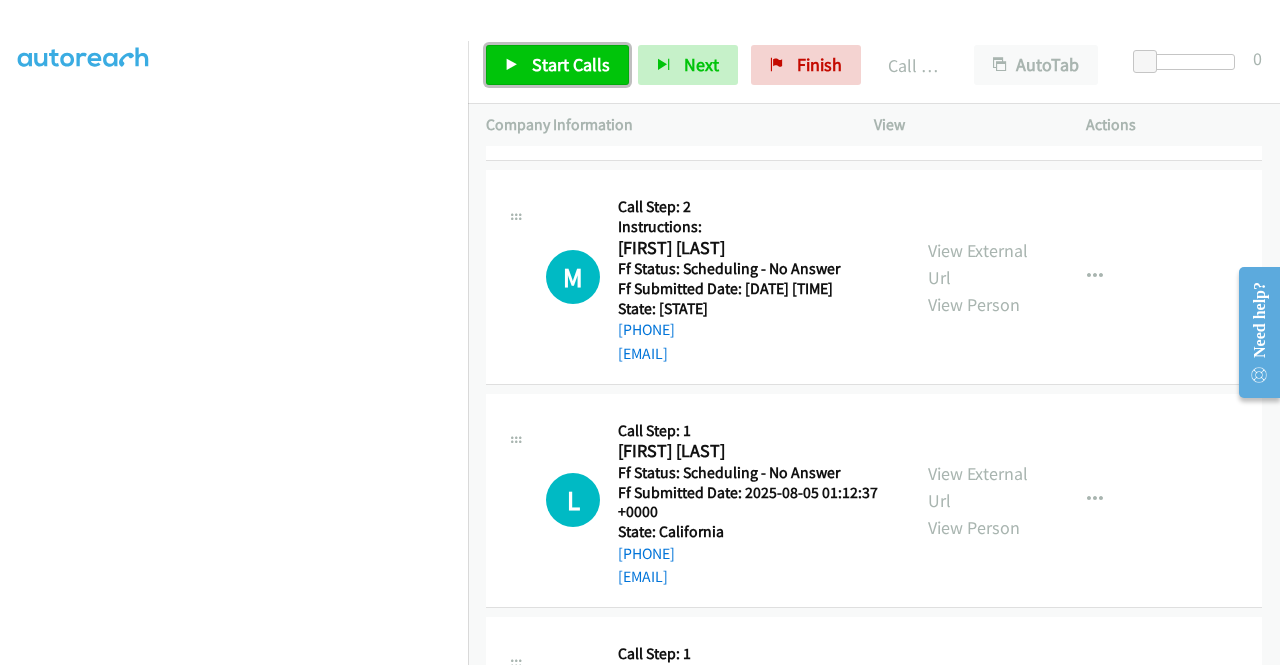 click on "Start Calls" at bounding box center [571, 64] 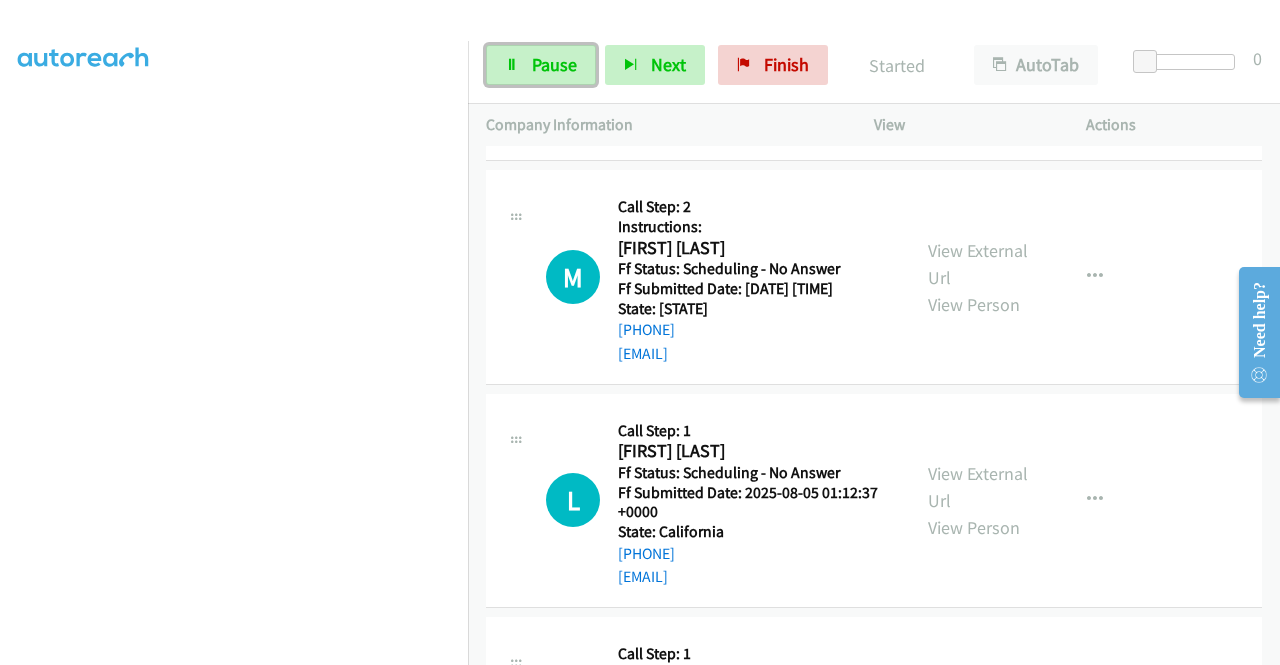 click on "Pause" at bounding box center [554, 64] 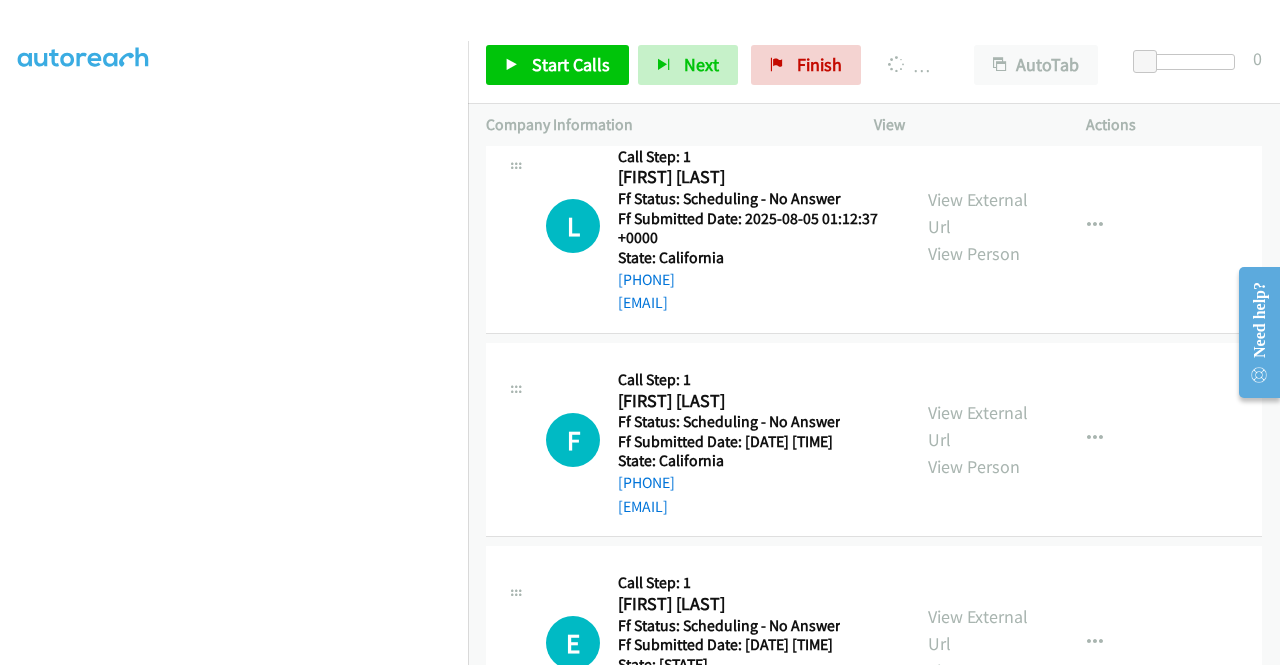 scroll, scrollTop: 3821, scrollLeft: 0, axis: vertical 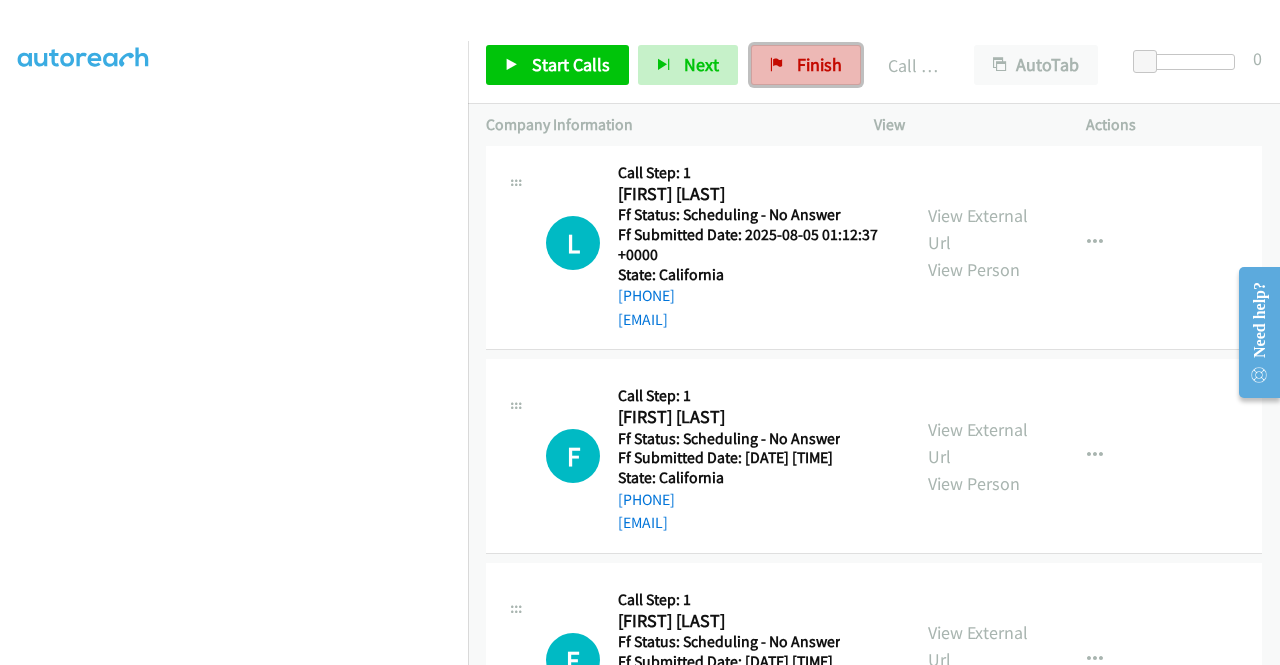 click on "Finish" at bounding box center (819, 64) 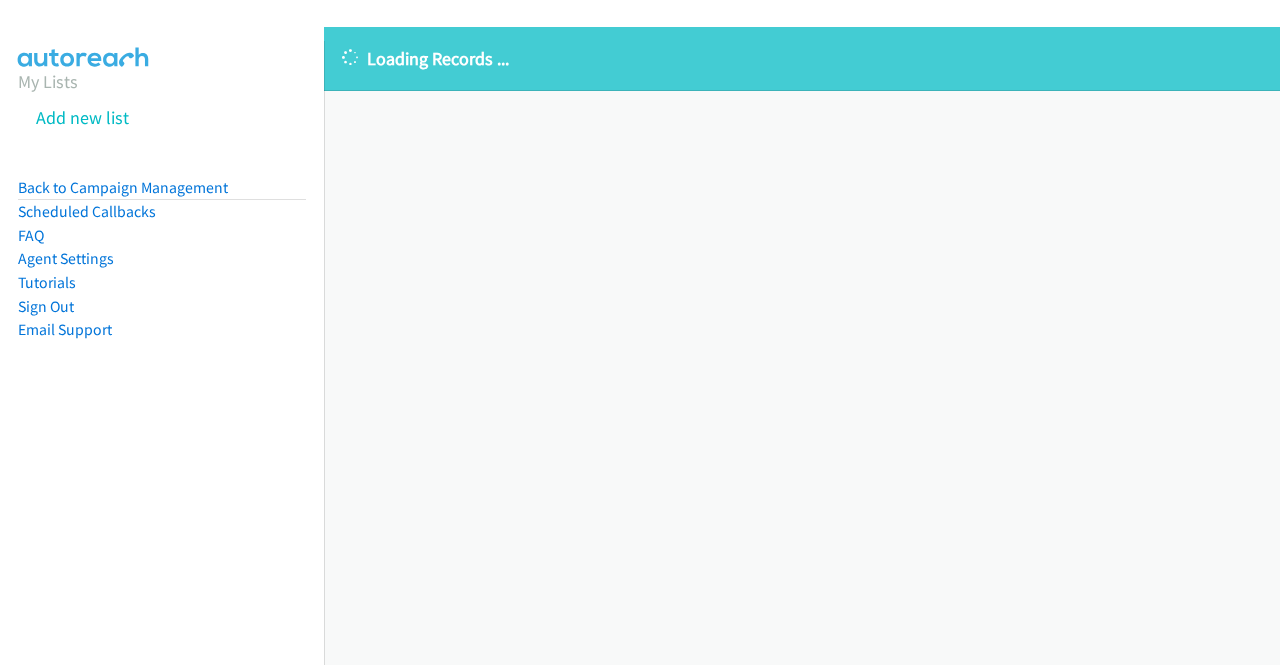 scroll, scrollTop: 0, scrollLeft: 0, axis: both 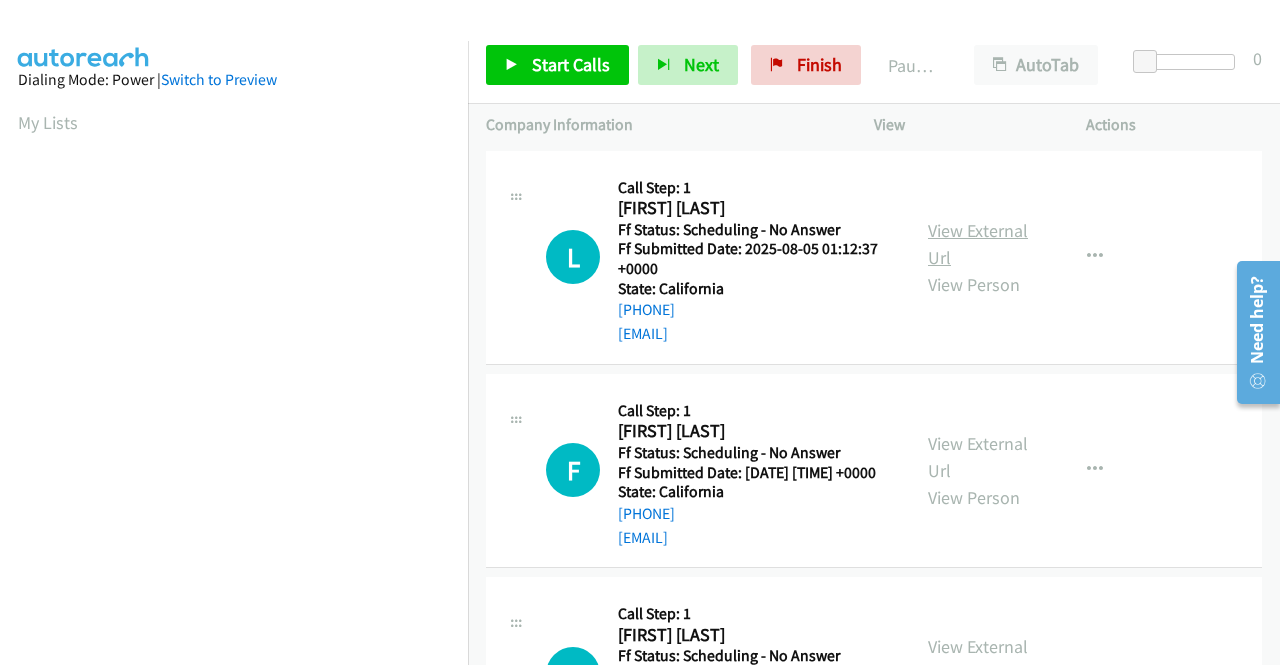 click on "View External Url" at bounding box center (978, 244) 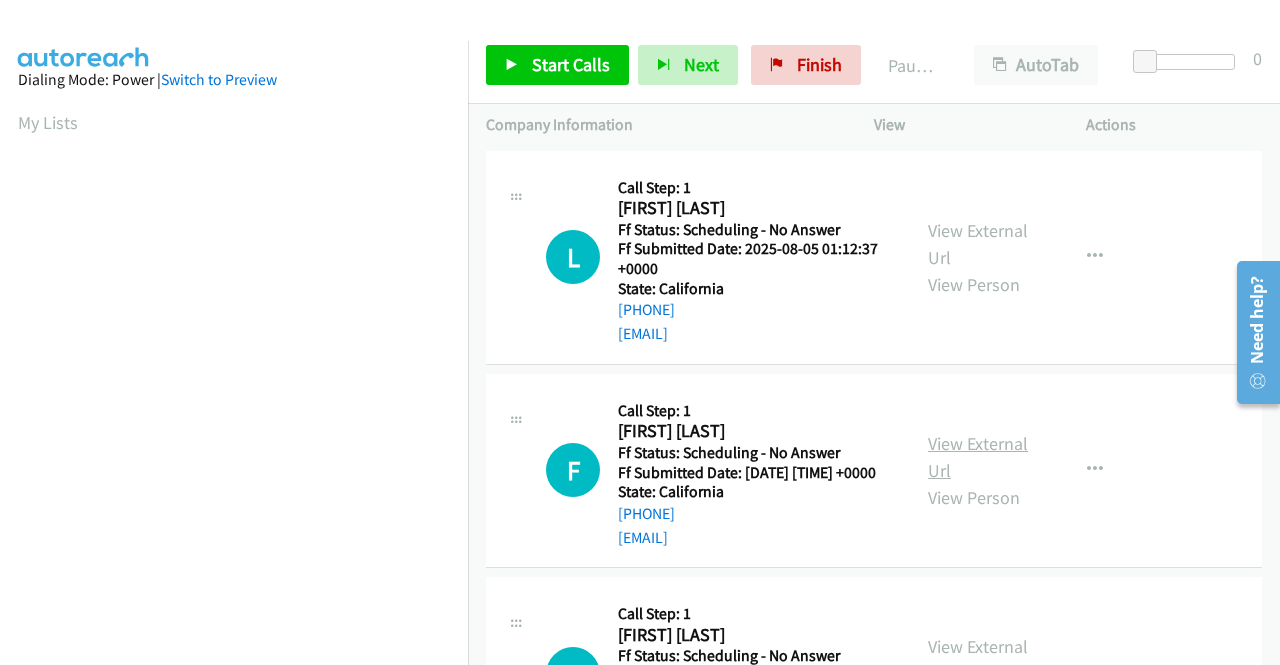 click on "View External Url" at bounding box center (978, 457) 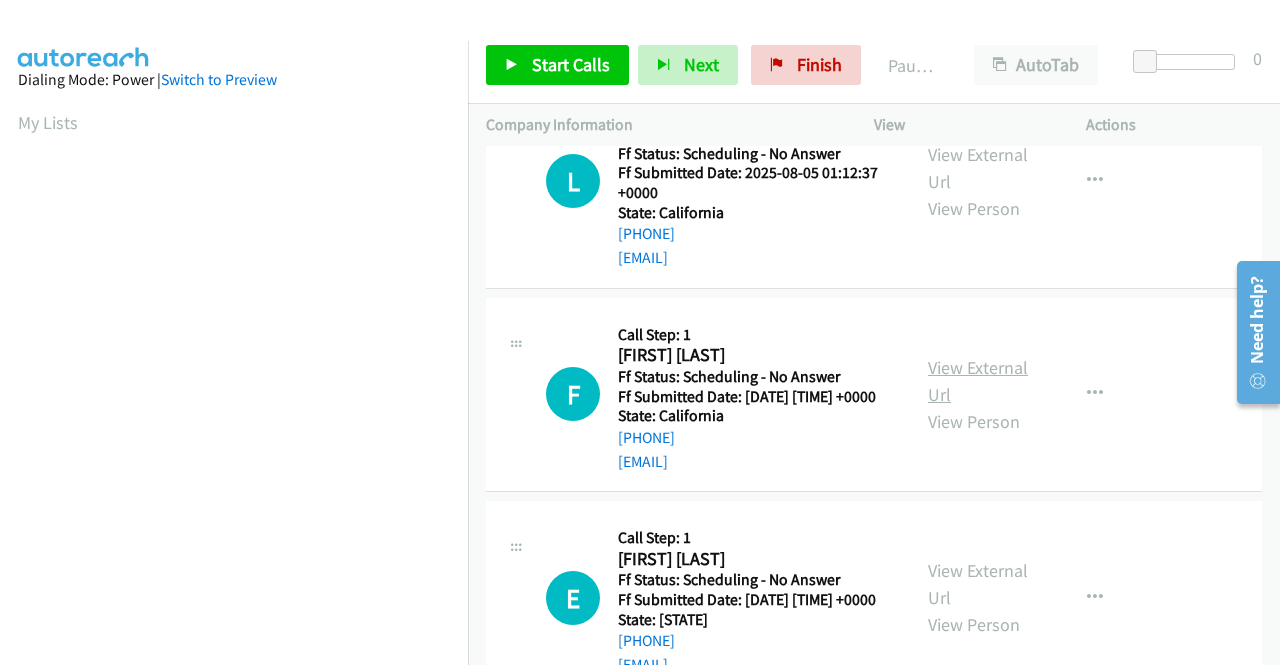 scroll, scrollTop: 200, scrollLeft: 0, axis: vertical 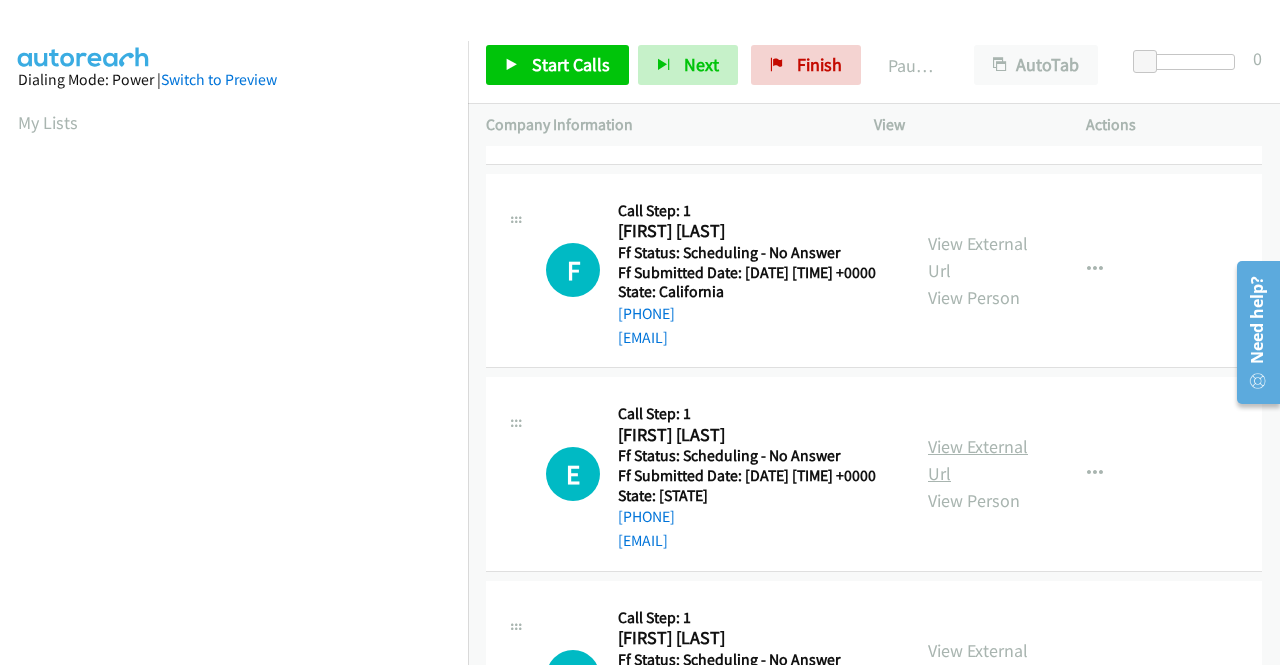 click on "View External Url" at bounding box center [978, 460] 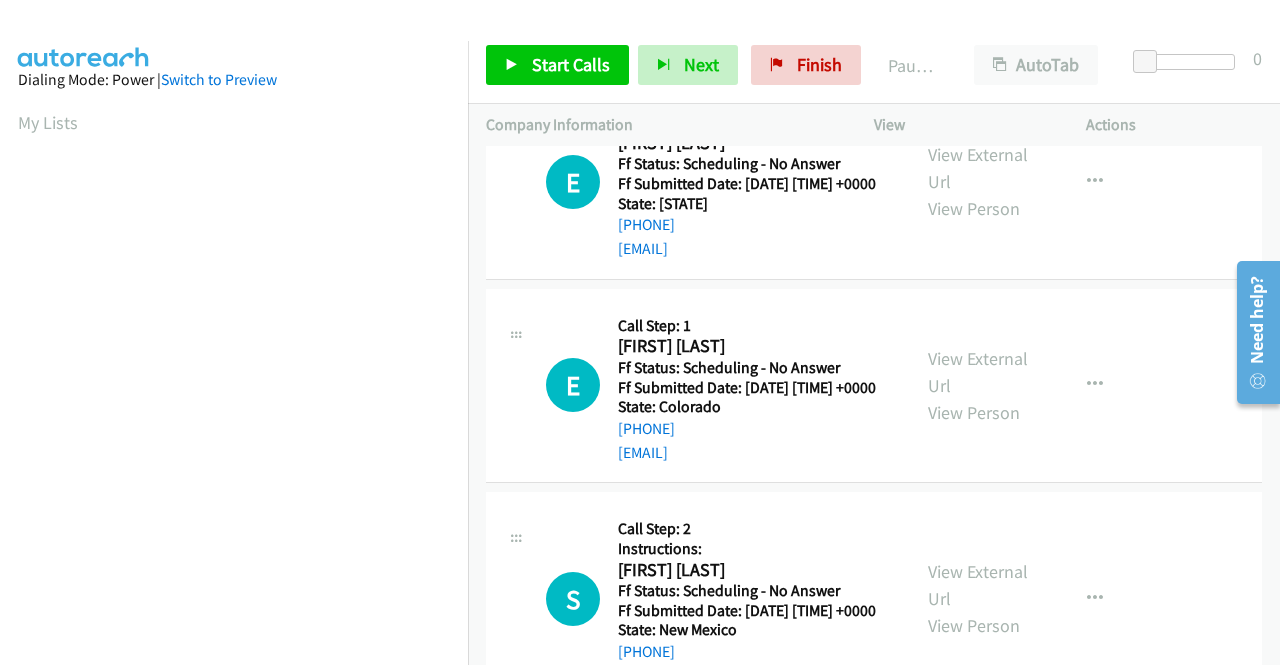 scroll, scrollTop: 500, scrollLeft: 0, axis: vertical 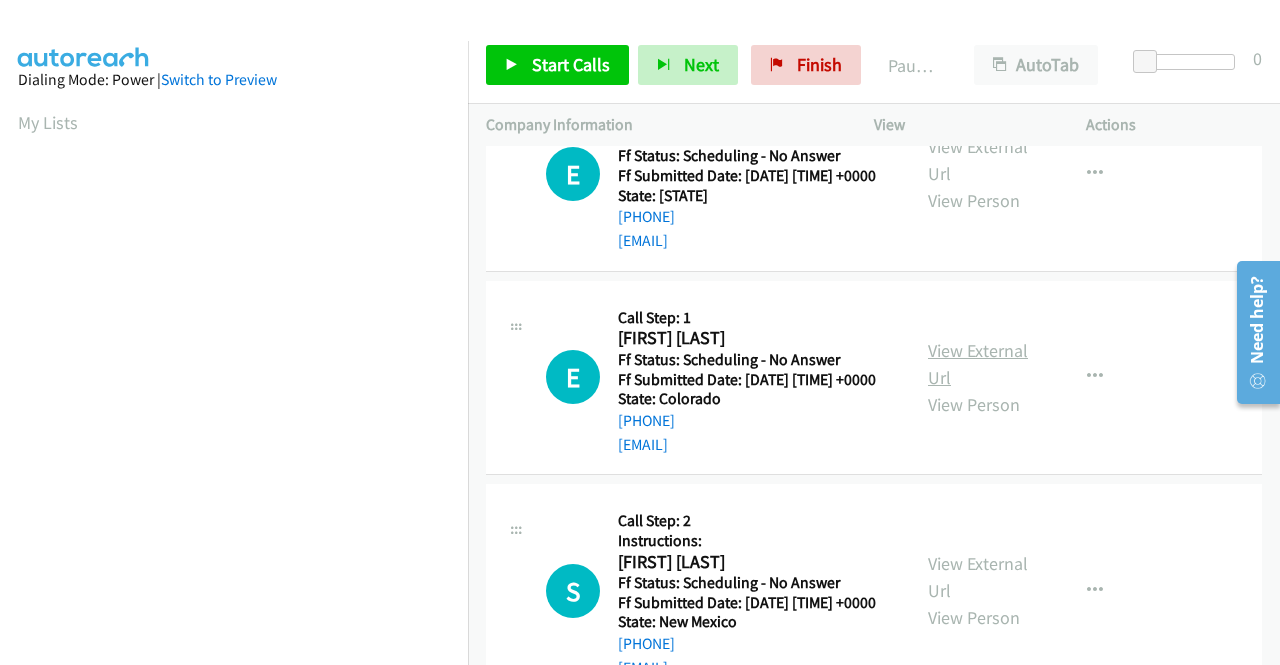 click on "View External Url" at bounding box center [978, 364] 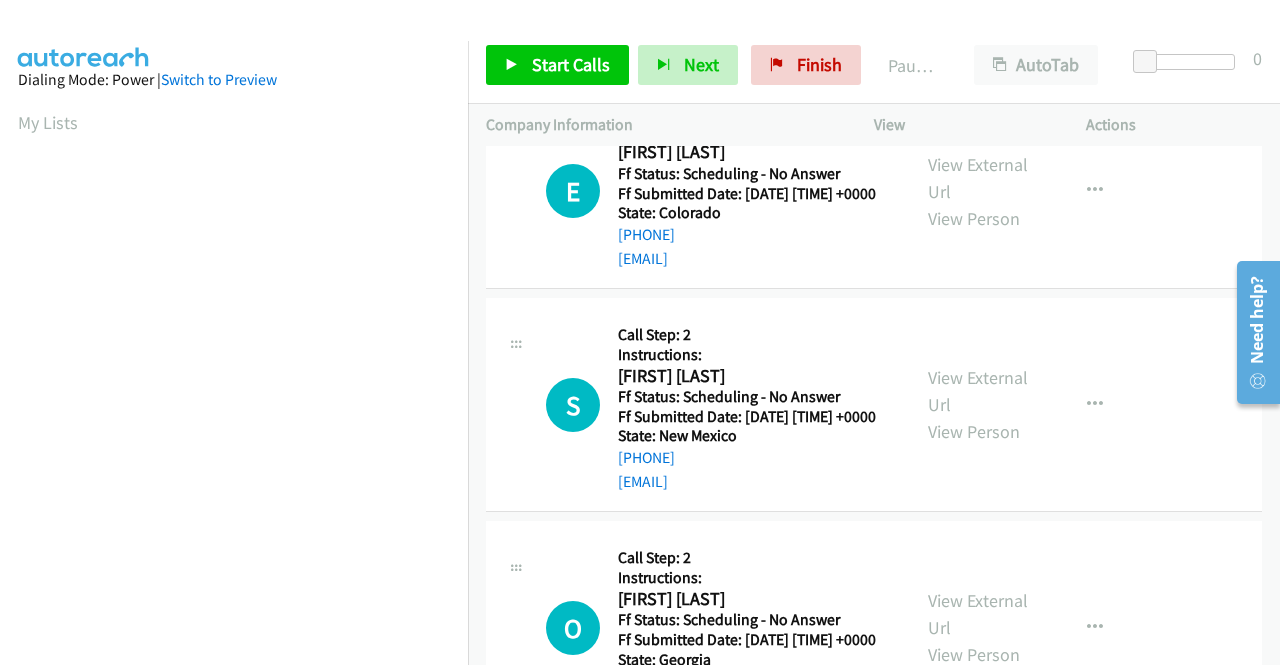 scroll, scrollTop: 800, scrollLeft: 0, axis: vertical 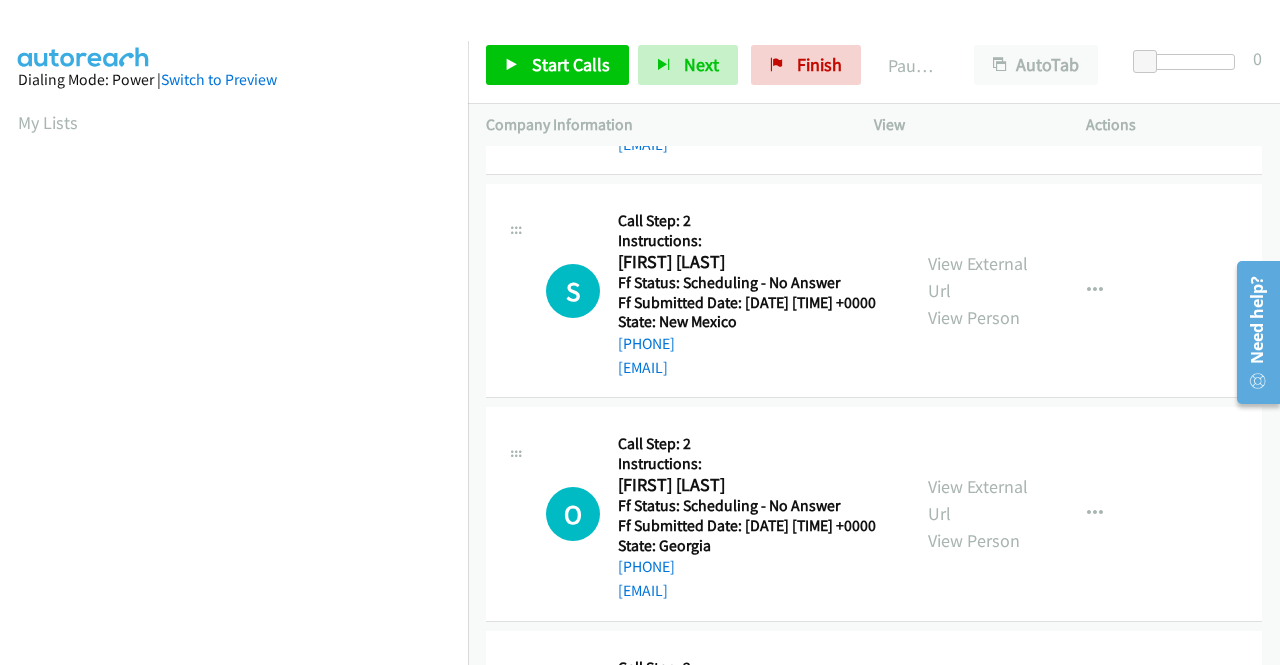 click on "View External Url
View Person
View External Url
Email
Schedule/Manage Callback
Skip Call
Add to do not call list" at bounding box center (1025, 290) 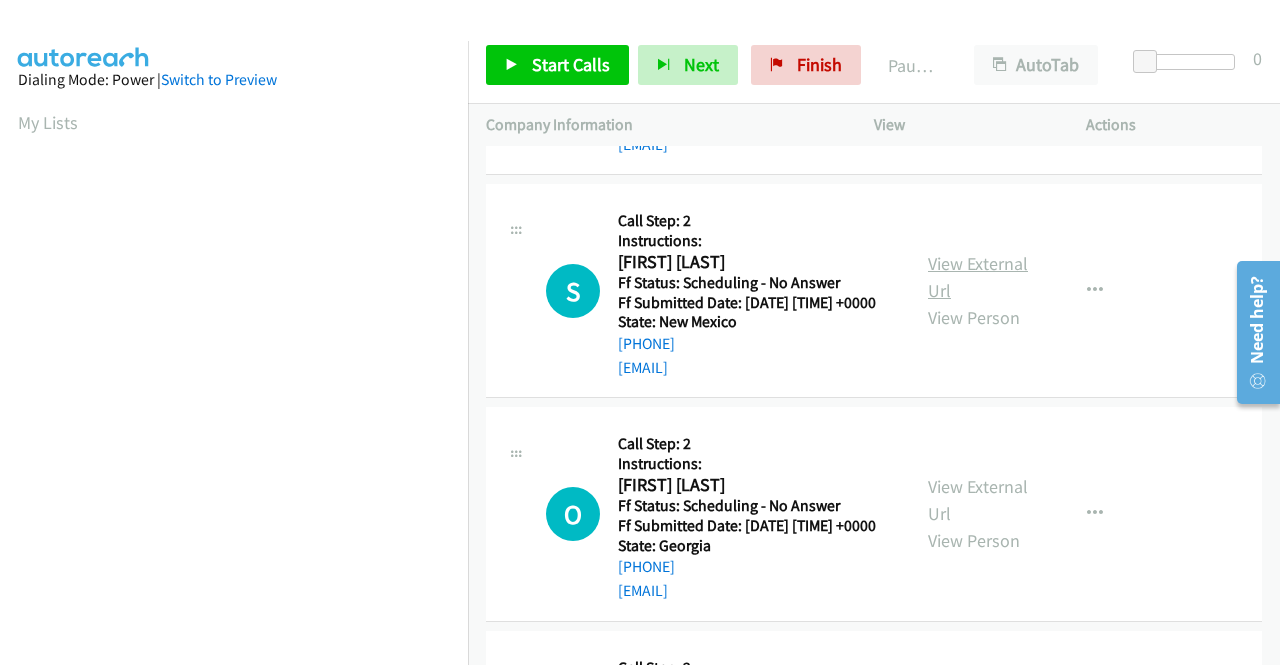 click on "View External Url" at bounding box center [978, 277] 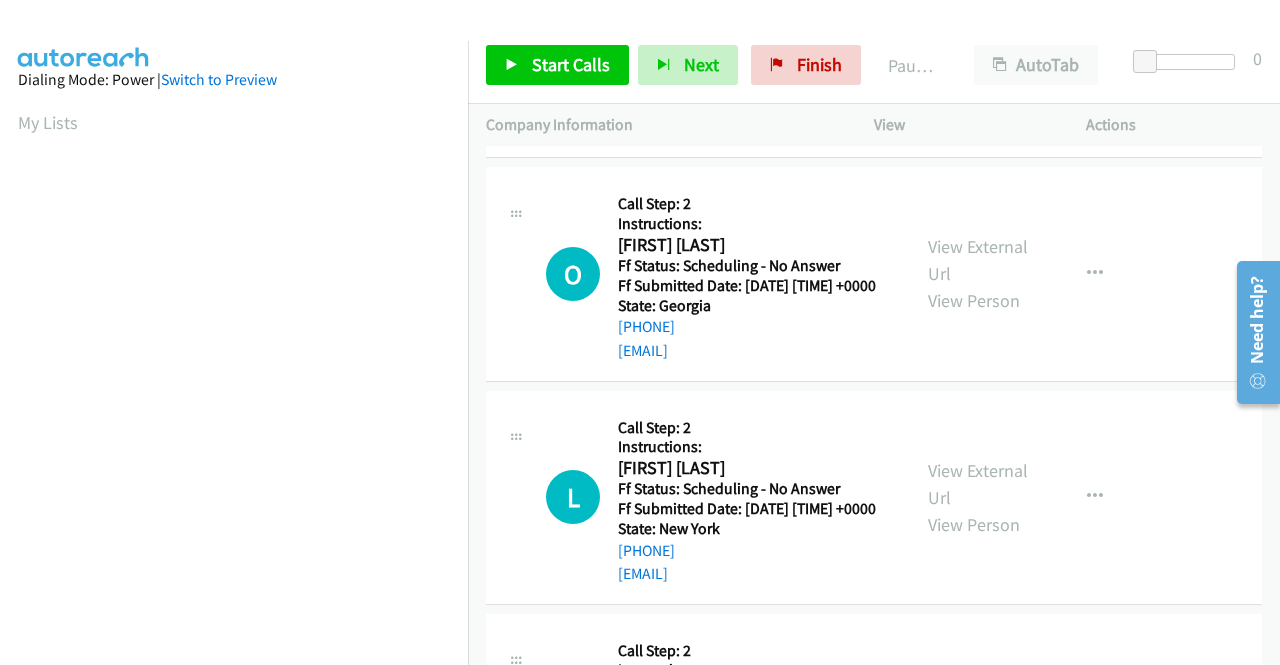 scroll, scrollTop: 1100, scrollLeft: 0, axis: vertical 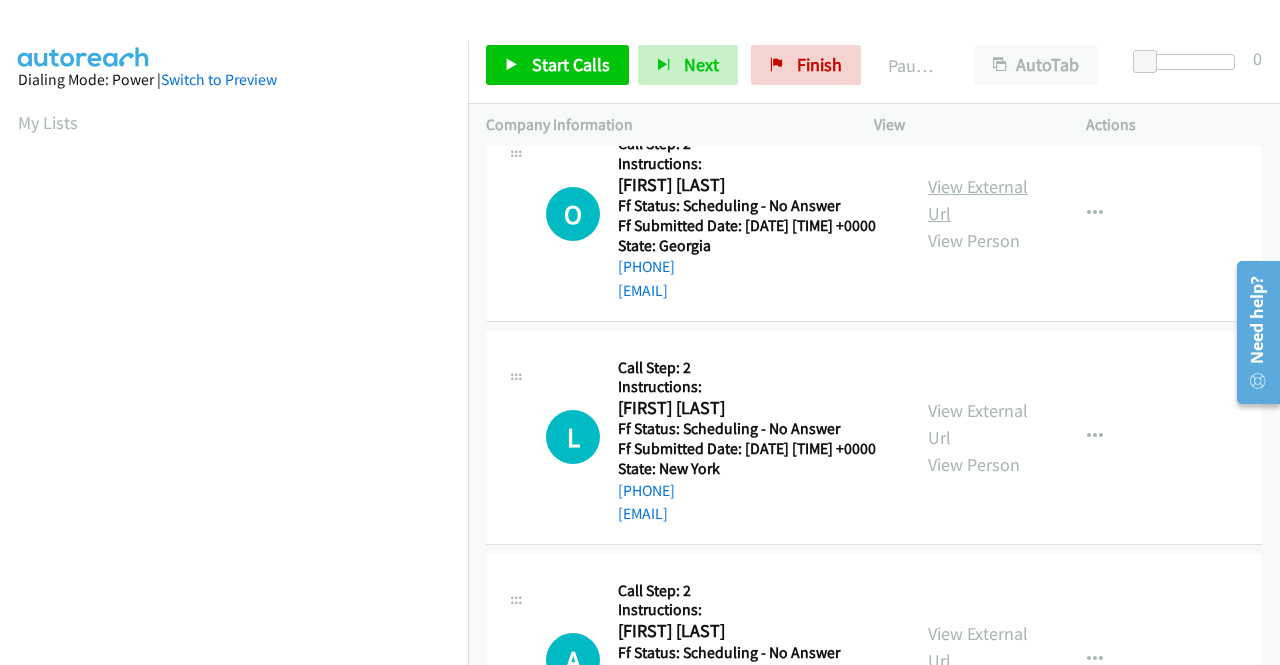 click on "View External Url" at bounding box center [978, 200] 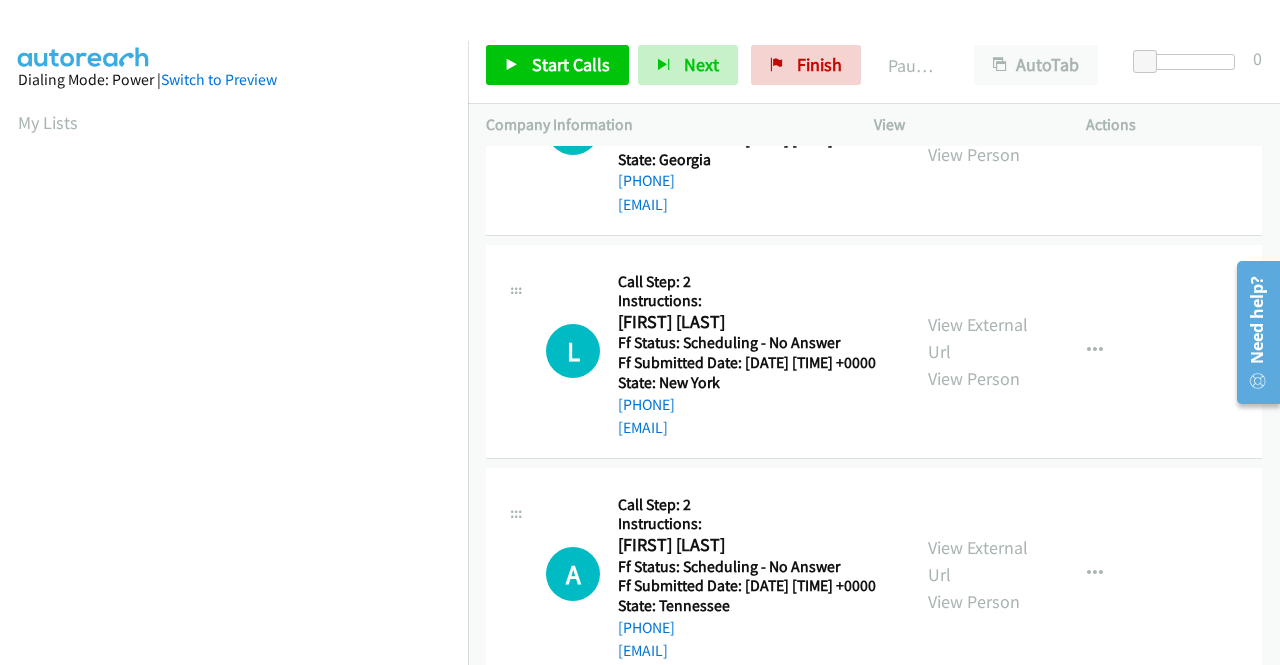 scroll, scrollTop: 1300, scrollLeft: 0, axis: vertical 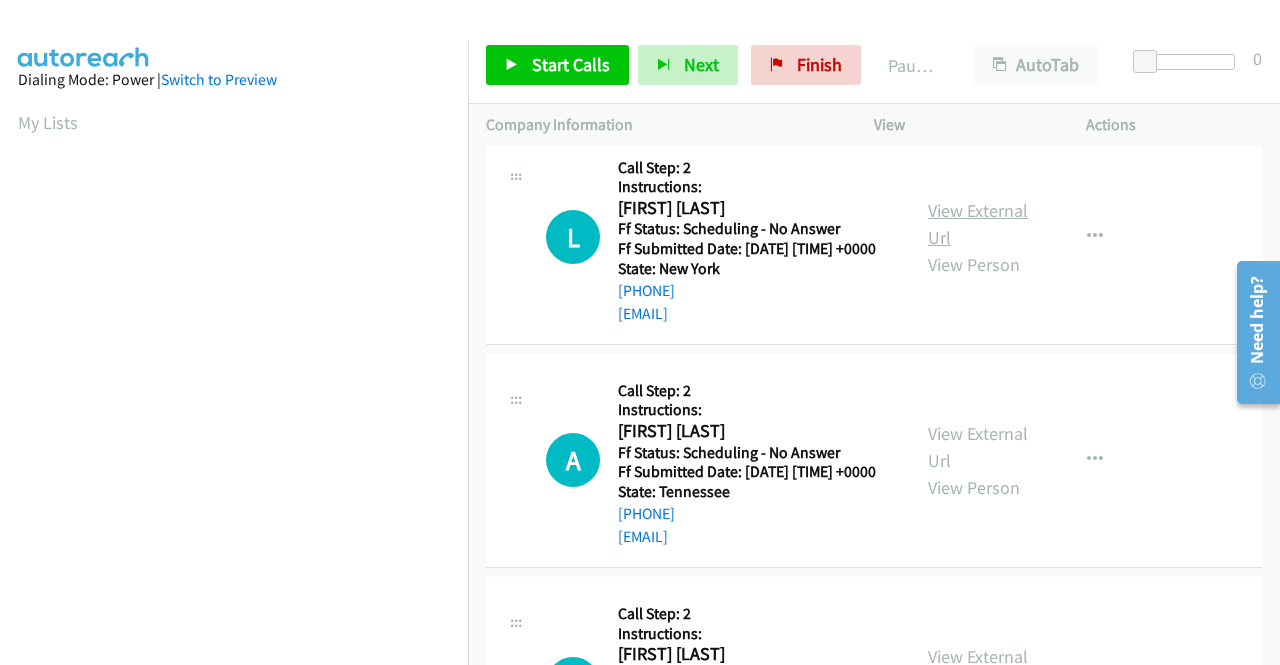click on "View External Url" at bounding box center [978, 224] 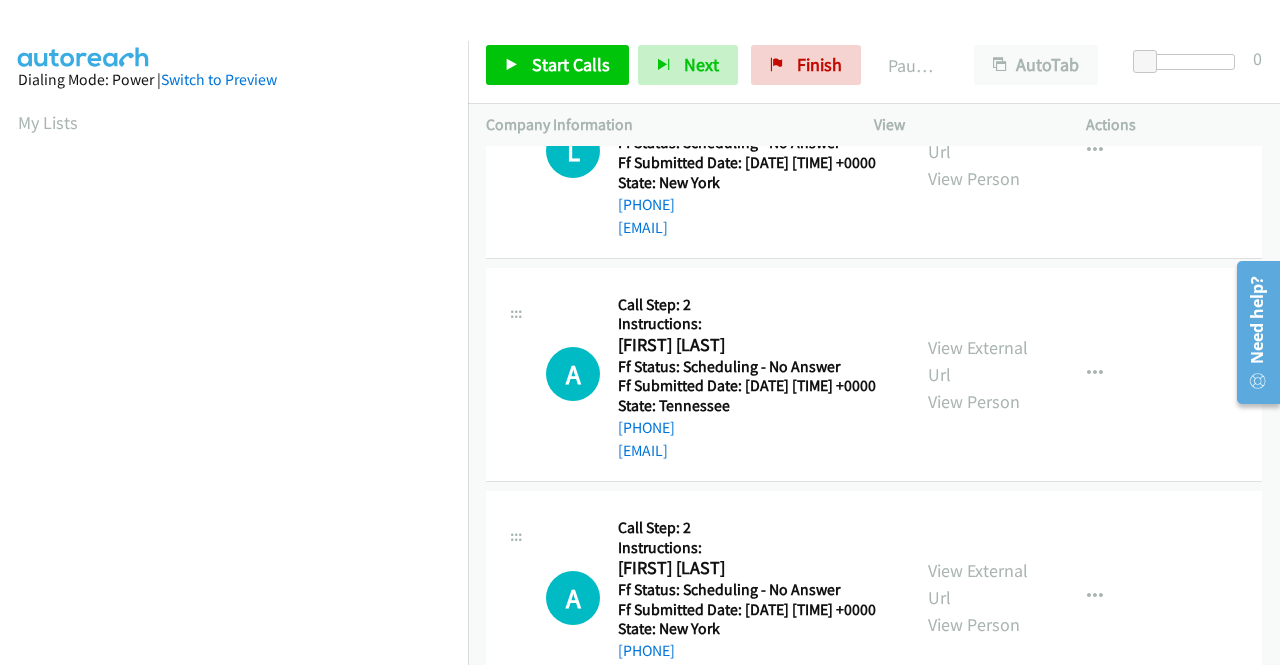 scroll, scrollTop: 1500, scrollLeft: 0, axis: vertical 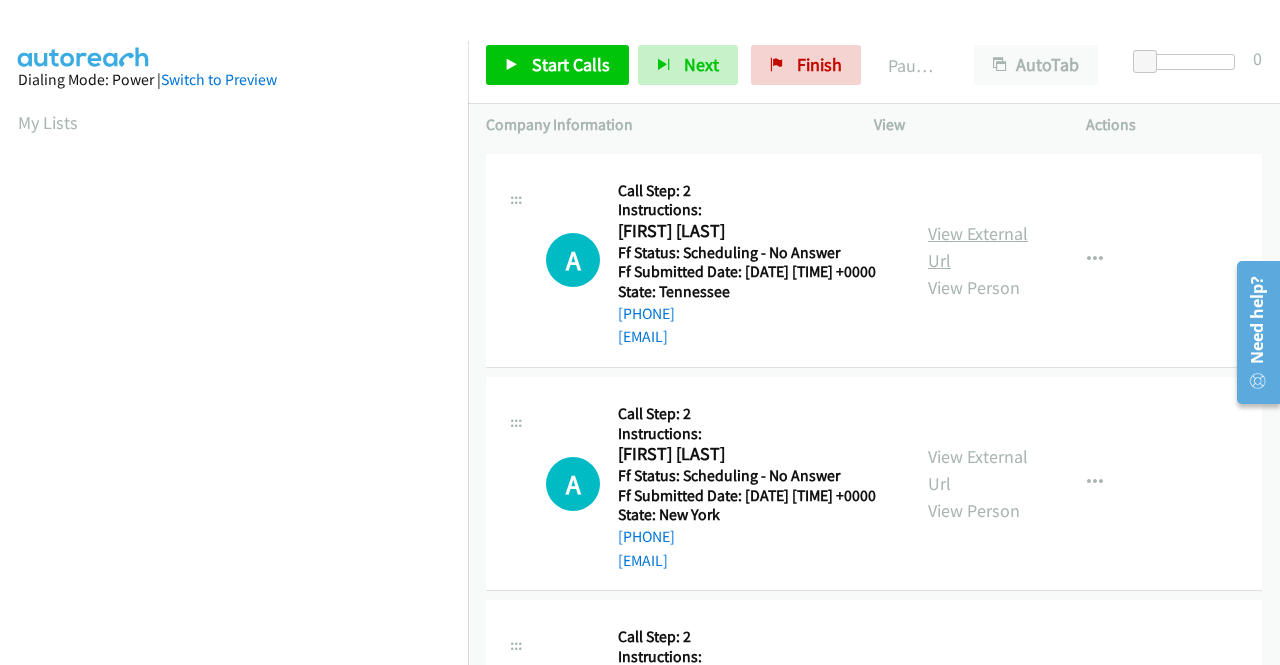 click on "View External Url" at bounding box center (978, 247) 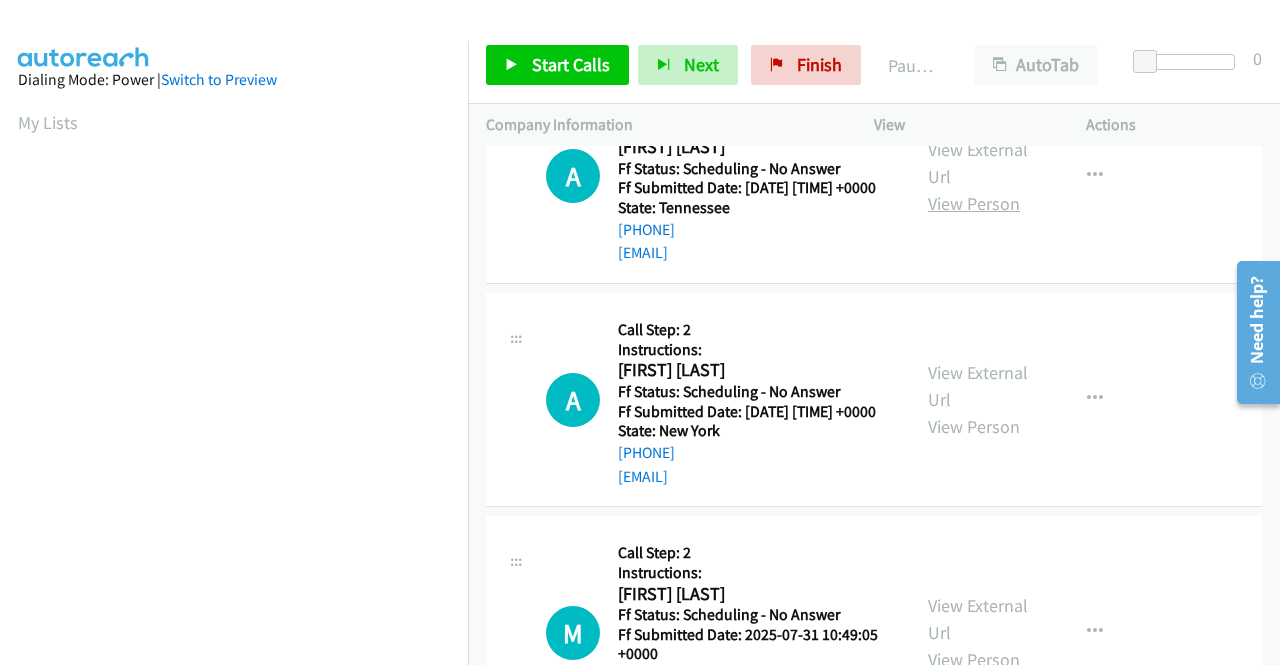 scroll, scrollTop: 1700, scrollLeft: 0, axis: vertical 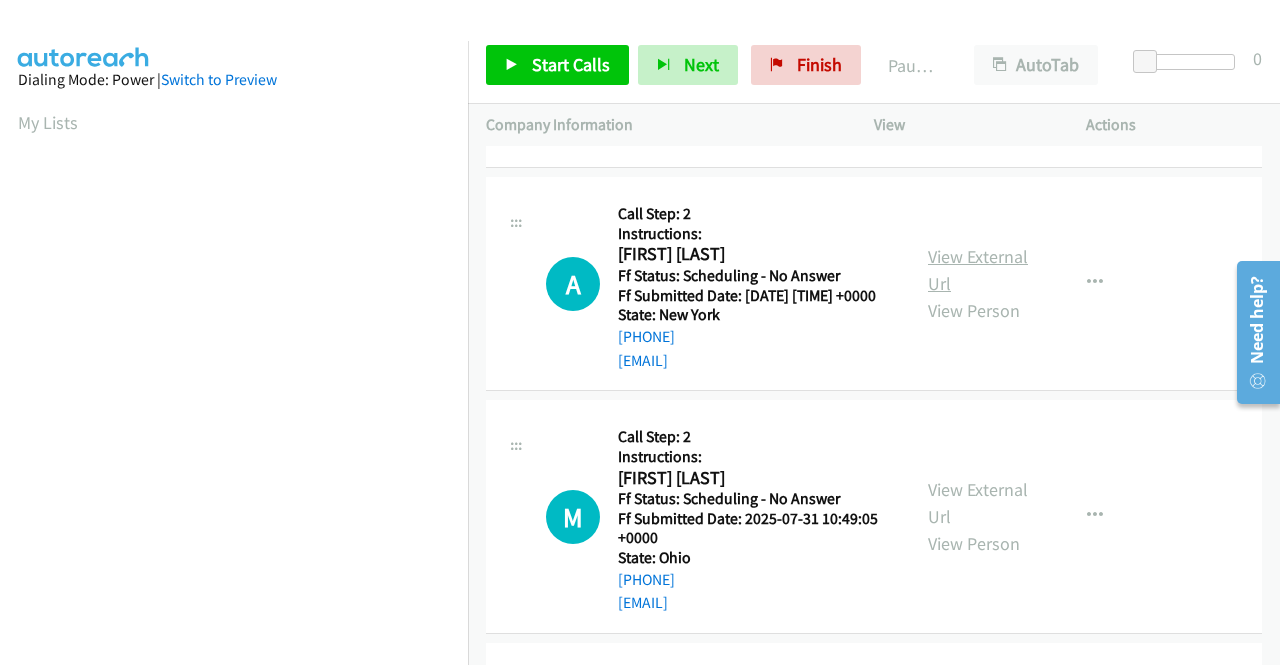click on "View External Url" at bounding box center (978, 270) 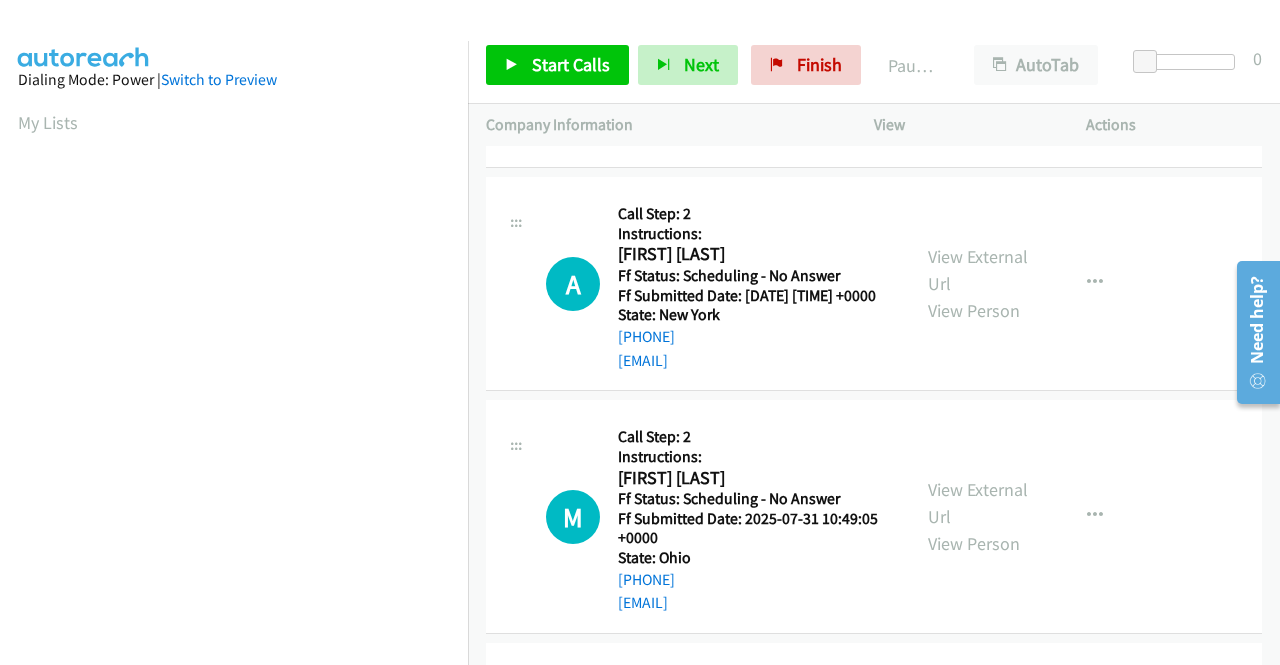scroll, scrollTop: 1900, scrollLeft: 0, axis: vertical 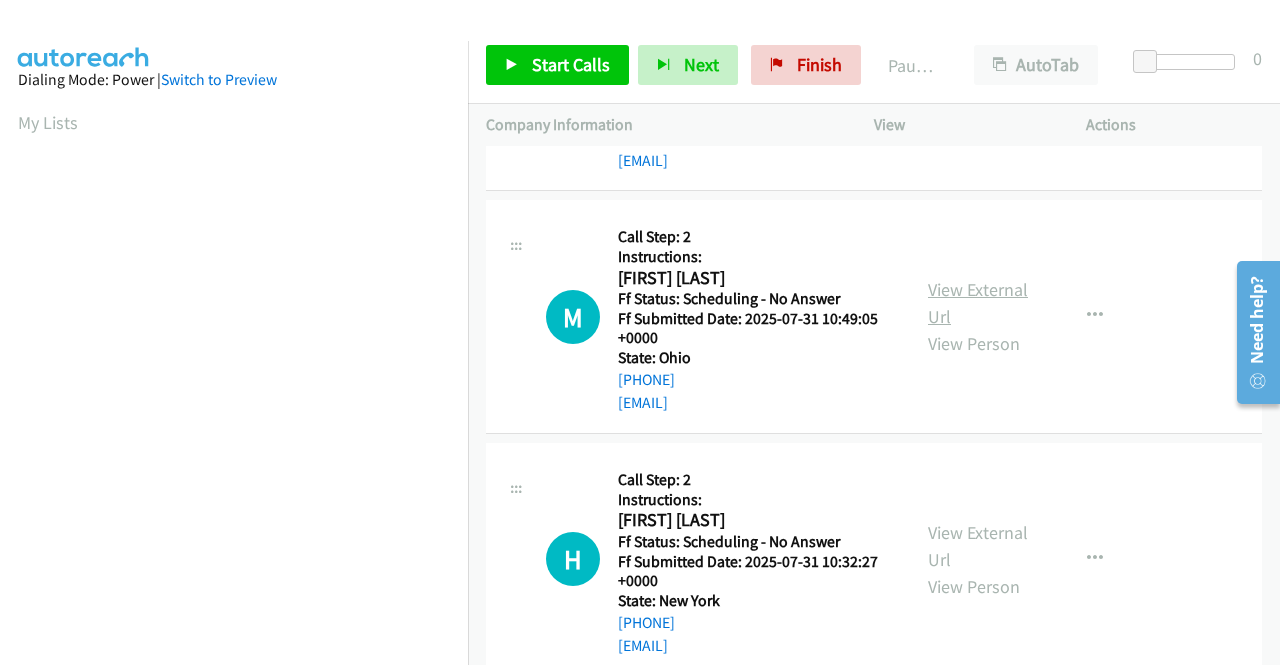 click on "View External Url" at bounding box center (978, 303) 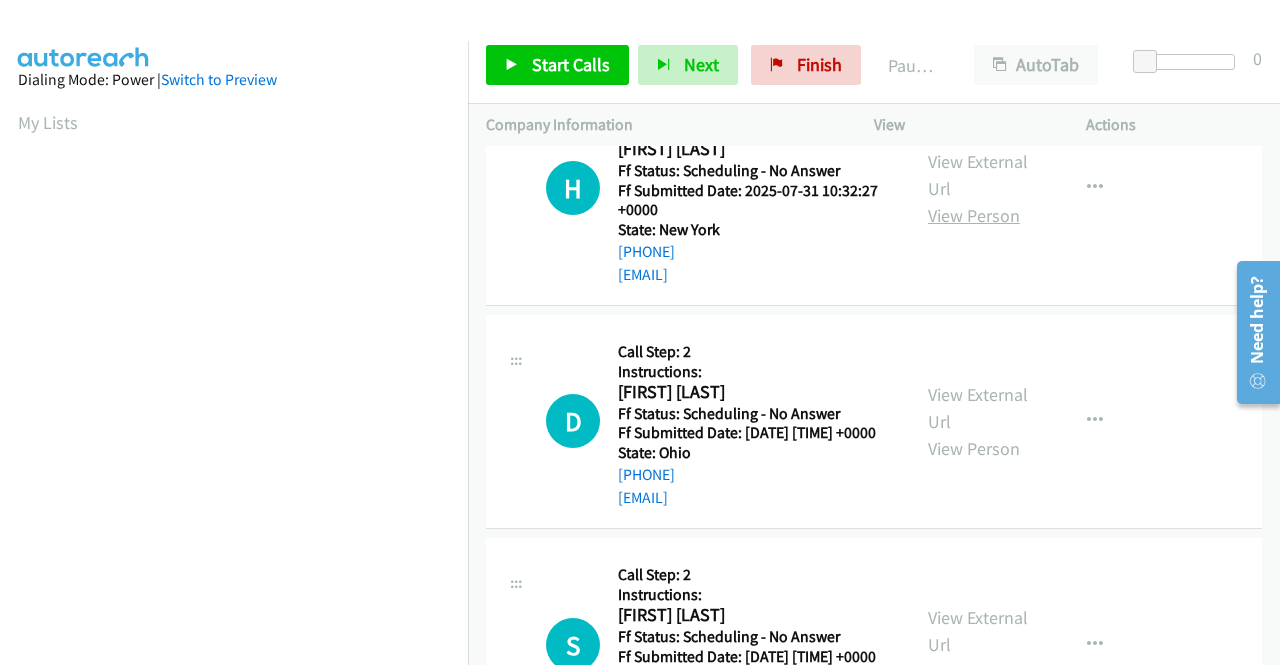 scroll, scrollTop: 2300, scrollLeft: 0, axis: vertical 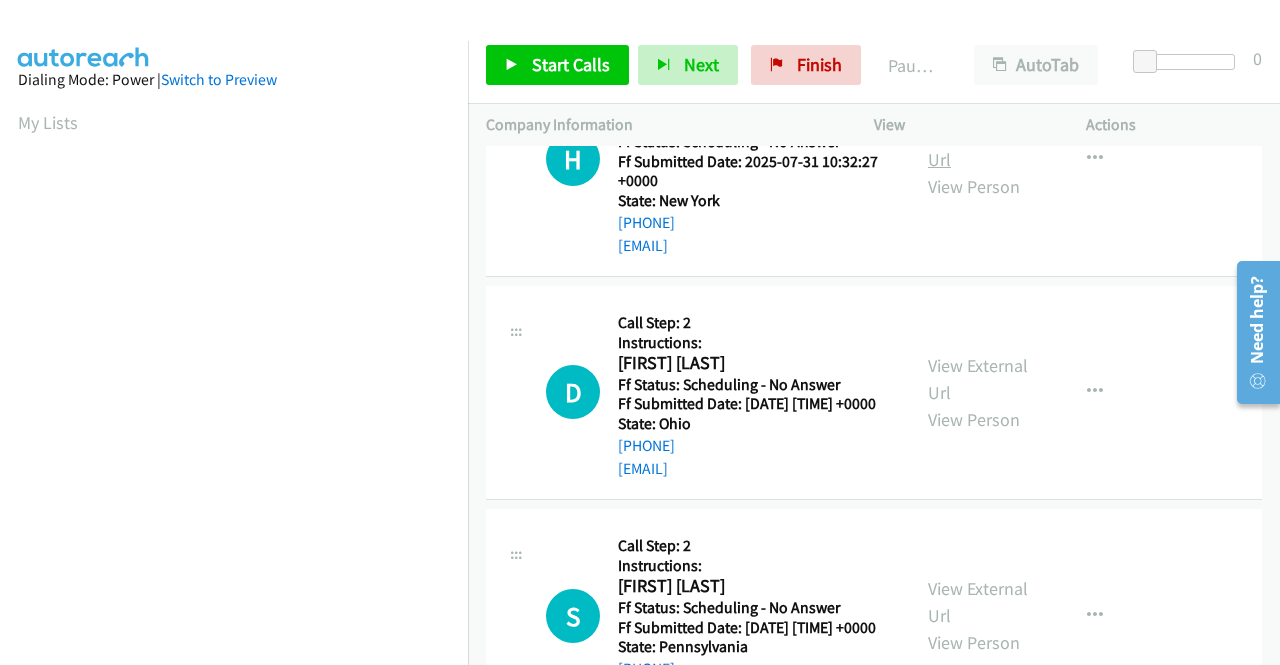 click on "View External Url" at bounding box center [978, 146] 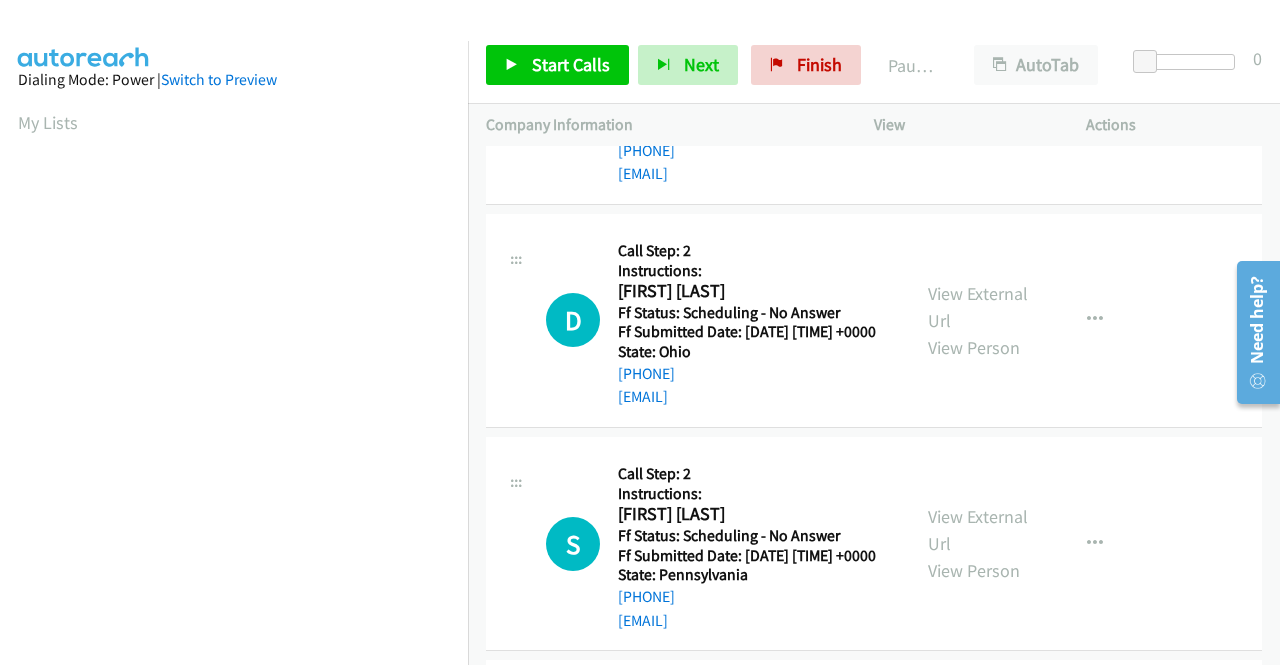 scroll, scrollTop: 2500, scrollLeft: 0, axis: vertical 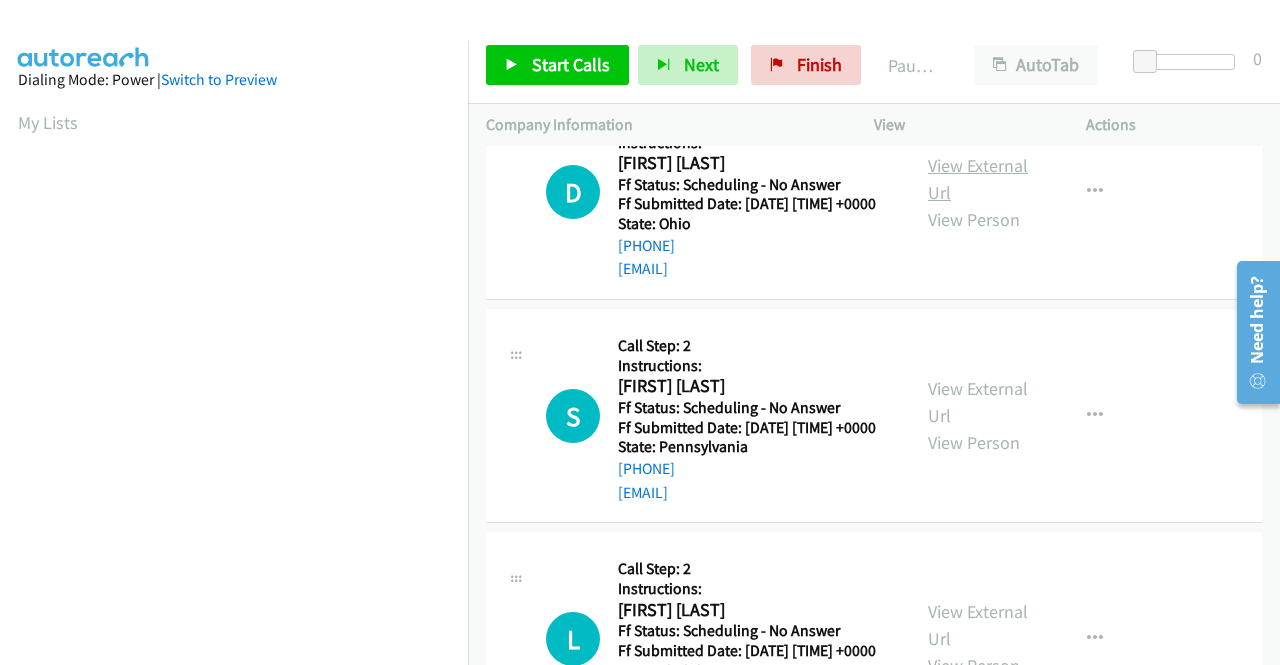 click on "View External Url" at bounding box center [978, 179] 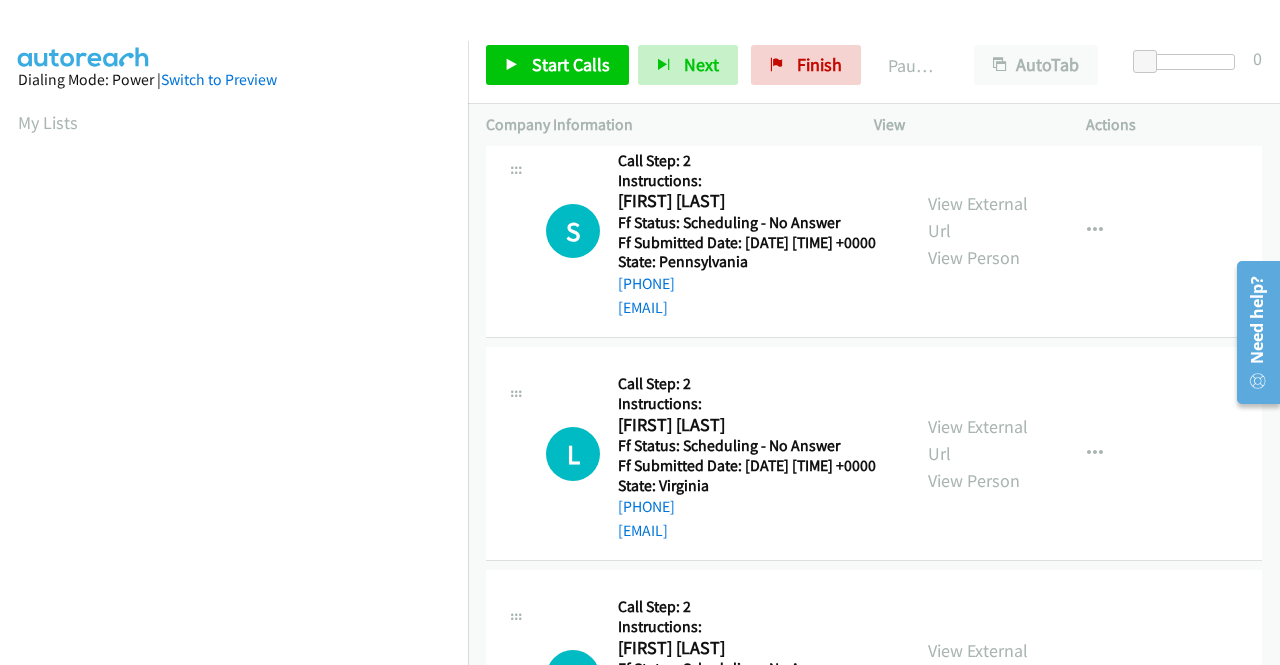 scroll, scrollTop: 2700, scrollLeft: 0, axis: vertical 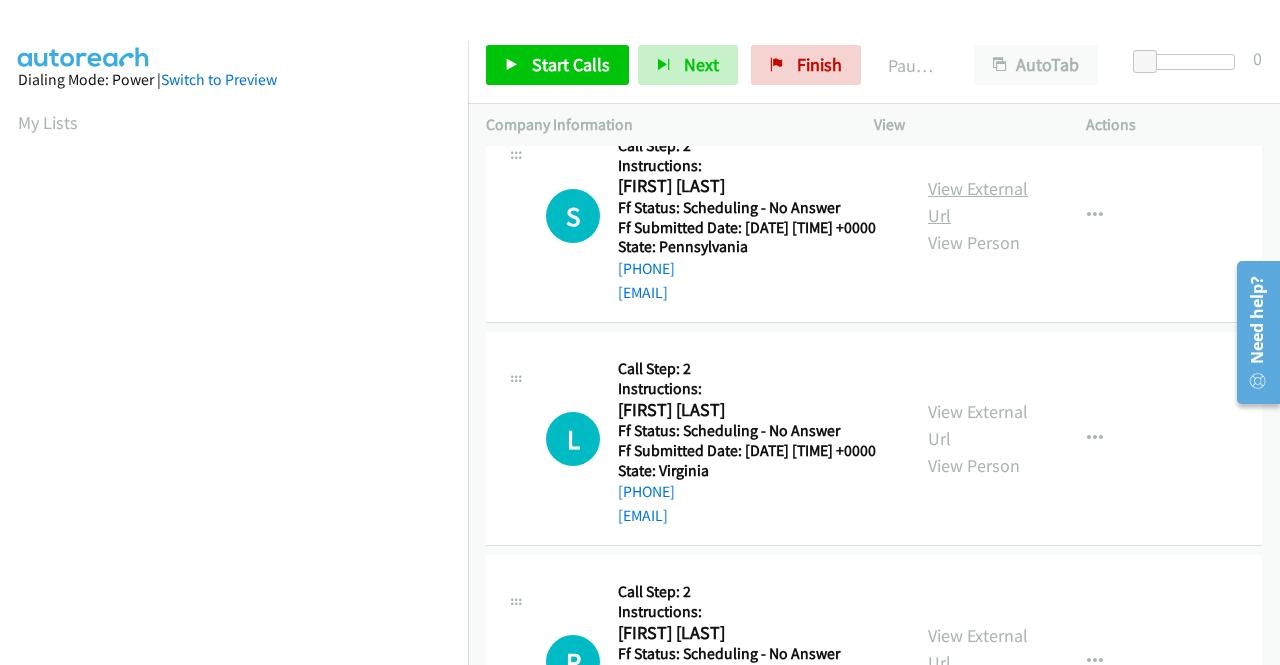 click on "View External Url" at bounding box center (978, 202) 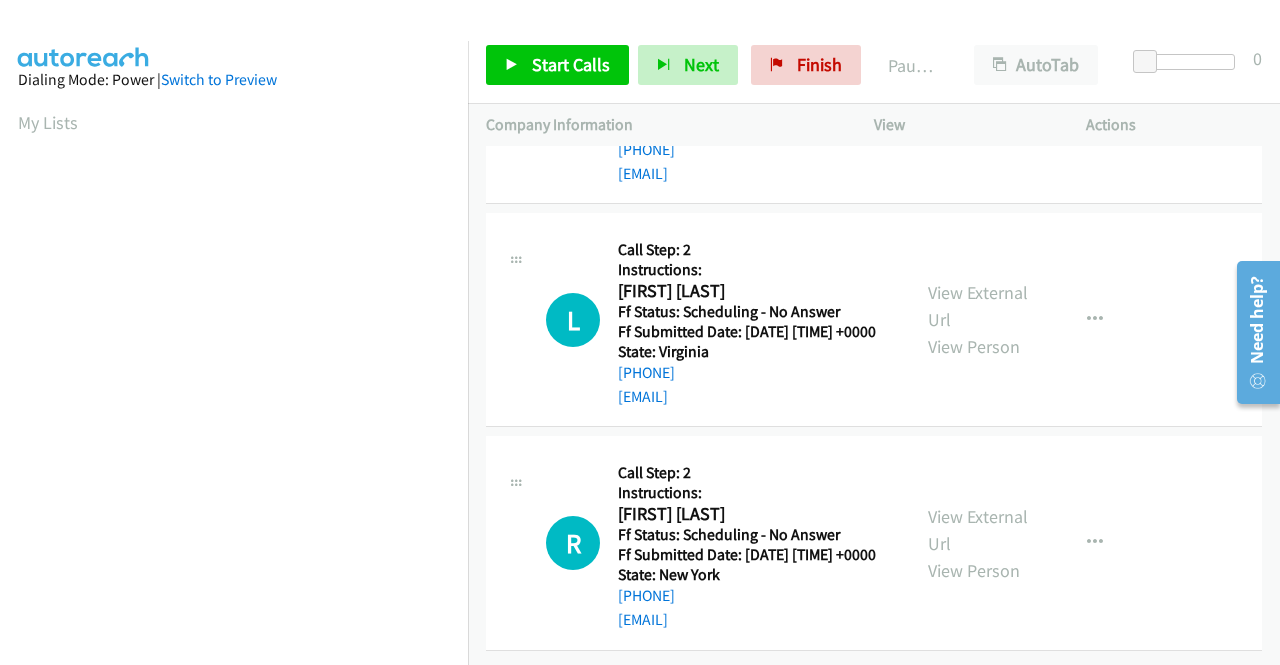 scroll, scrollTop: 3000, scrollLeft: 0, axis: vertical 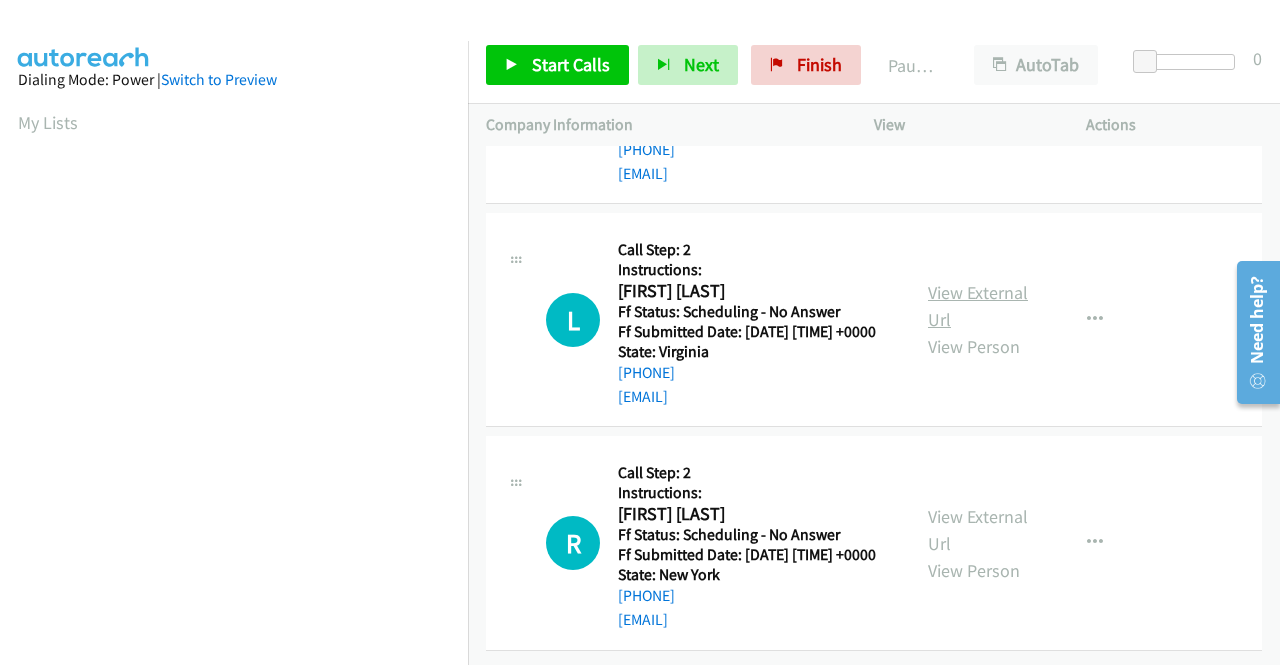 click on "View External Url" at bounding box center [978, 306] 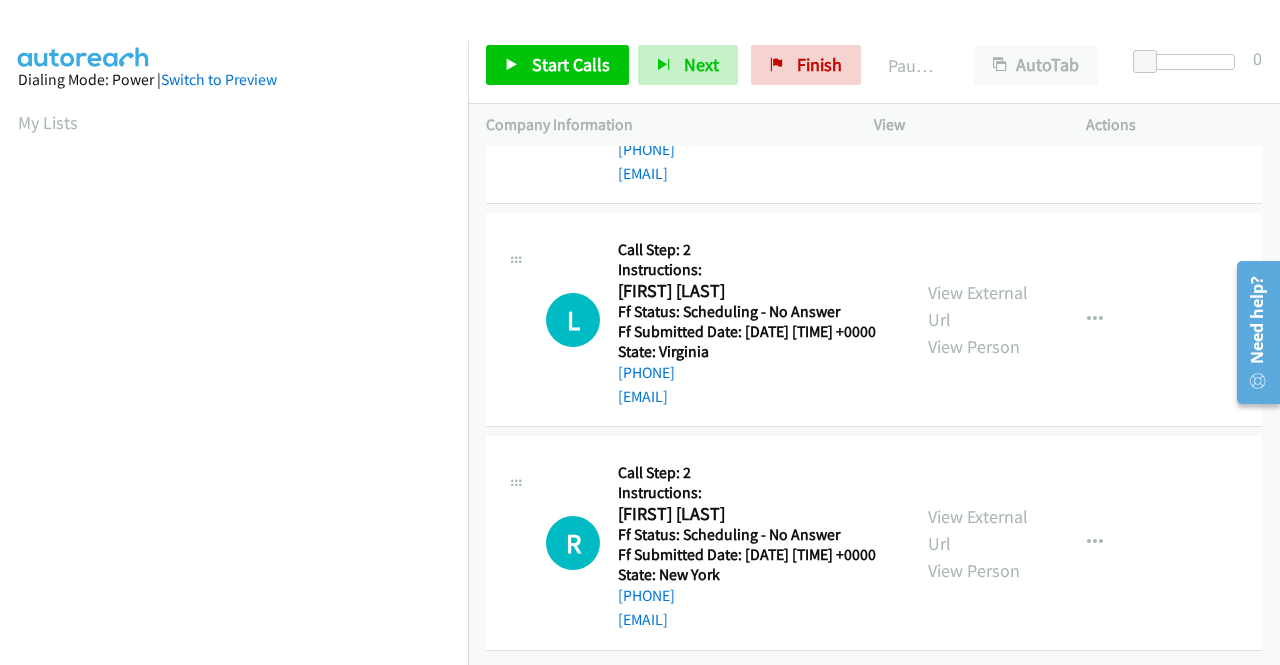 scroll, scrollTop: 3065, scrollLeft: 0, axis: vertical 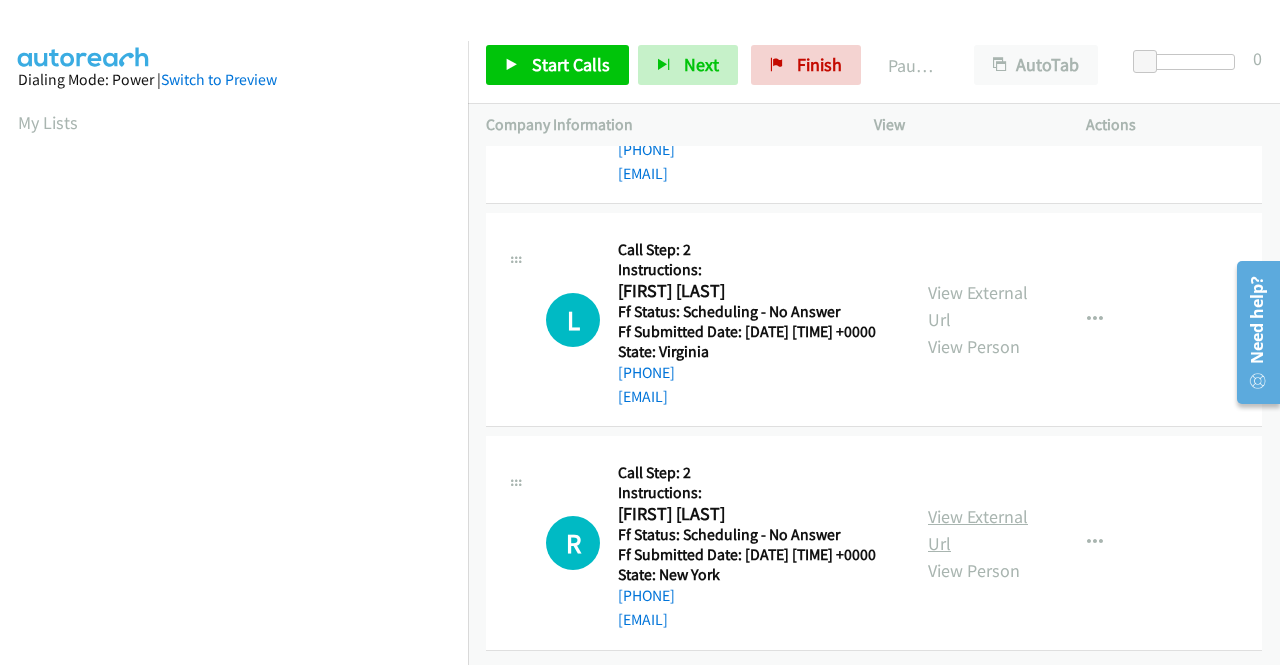 click on "View External Url" at bounding box center [978, 530] 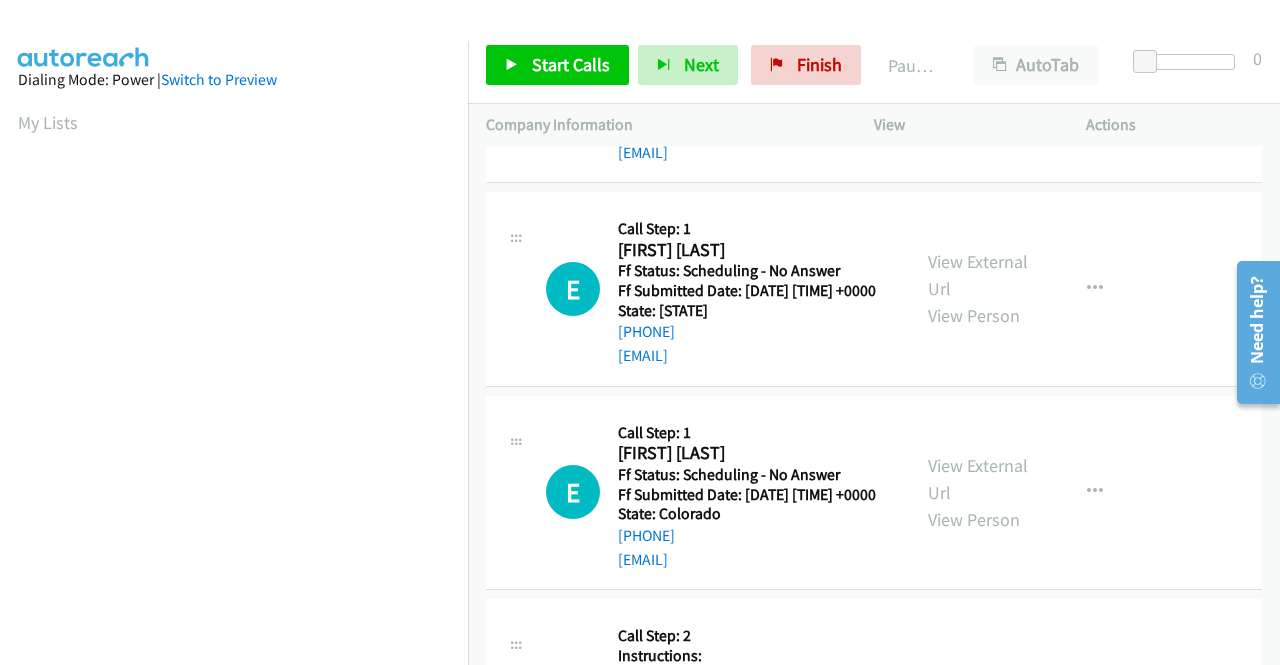 scroll, scrollTop: 0, scrollLeft: 0, axis: both 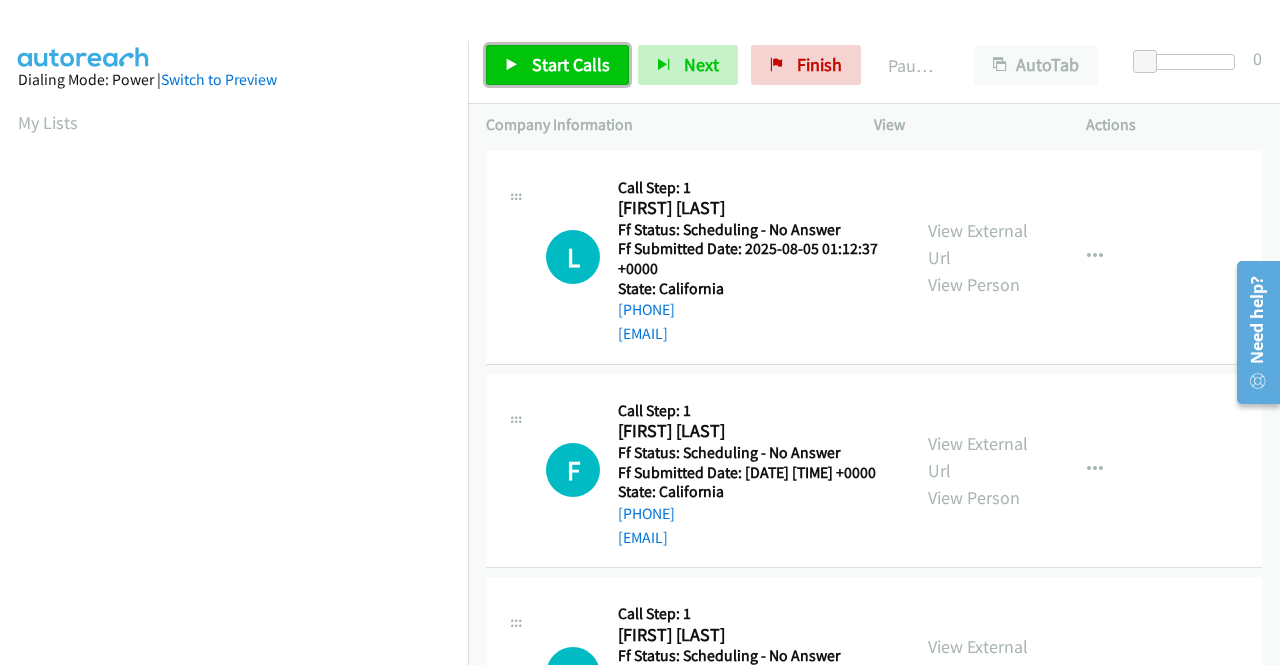 click on "Start Calls" at bounding box center (571, 64) 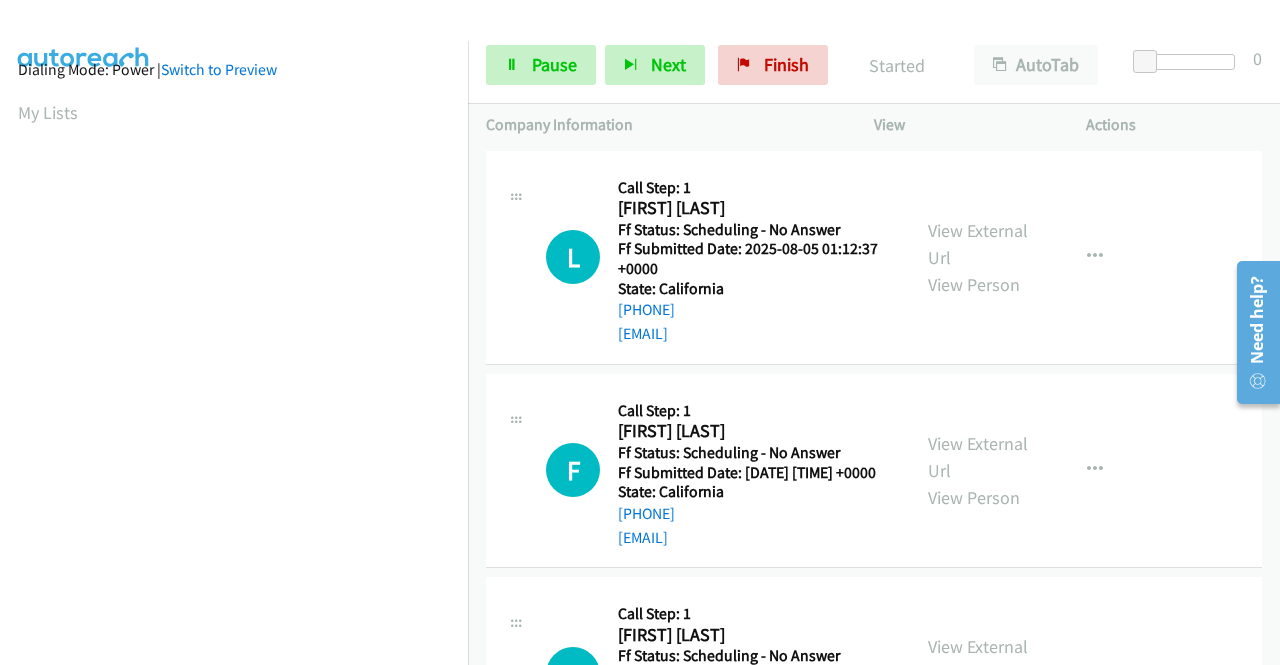 scroll, scrollTop: 0, scrollLeft: 0, axis: both 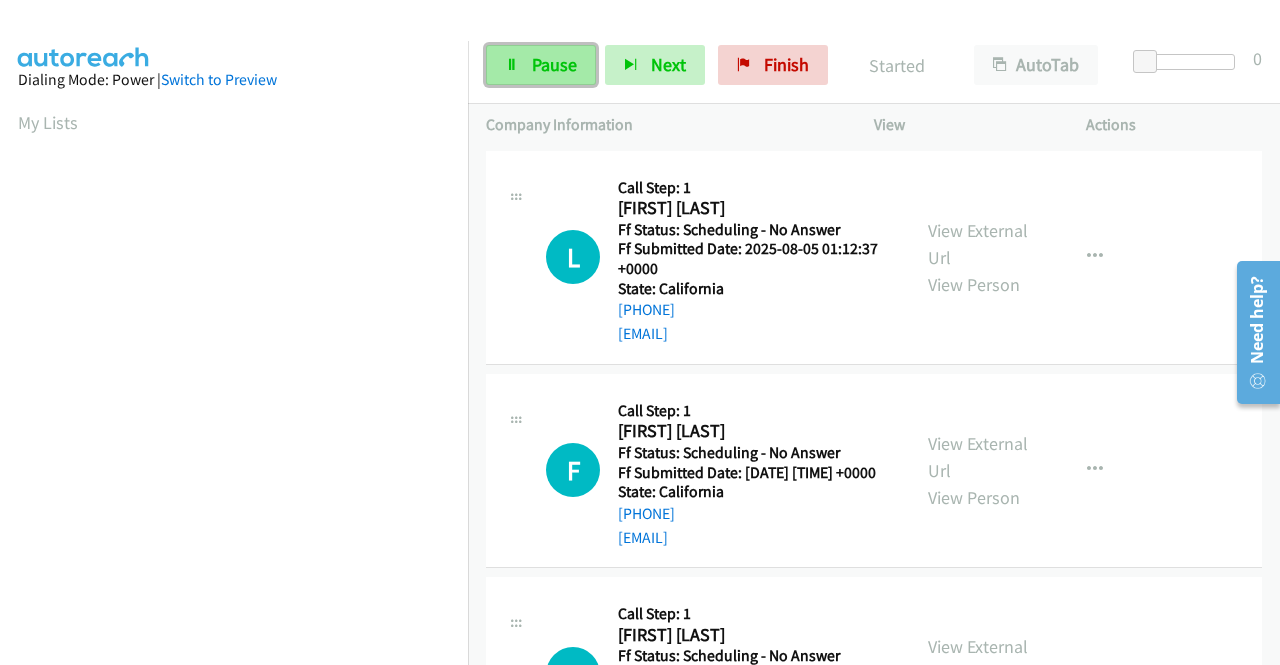 click on "Pause" at bounding box center [541, 65] 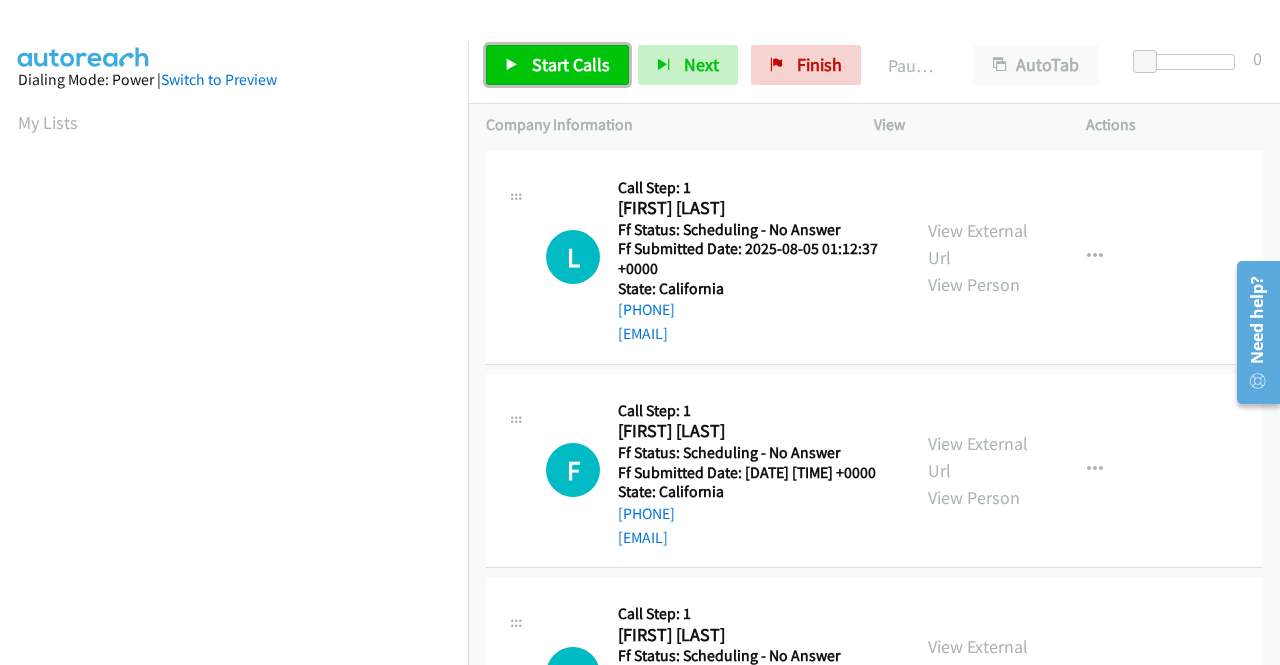 click on "Start Calls" at bounding box center [557, 65] 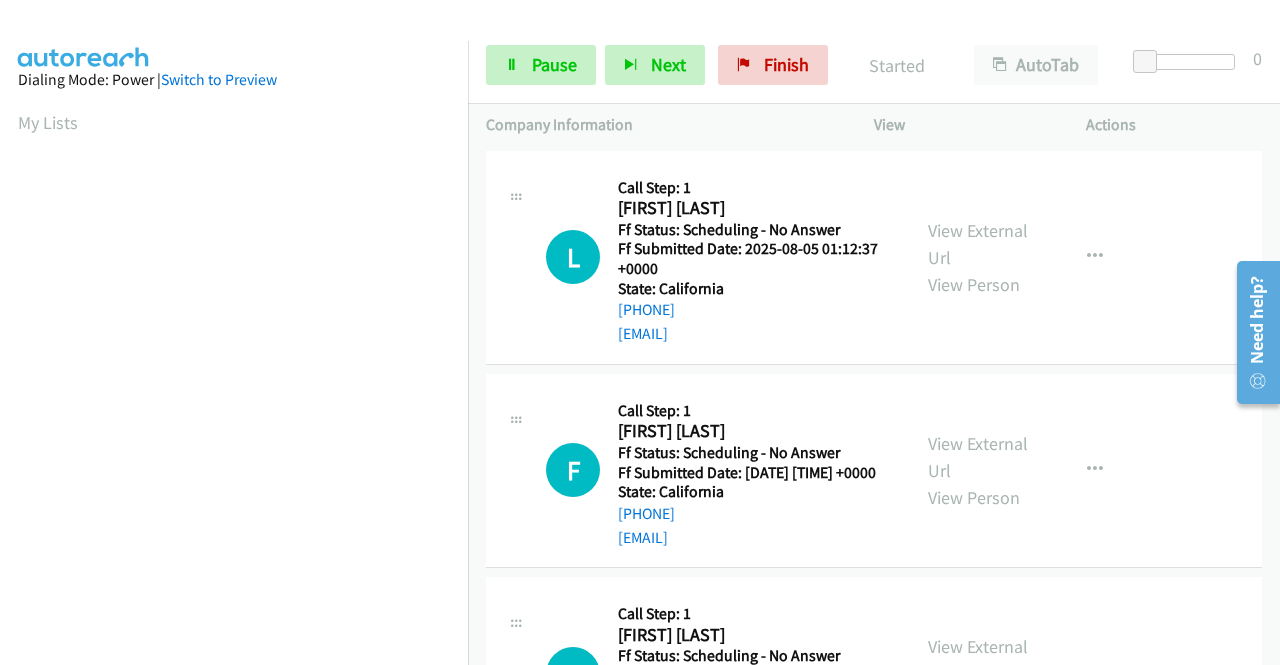 scroll, scrollTop: 100, scrollLeft: 0, axis: vertical 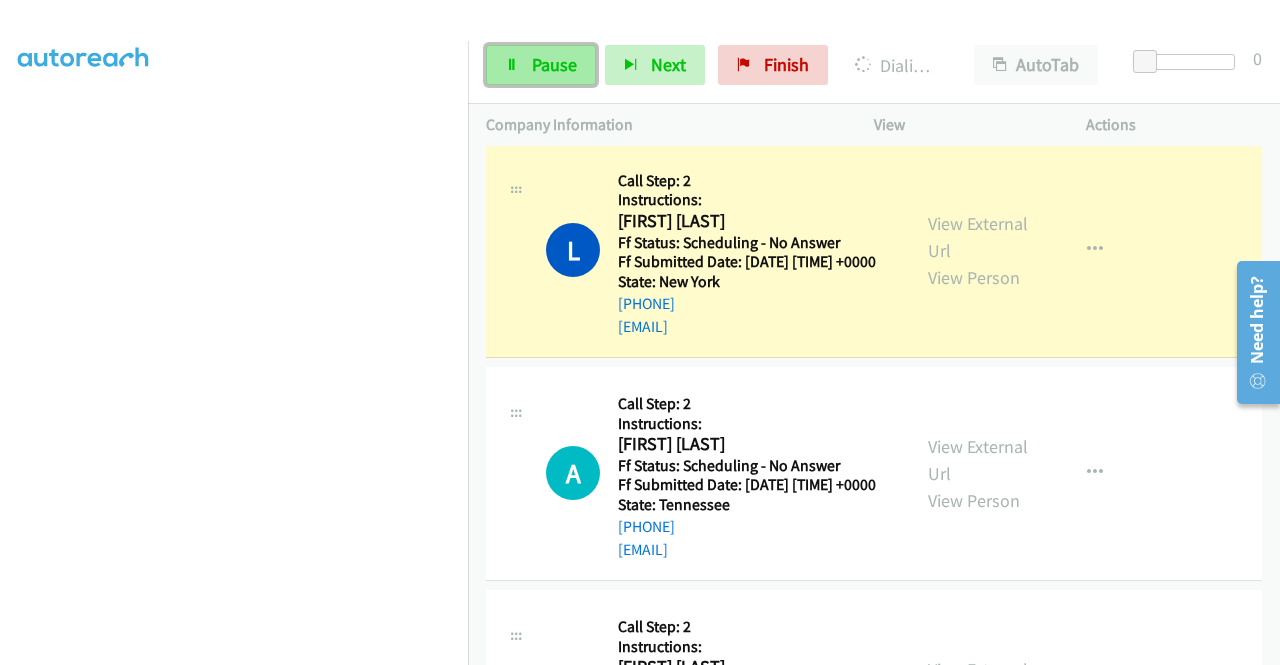 click on "Pause" at bounding box center (554, 64) 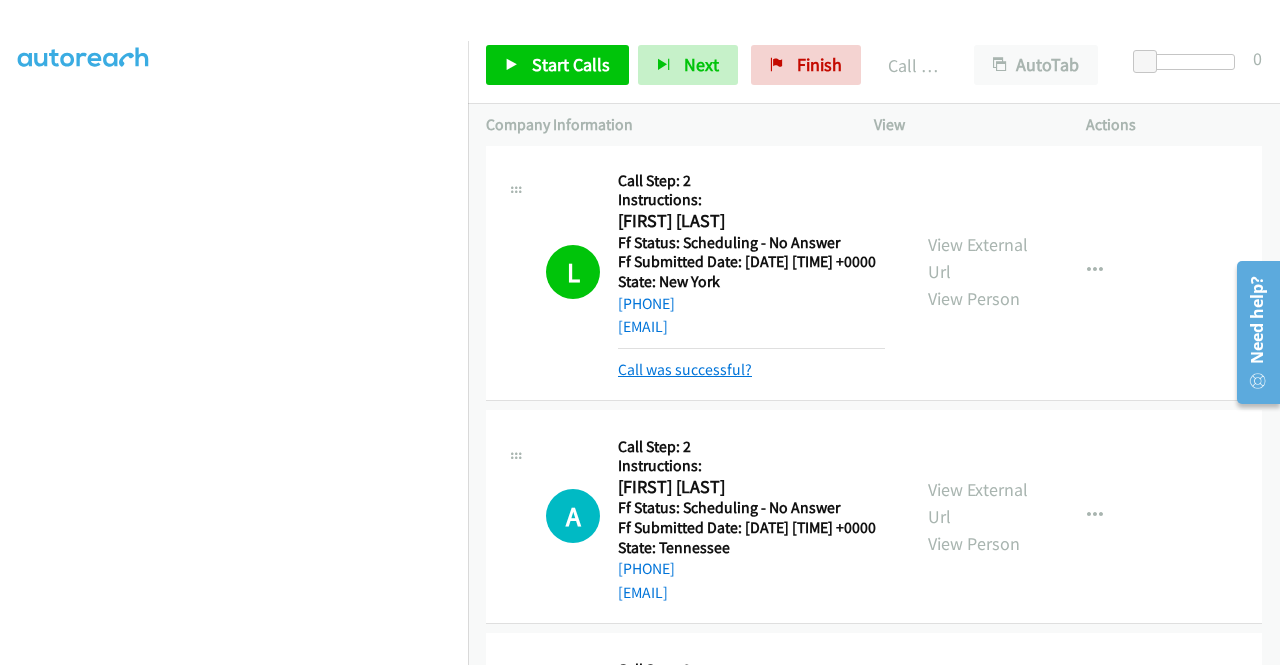 click on "Call was successful?" at bounding box center [685, 369] 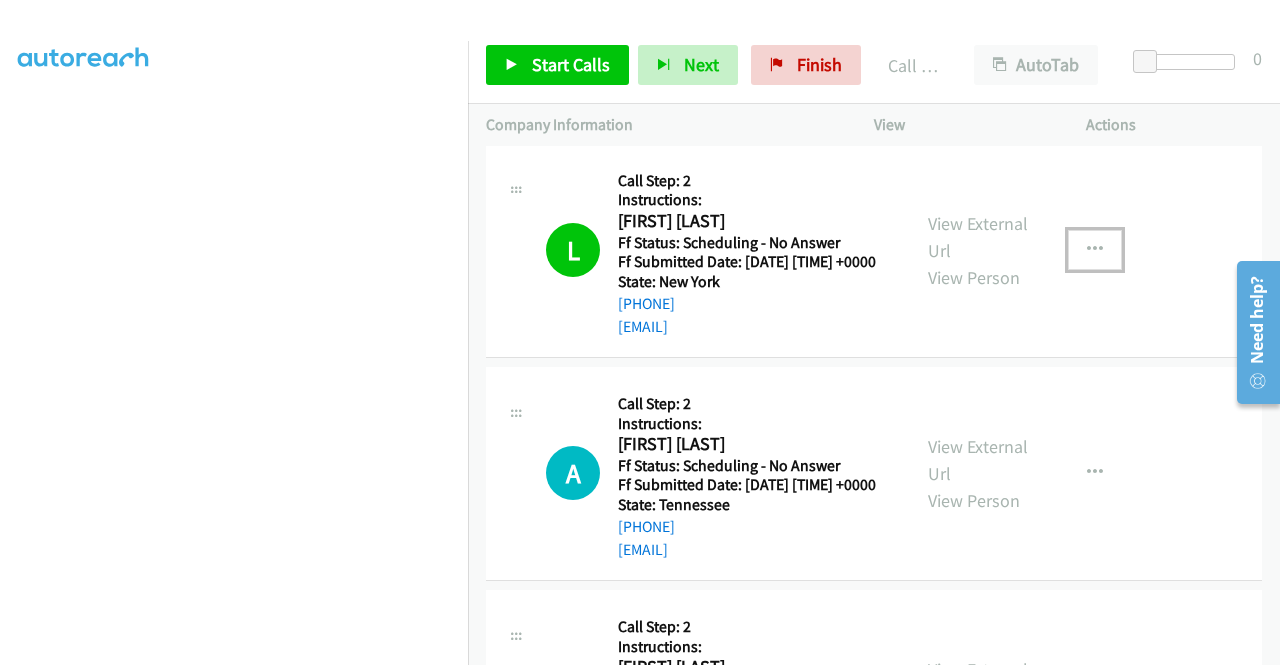 click at bounding box center (1095, 250) 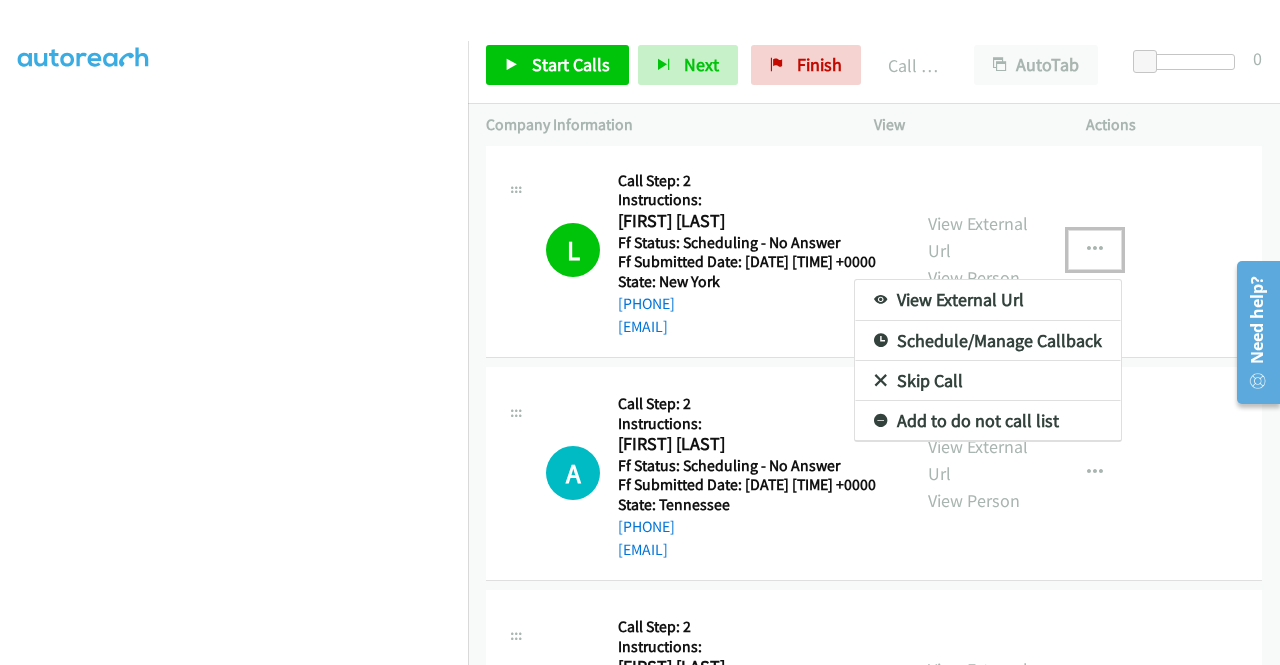 click on "Add to do not call list" at bounding box center [988, 421] 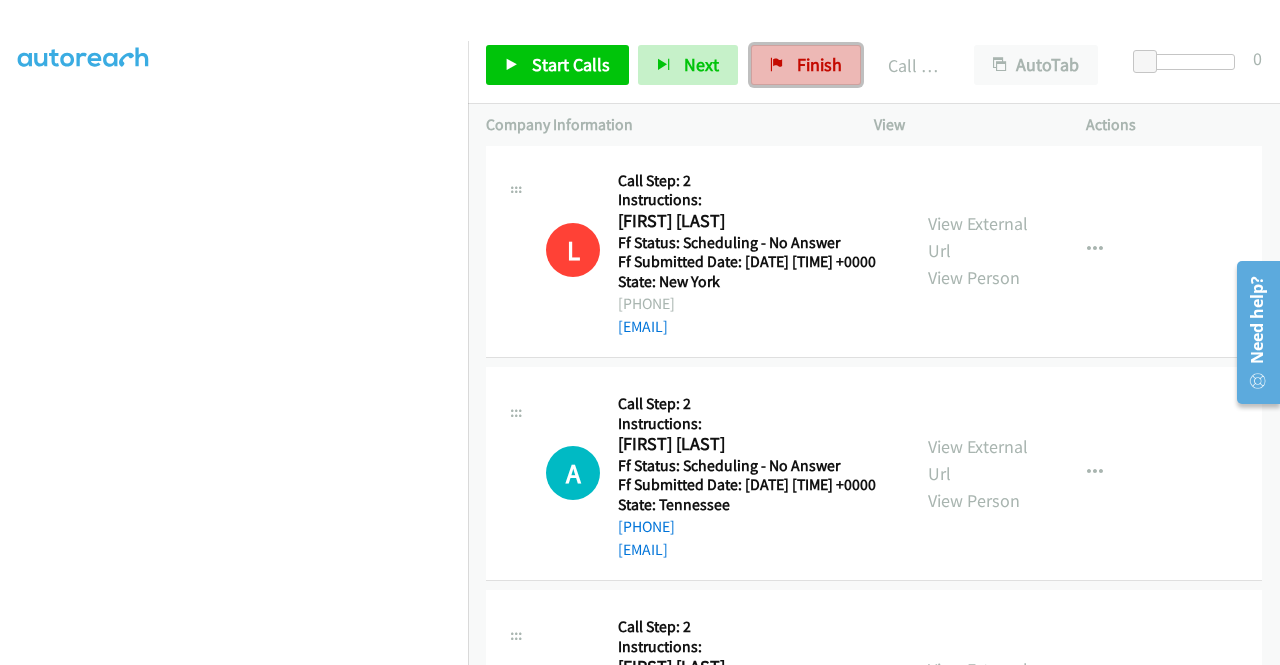 click on "Finish" at bounding box center (819, 64) 